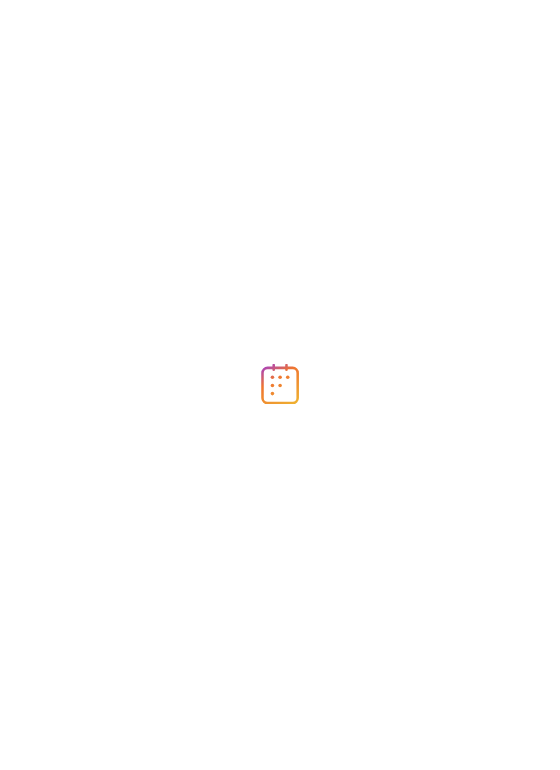scroll, scrollTop: 0, scrollLeft: 0, axis: both 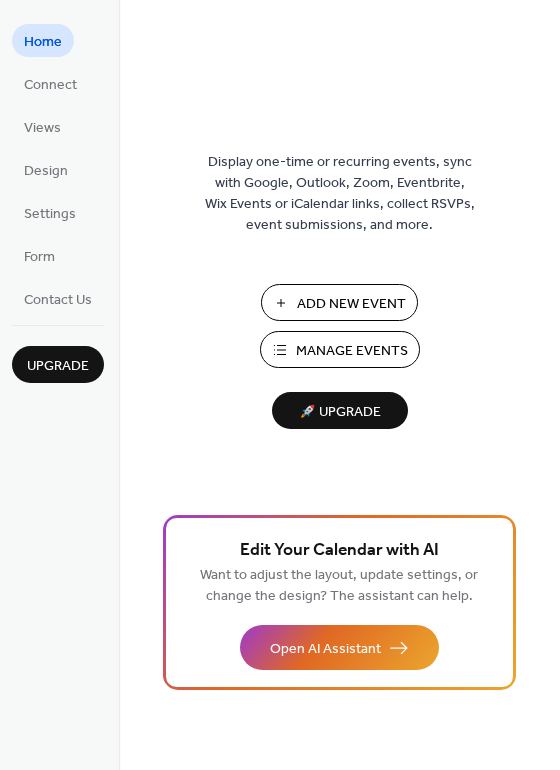 click on "Add New Event Manage Events 🚀 Upgrade" at bounding box center [340, 356] 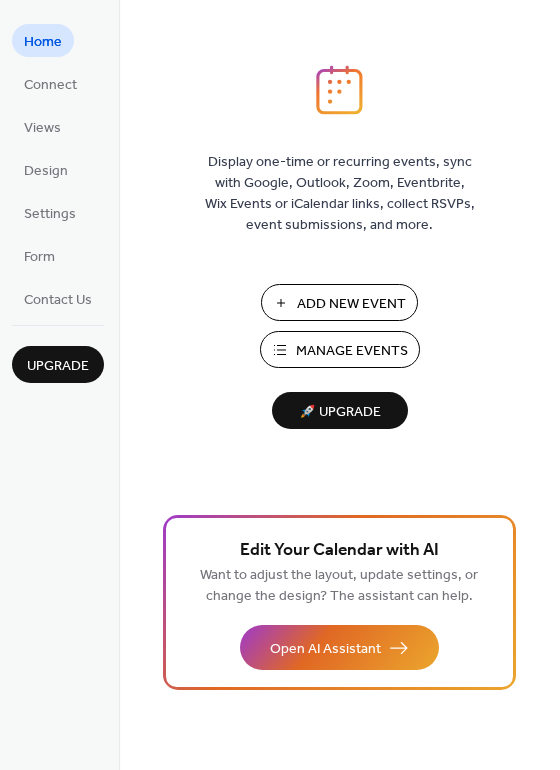 click on "Add New Event" at bounding box center [351, 304] 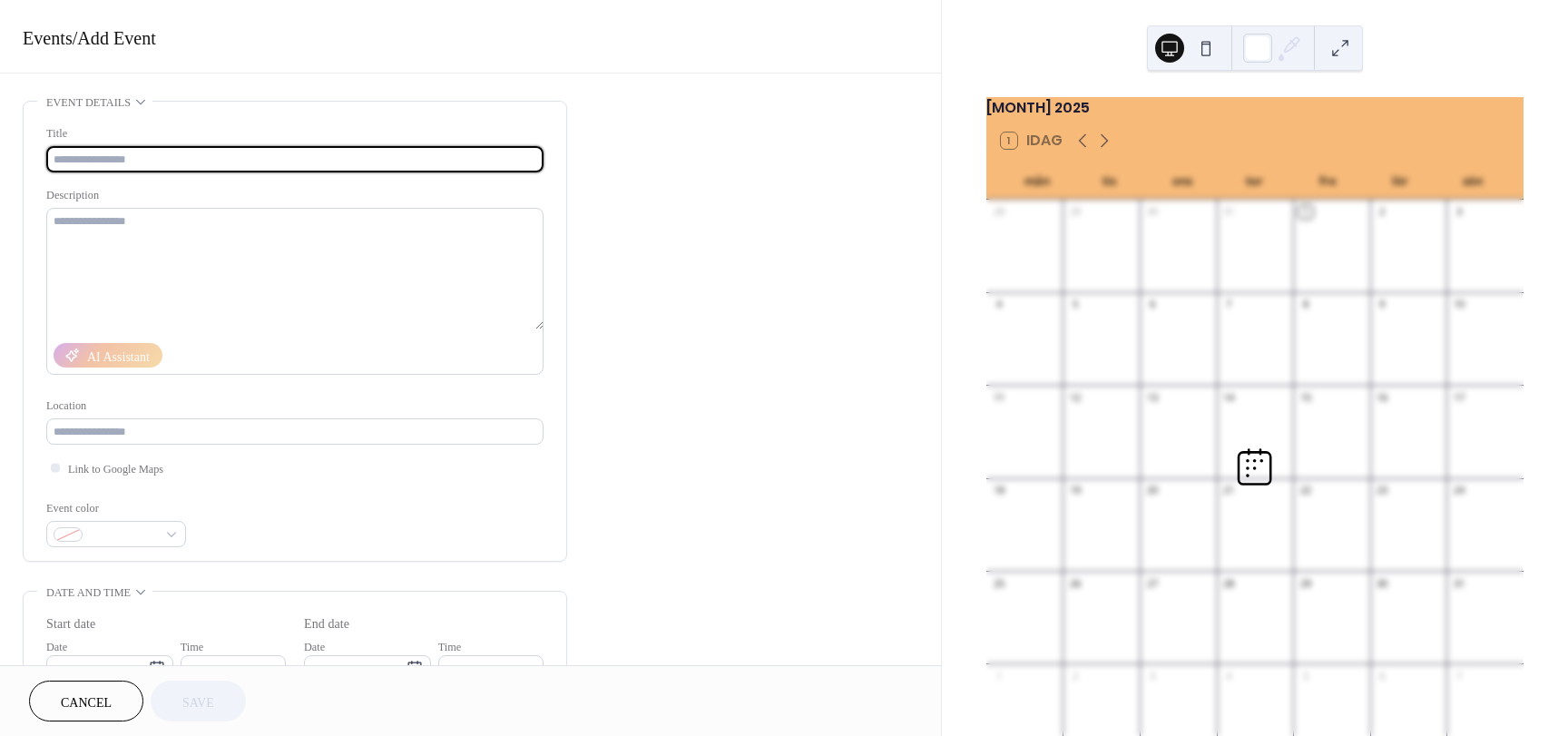 scroll, scrollTop: 0, scrollLeft: 0, axis: both 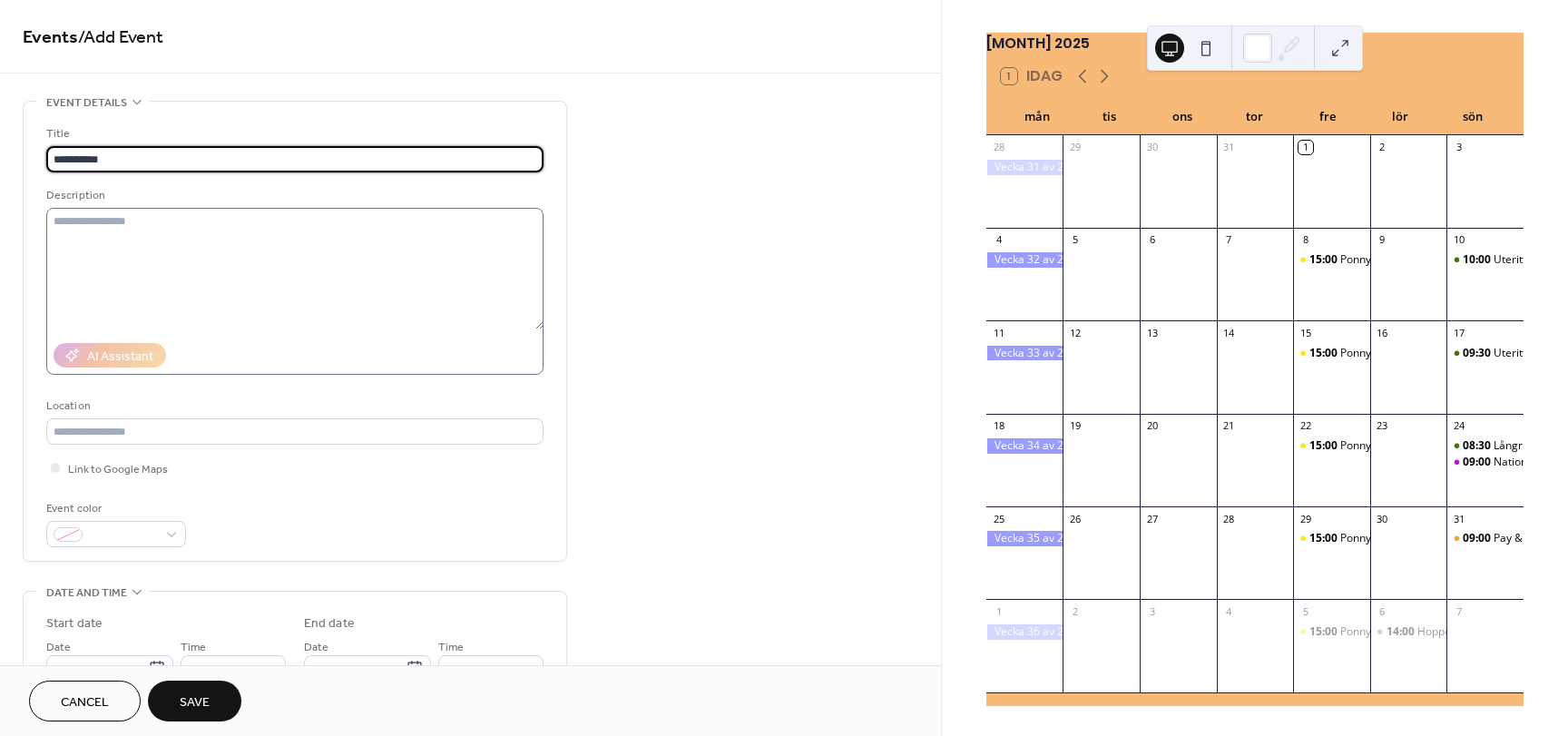 type on "**********" 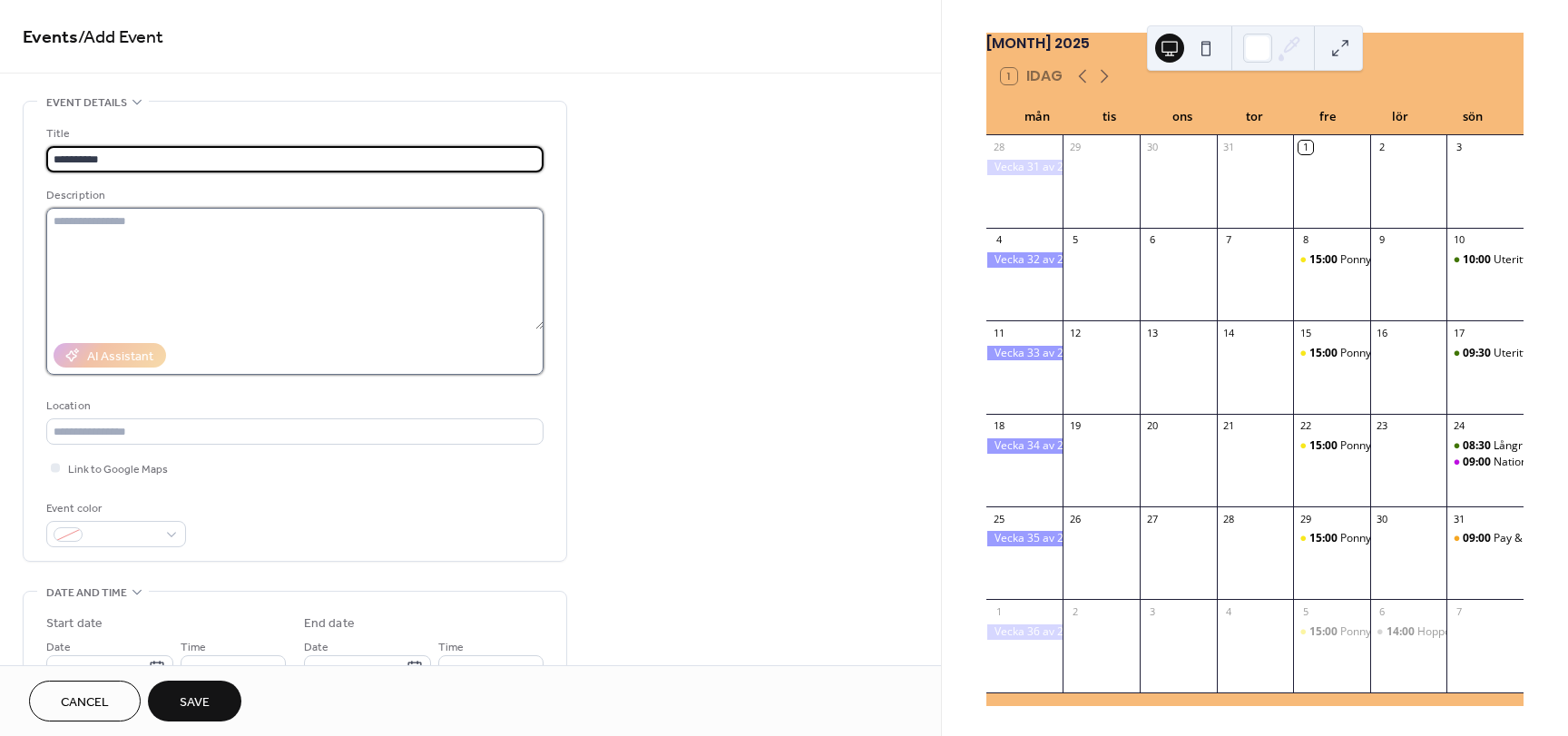 click at bounding box center (295, 269) 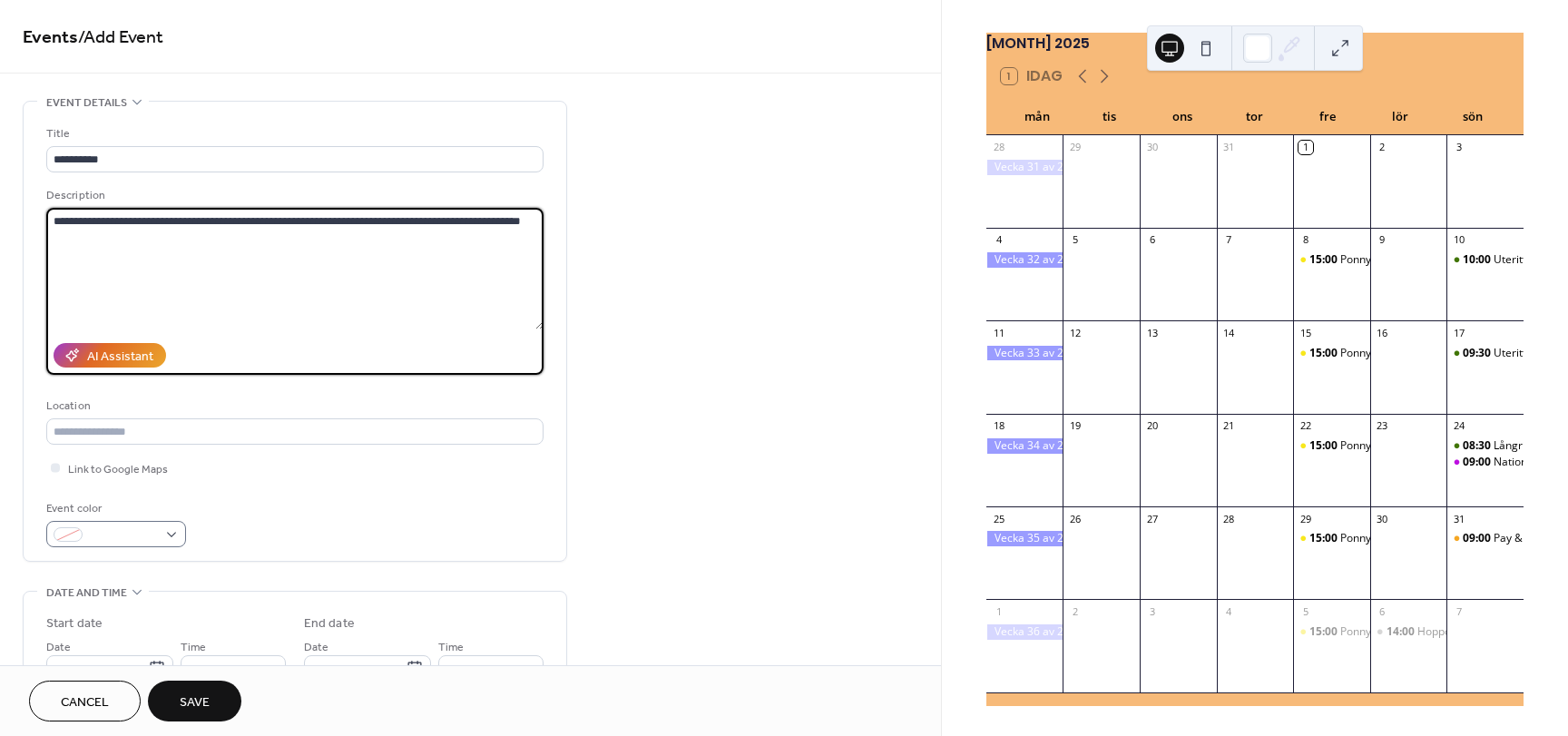 type on "**********" 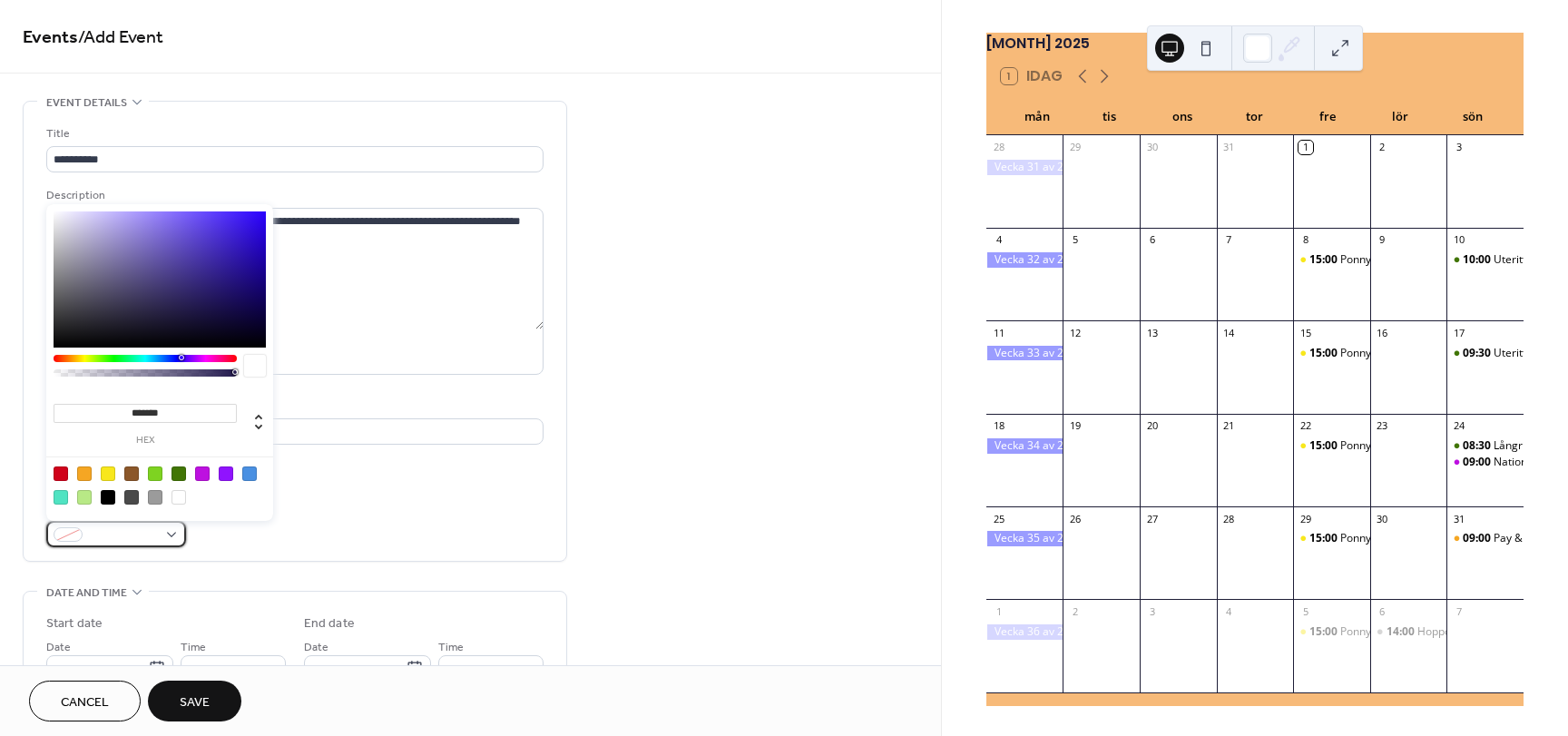 click at bounding box center [116, 534] 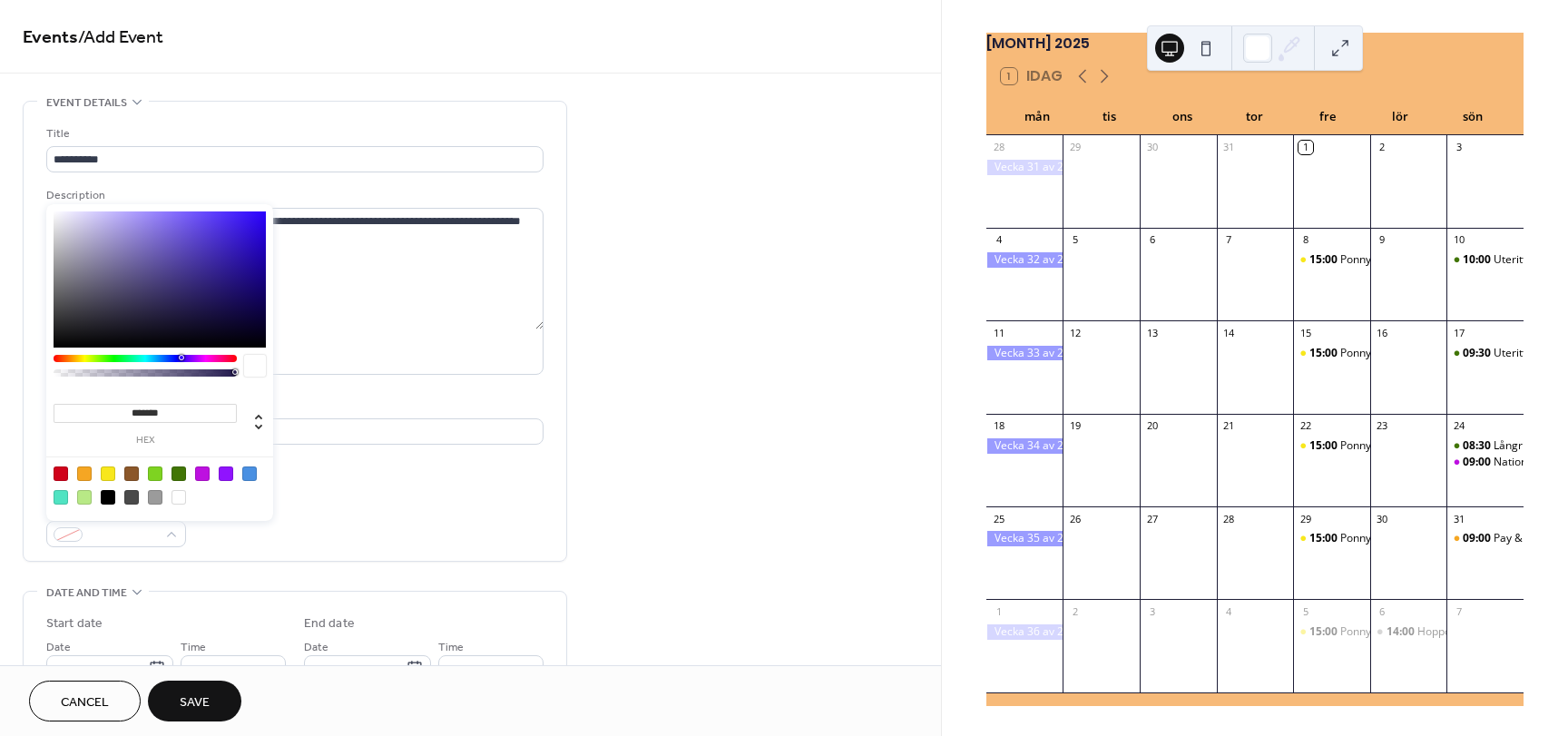 click at bounding box center (84, 474) 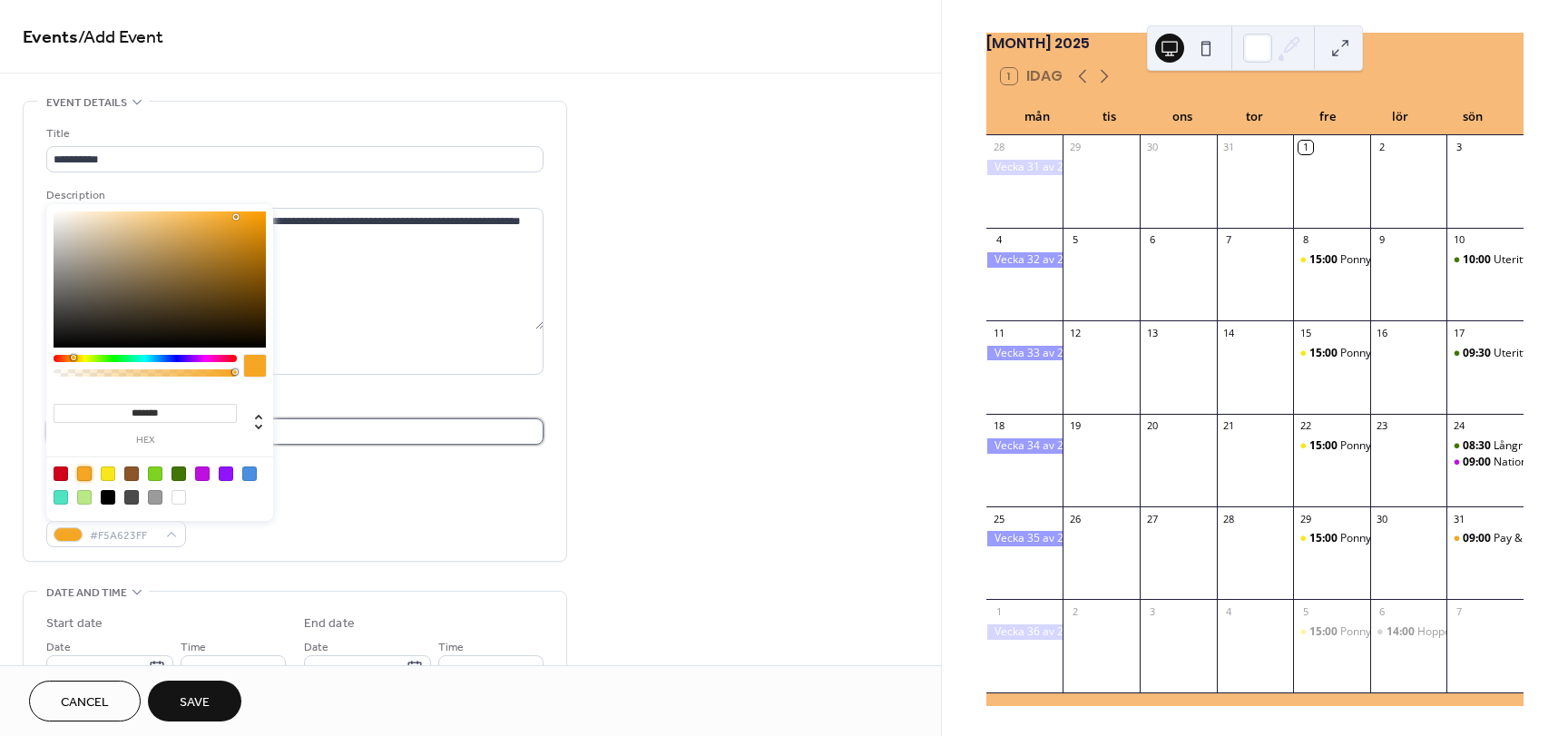 click at bounding box center (295, 431) 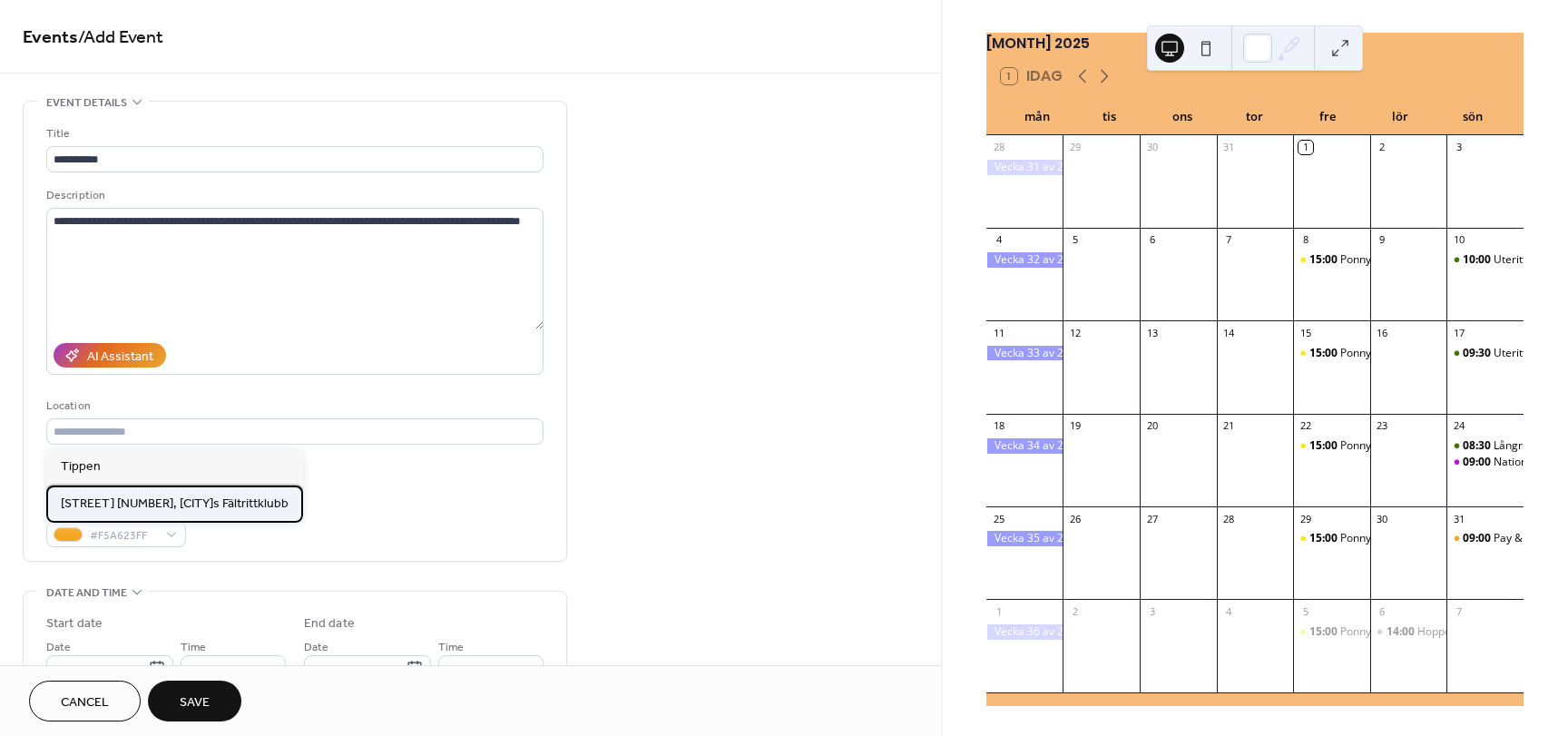 click on "[STREET] [NUMBER], [CITY]s Fältrittklubb" at bounding box center [174, 504] 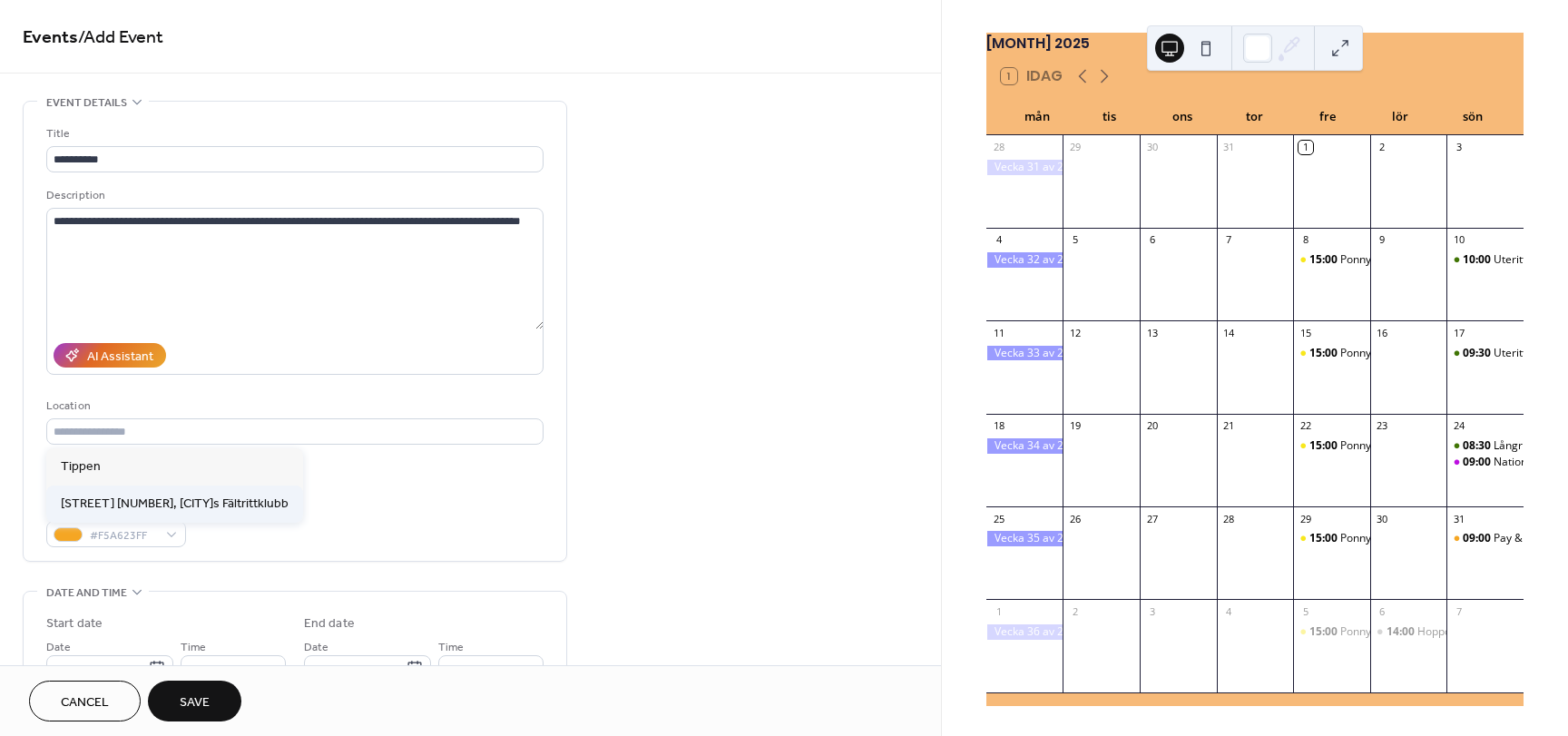 type on "**********" 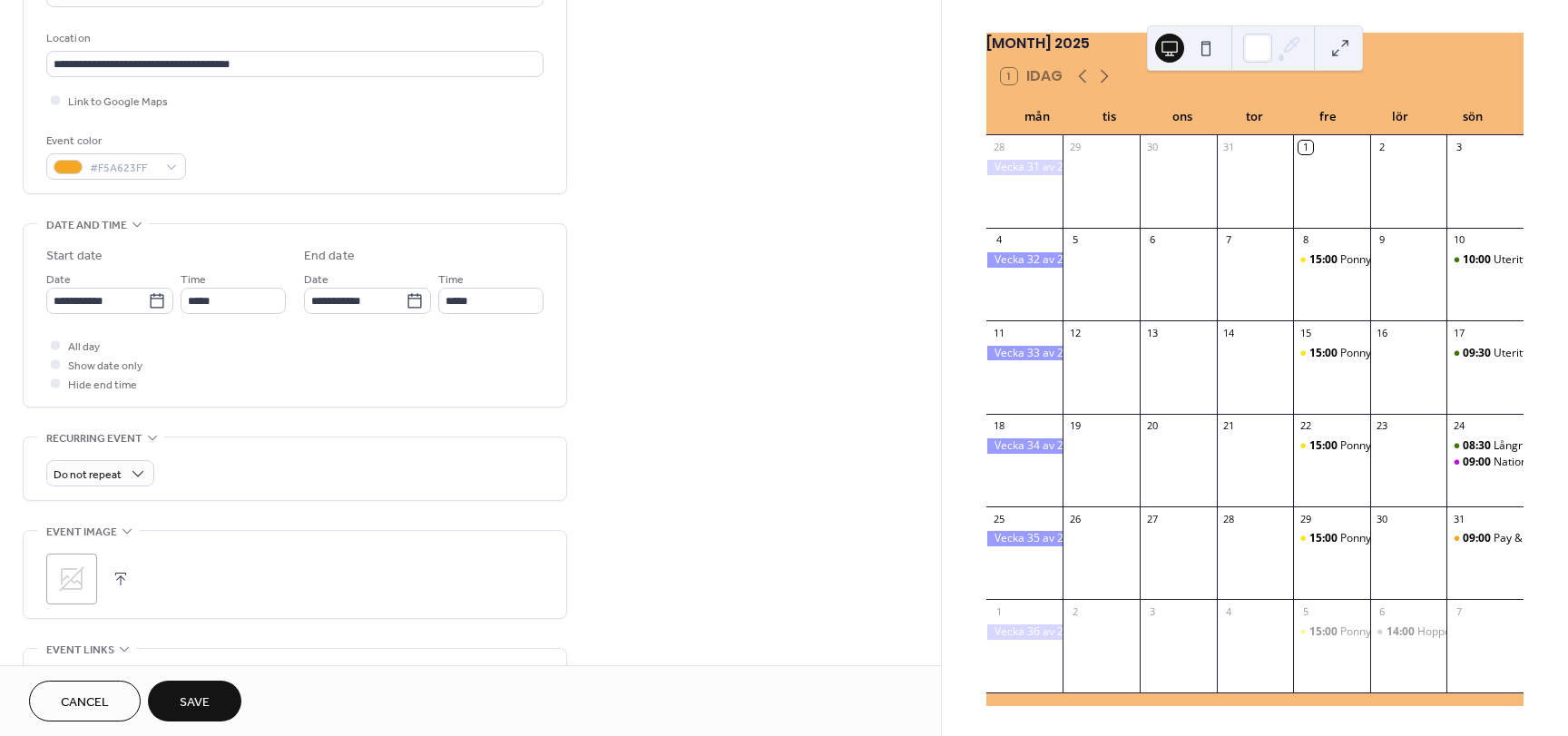 scroll, scrollTop: 368, scrollLeft: 0, axis: vertical 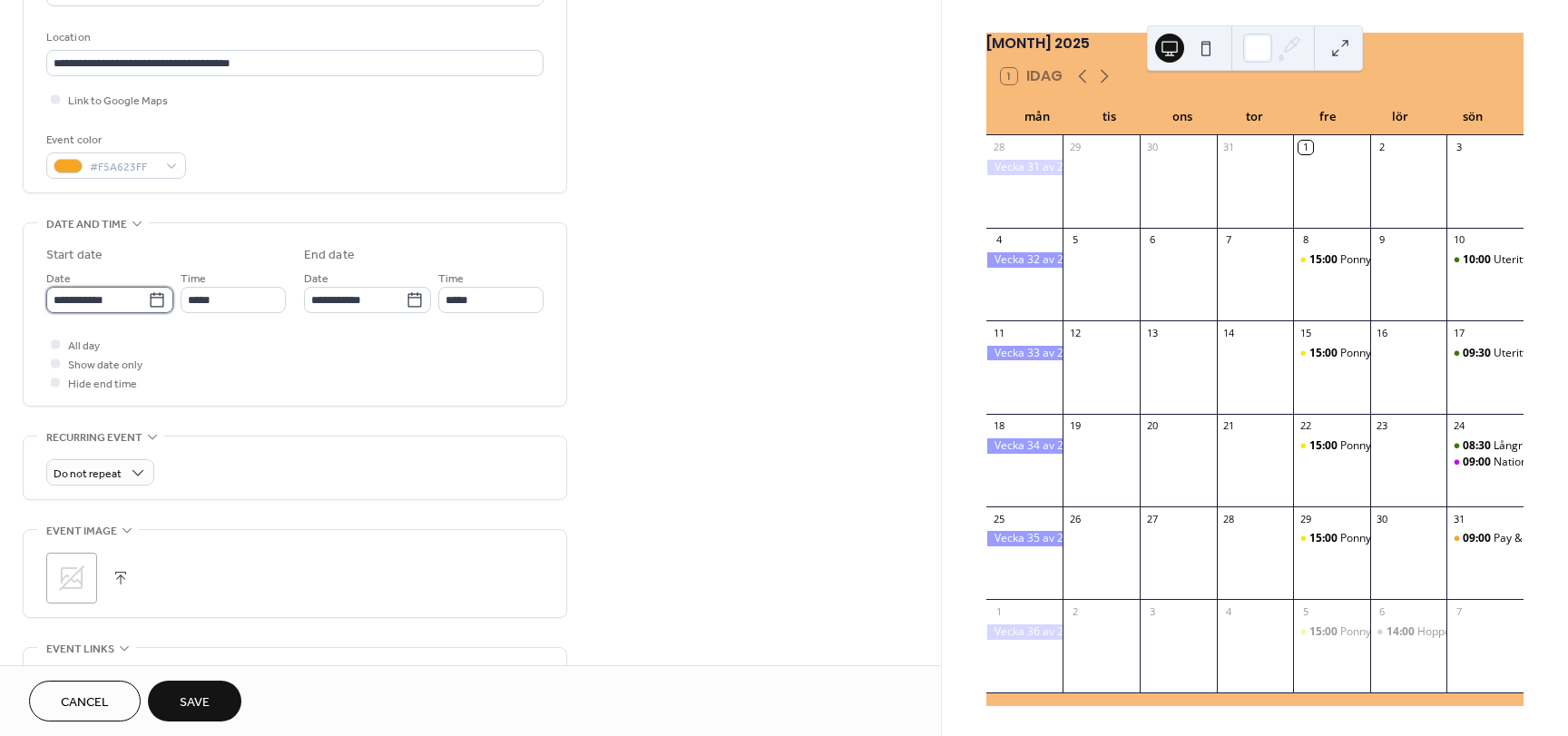 click on "**********" at bounding box center (97, 299) 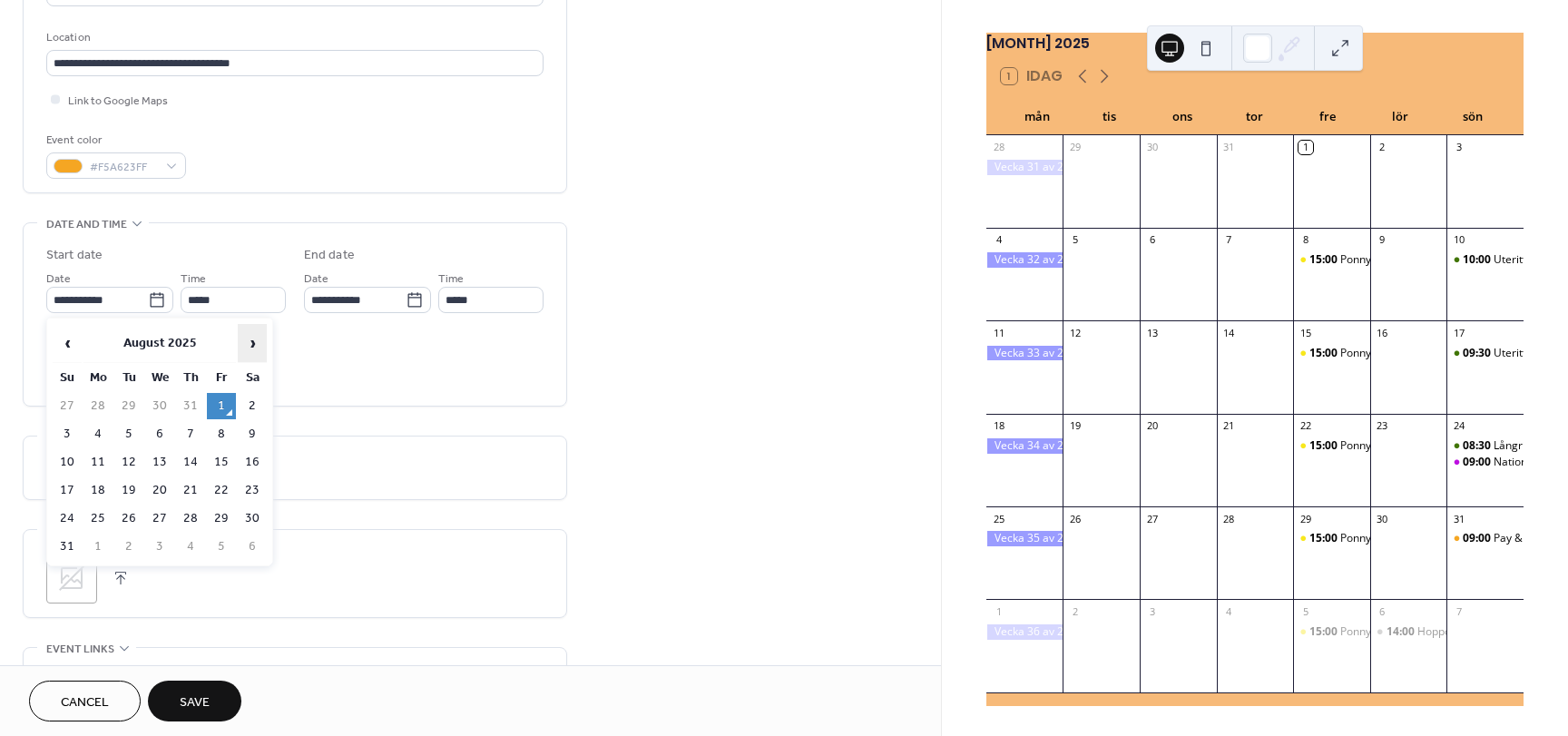 click on "›" at bounding box center [252, 343] 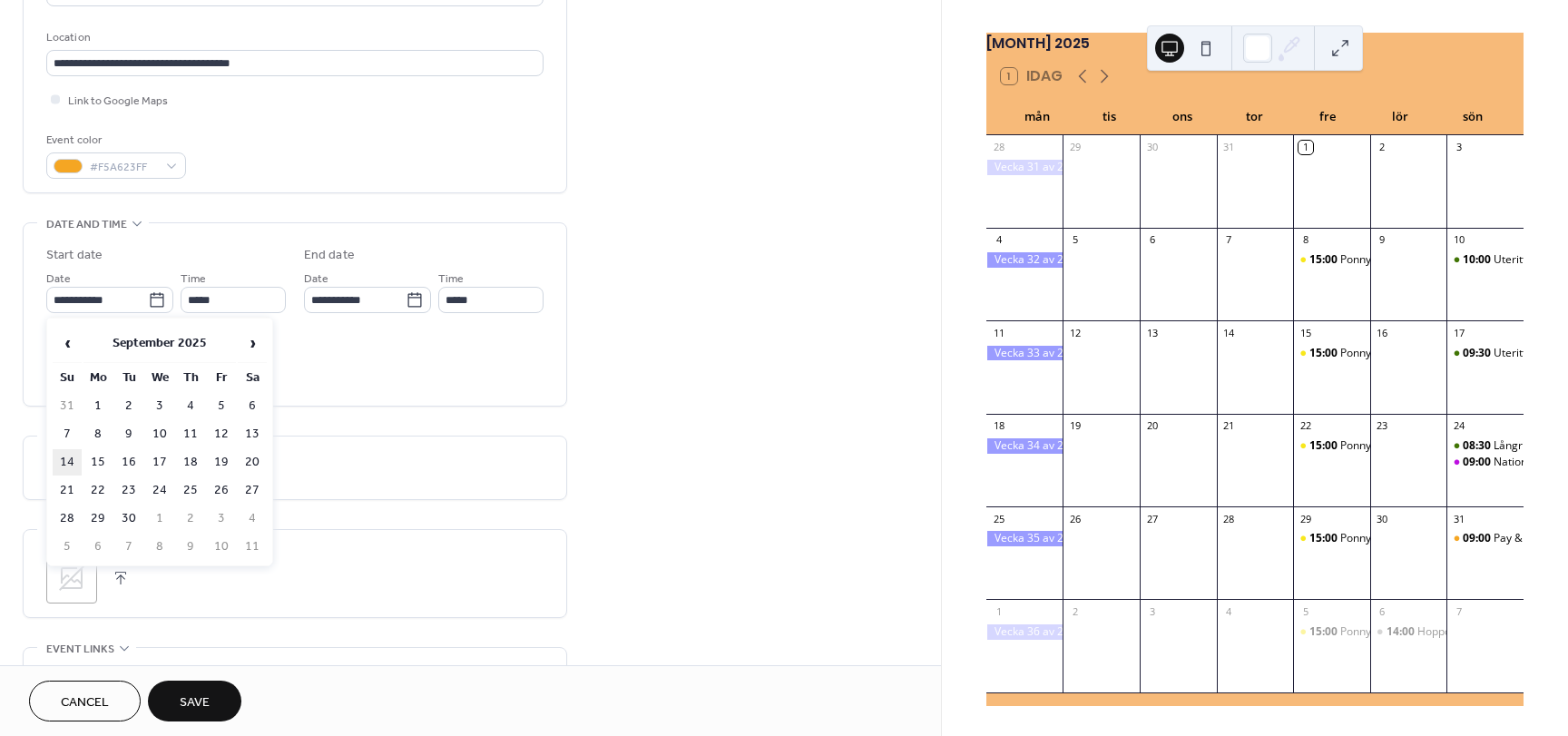 click on "14" at bounding box center (67, 462) 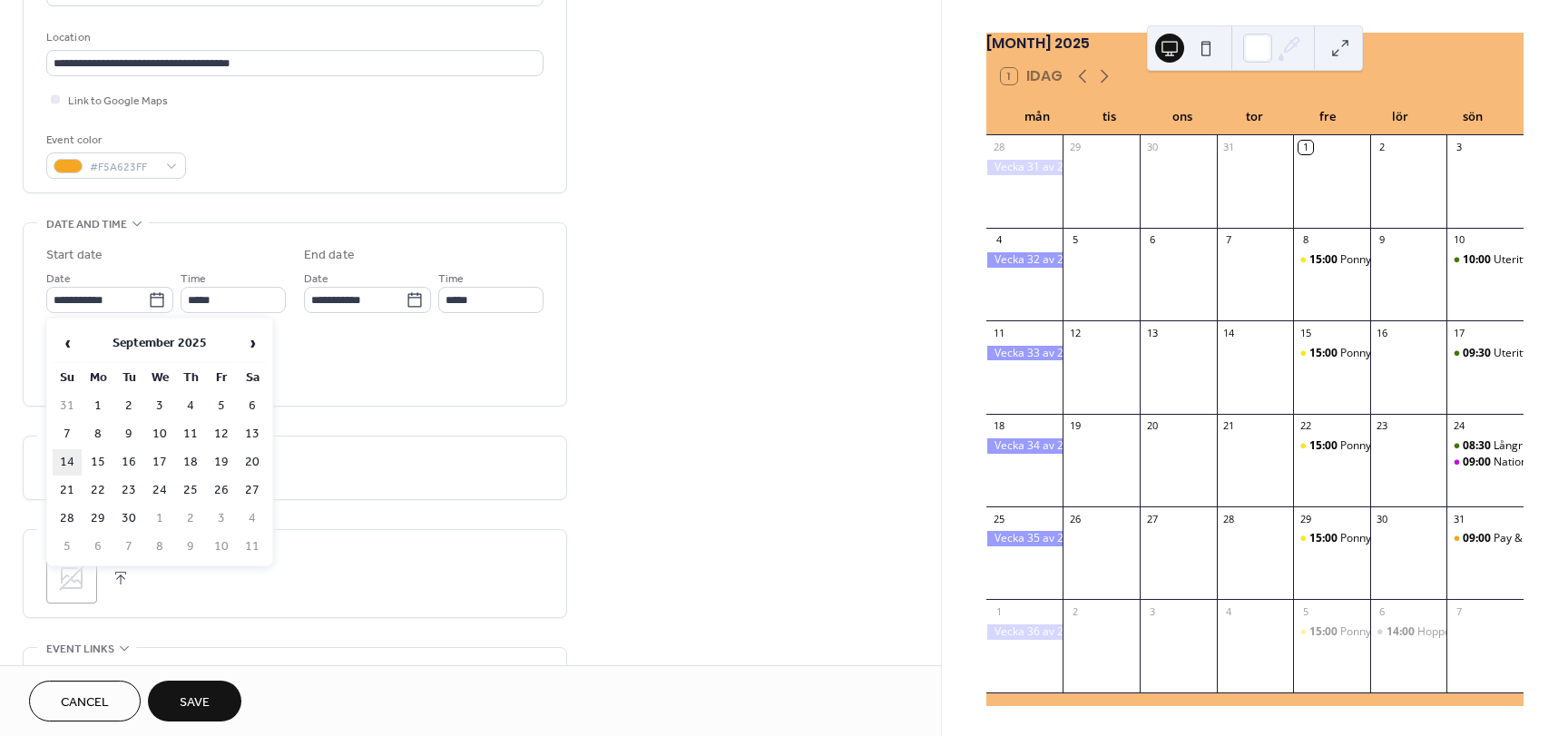 type on "**********" 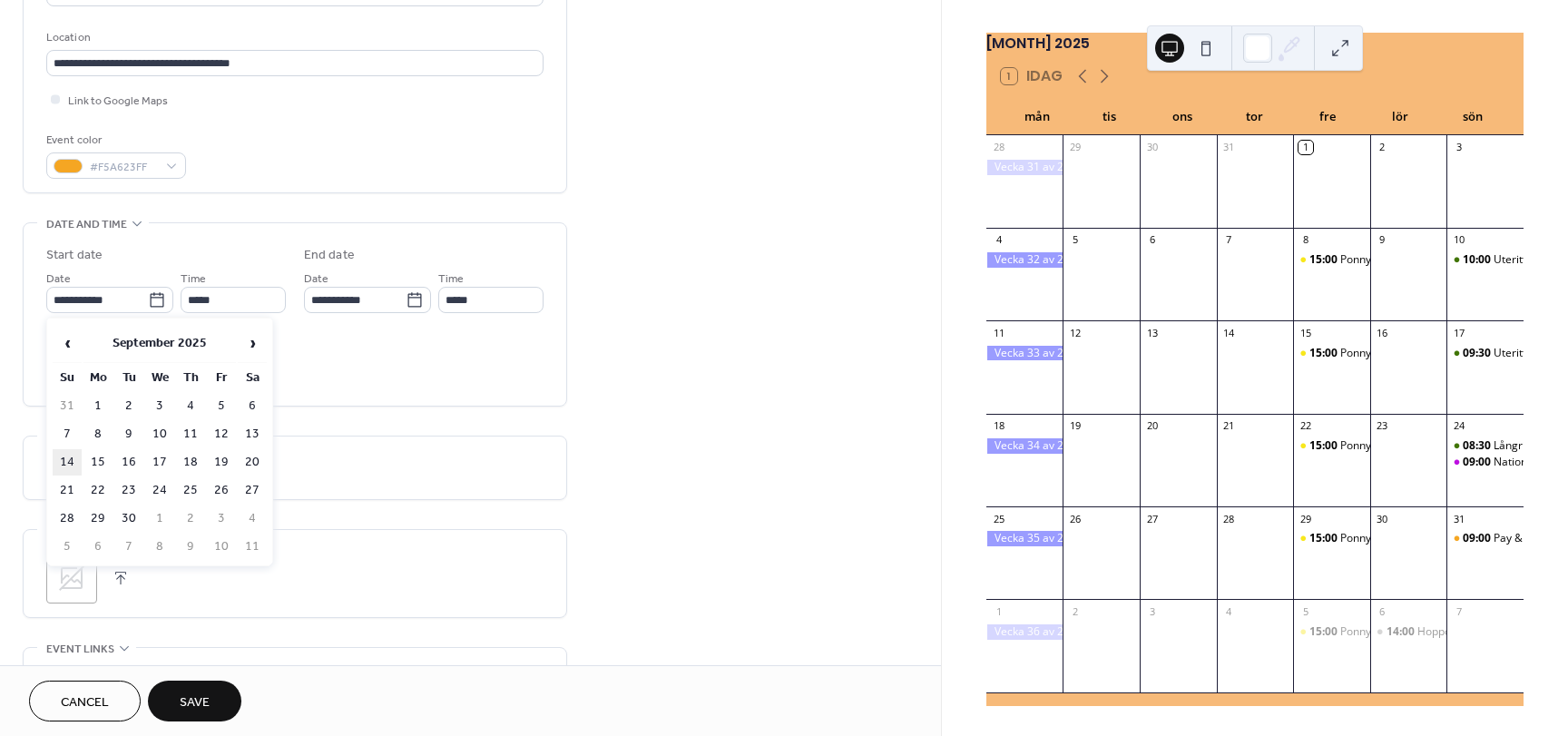 type on "**********" 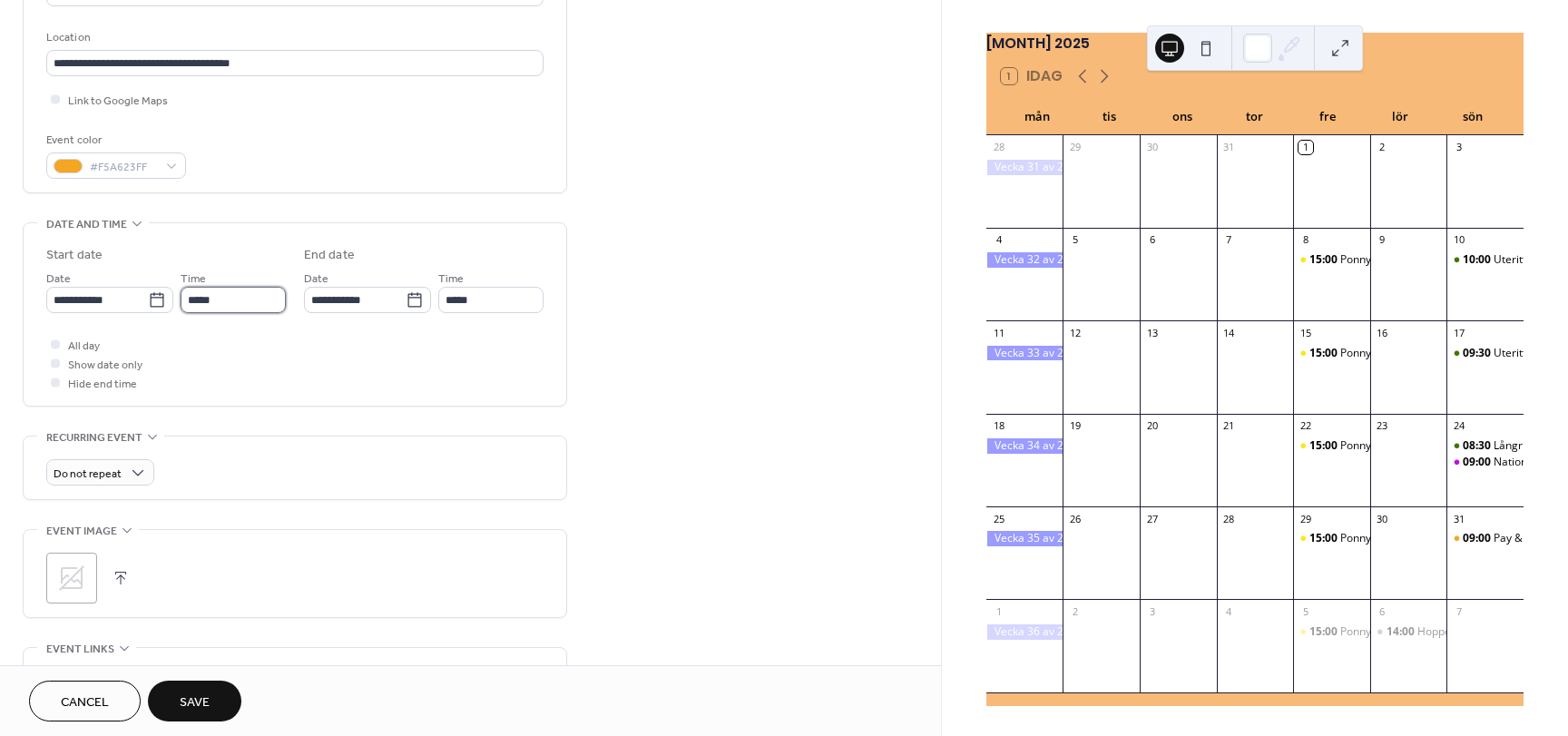 click on "*****" at bounding box center (233, 299) 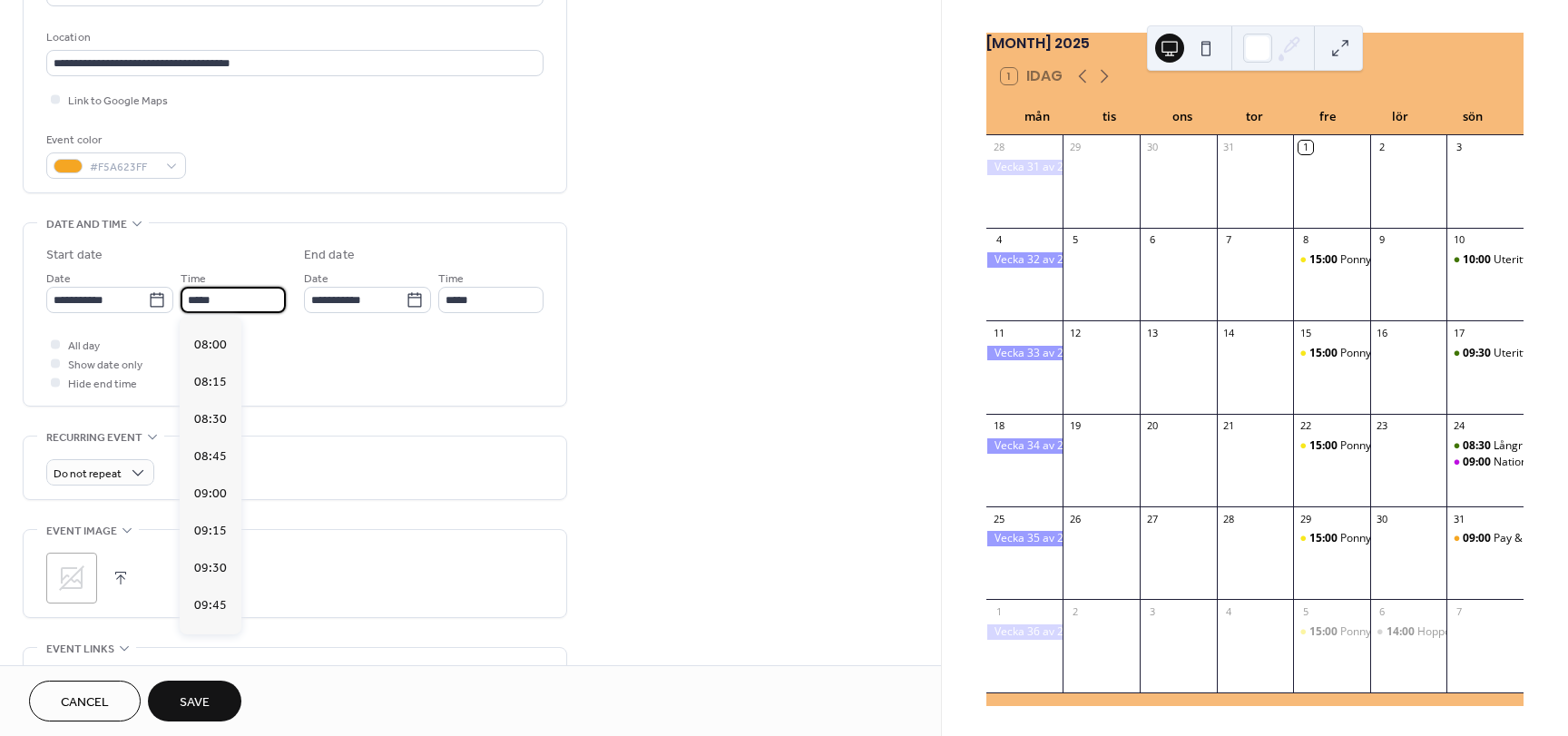 scroll, scrollTop: 1180, scrollLeft: 0, axis: vertical 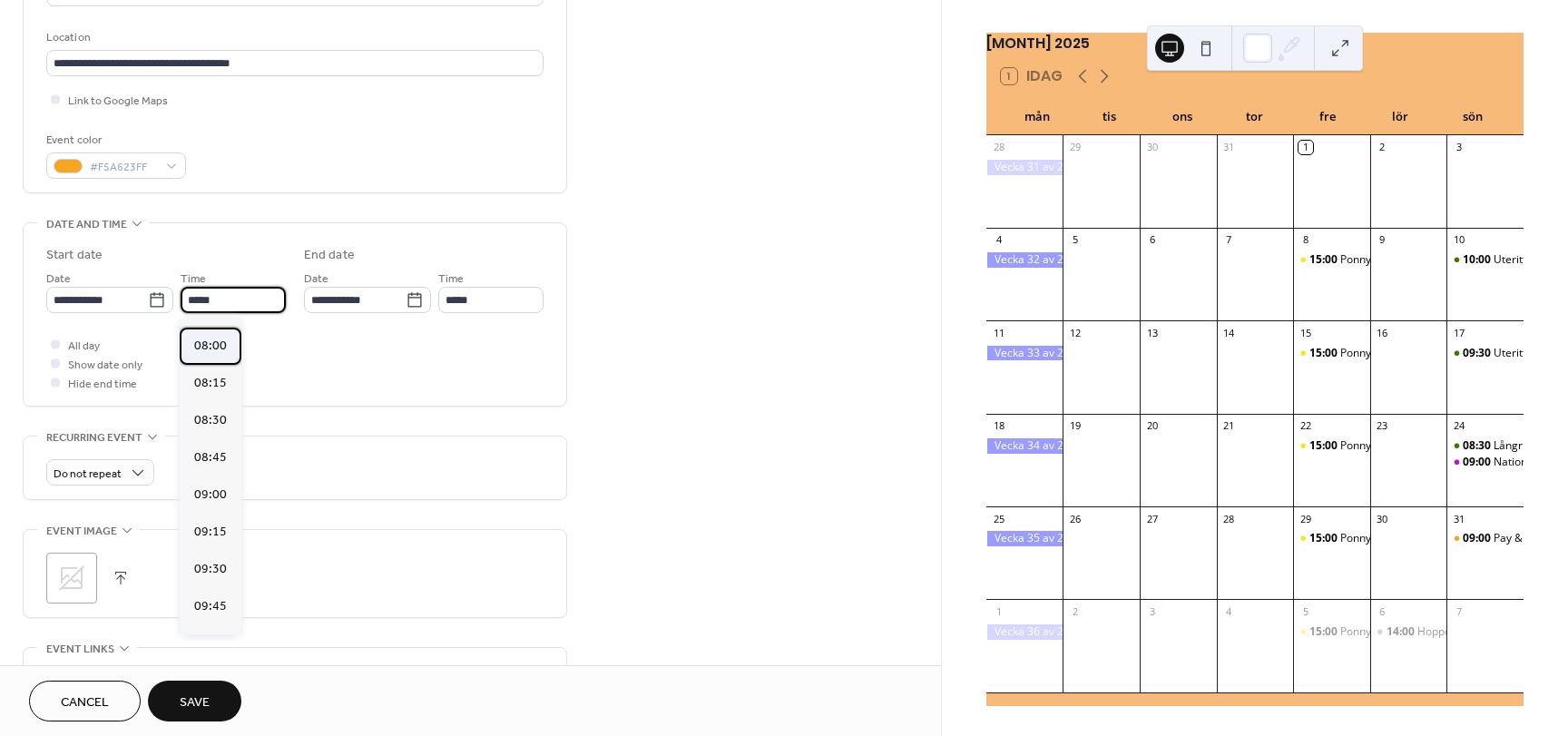 click on "08:00" at bounding box center [211, 346] 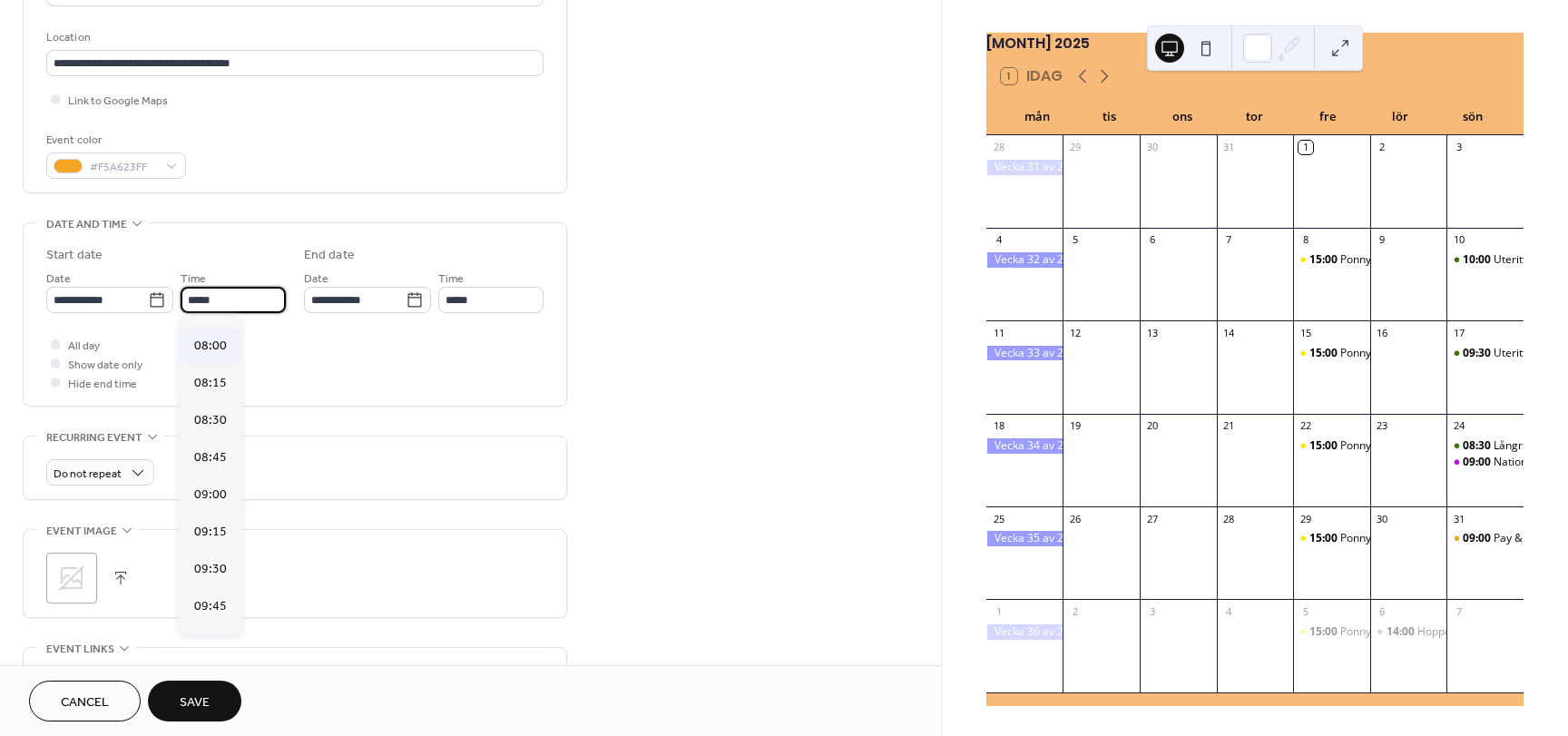 type on "*****" 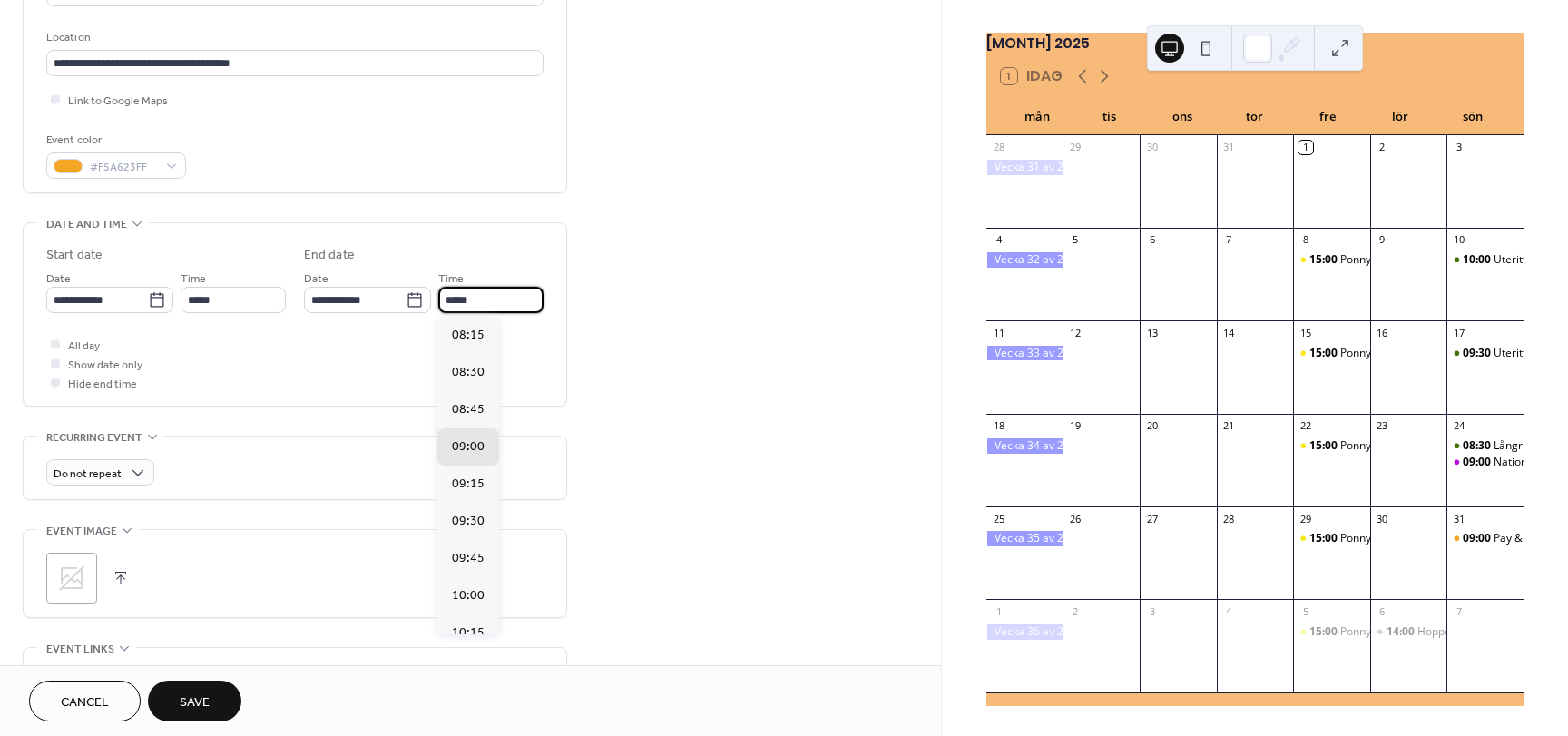 click on "*****" at bounding box center [491, 299] 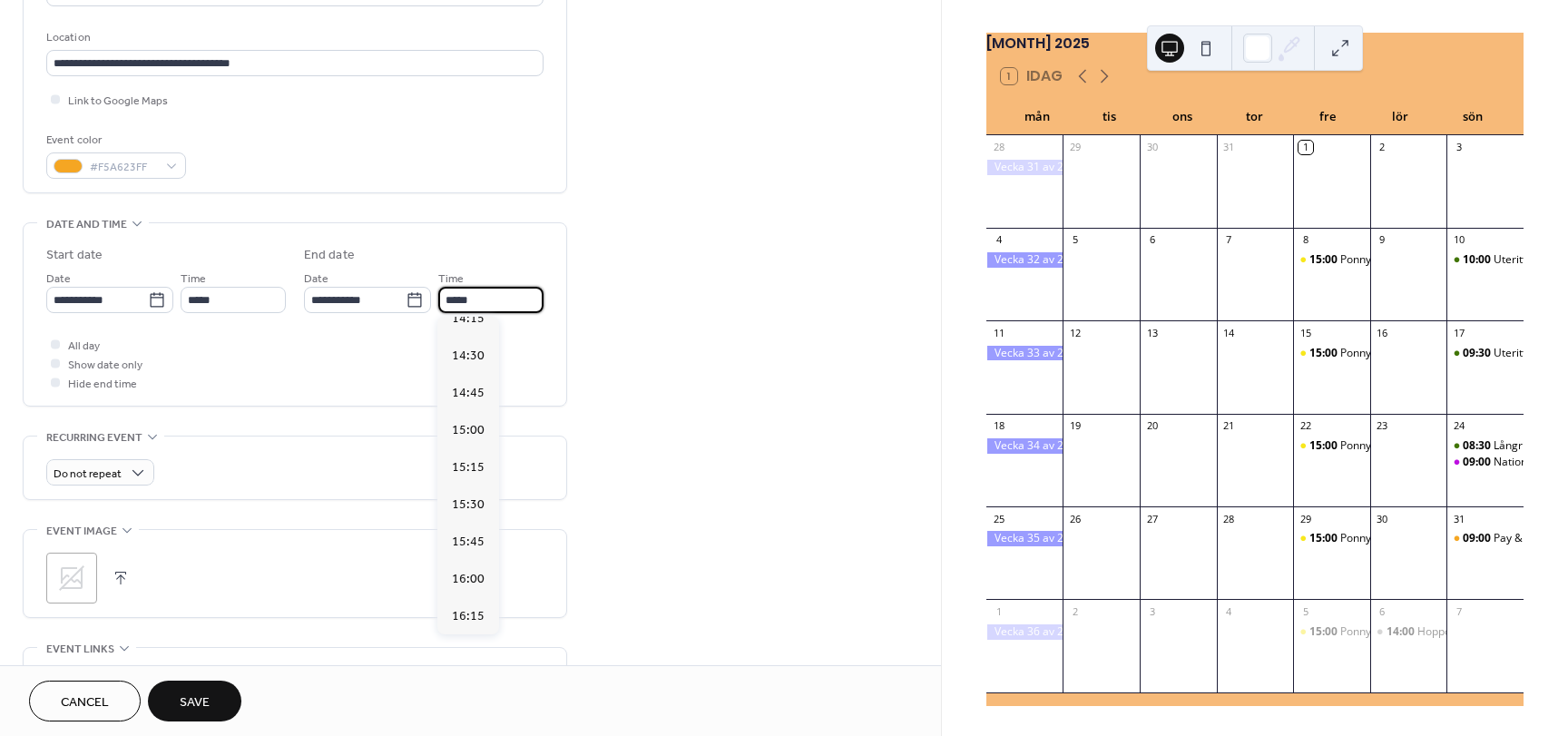 scroll, scrollTop: 910, scrollLeft: 0, axis: vertical 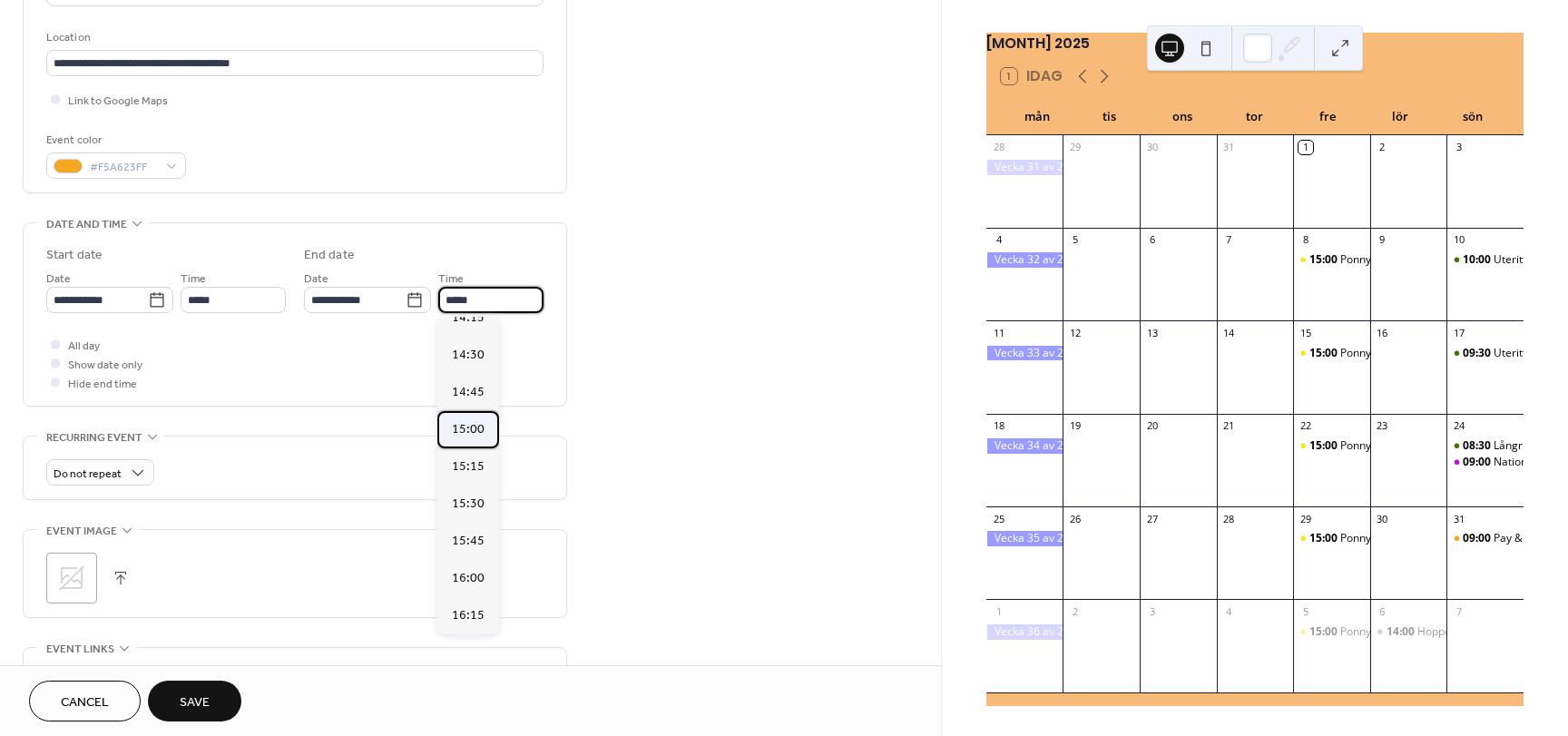 click on "15:00" at bounding box center [468, 429] 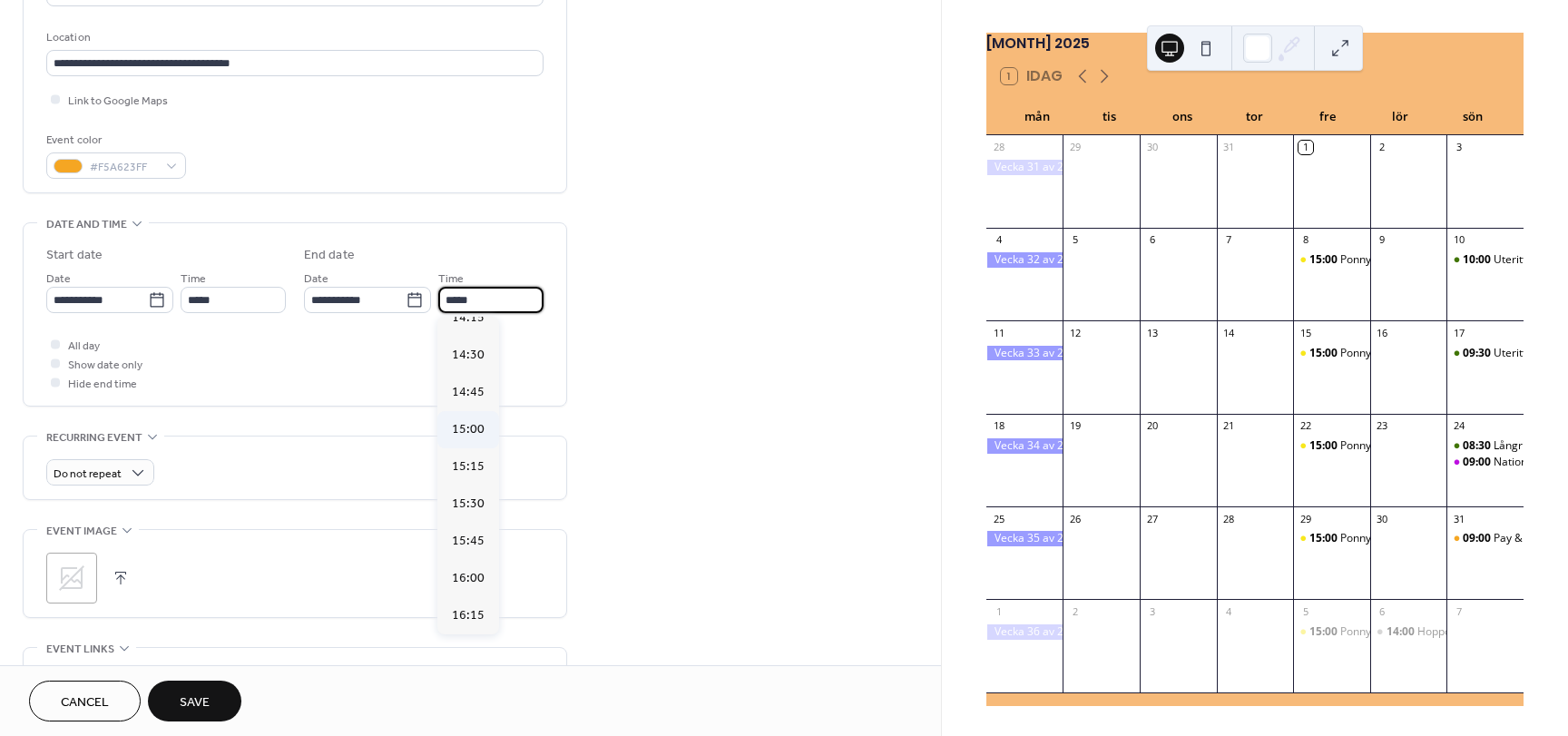 type on "*****" 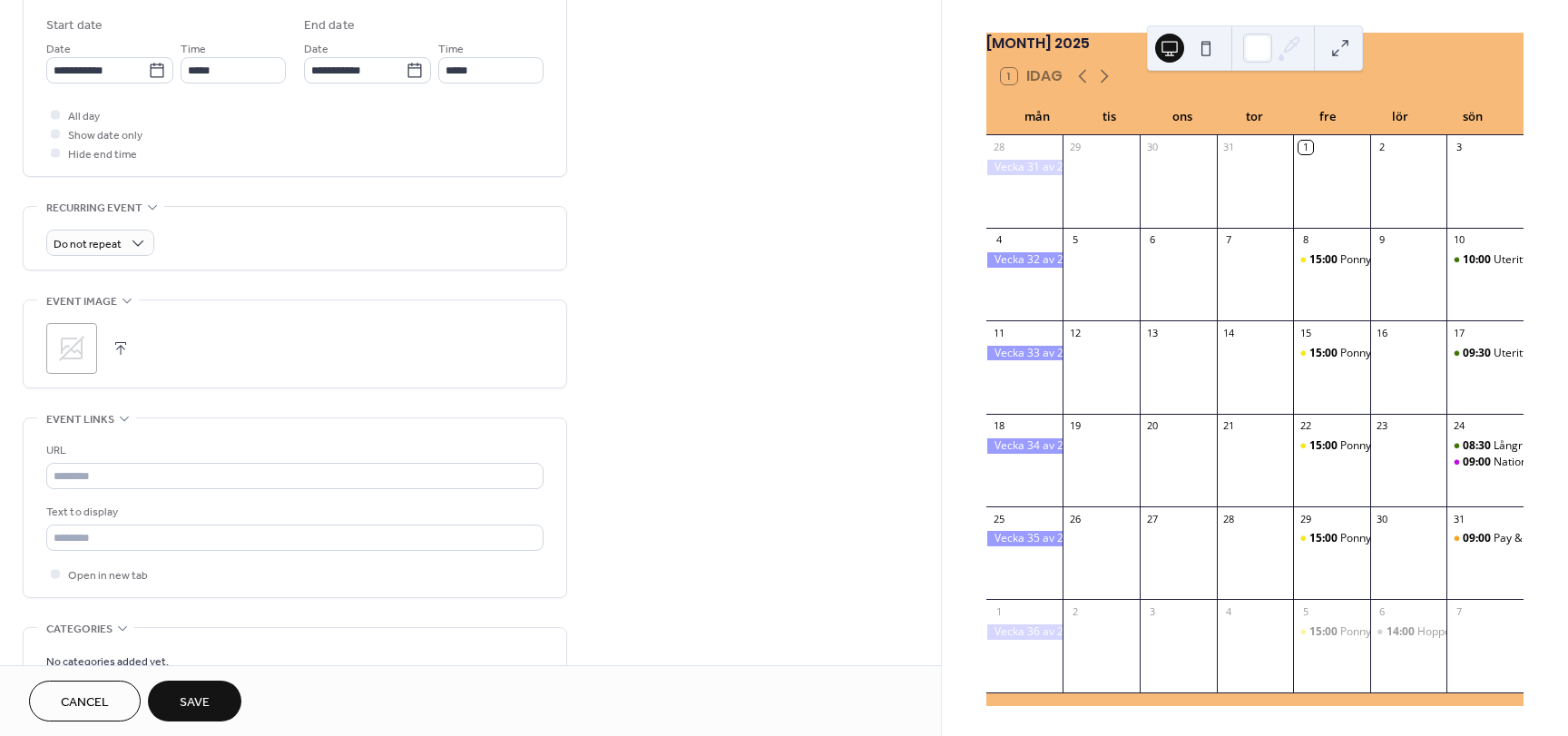 scroll, scrollTop: 604, scrollLeft: 0, axis: vertical 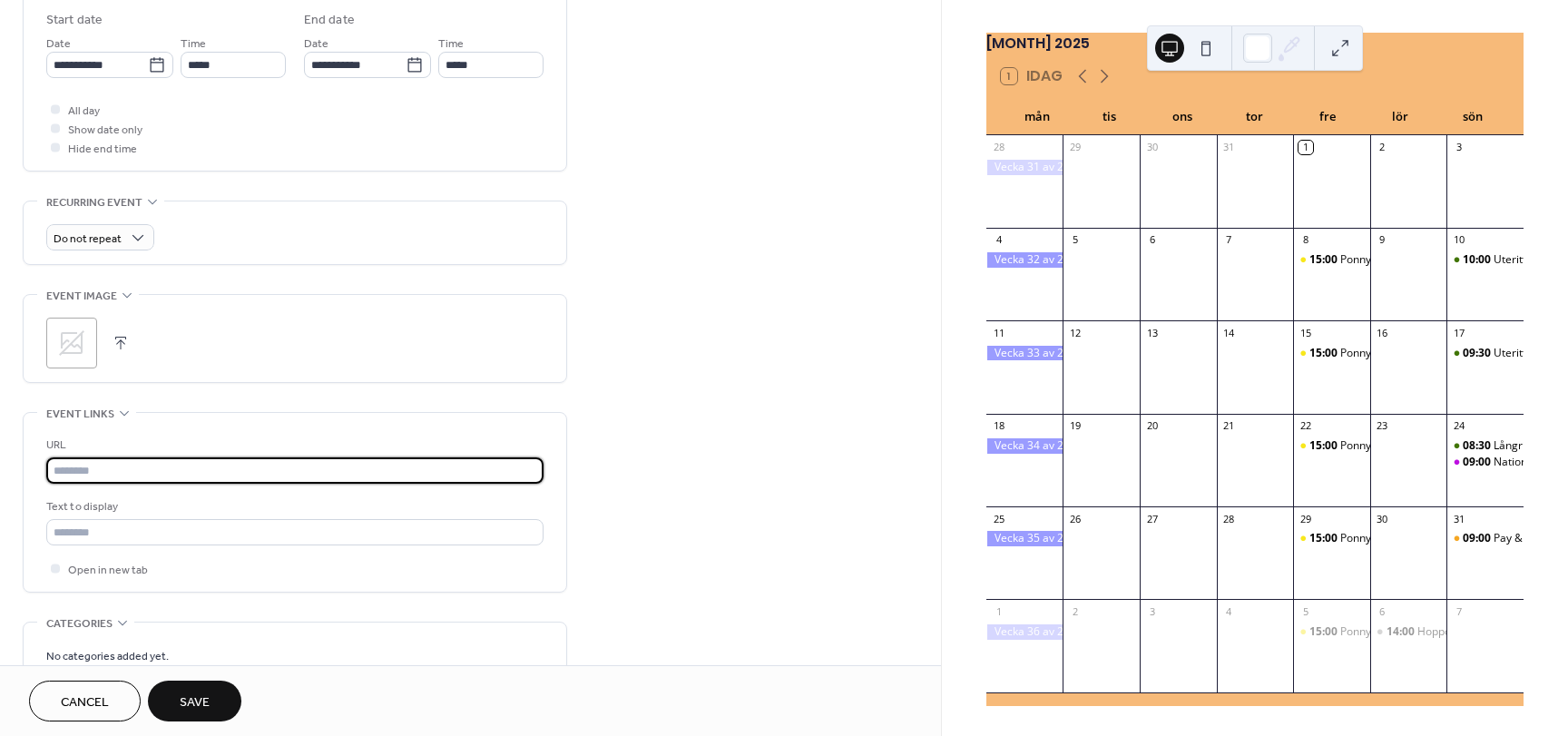 click at bounding box center [295, 470] 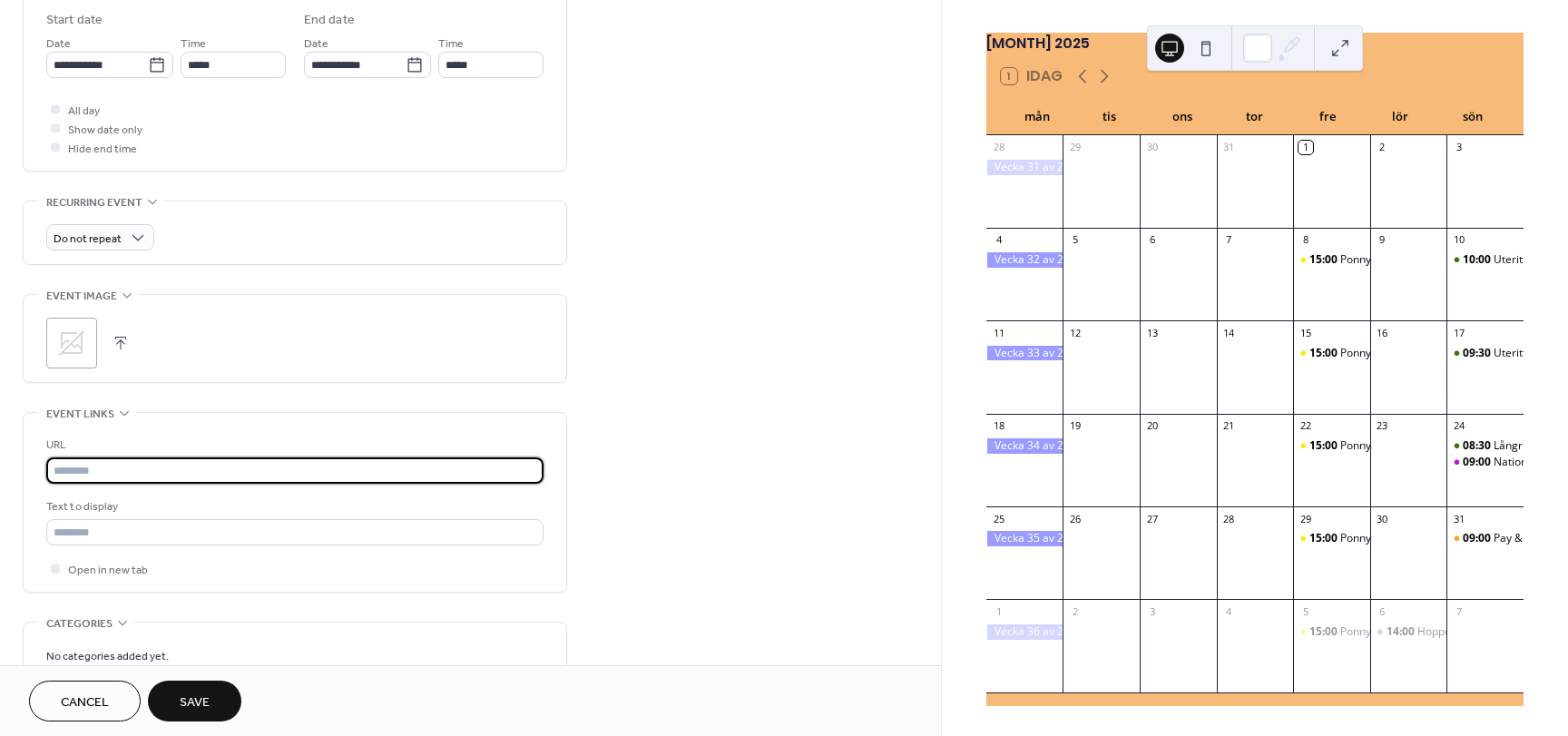 paste on "**********" 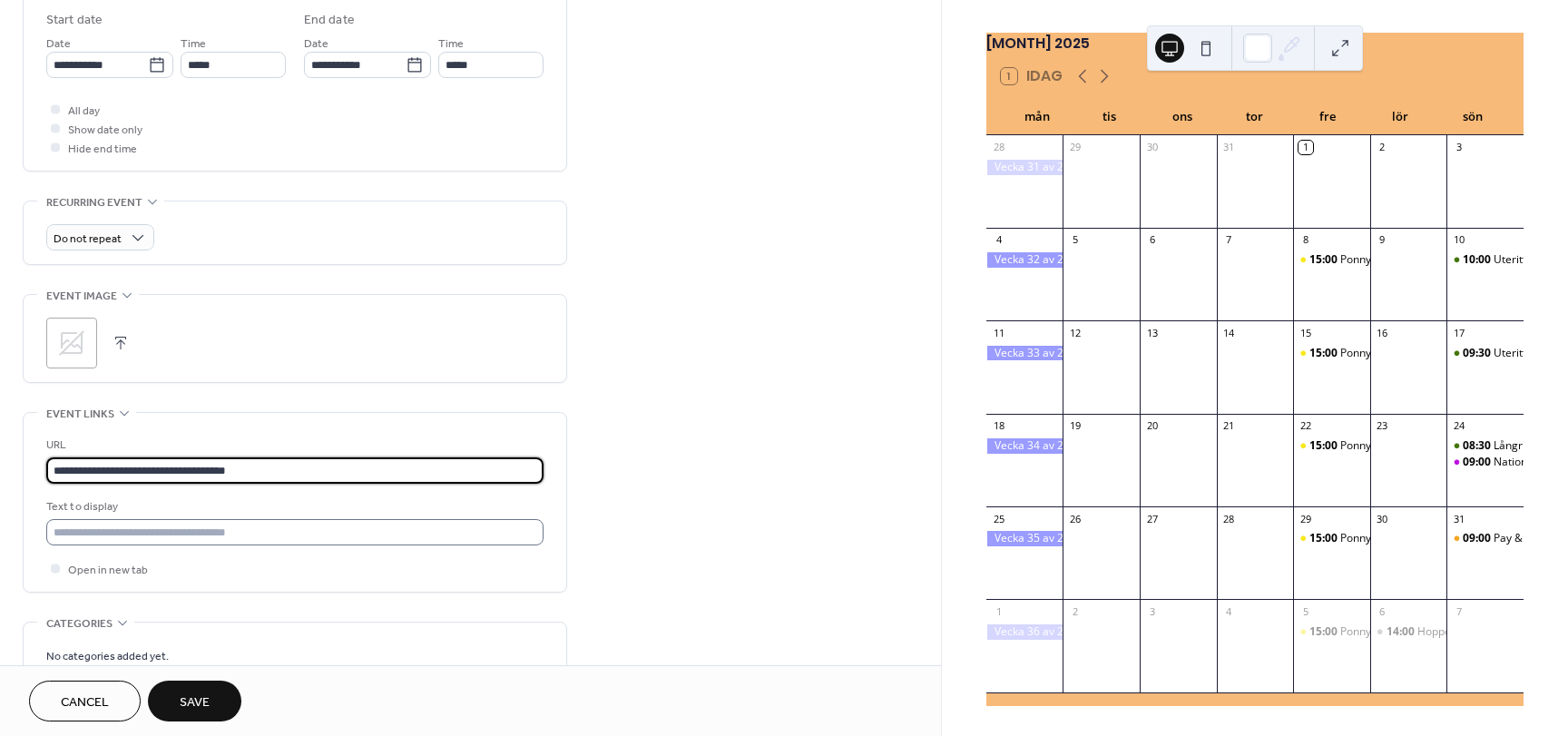 type on "**********" 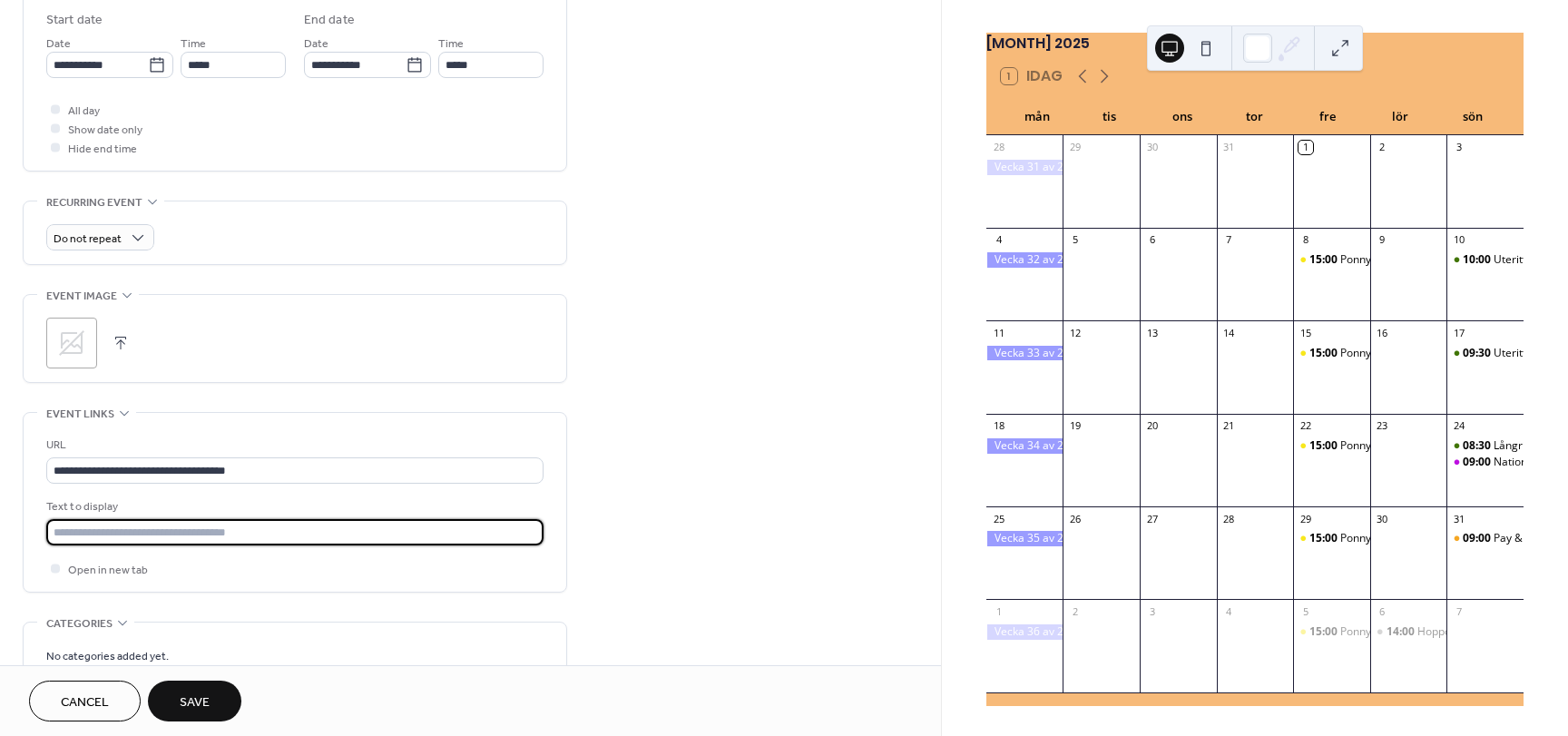 click at bounding box center [295, 532] 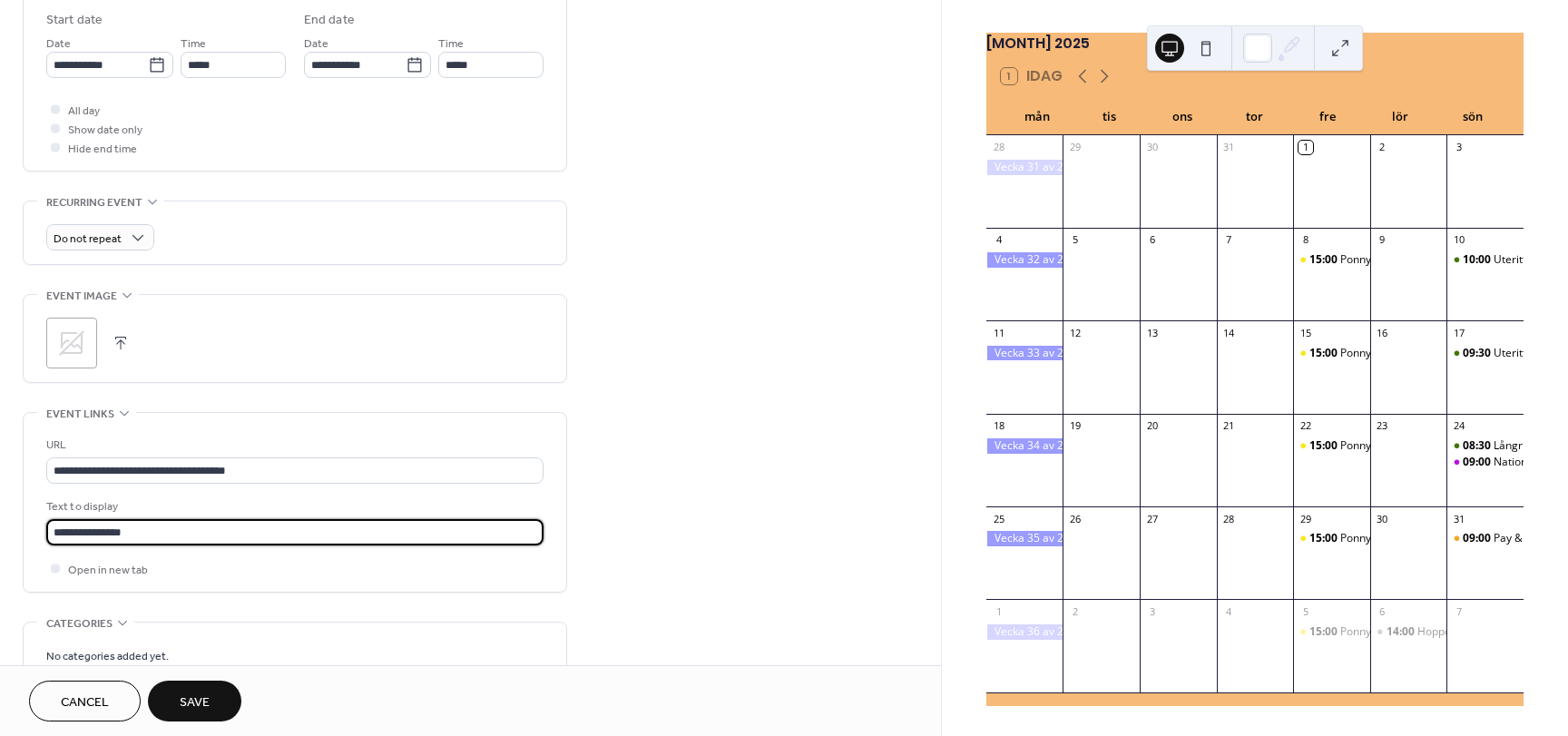 scroll, scrollTop: 760, scrollLeft: 0, axis: vertical 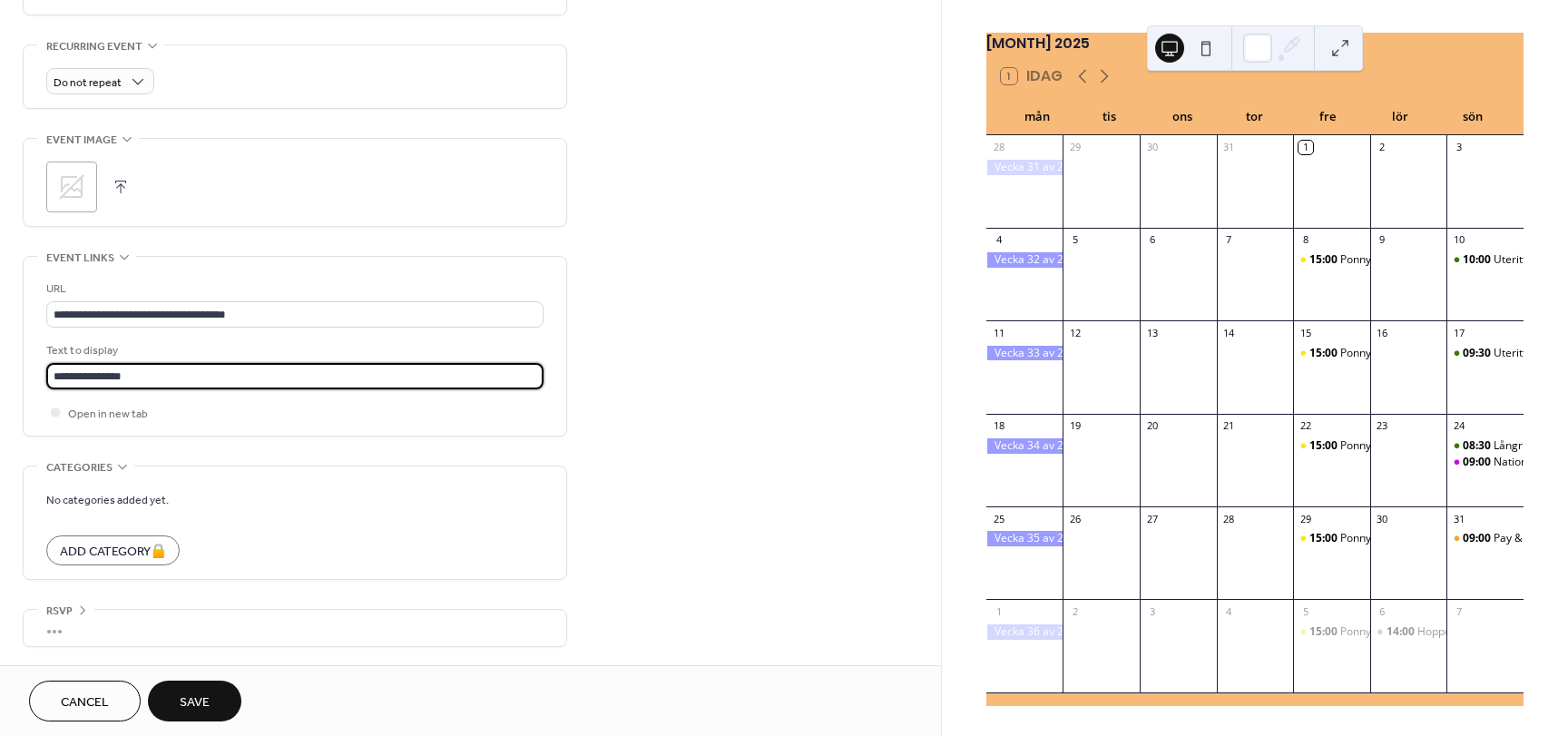 click on "Save" at bounding box center [194, 702] 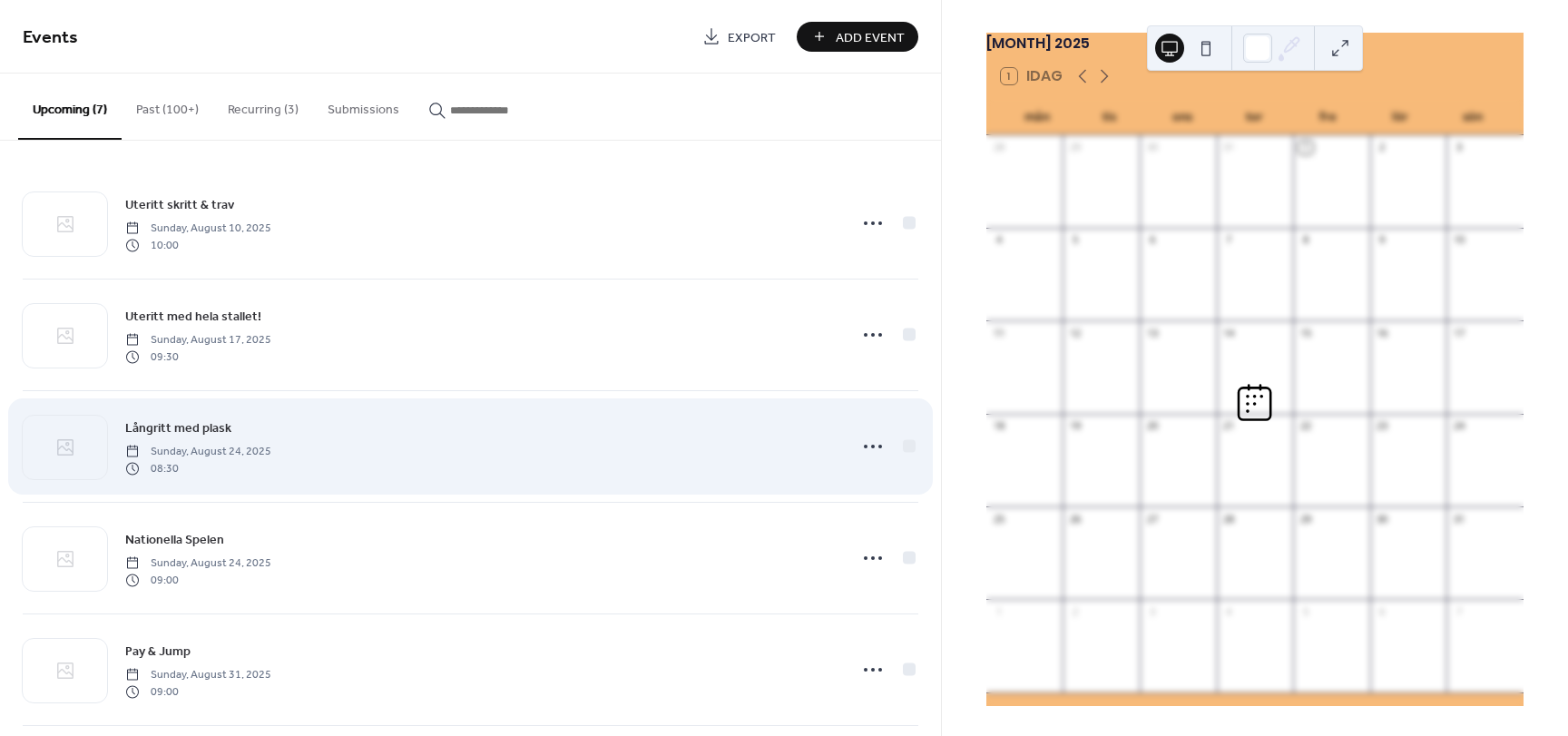 scroll, scrollTop: 240, scrollLeft: 0, axis: vertical 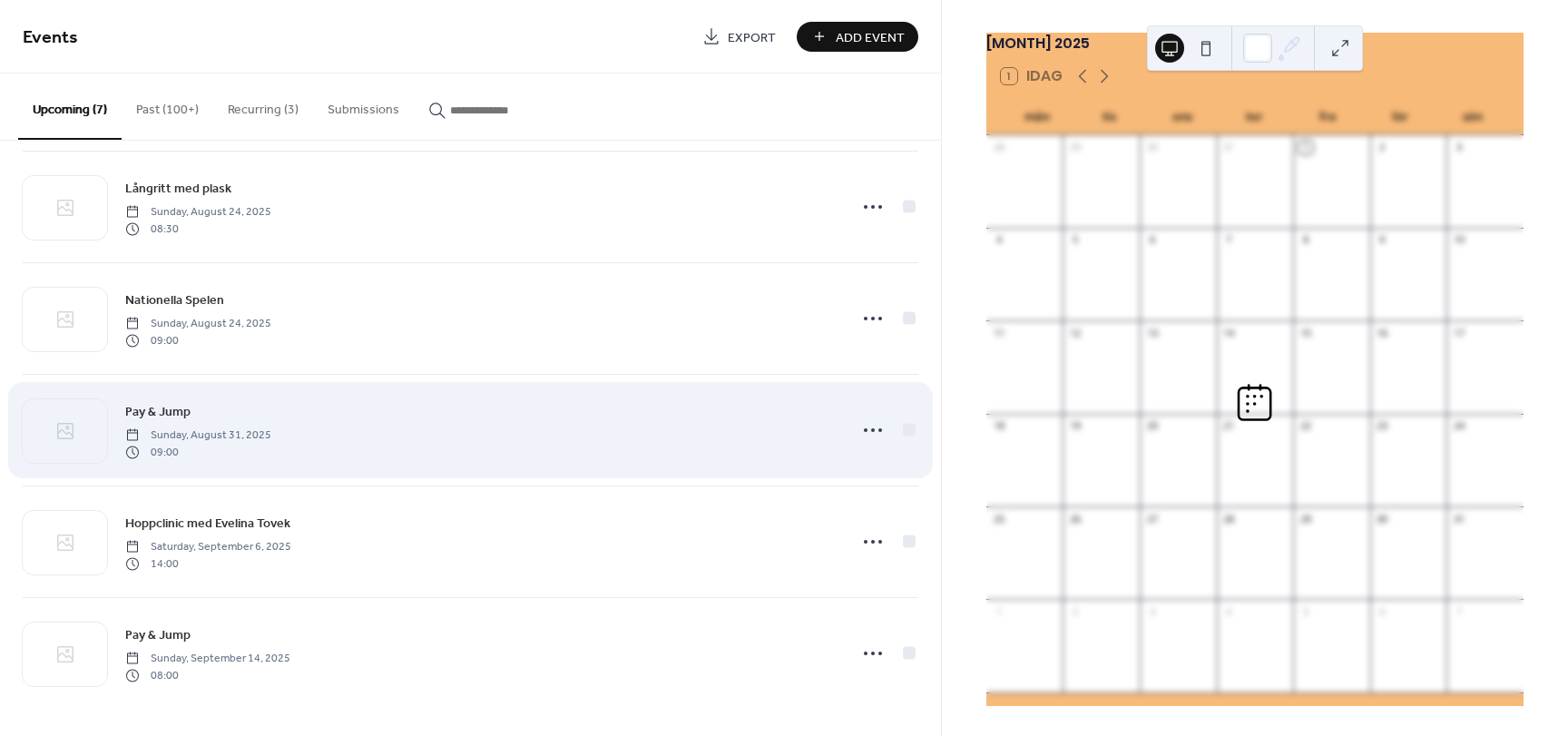 click on "Pay & Jump" at bounding box center (158, 412) 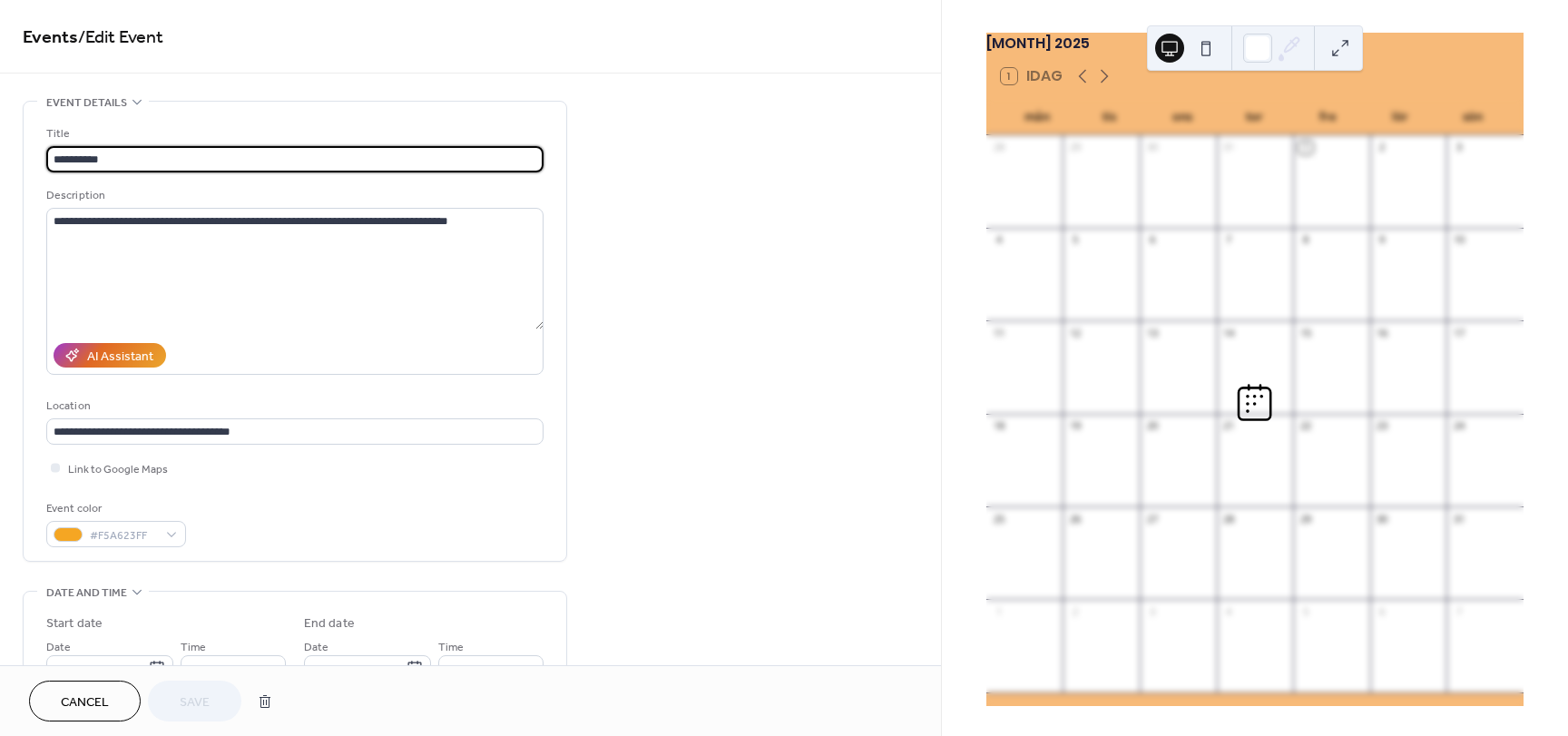 click on "Cancel" at bounding box center [84, 701] 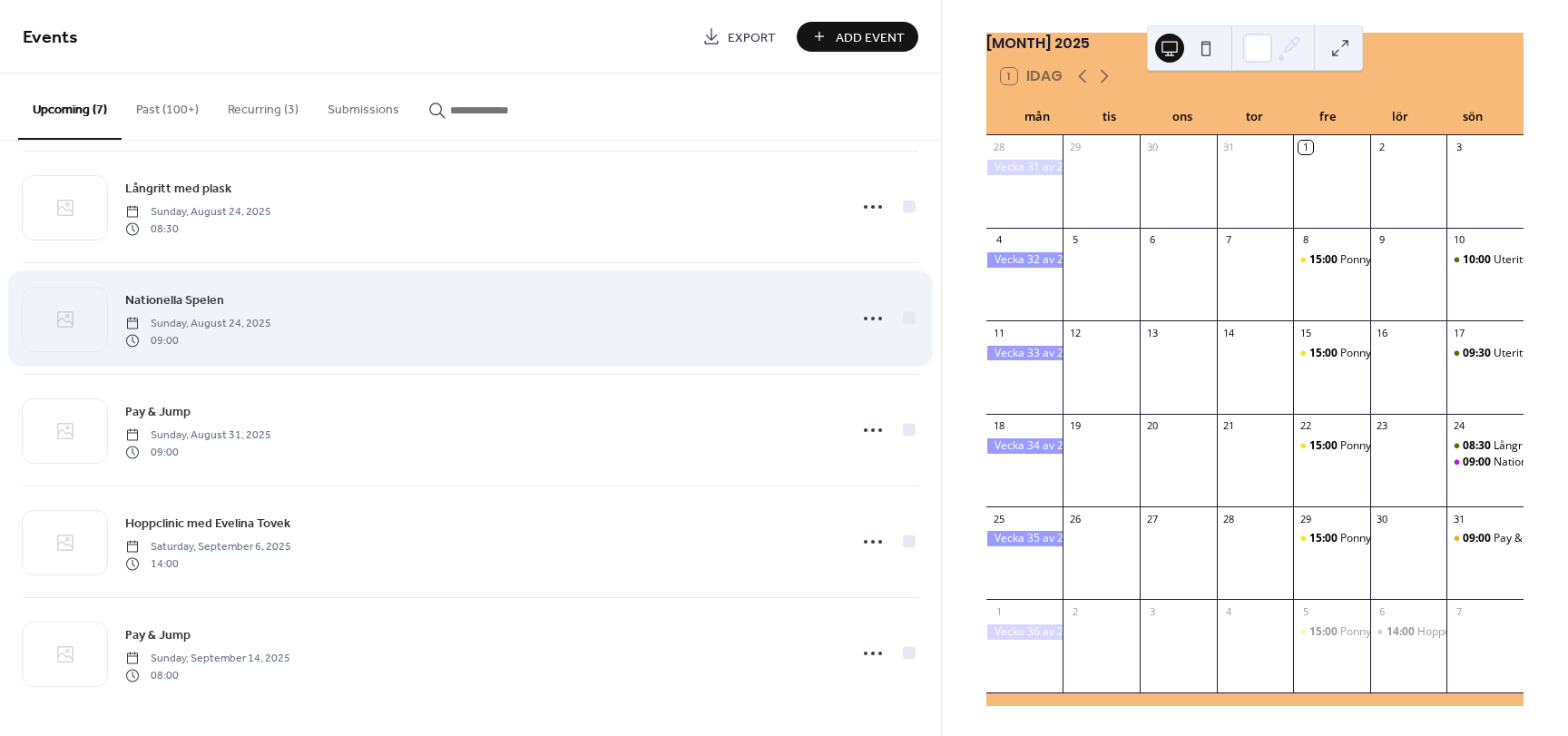 scroll, scrollTop: 0, scrollLeft: 0, axis: both 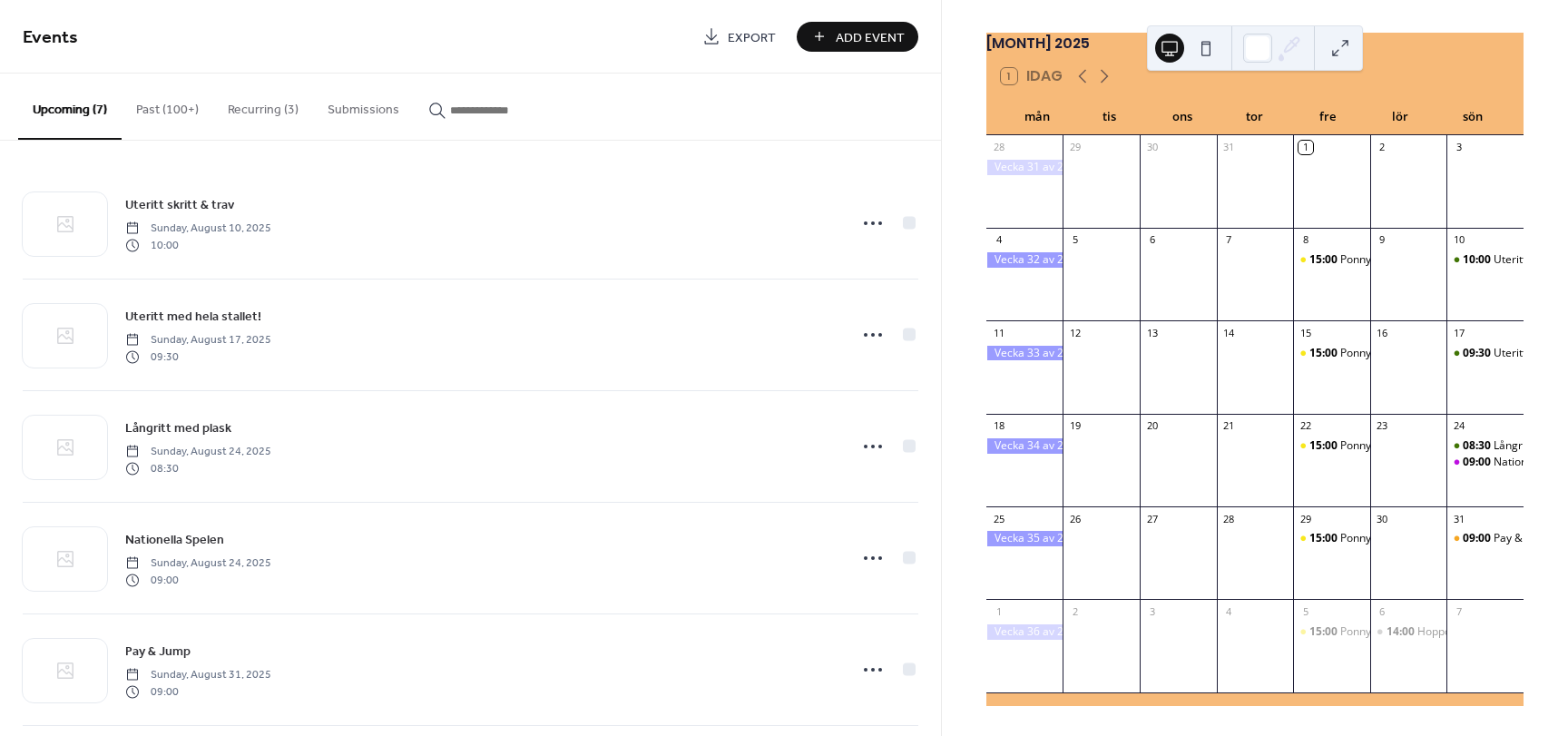 click on "Add Event" at bounding box center (870, 37) 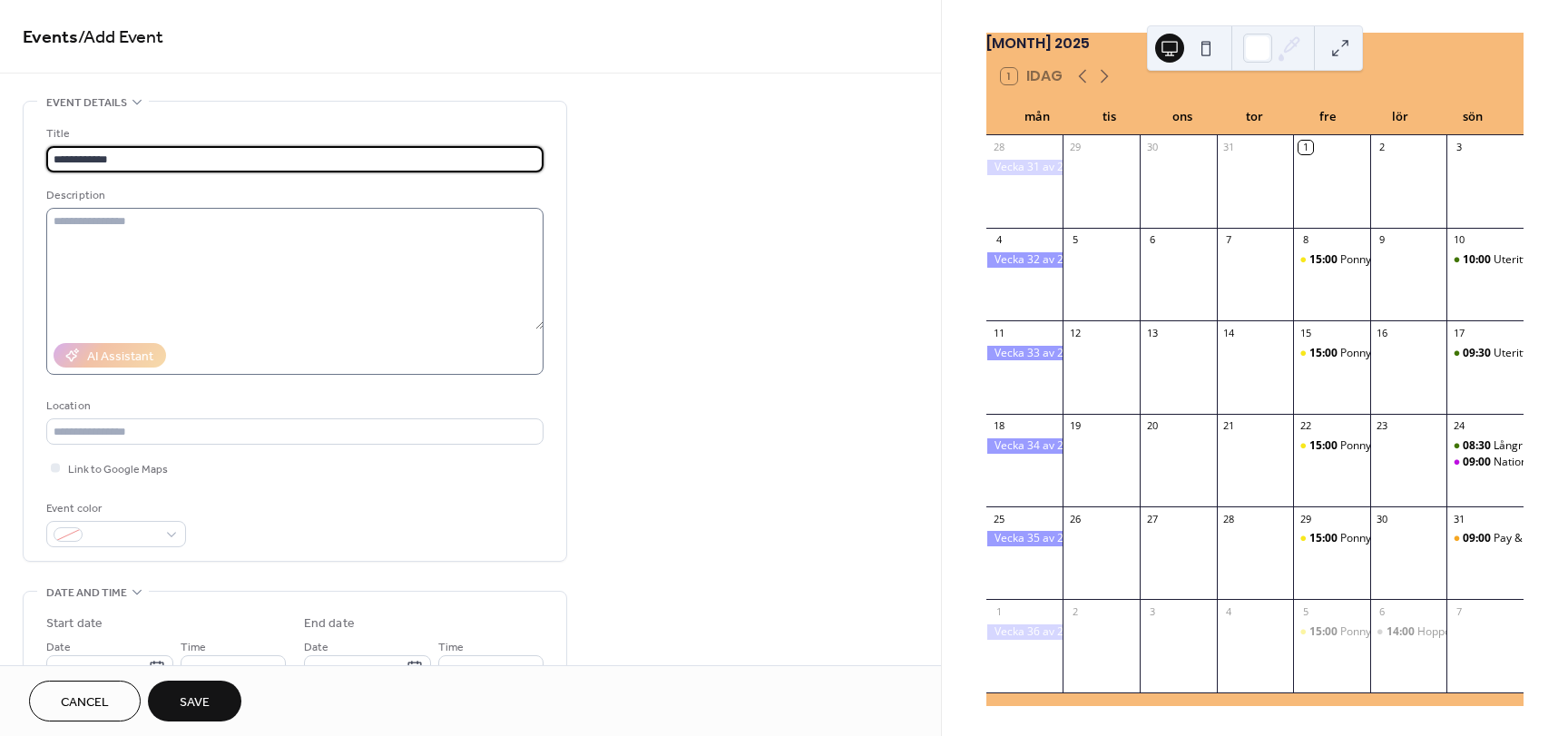 type on "**********" 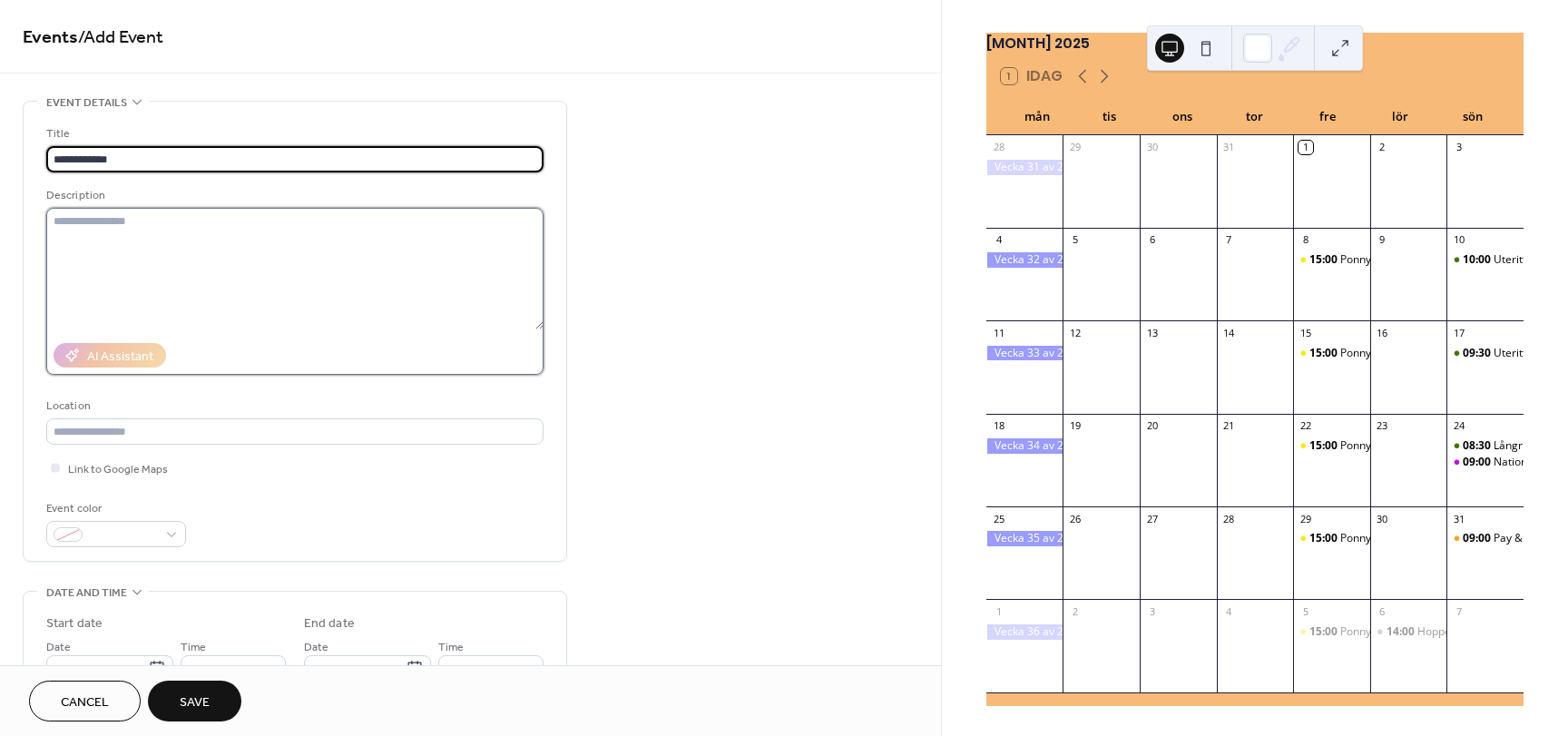 click at bounding box center (295, 269) 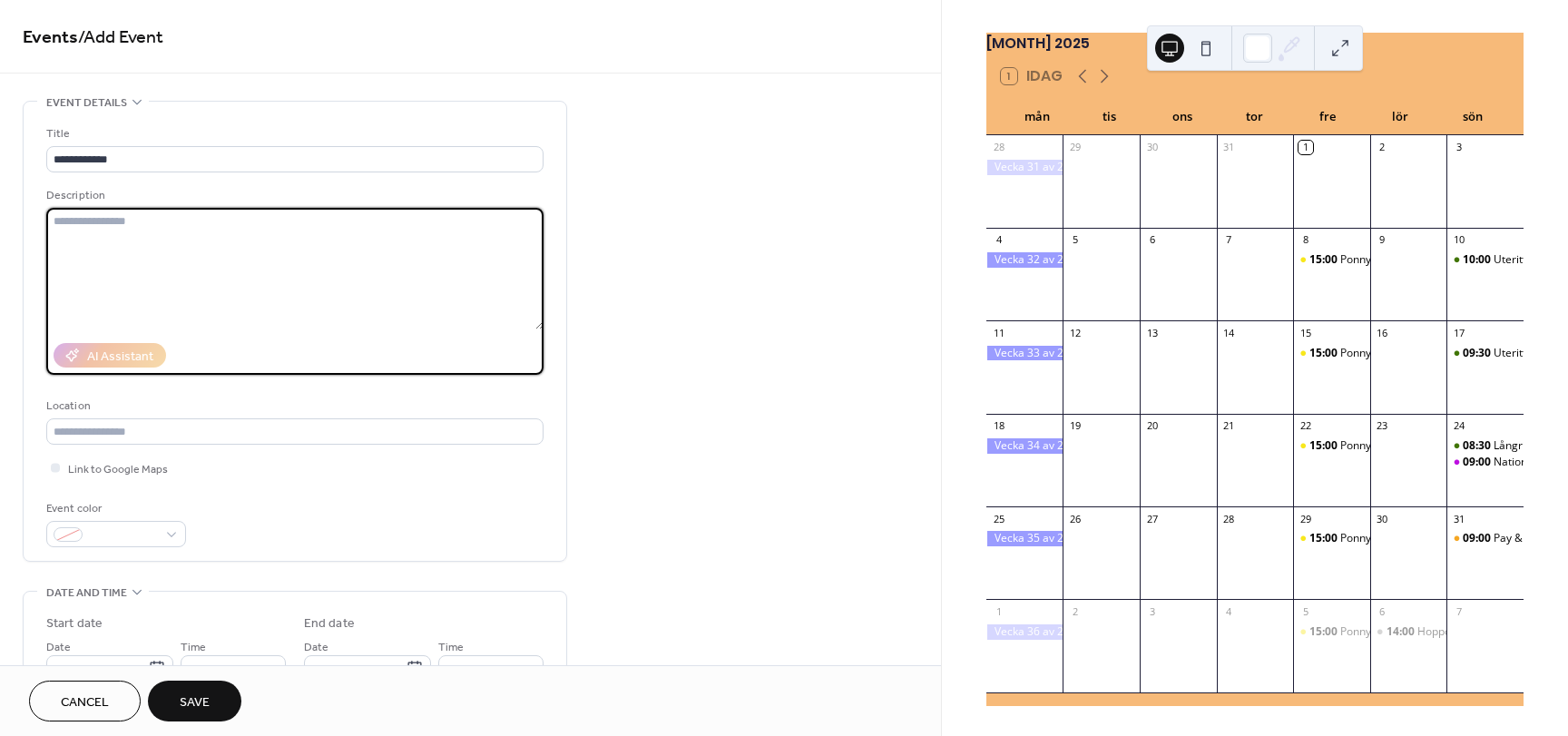 paste on "**********" 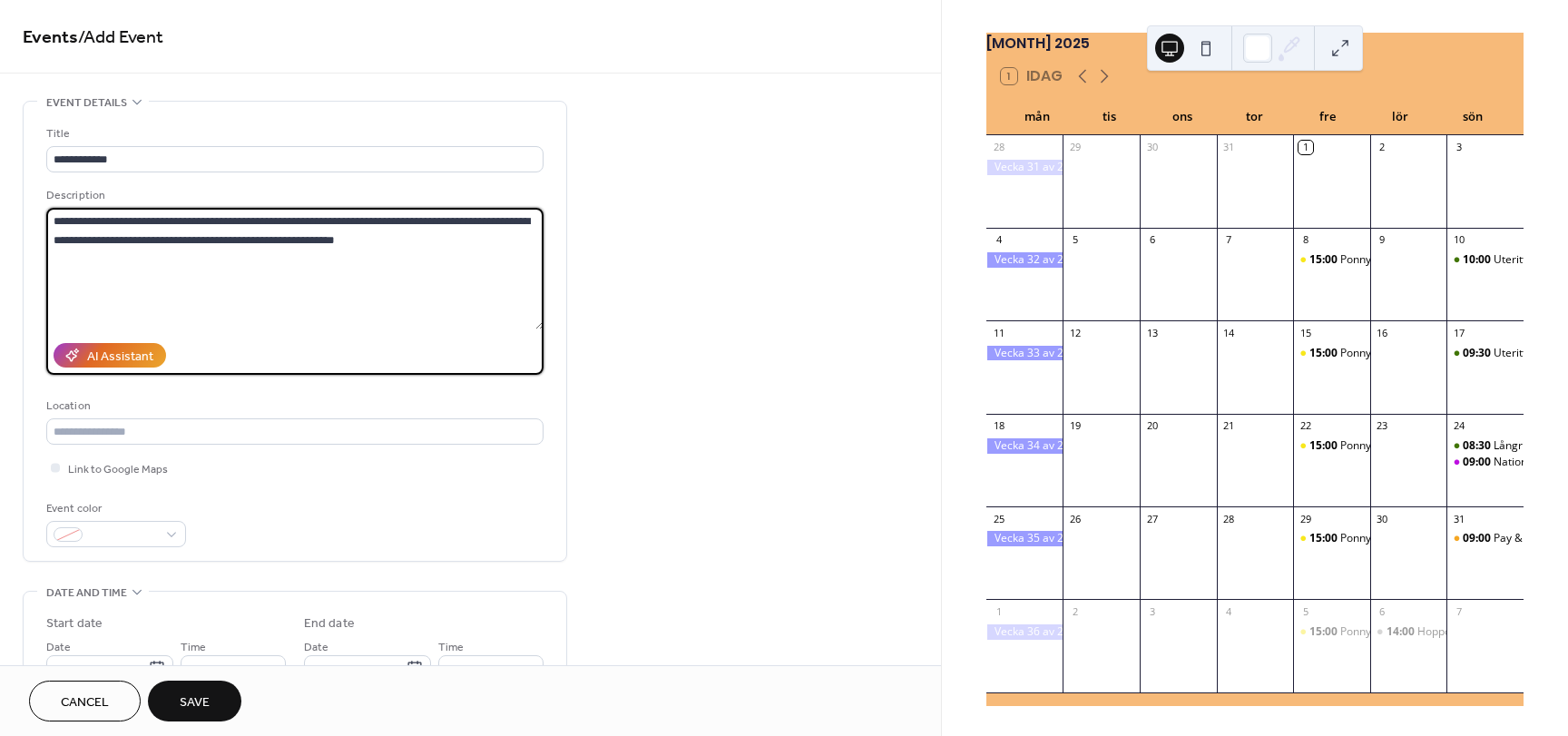 paste on "**********" 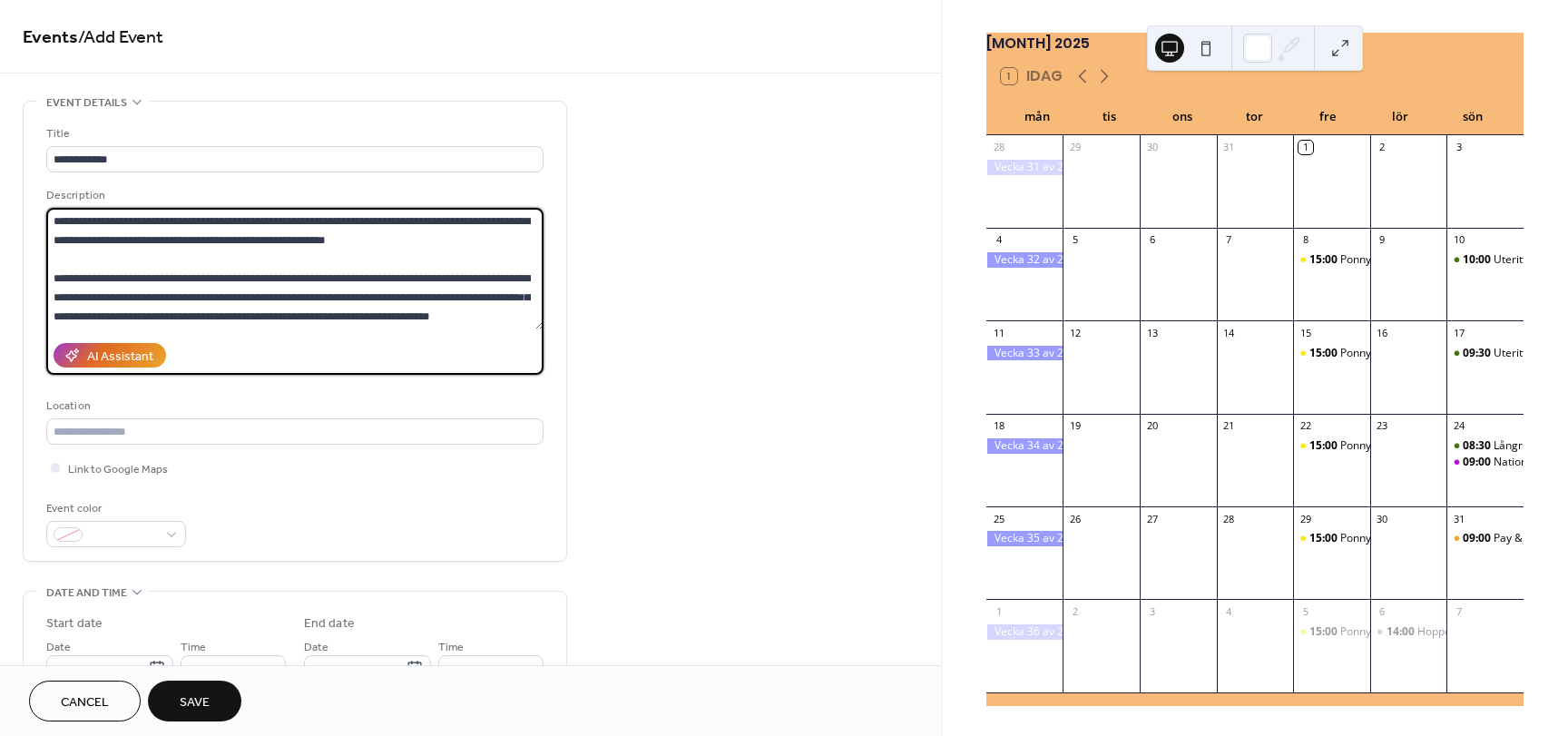 type on "**********" 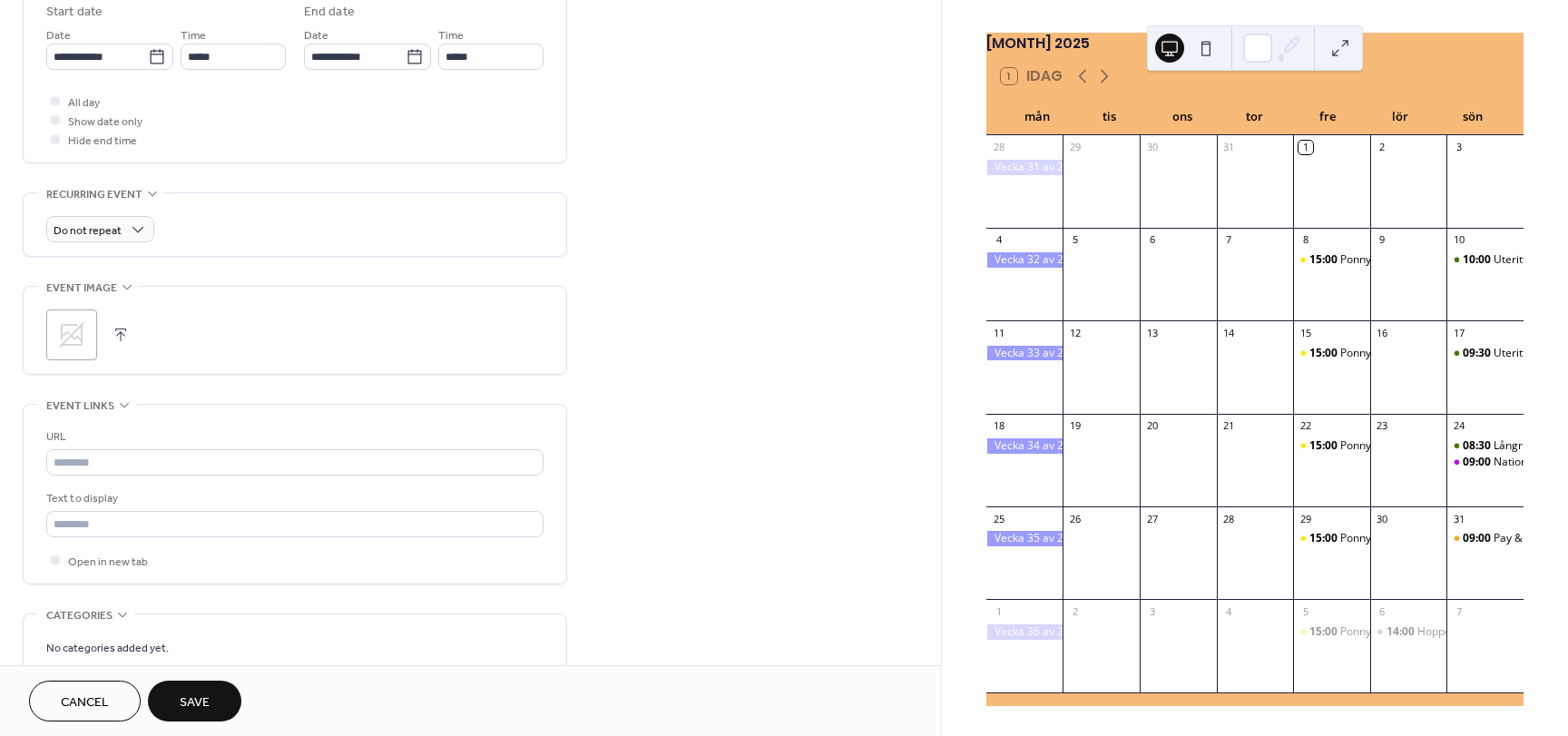 scroll, scrollTop: 613, scrollLeft: 0, axis: vertical 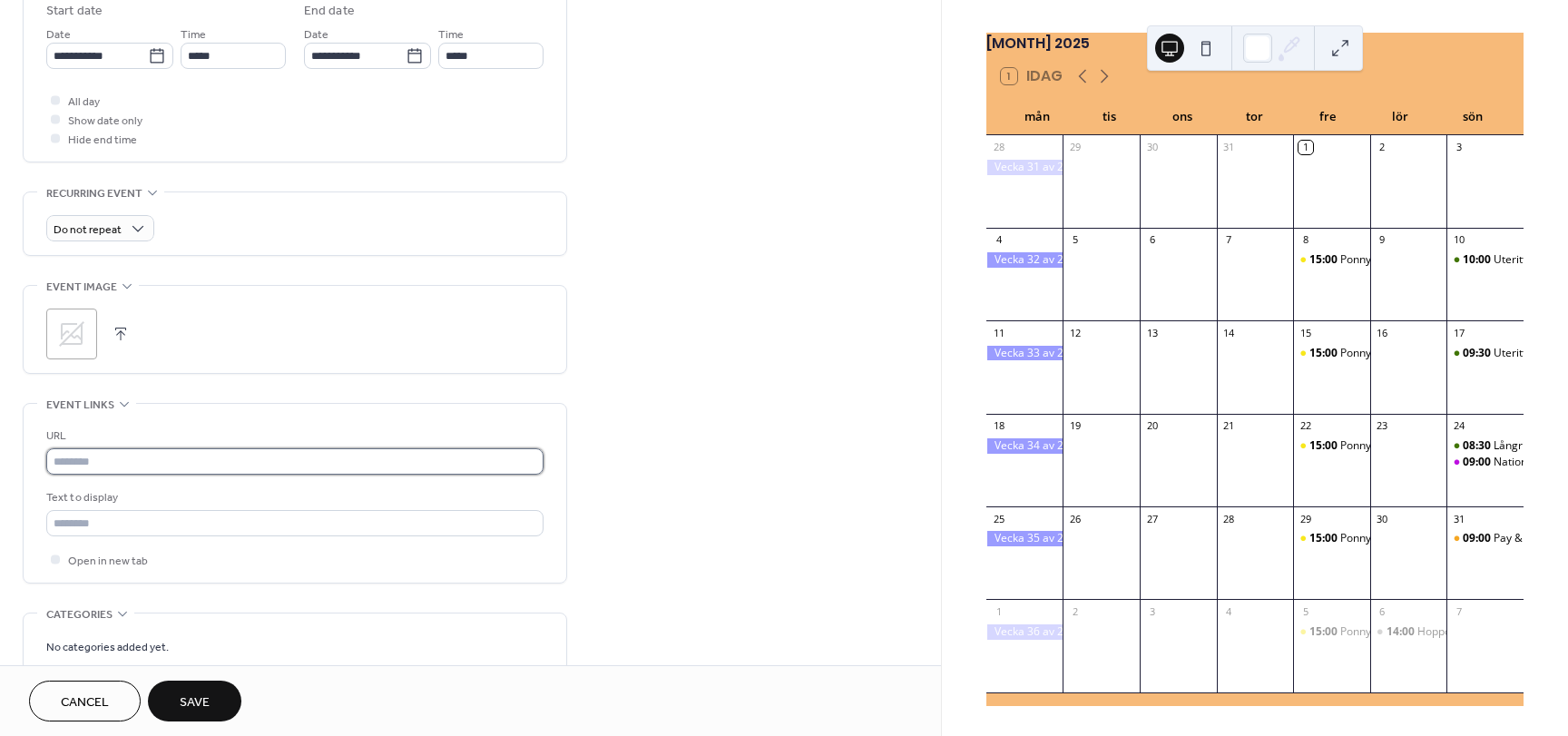 click at bounding box center [295, 461] 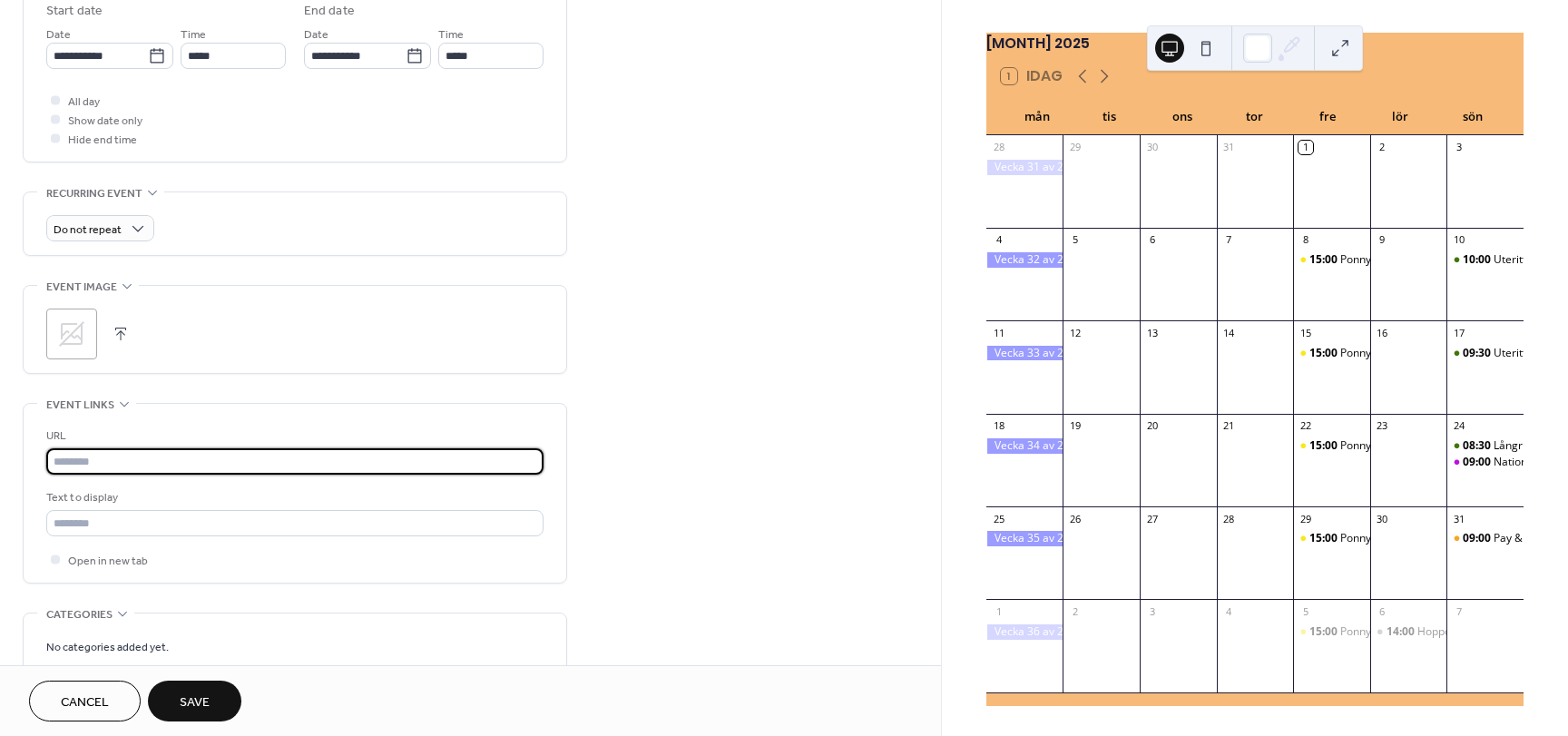 paste on "**********" 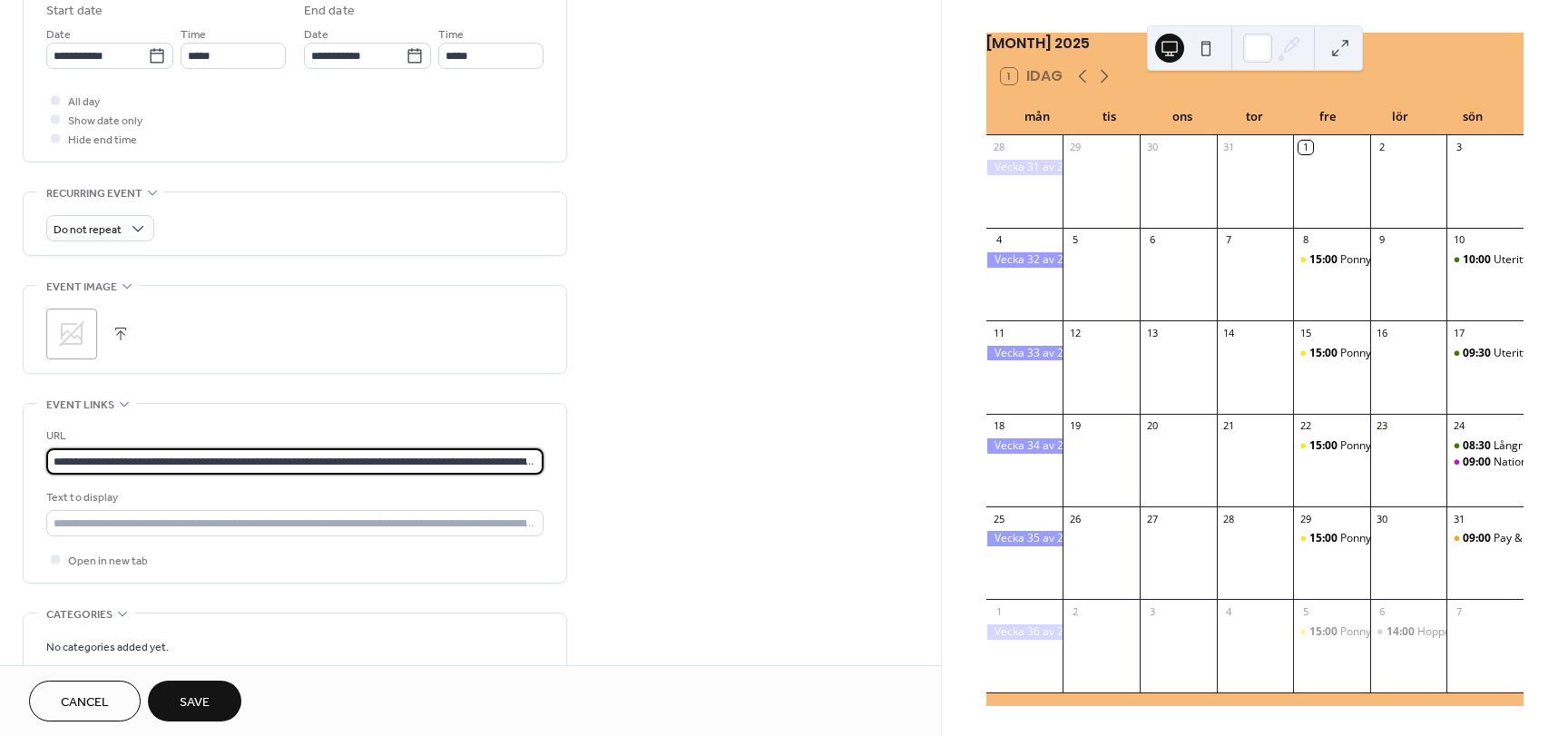 scroll, scrollTop: 0, scrollLeft: 1052, axis: horizontal 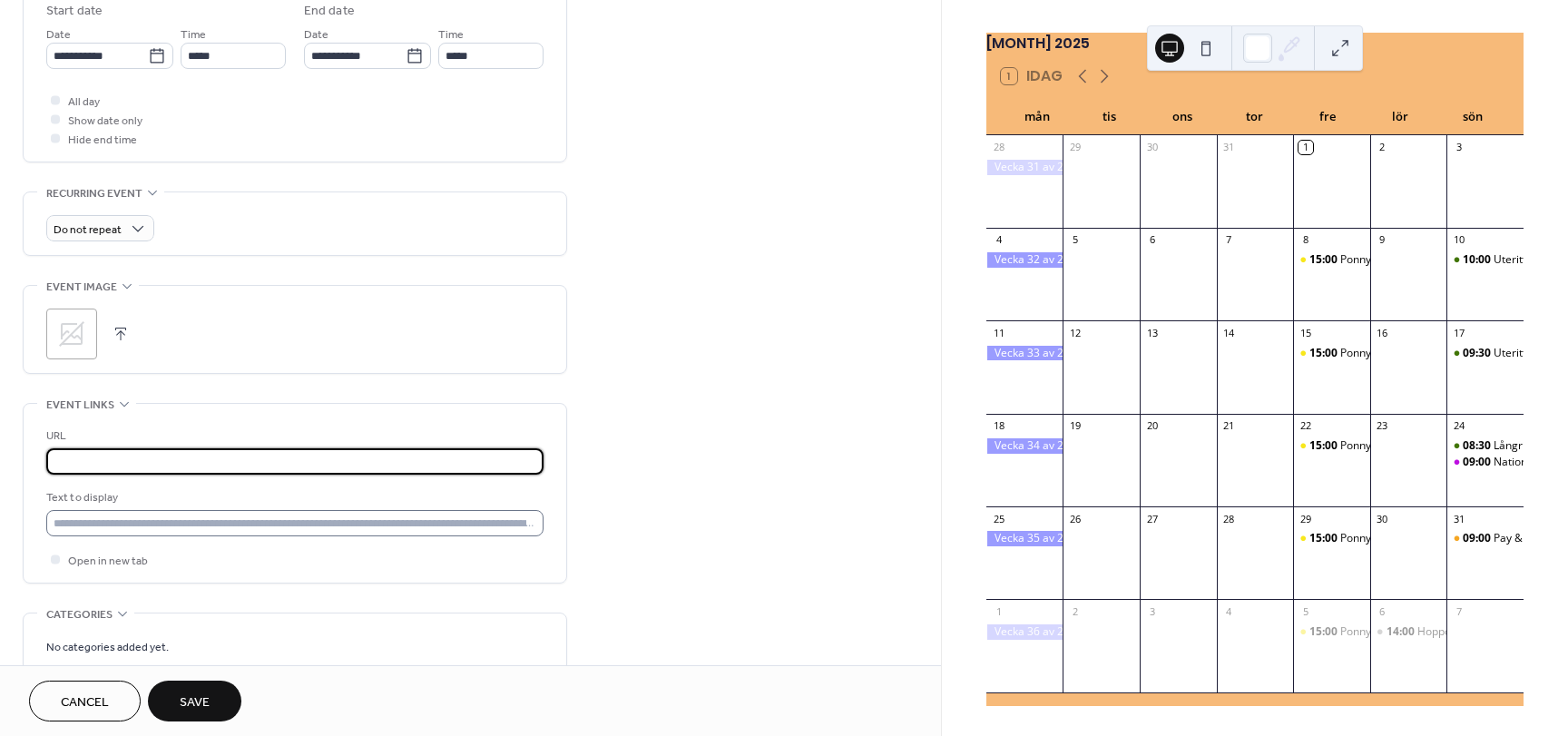 type on "**********" 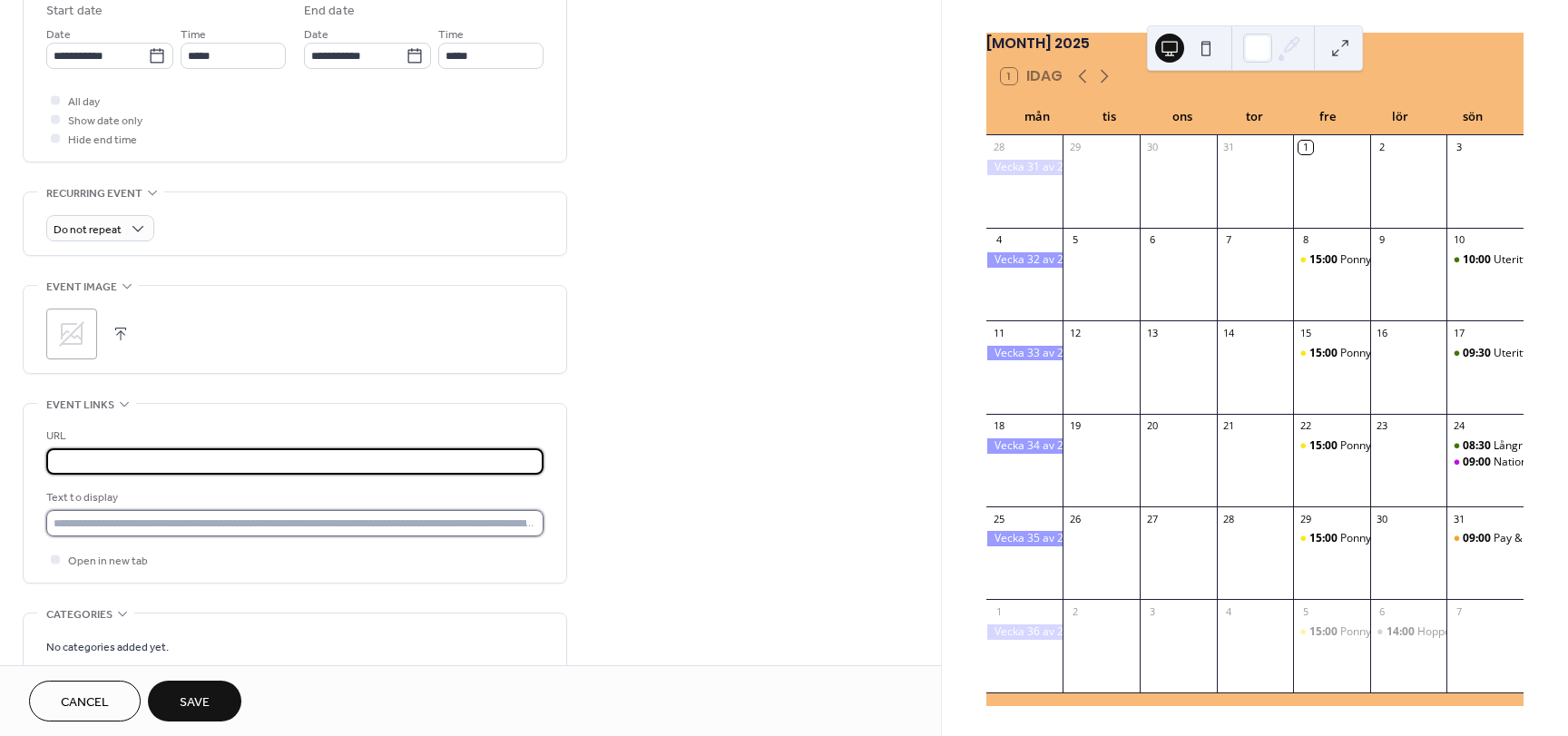 scroll, scrollTop: 0, scrollLeft: 0, axis: both 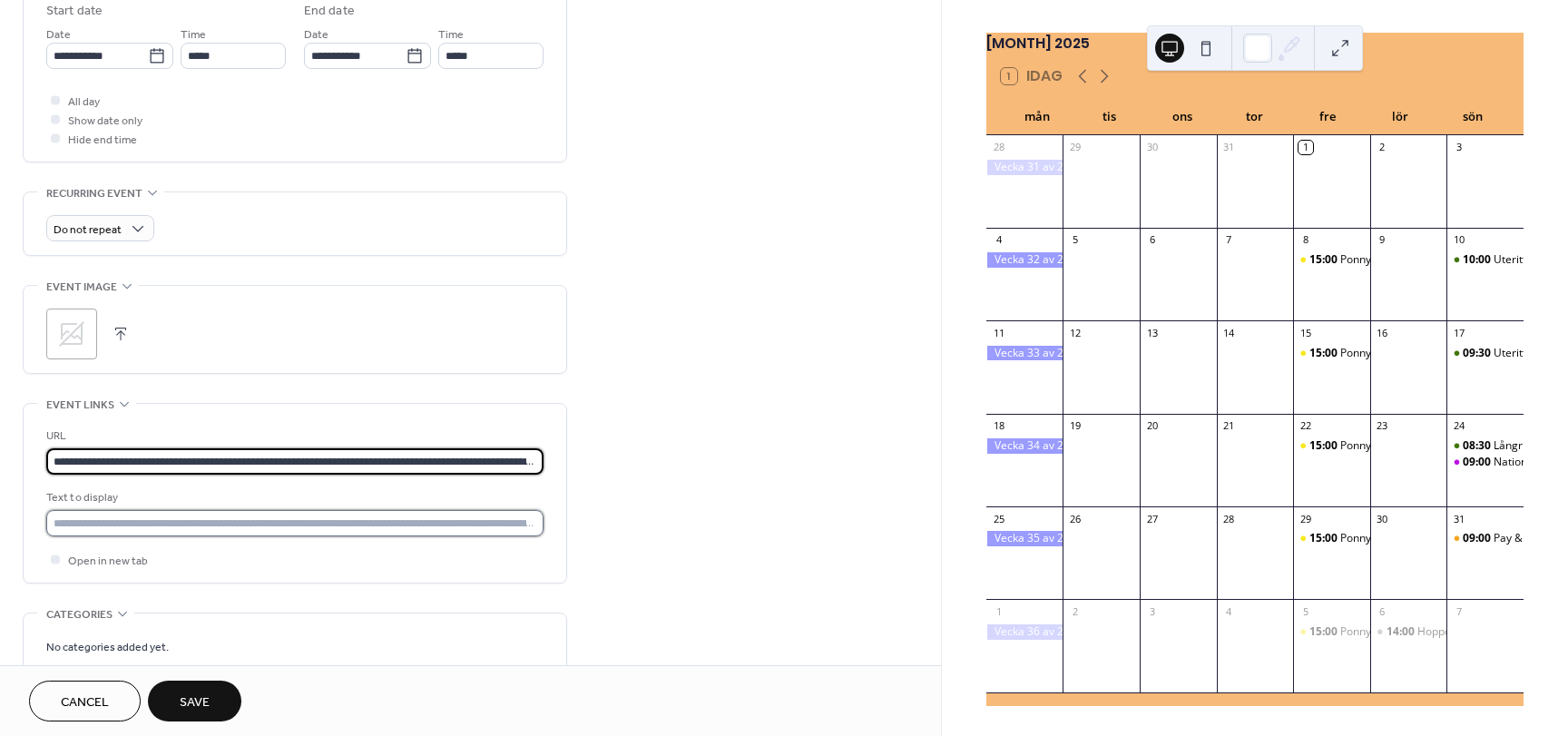 click at bounding box center (295, 523) 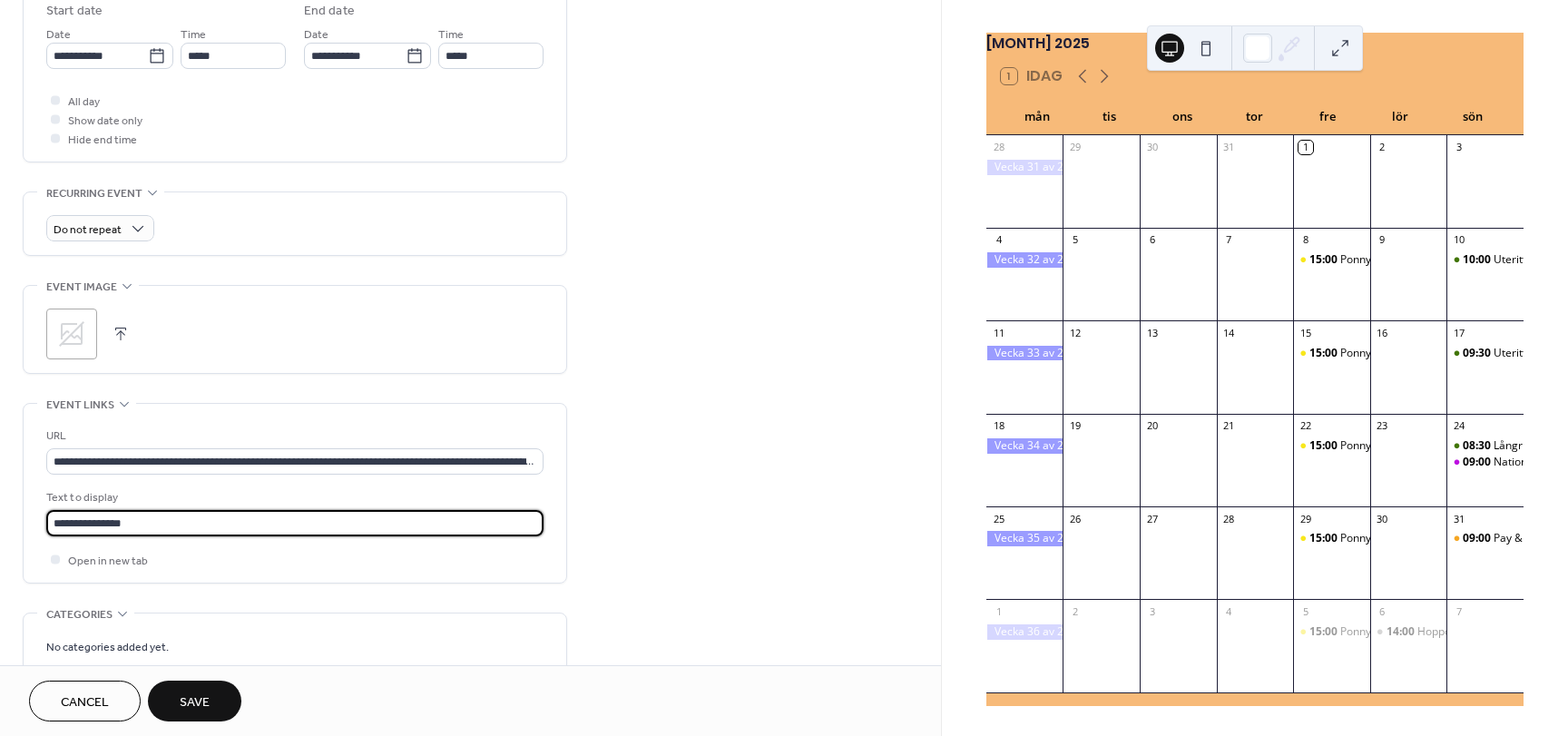 scroll, scrollTop: 1, scrollLeft: 0, axis: vertical 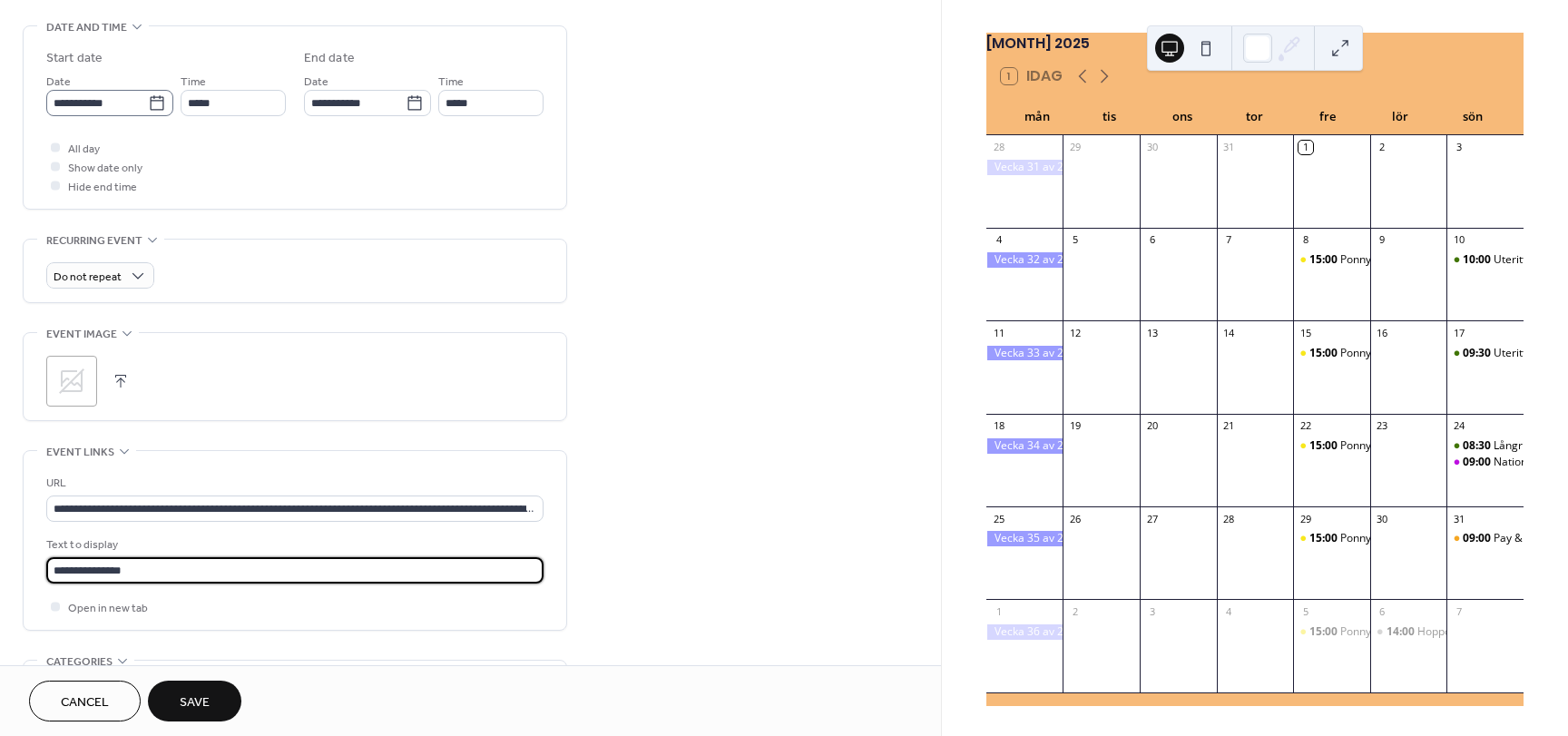 type on "**********" 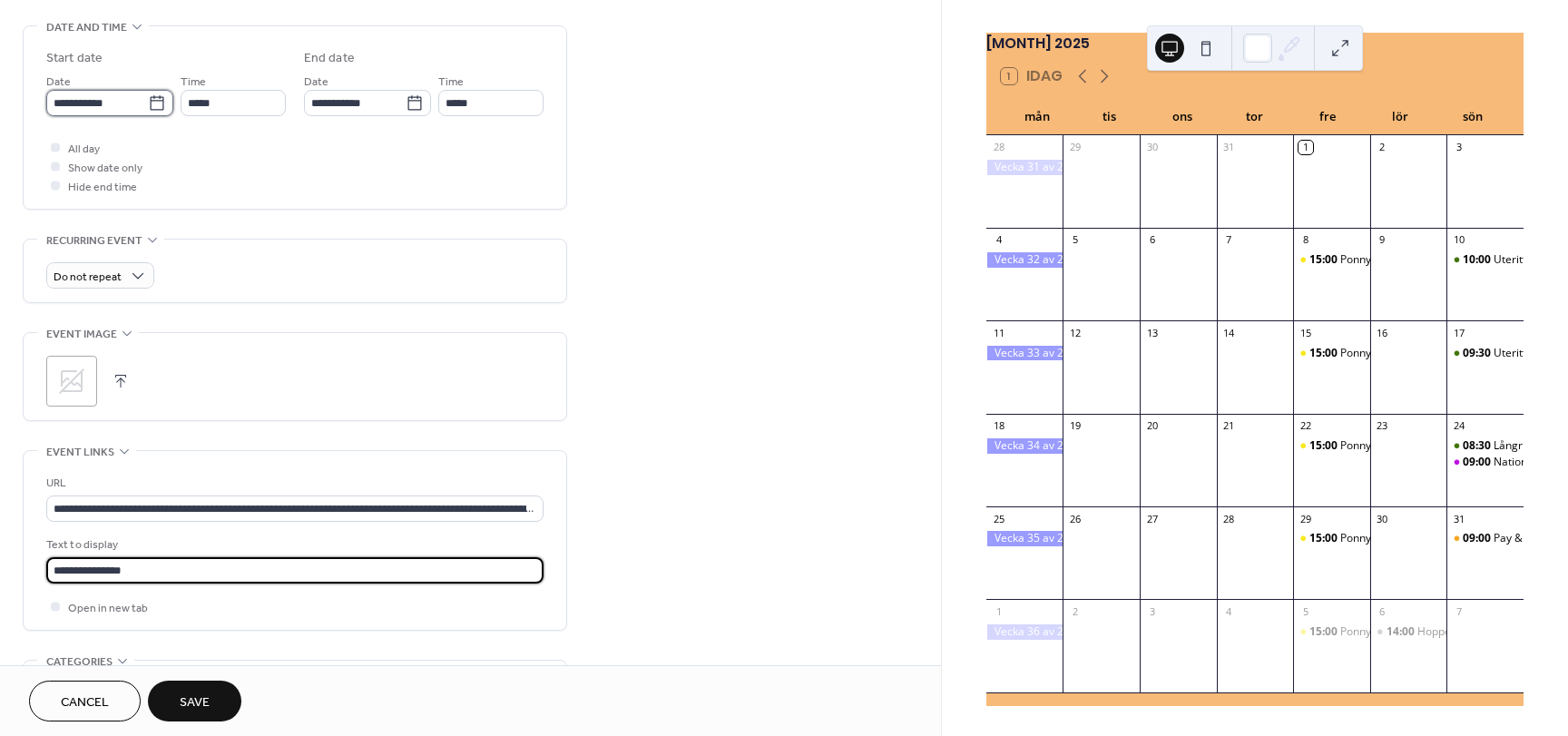 click on "**********" at bounding box center [97, 103] 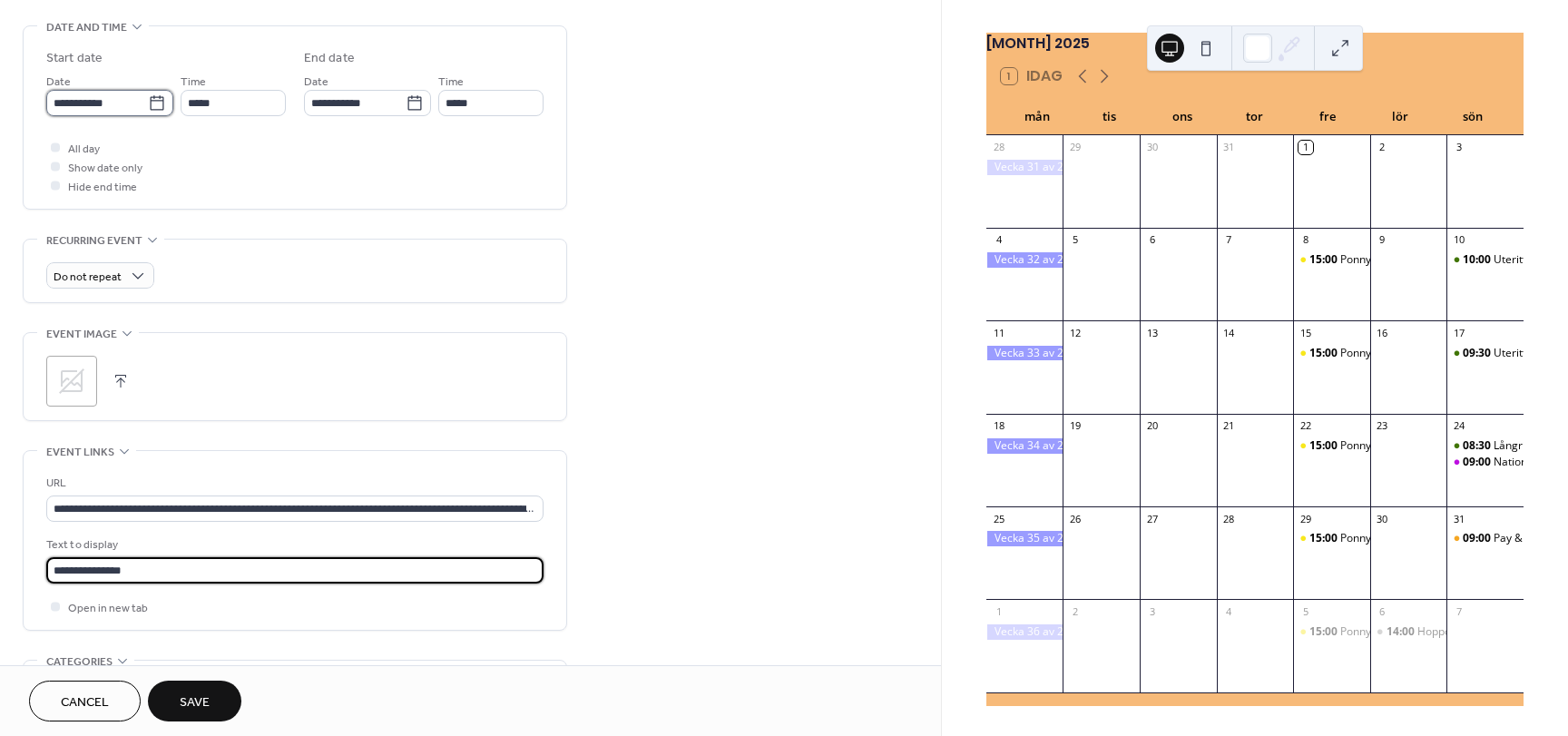 scroll, scrollTop: 0, scrollLeft: 0, axis: both 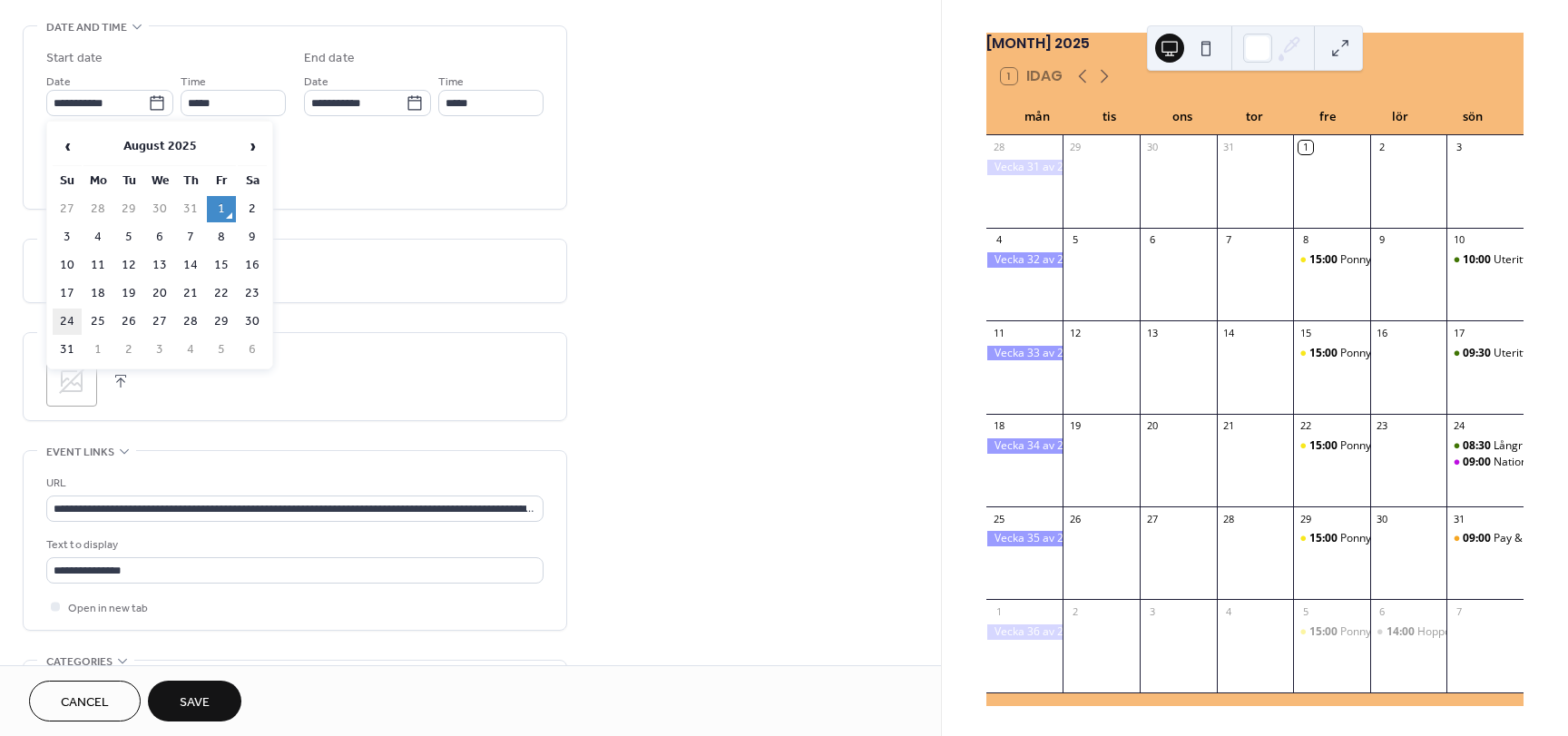 click on "24" at bounding box center [67, 321] 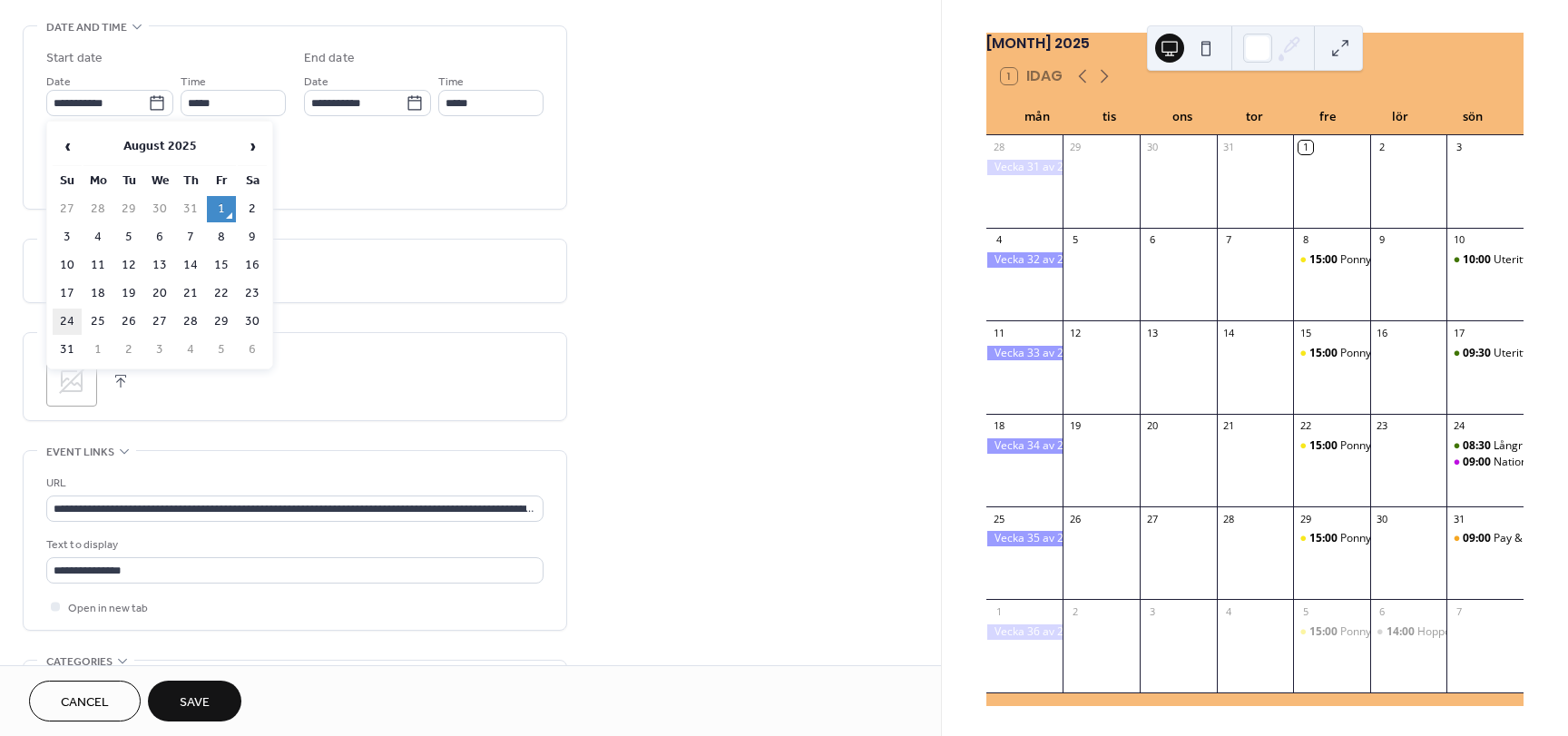 type on "**********" 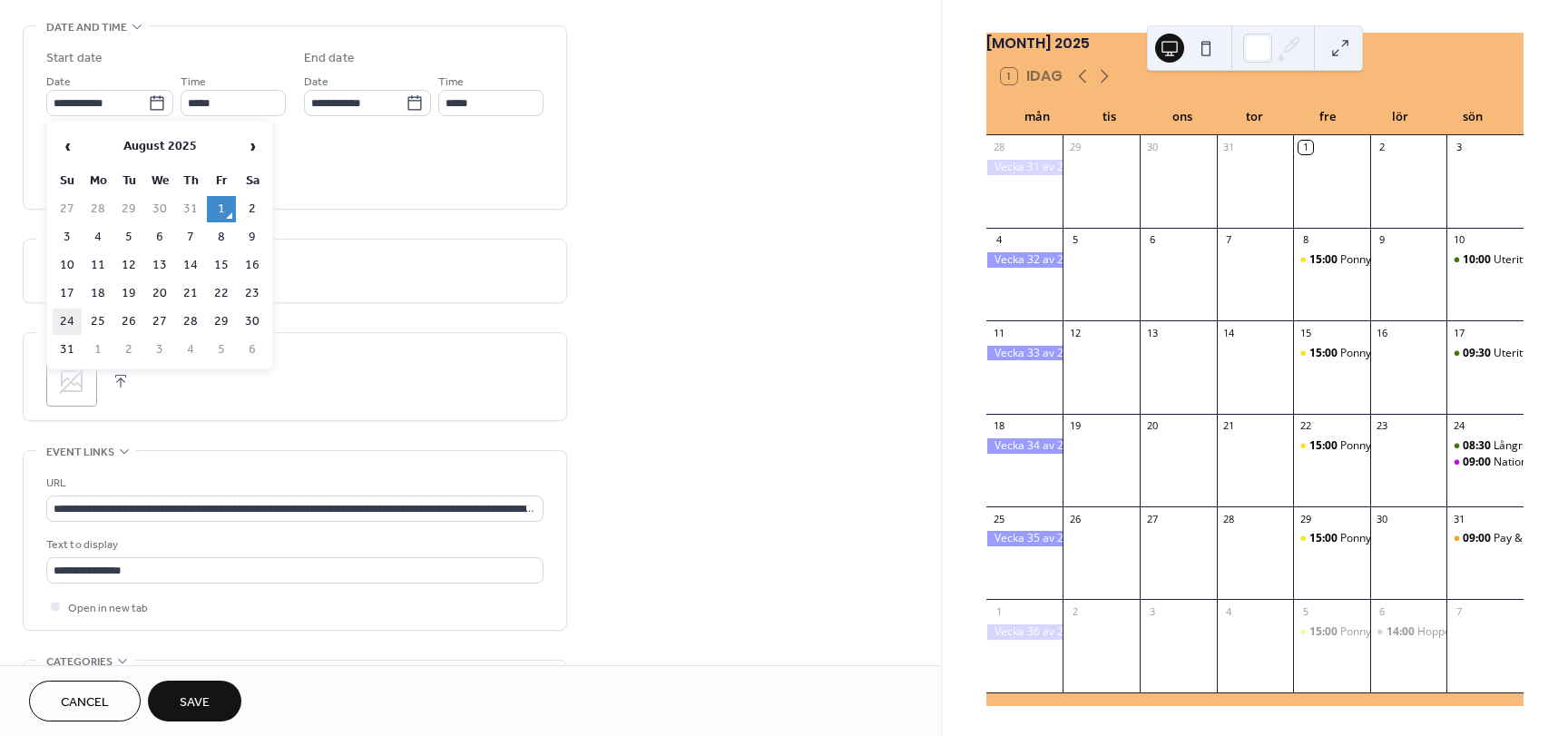type on "**********" 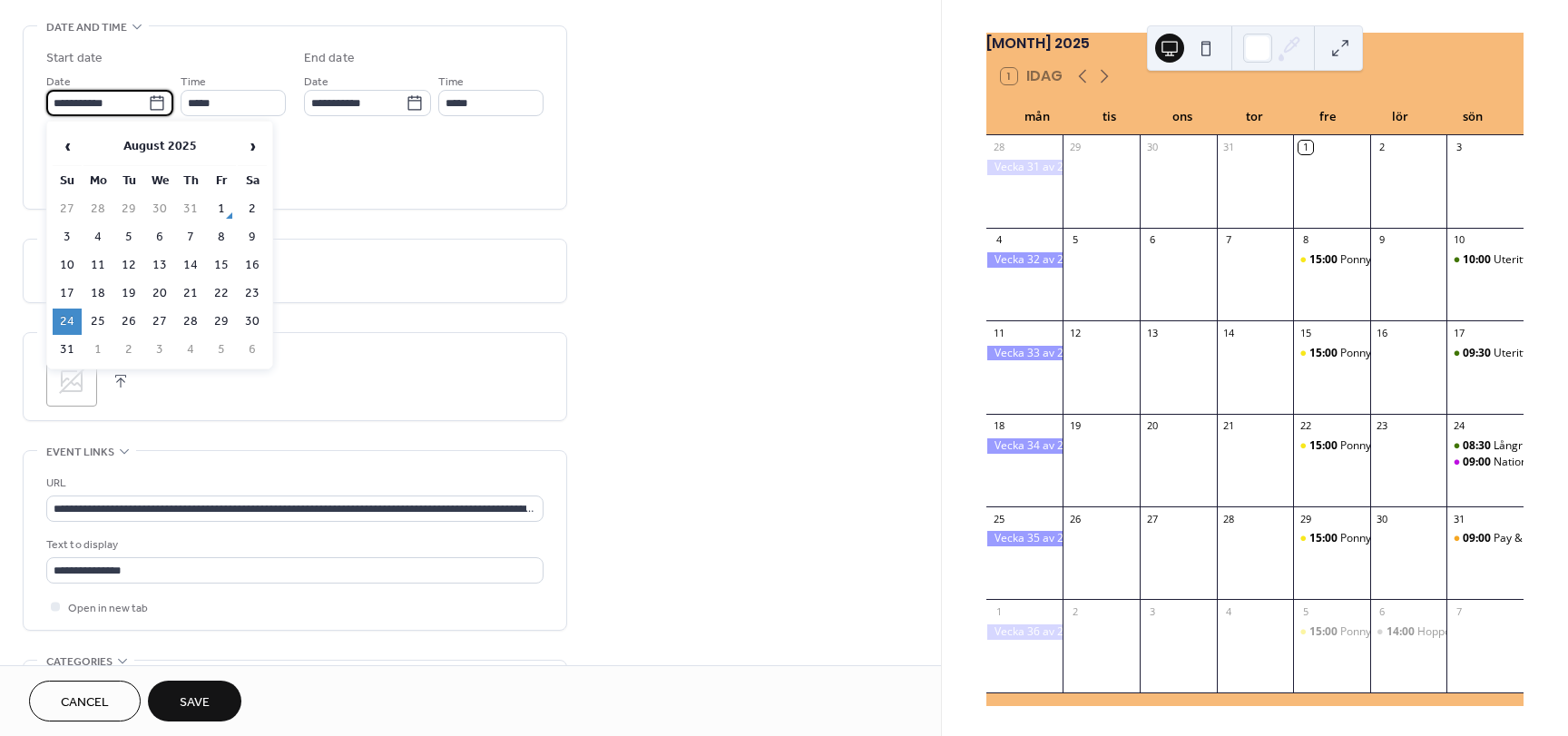 click on "**********" at bounding box center (97, 103) 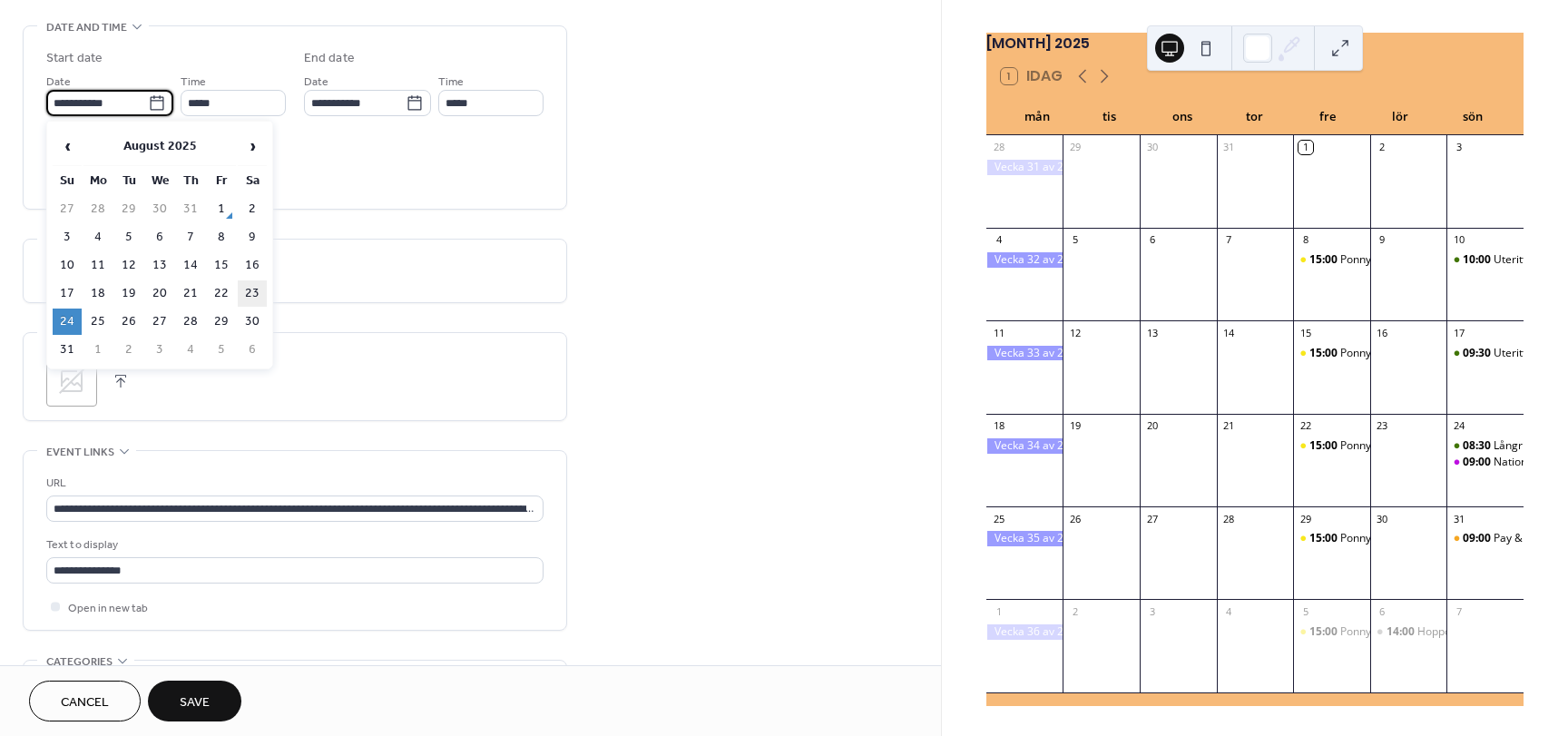 click on "23" at bounding box center (252, 293) 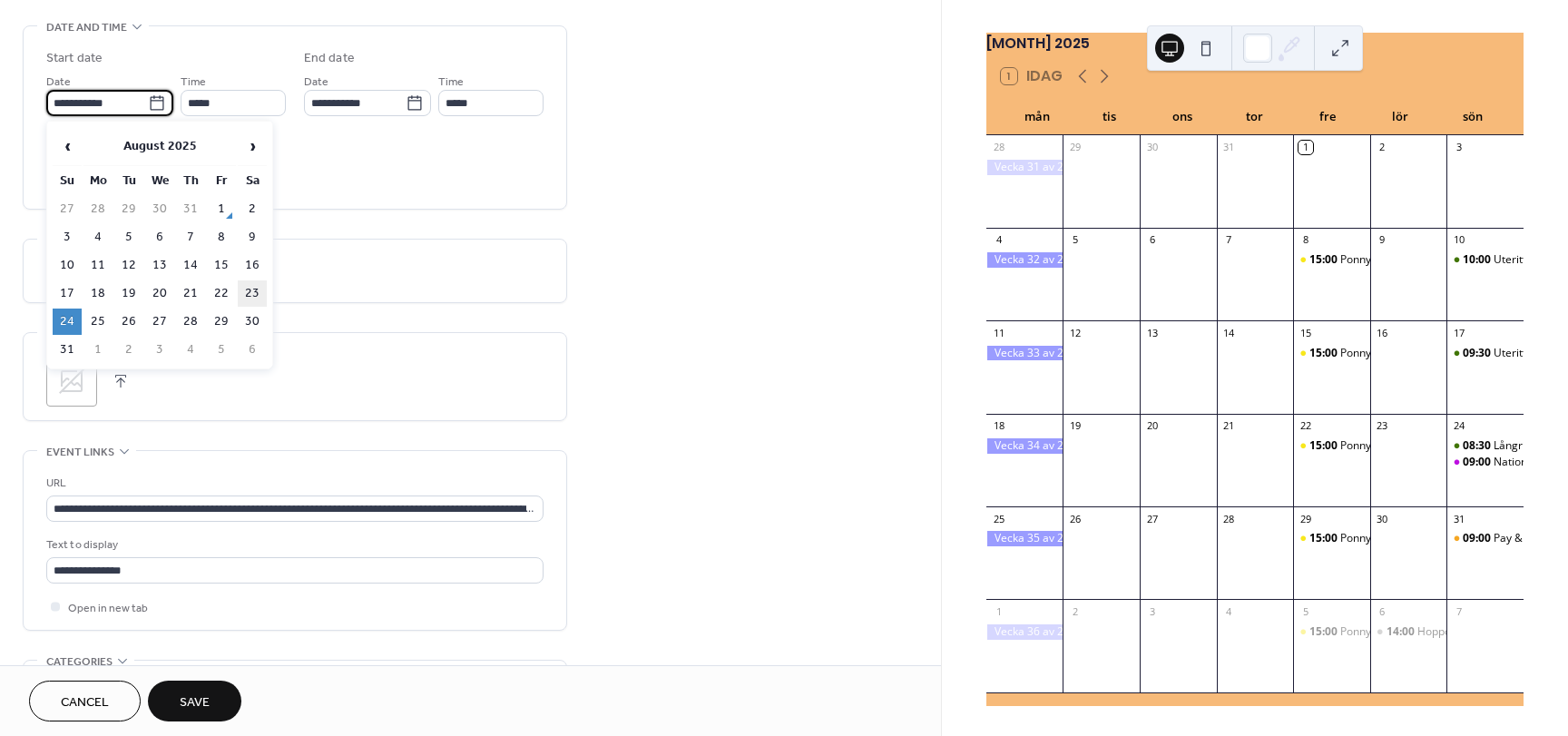type on "**********" 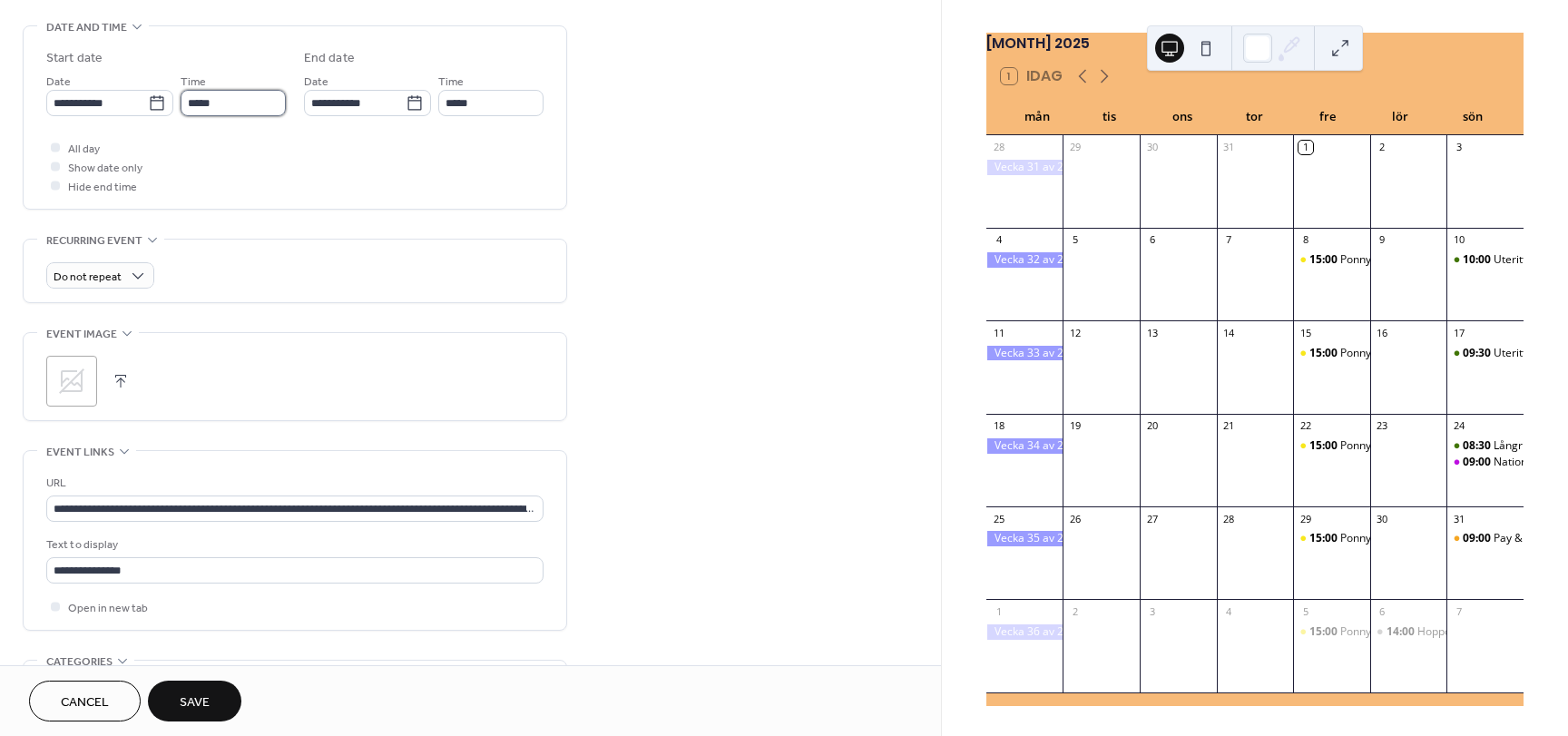 click on "*****" at bounding box center (233, 103) 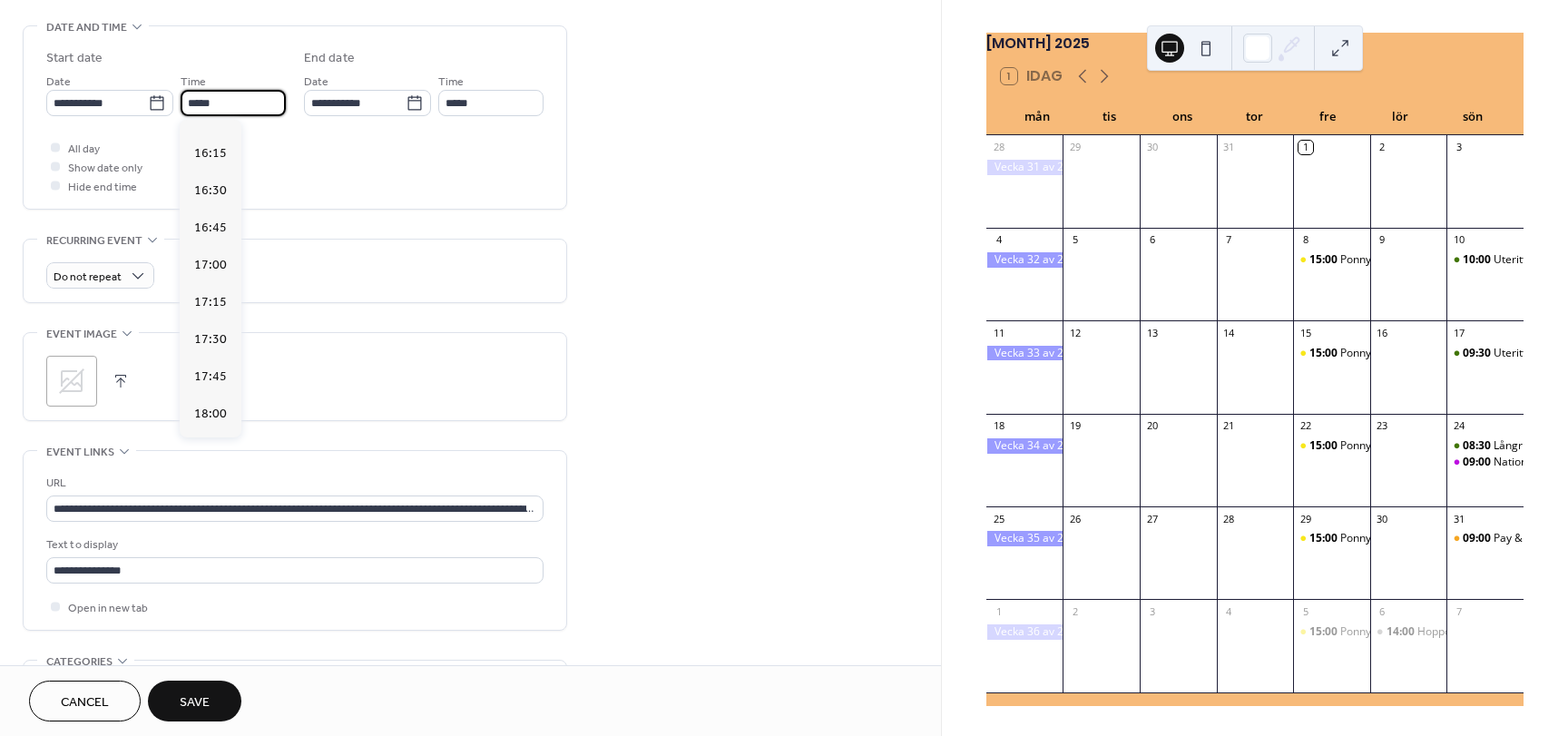 scroll, scrollTop: 2406, scrollLeft: 0, axis: vertical 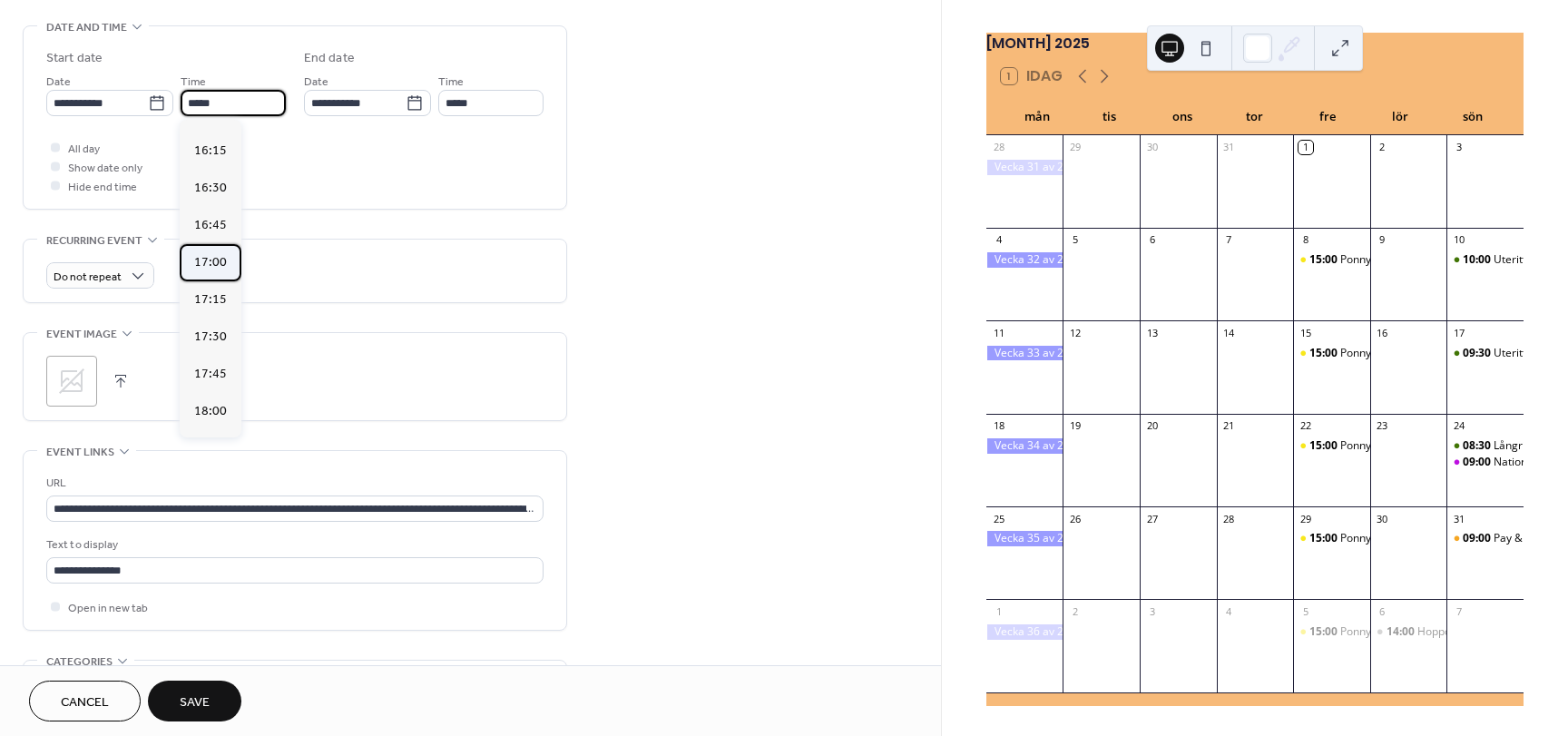 click on "17:00" at bounding box center (211, 262) 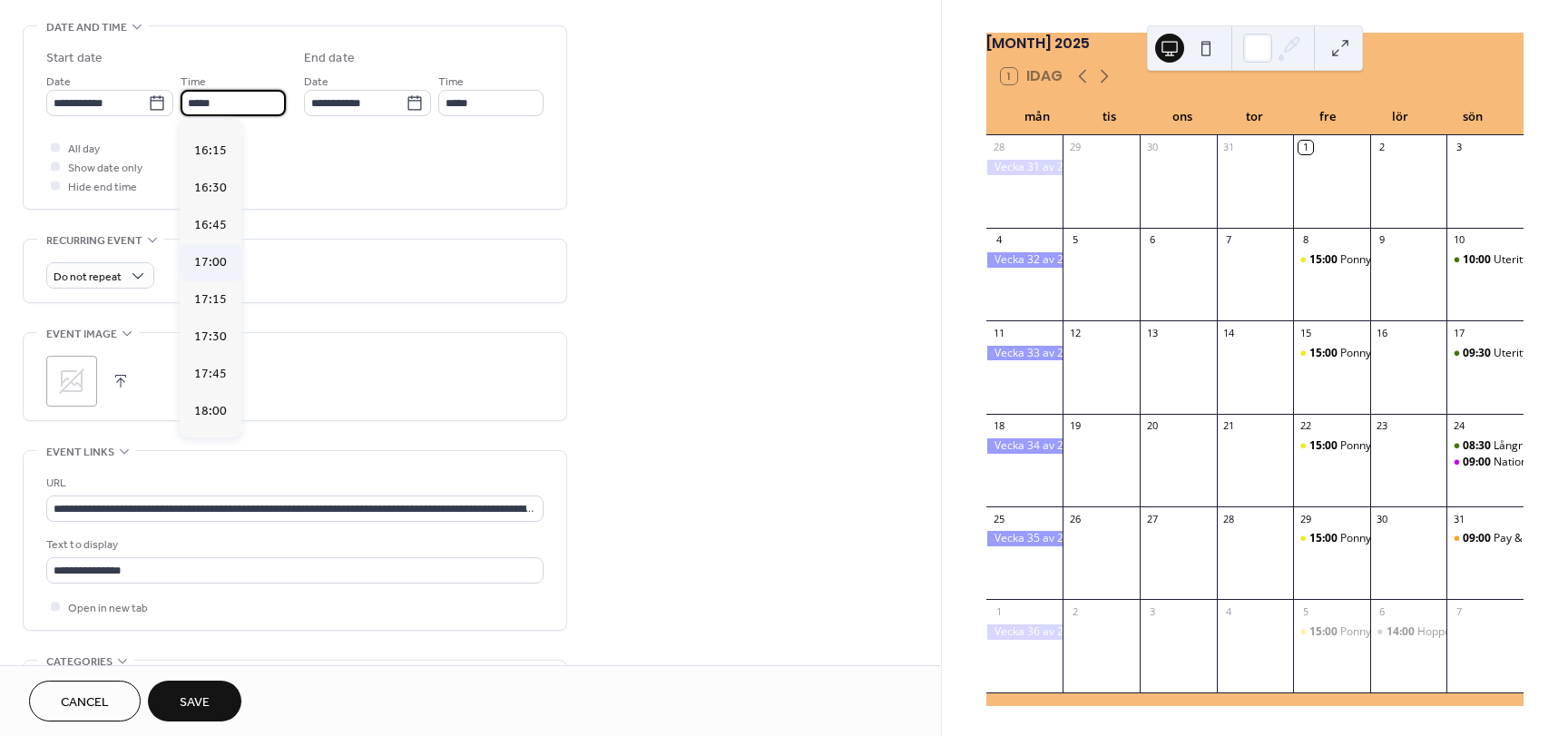 type on "*****" 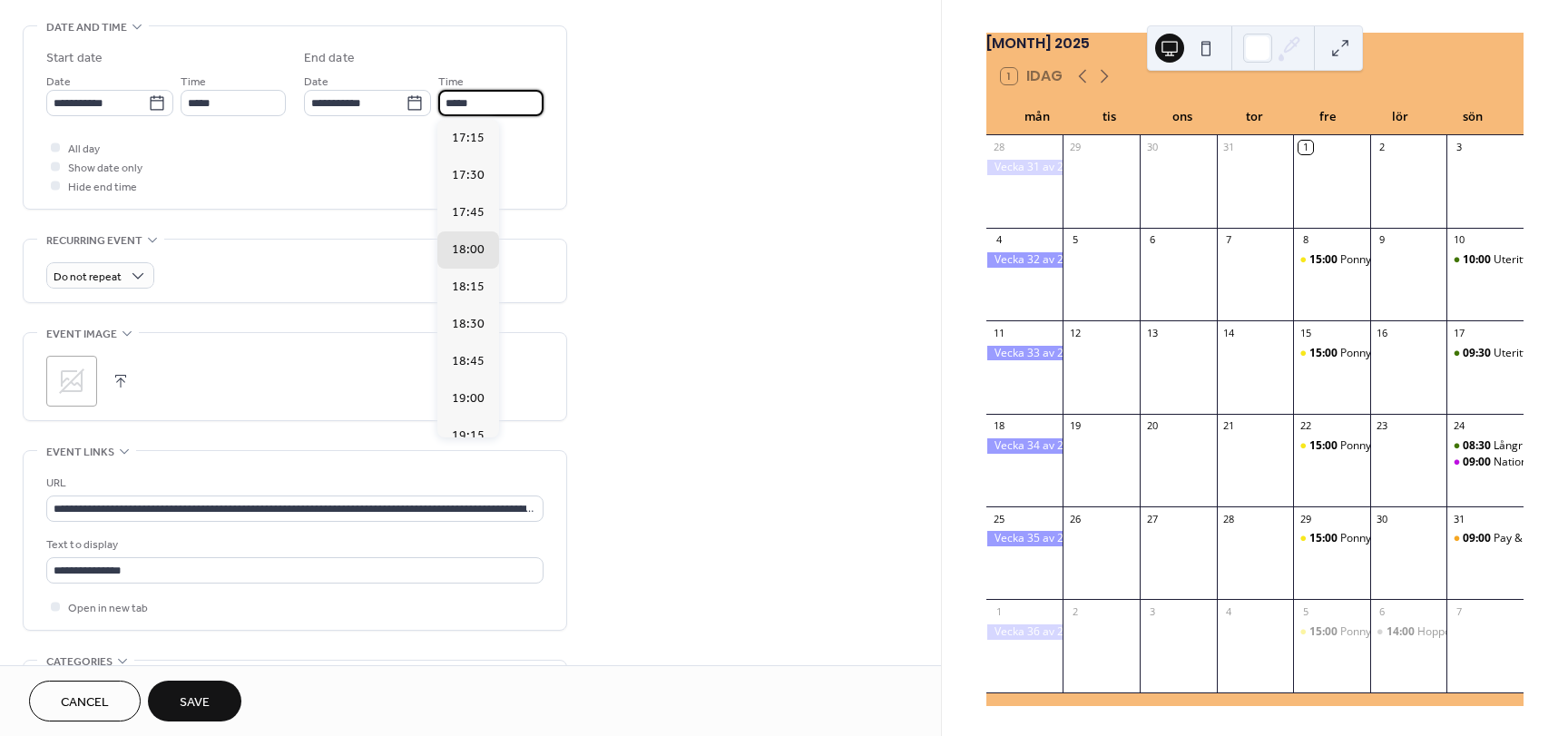 click on "*****" at bounding box center [491, 103] 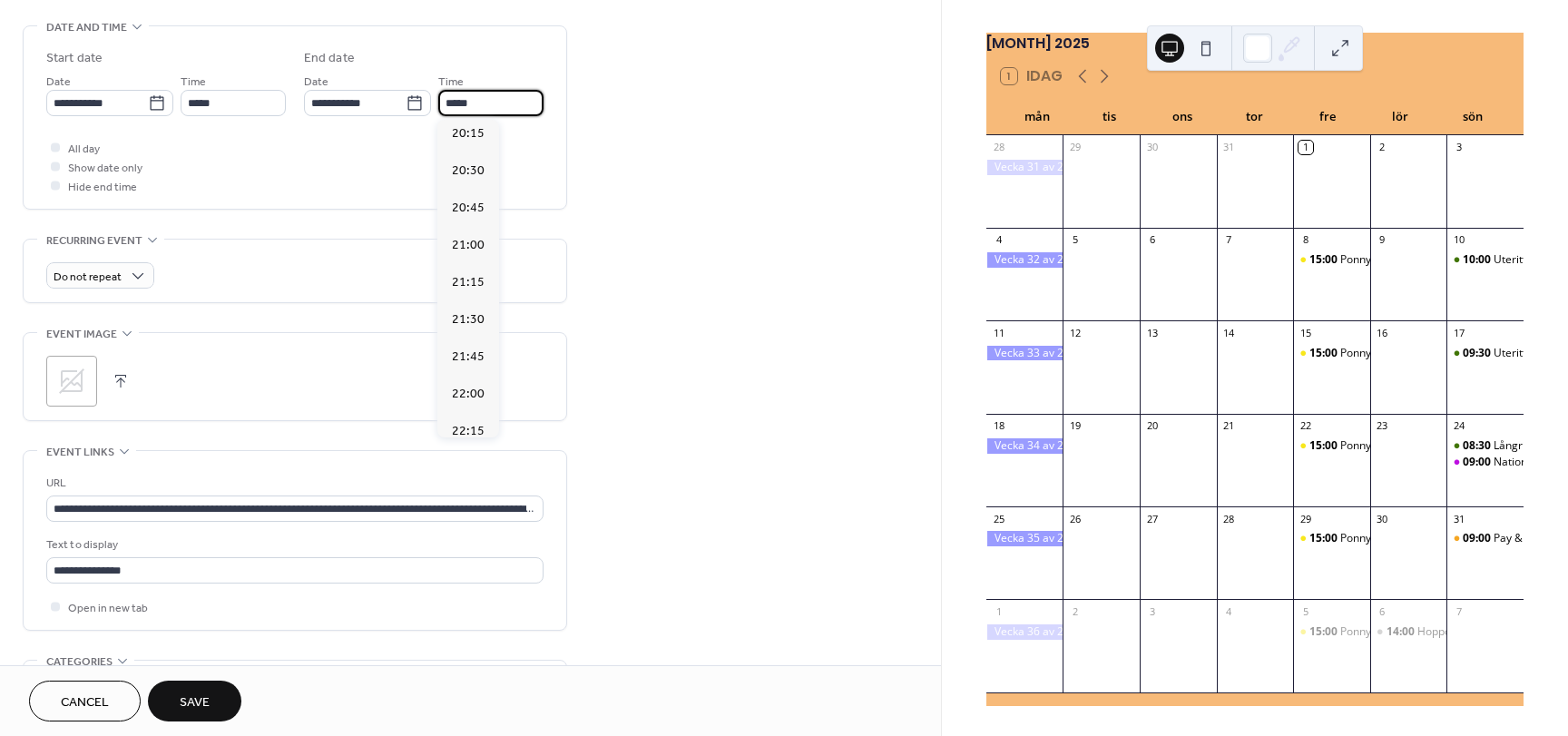 scroll, scrollTop: 452, scrollLeft: 0, axis: vertical 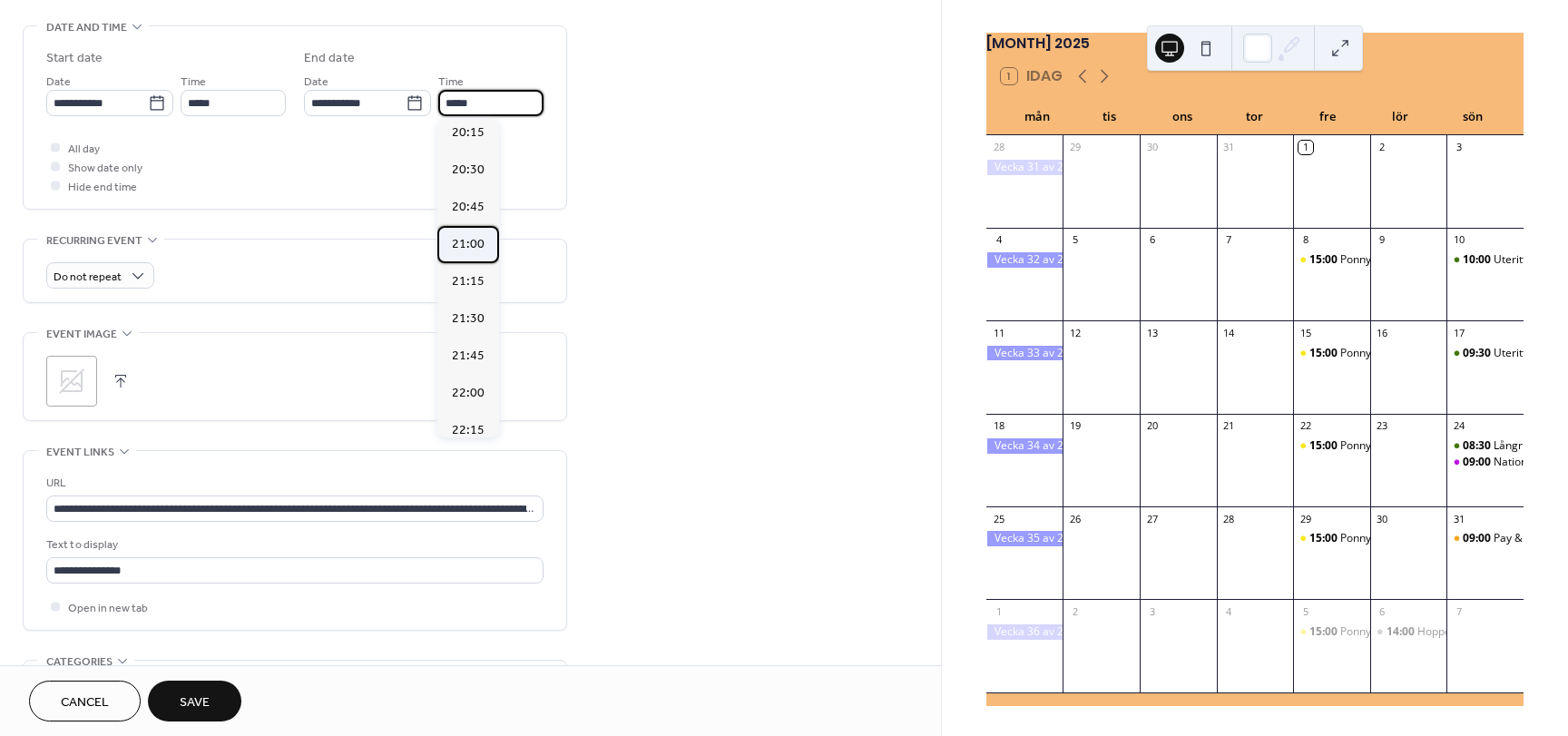 click on "21:00" at bounding box center [468, 244] 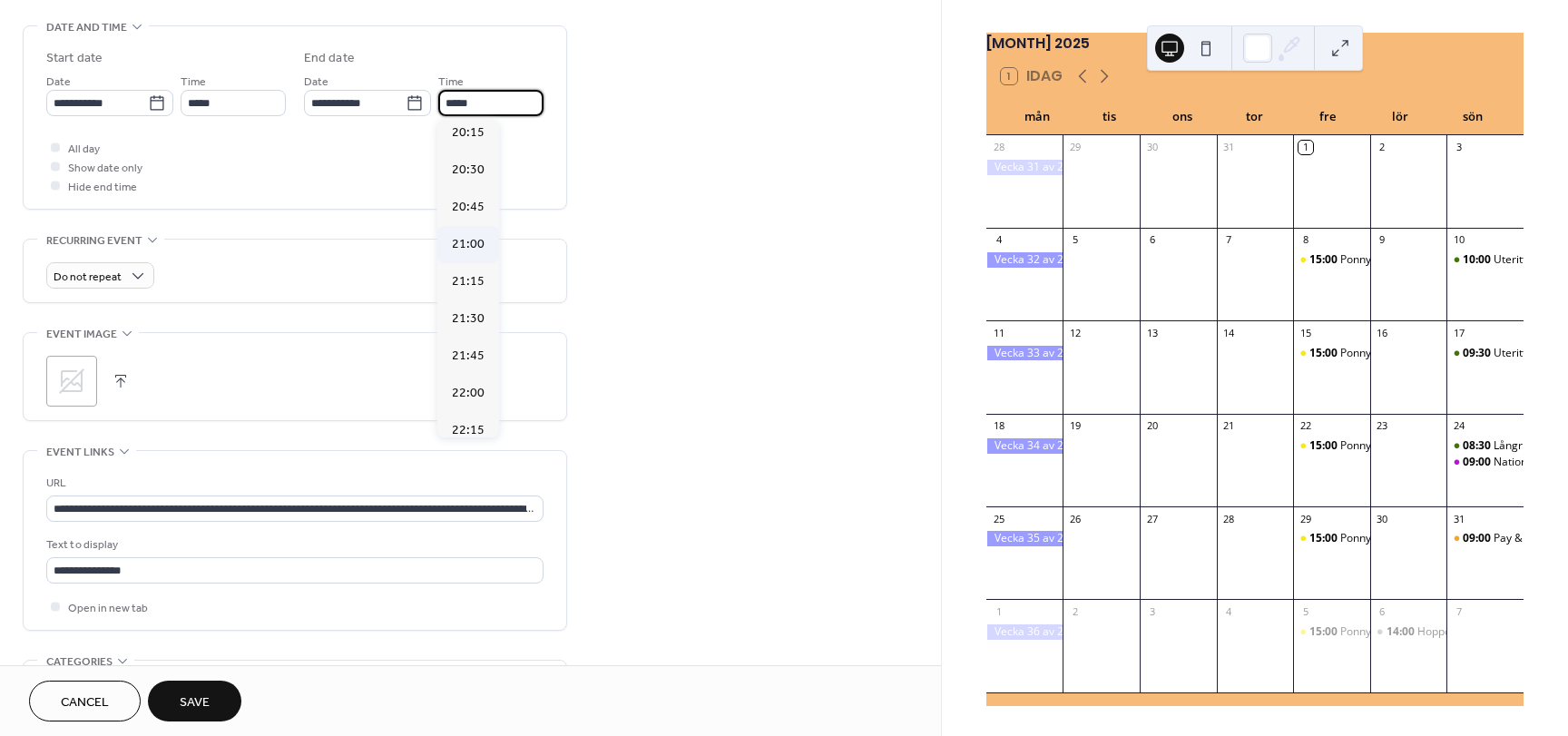 type on "*****" 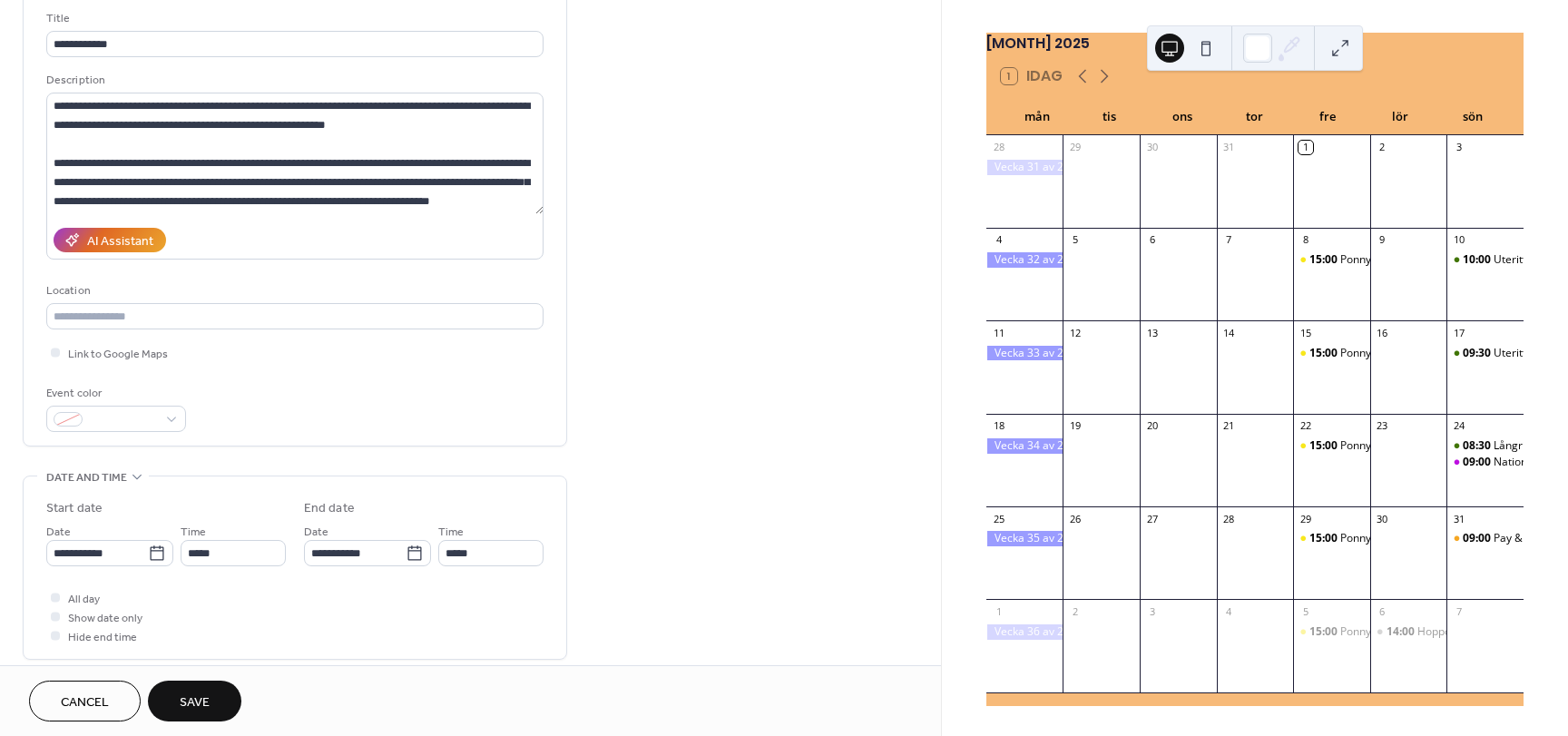 scroll, scrollTop: 113, scrollLeft: 0, axis: vertical 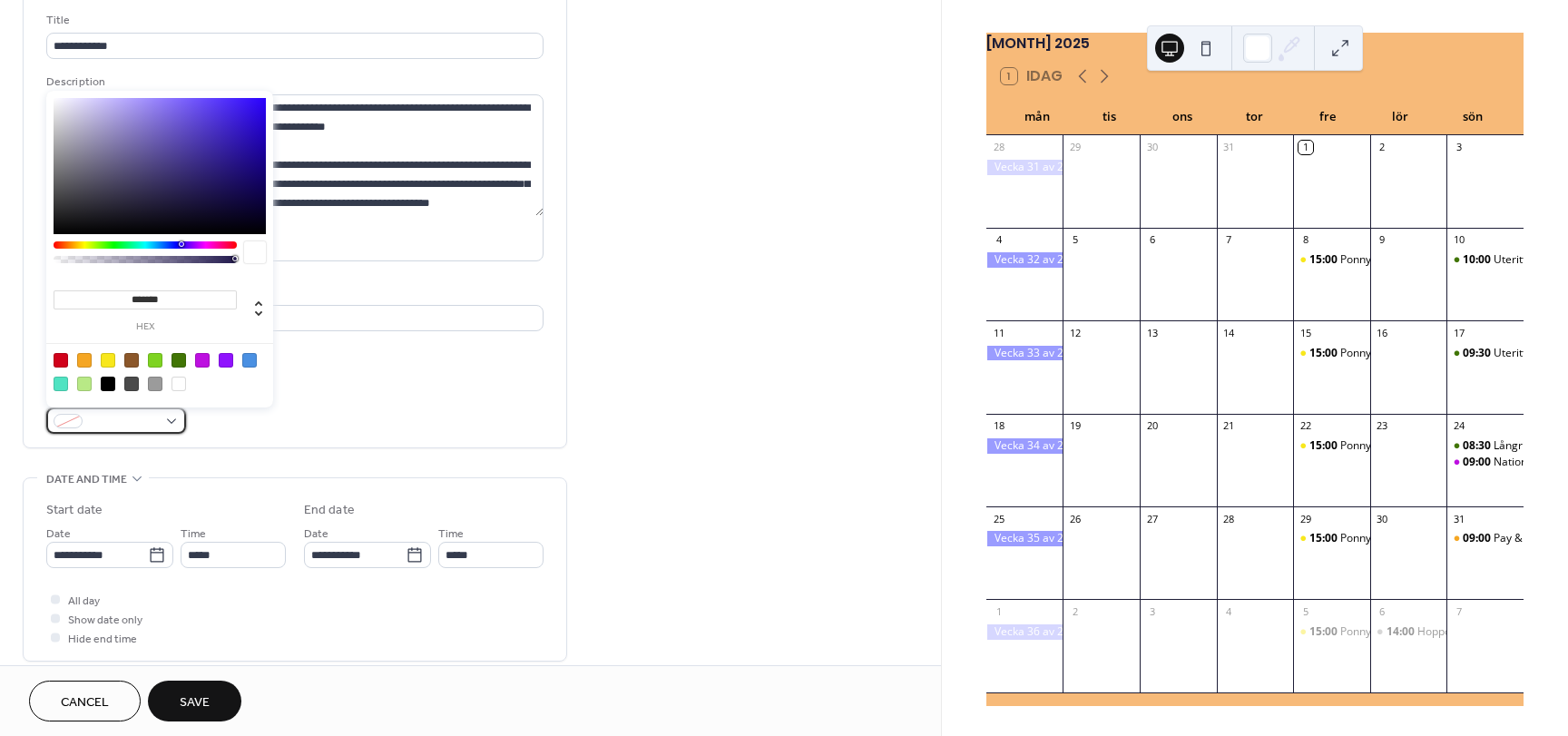 click at bounding box center [123, 422] 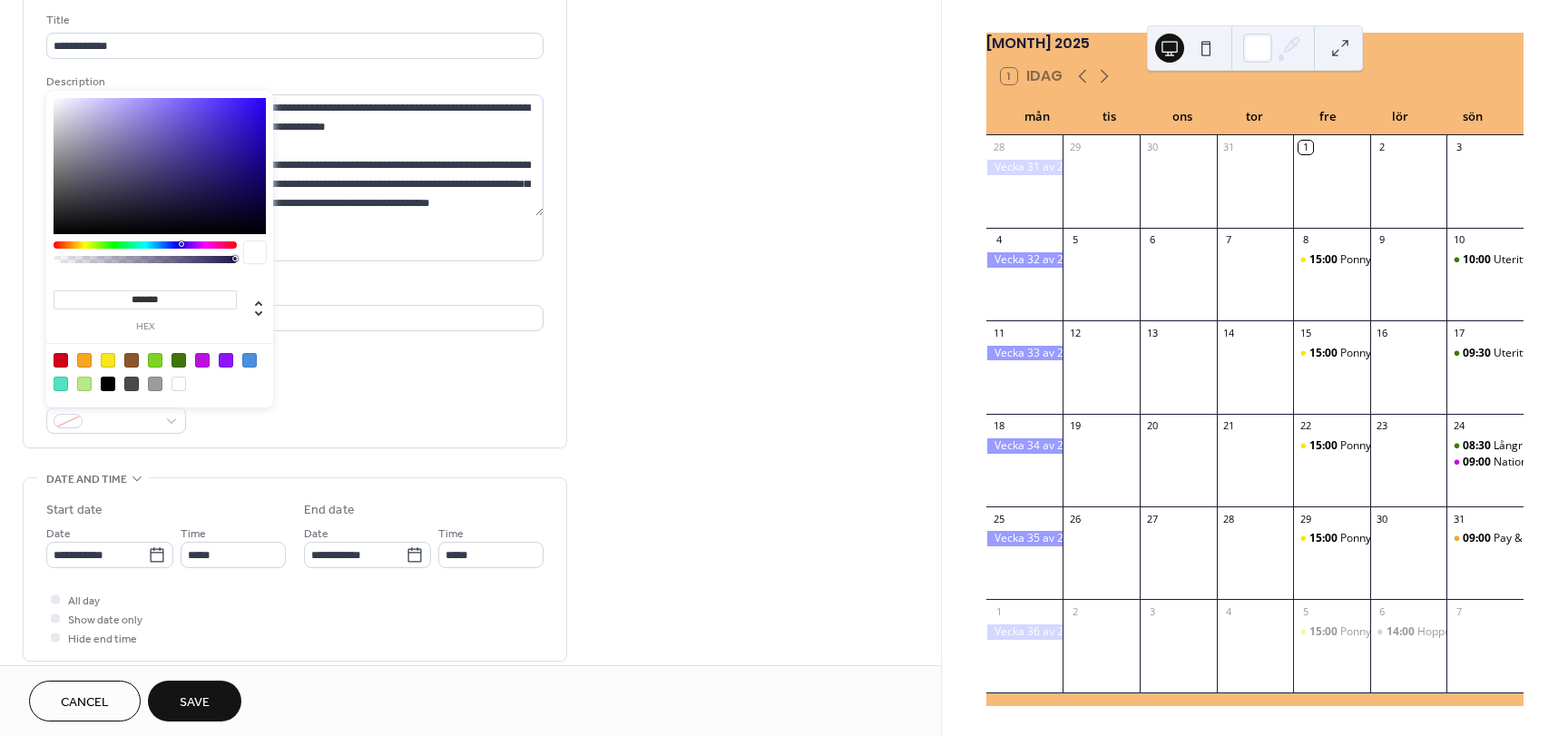 click on "*******" at bounding box center [145, 299] 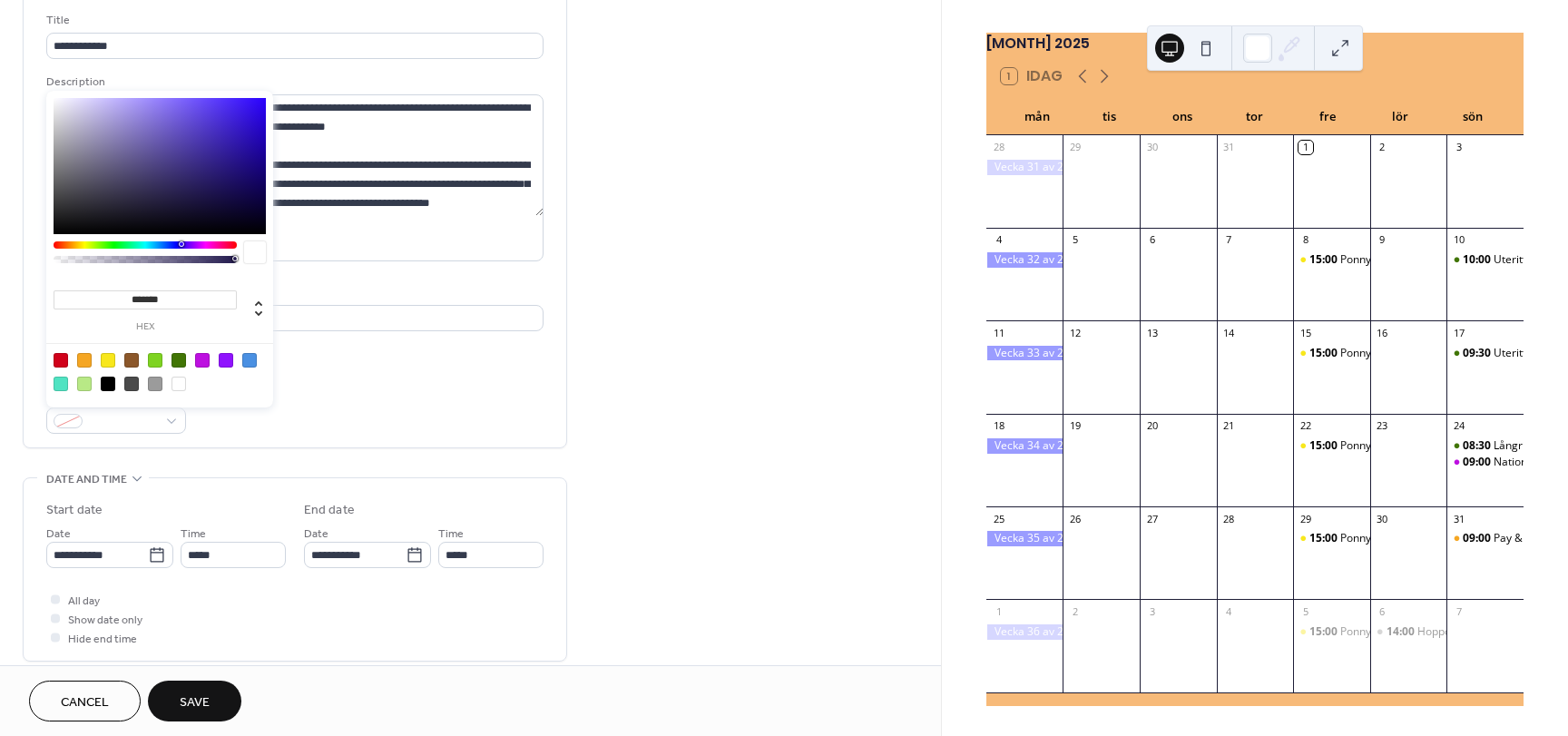 click on "*******" at bounding box center [145, 299] 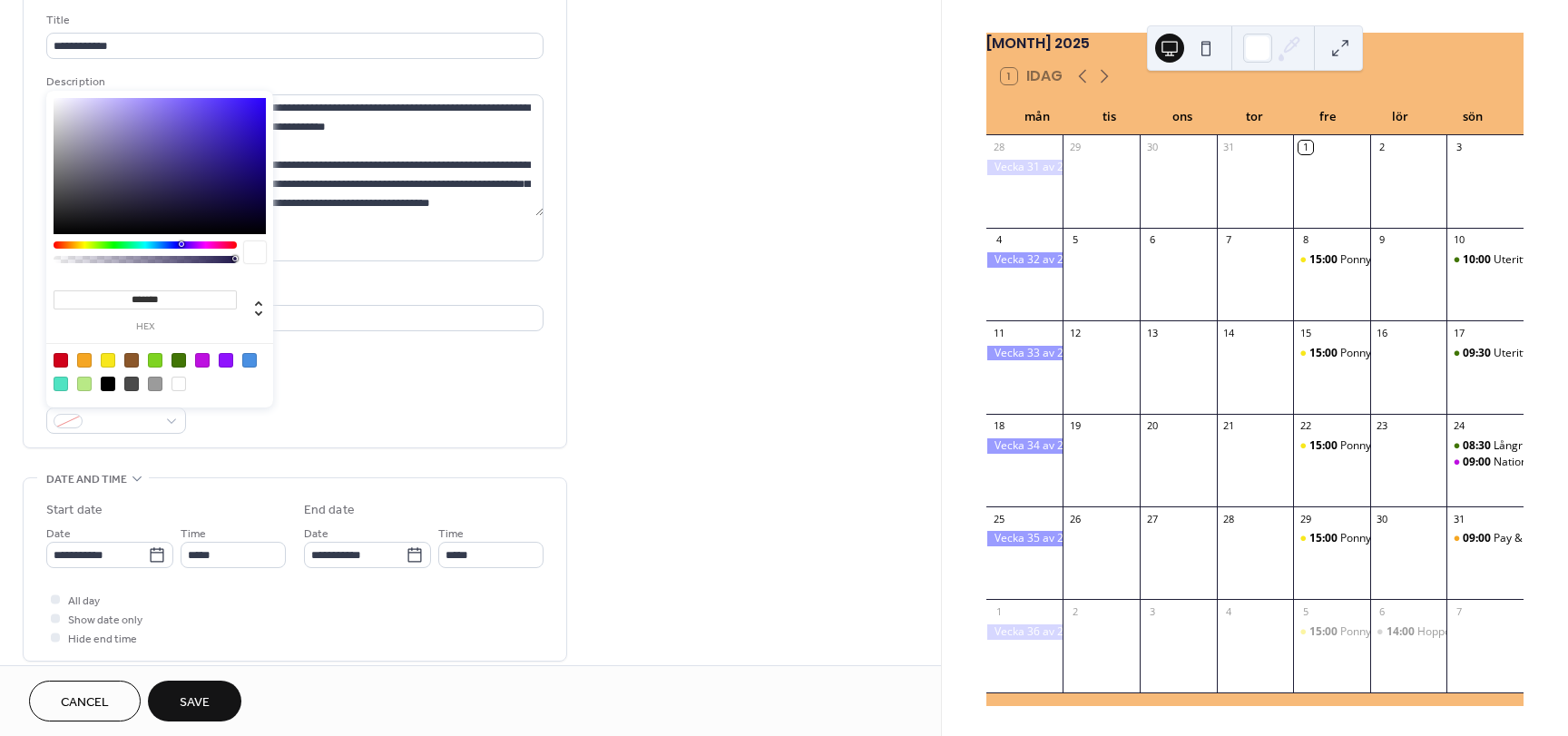 paste on "*" 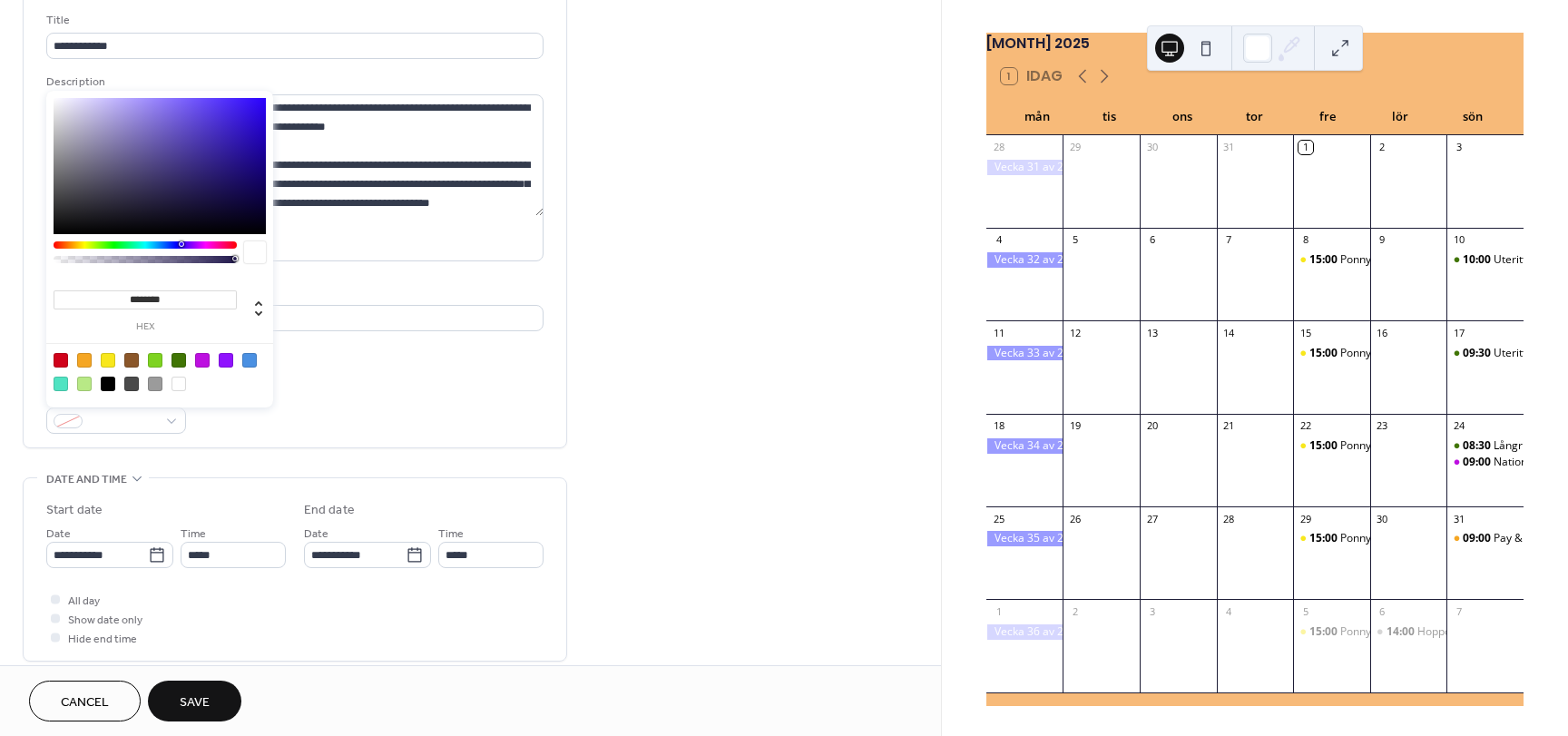 click on "********" at bounding box center [145, 299] 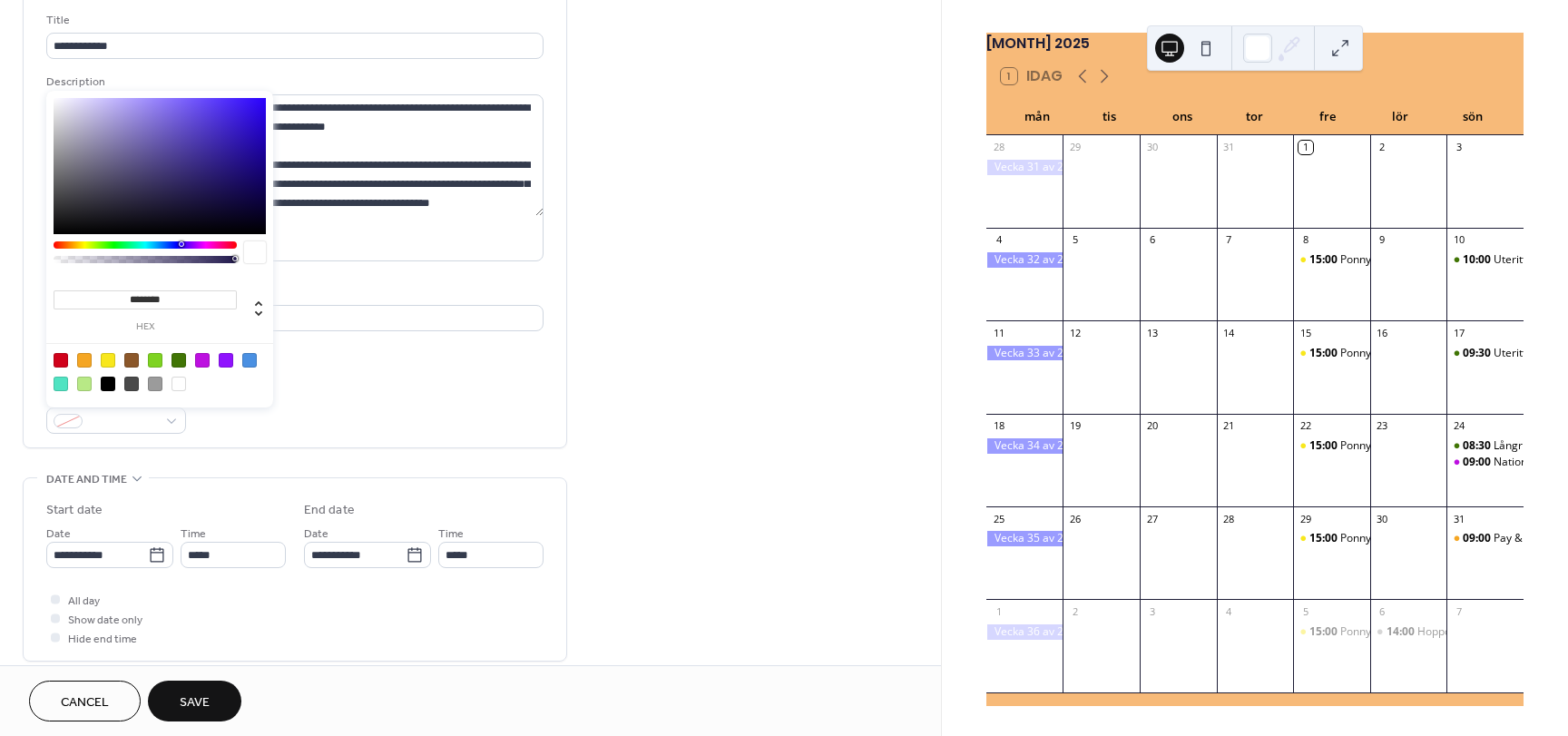 drag, startPoint x: 169, startPoint y: 296, endPoint x: 78, endPoint y: 280, distance: 92.395887 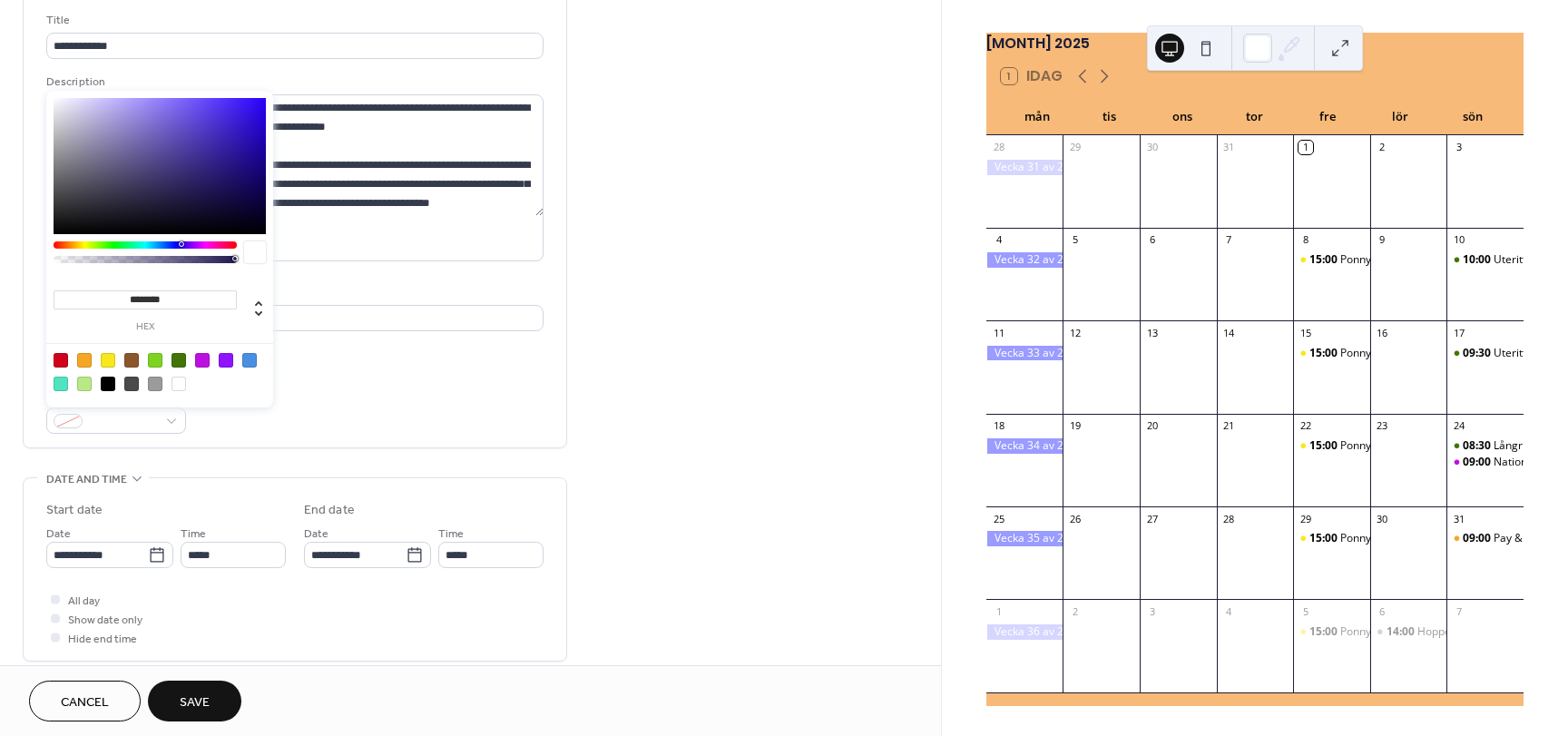 click on "******** hex" at bounding box center (160, 302) 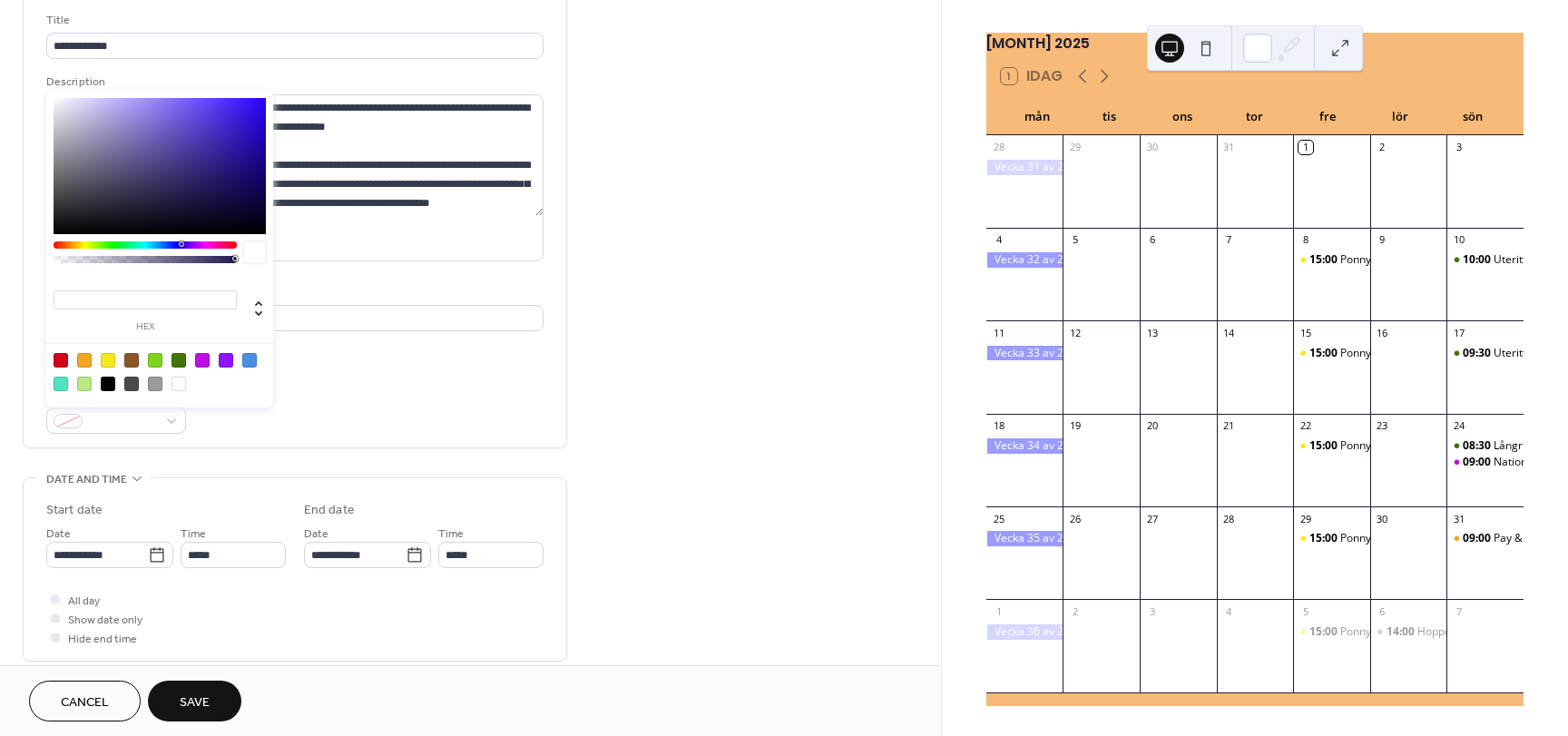 paste on "*******" 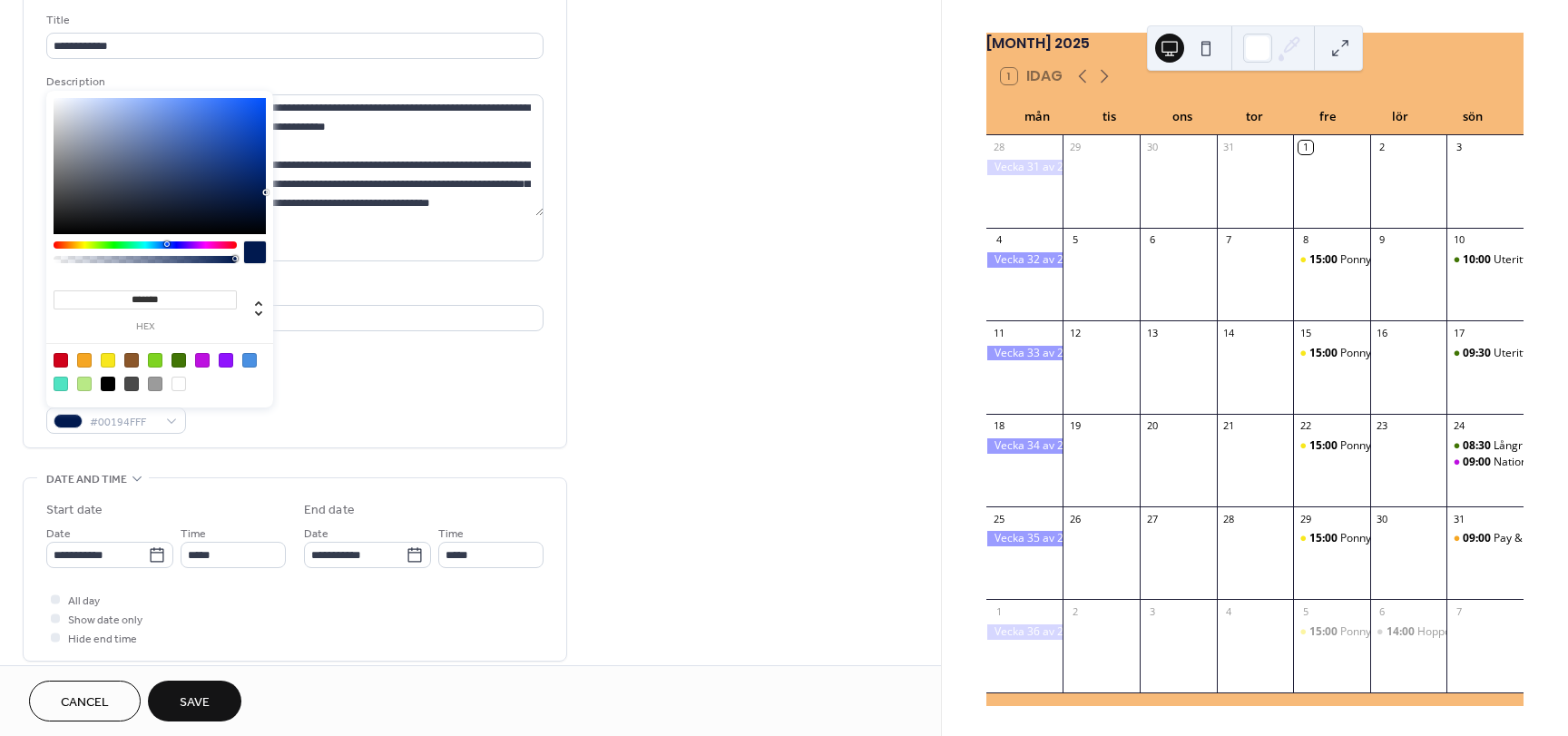 type on "*******" 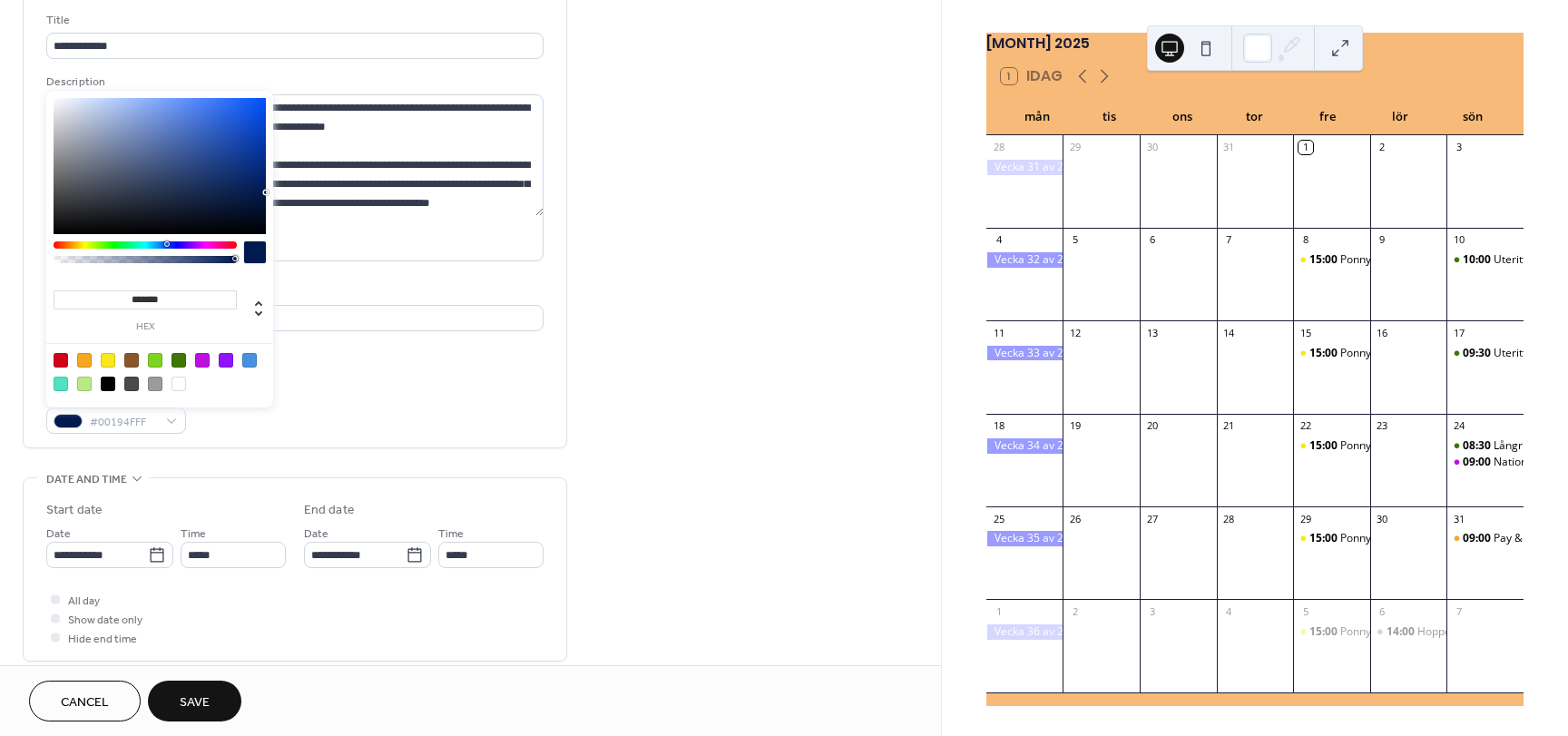 drag, startPoint x: 78, startPoint y: 280, endPoint x: 176, endPoint y: 614, distance: 348.08045 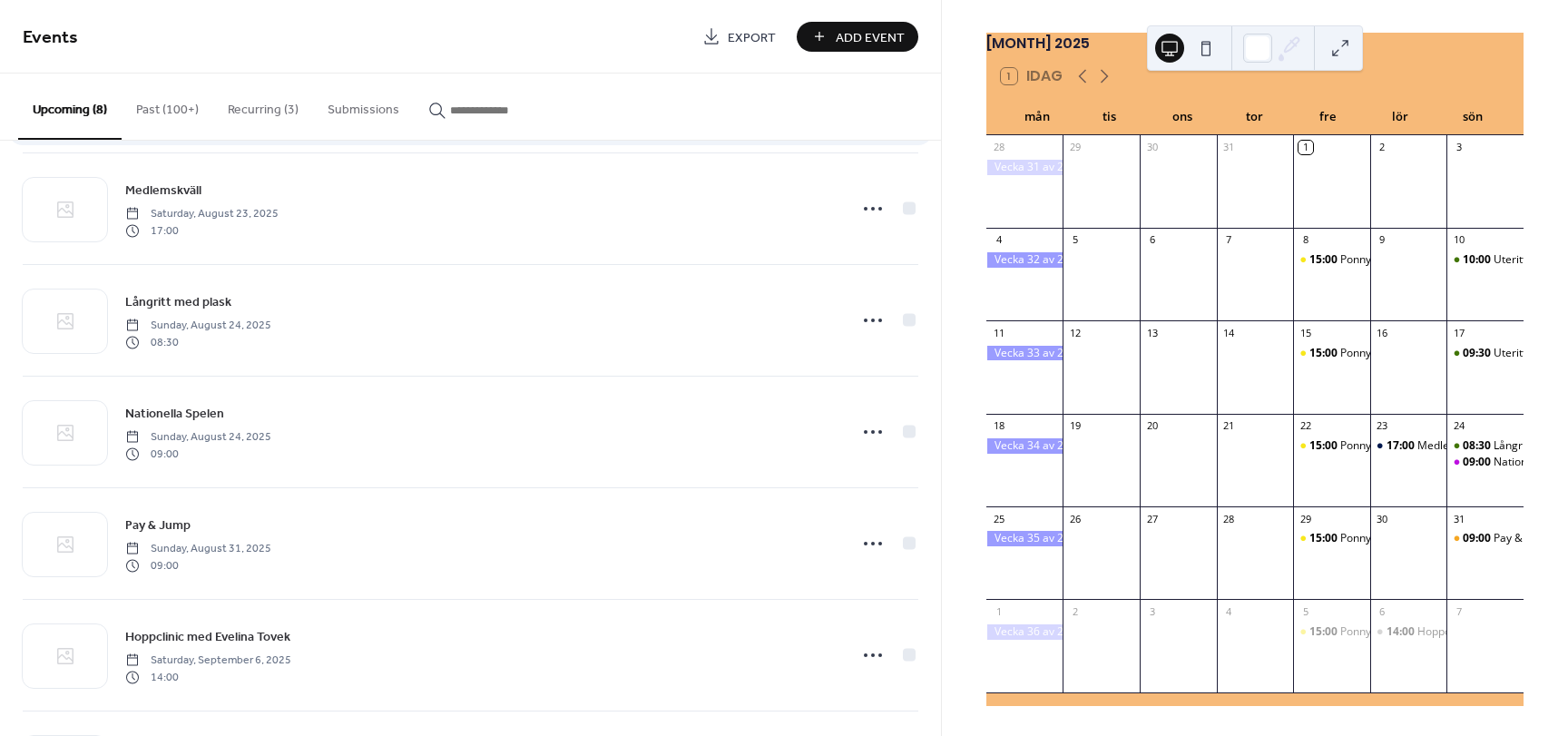 scroll, scrollTop: 239, scrollLeft: 0, axis: vertical 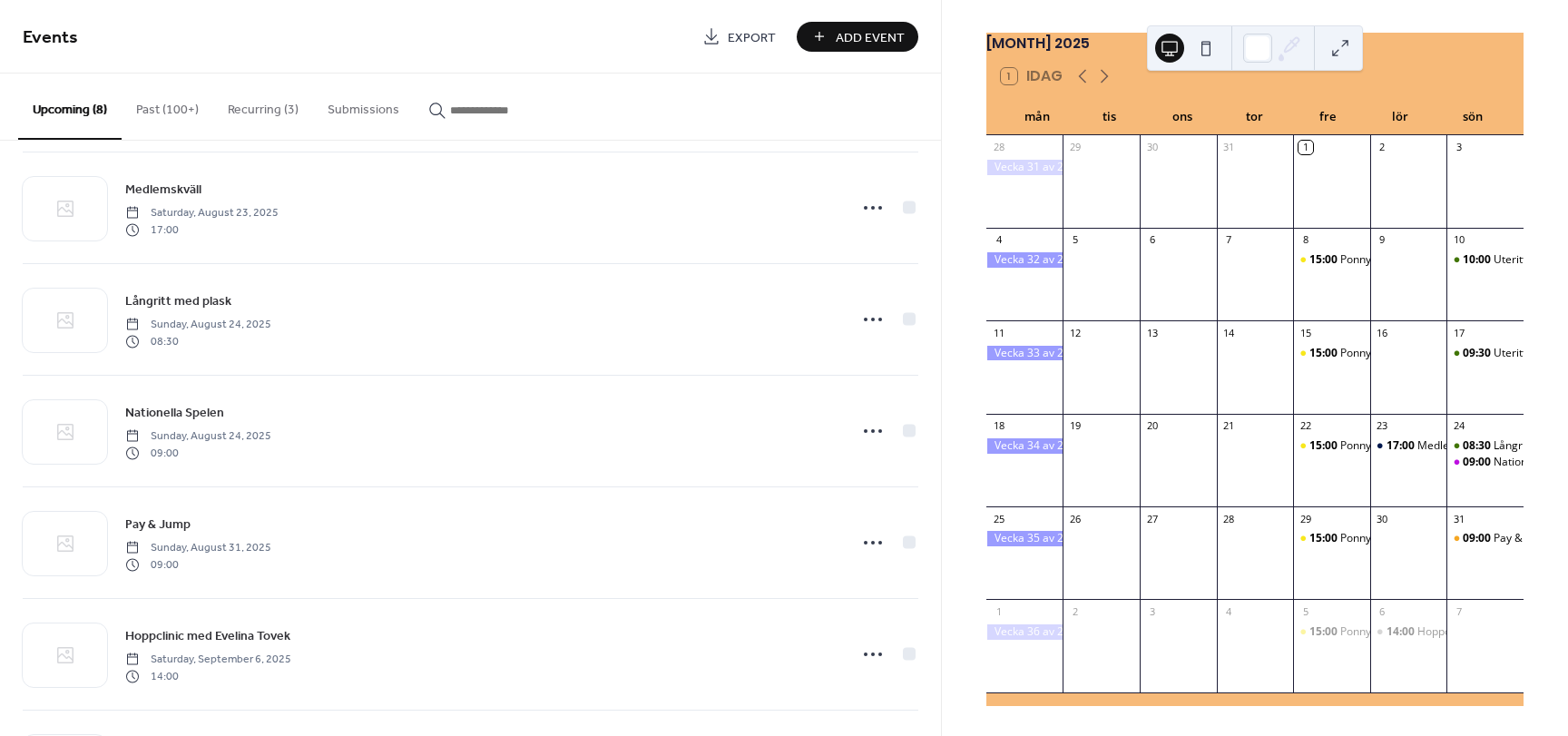 click on "Add Event" at bounding box center [870, 37] 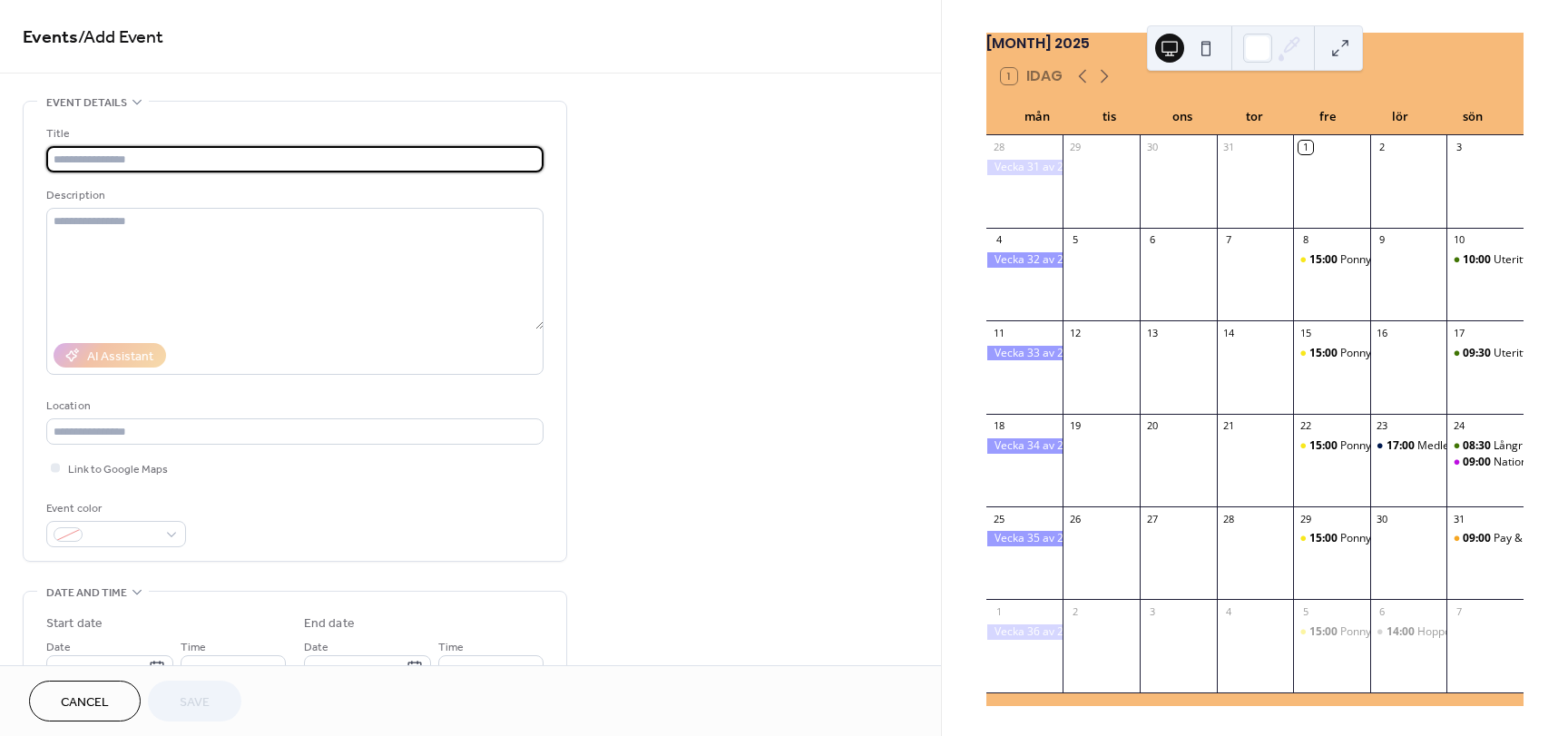 type on "*" 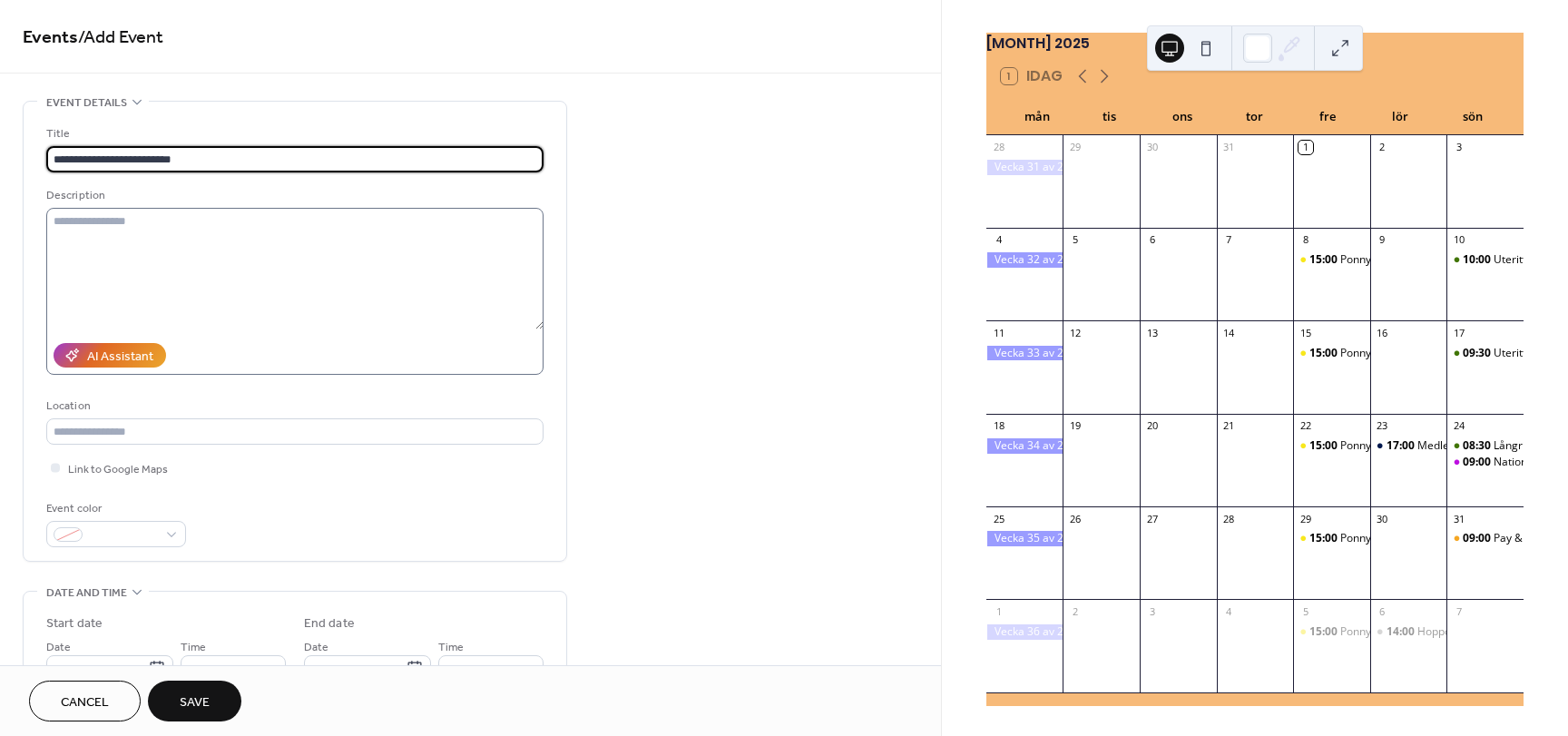 type on "**********" 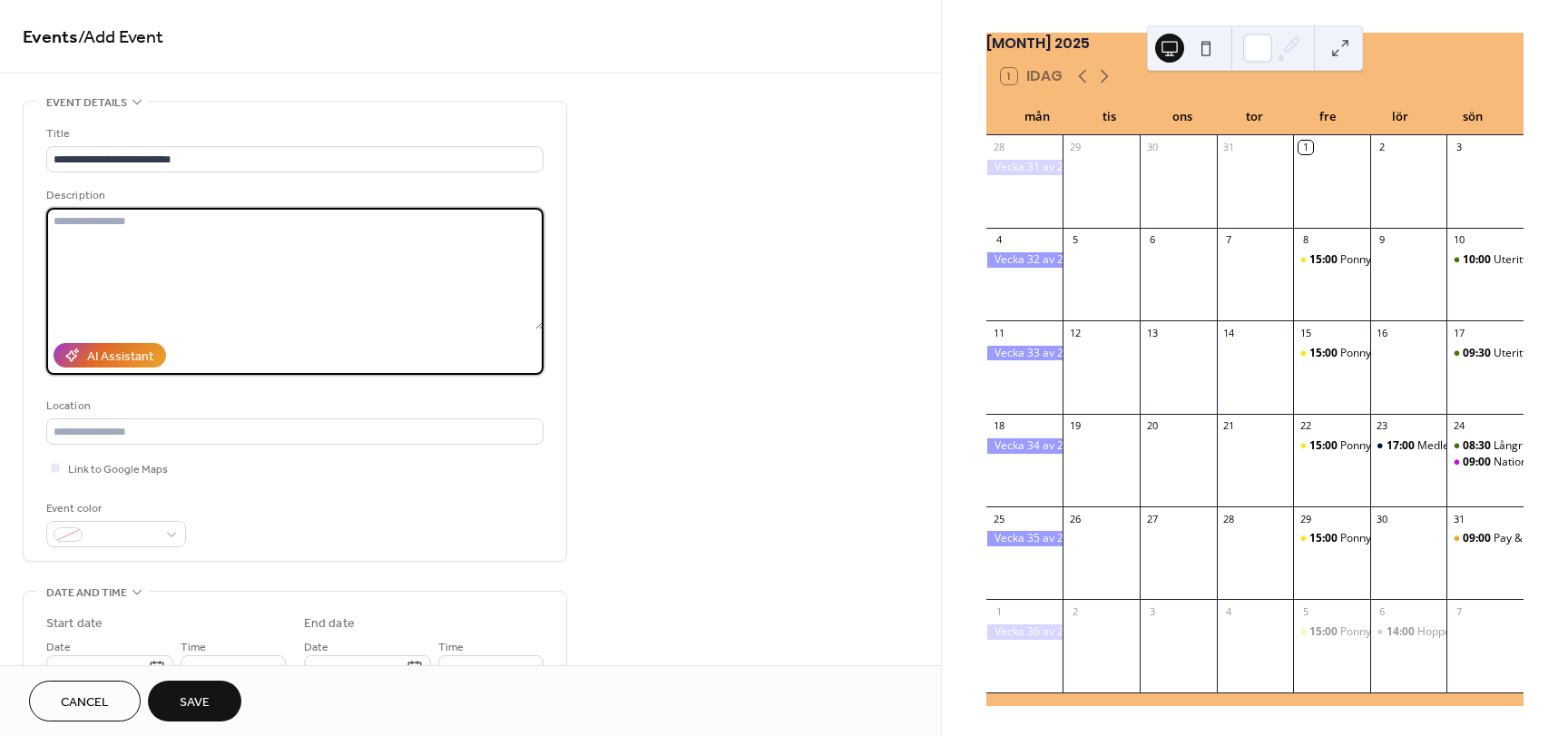 click at bounding box center [295, 269] 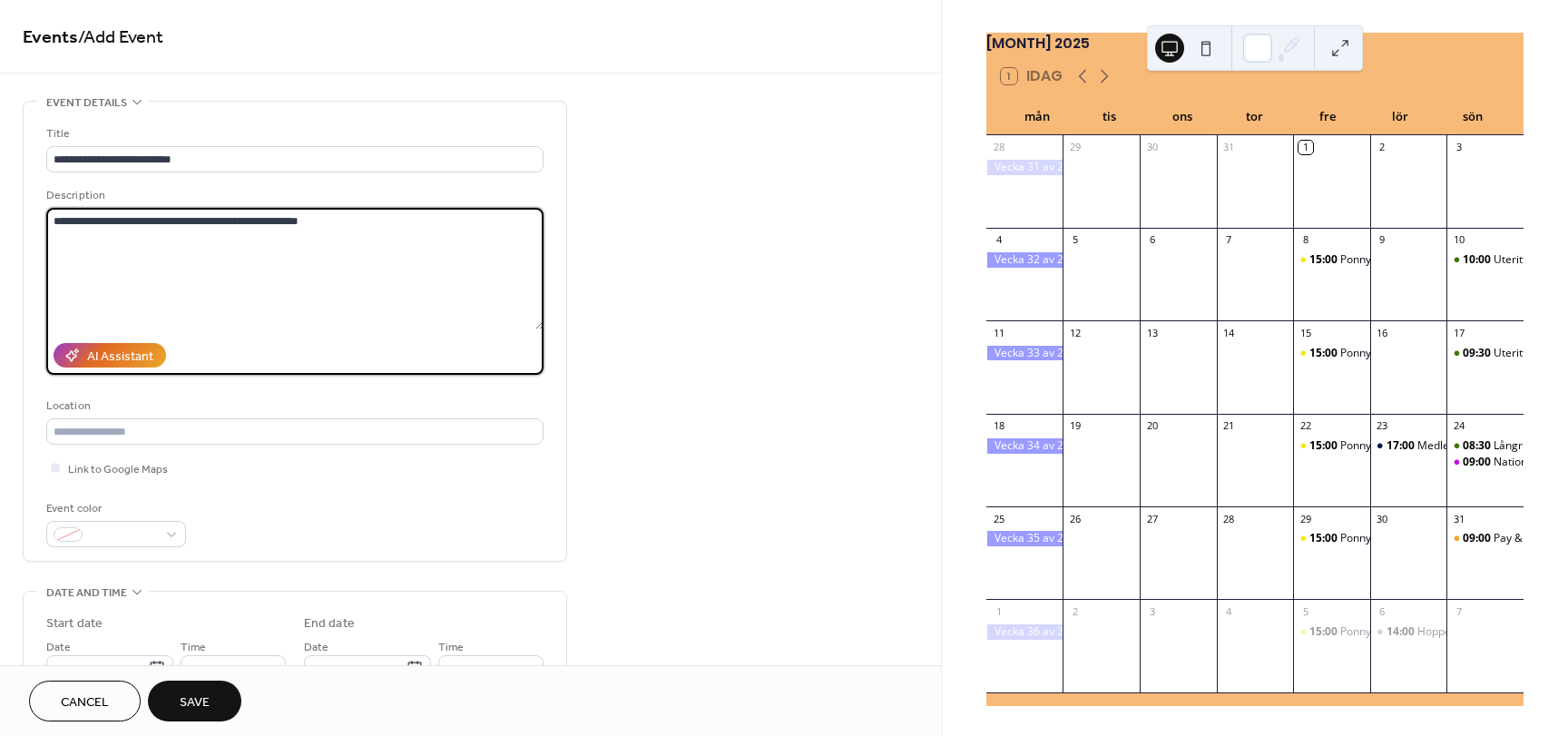 paste on "**********" 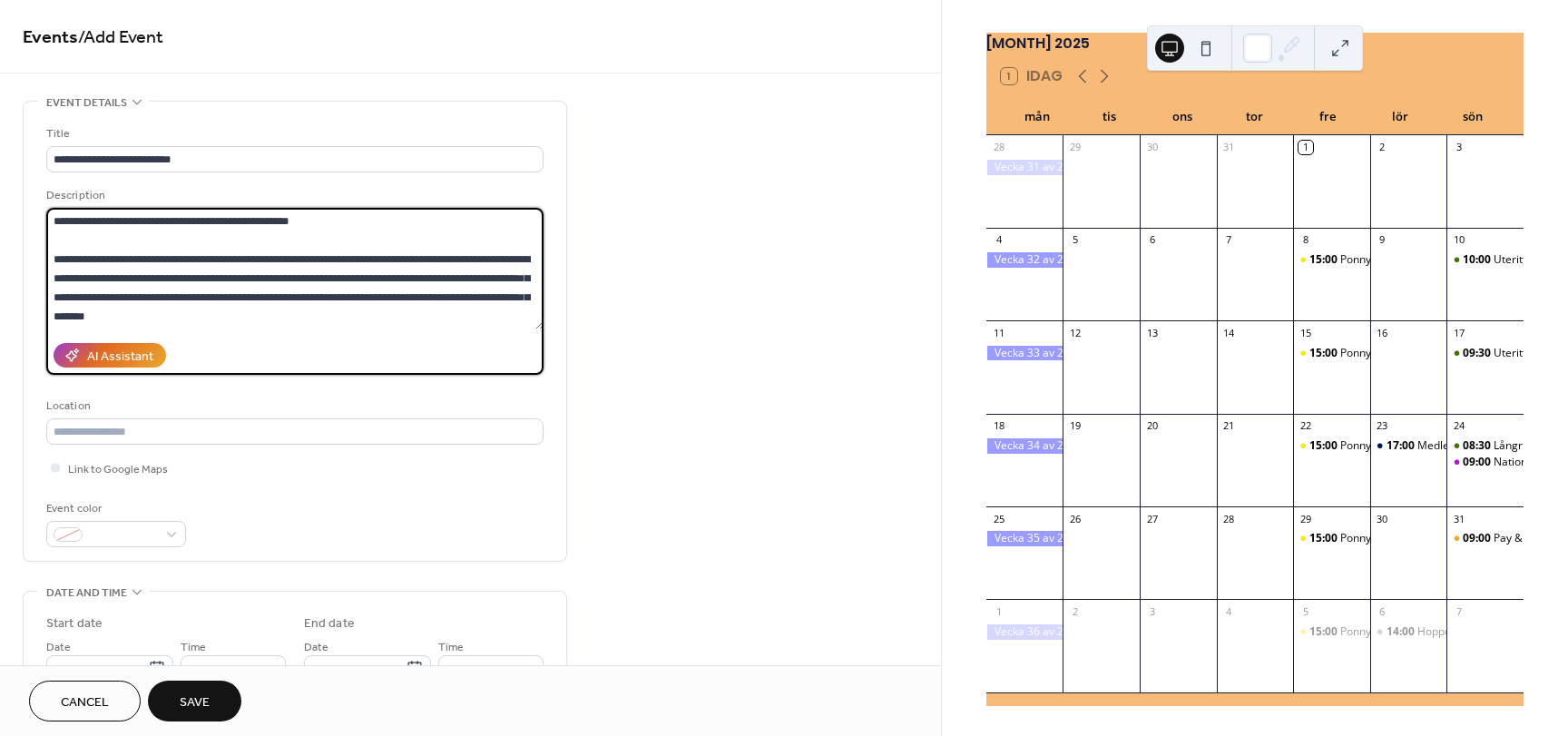 scroll, scrollTop: 12, scrollLeft: 0, axis: vertical 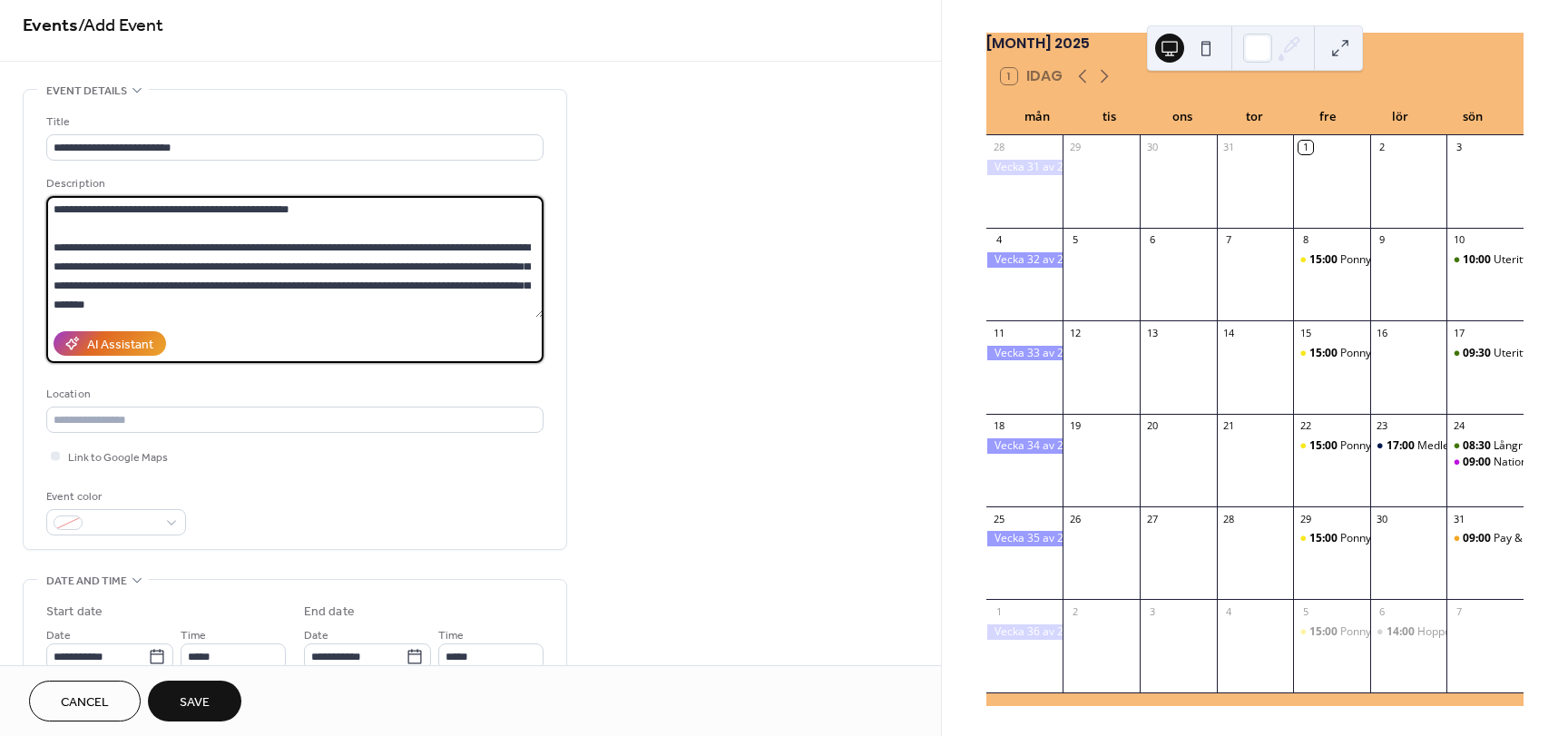 type on "**********" 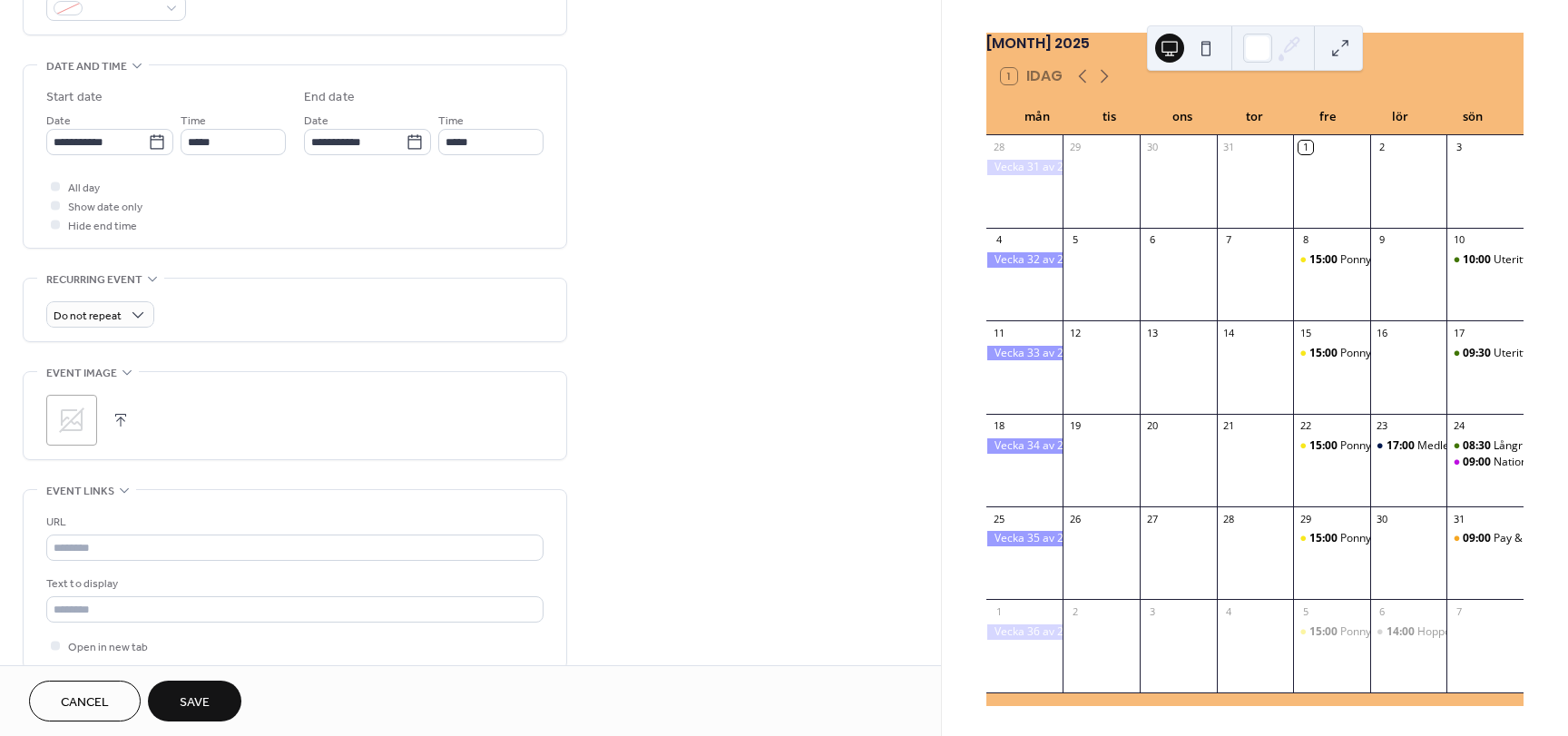 scroll, scrollTop: 583, scrollLeft: 0, axis: vertical 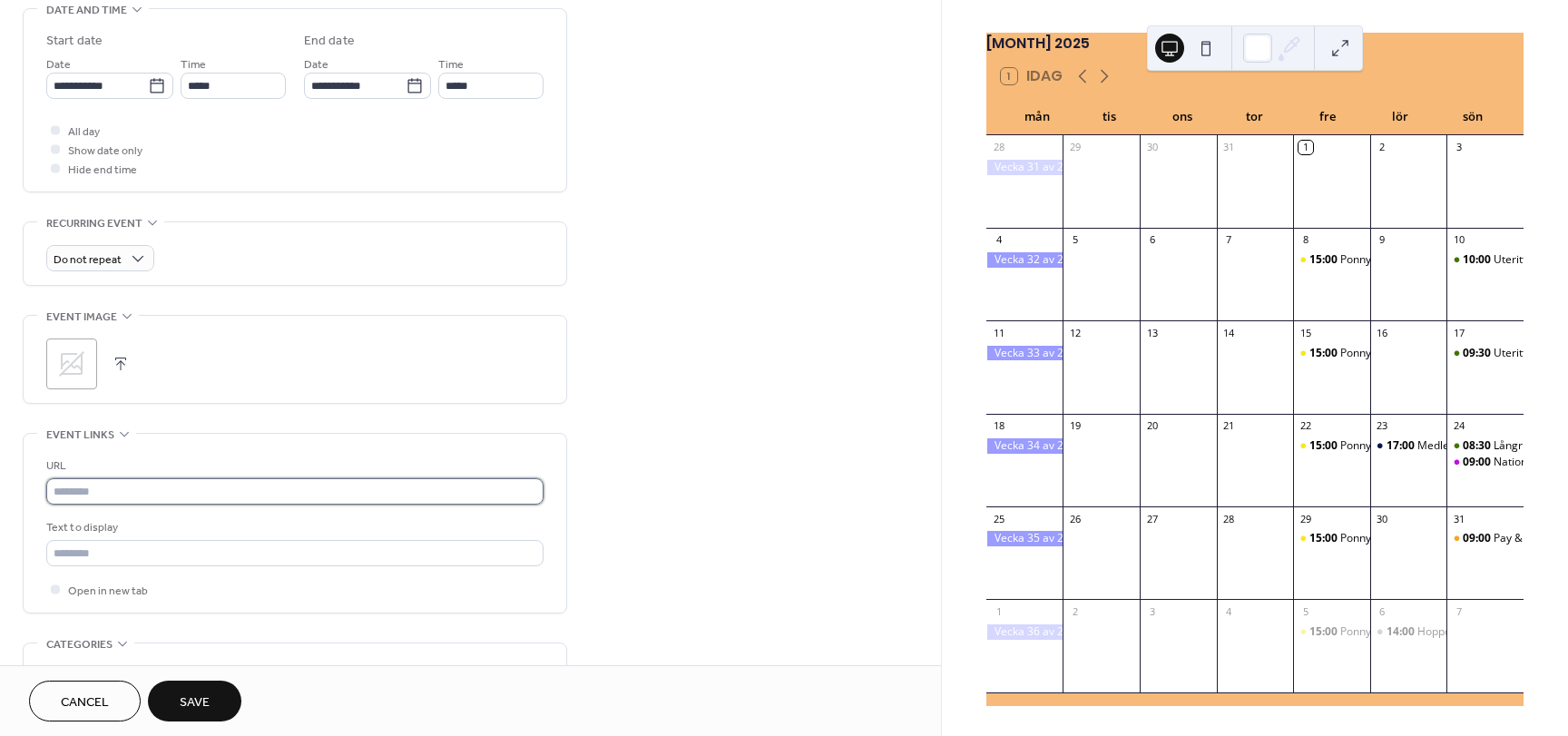 click at bounding box center (295, 491) 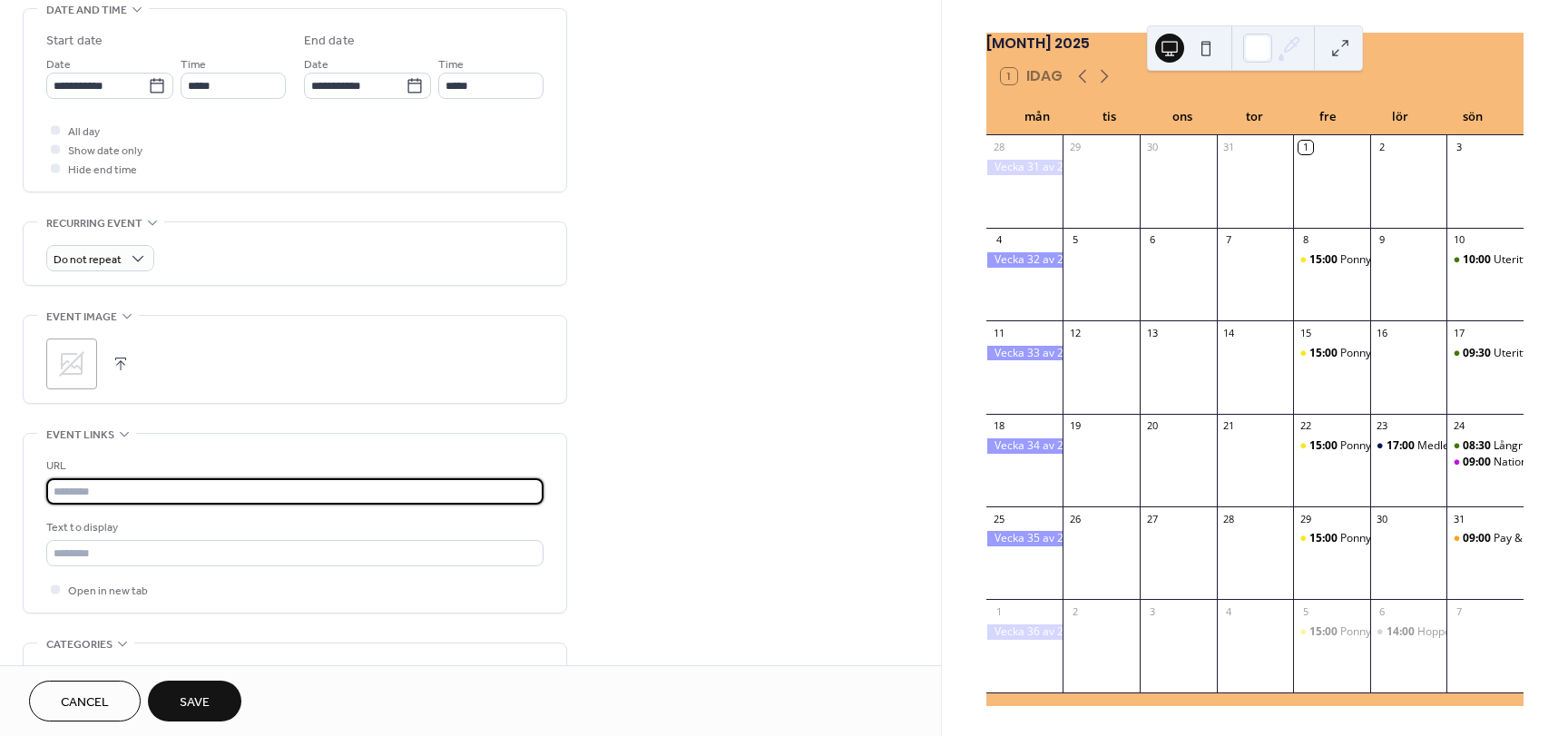 paste on "**********" 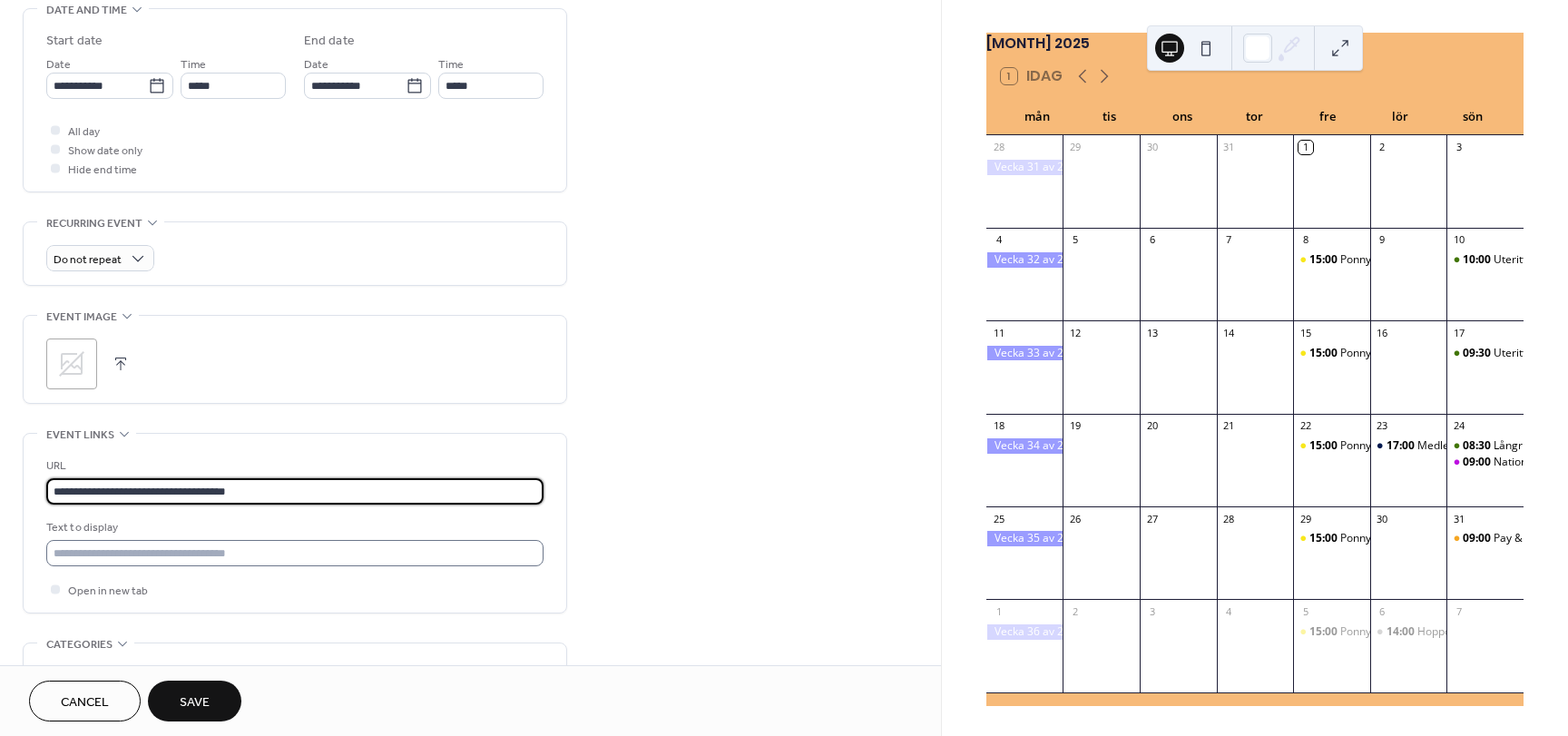 type on "**********" 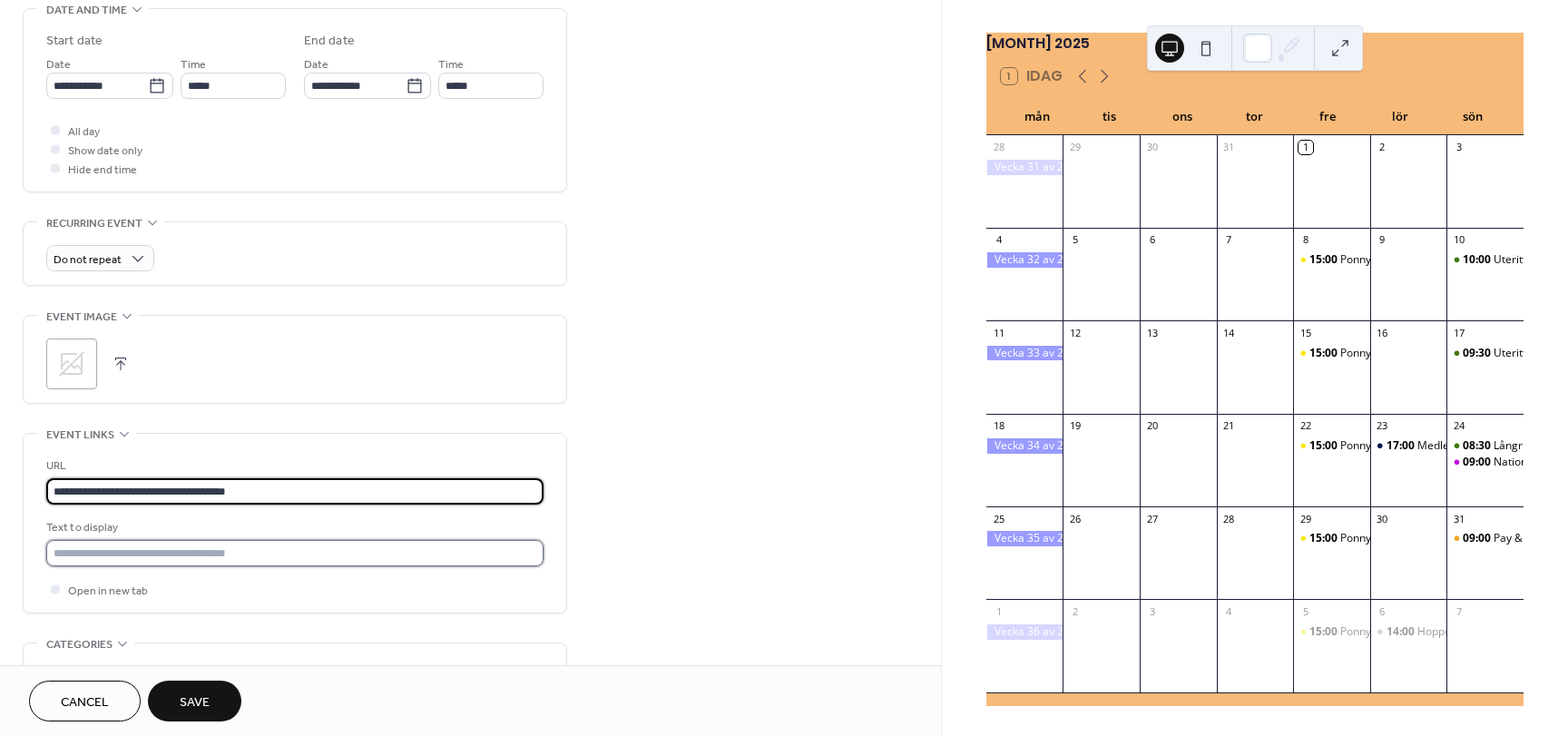 click at bounding box center [295, 553] 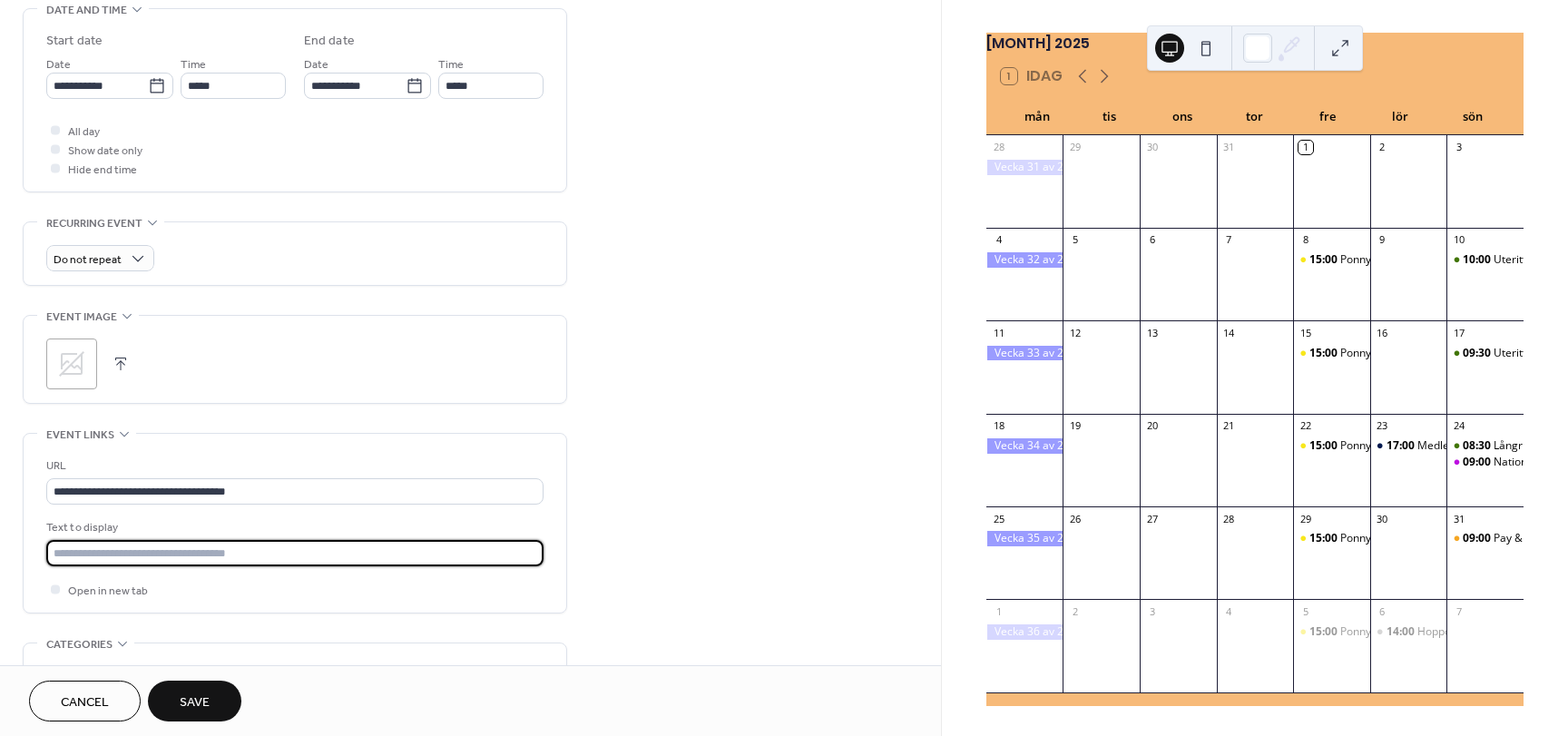type on "**********" 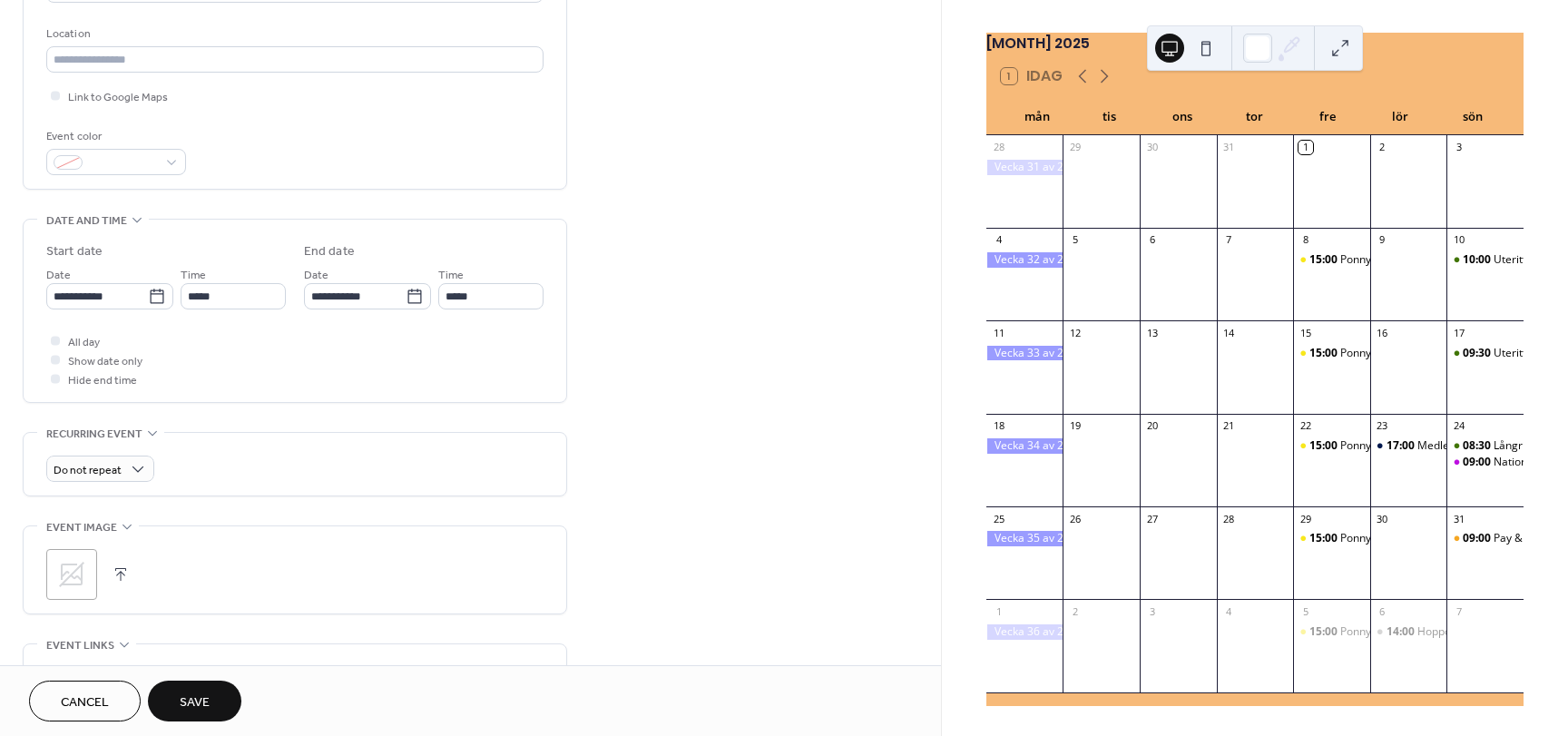 scroll, scrollTop: 371, scrollLeft: 0, axis: vertical 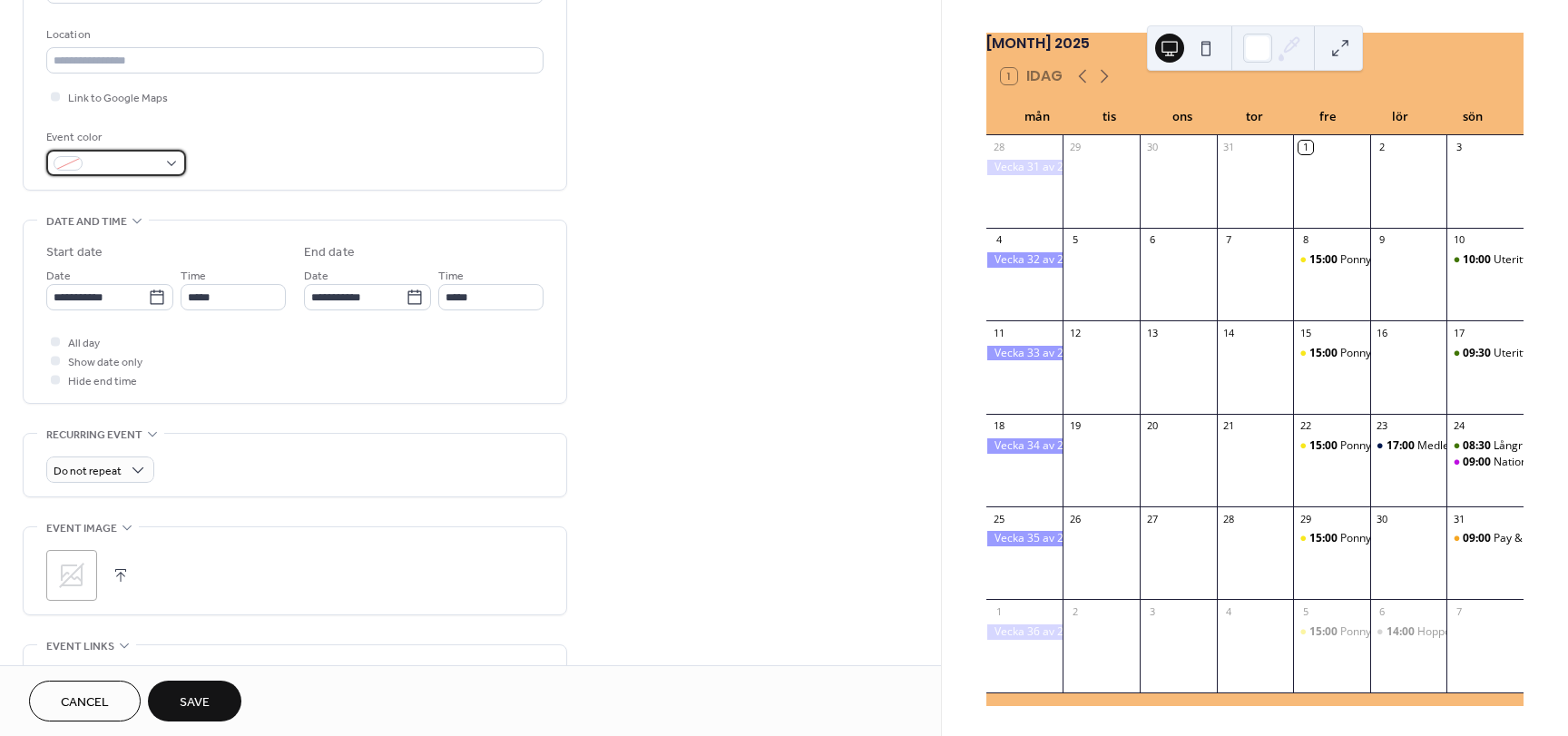 click at bounding box center [123, 164] 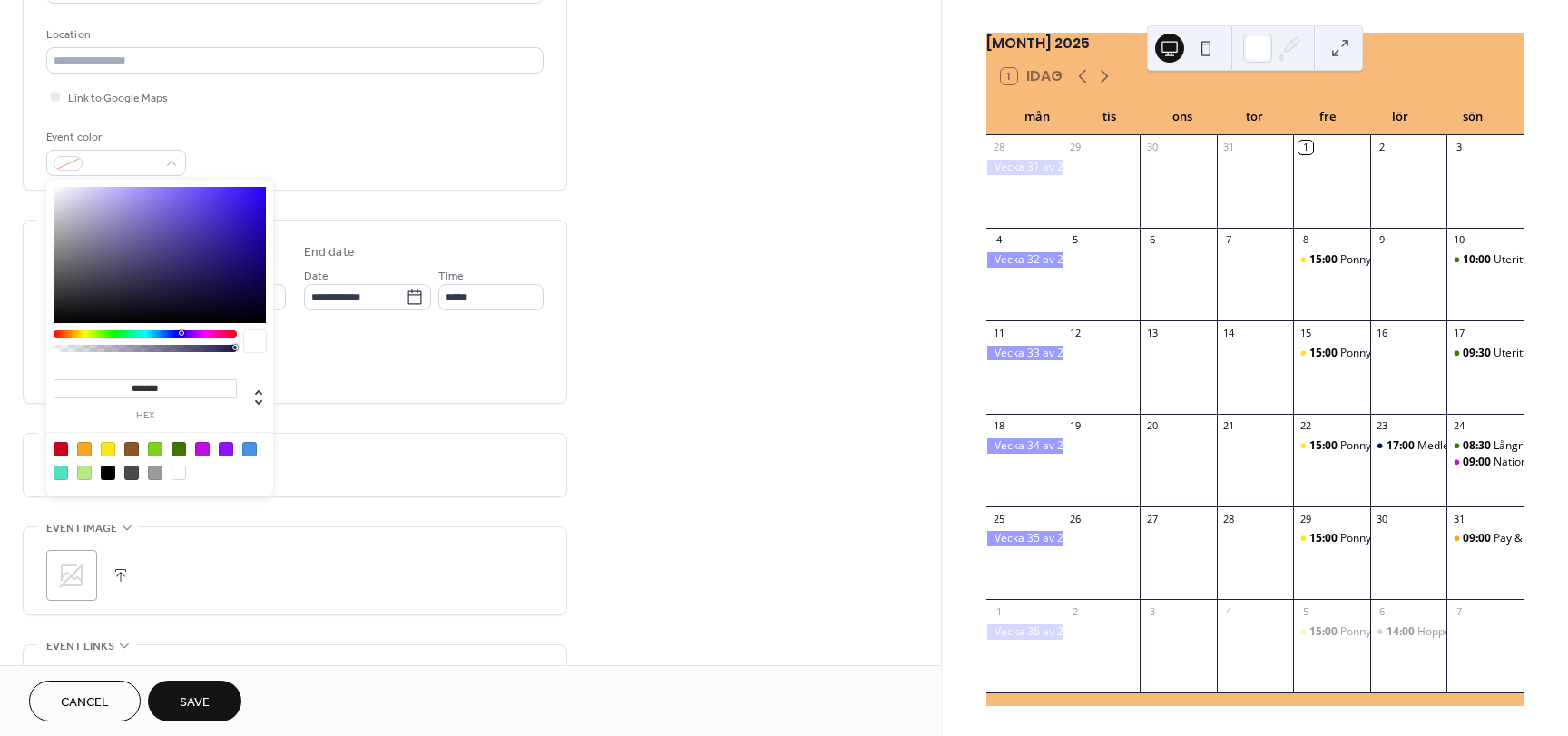 click at bounding box center [84, 473] 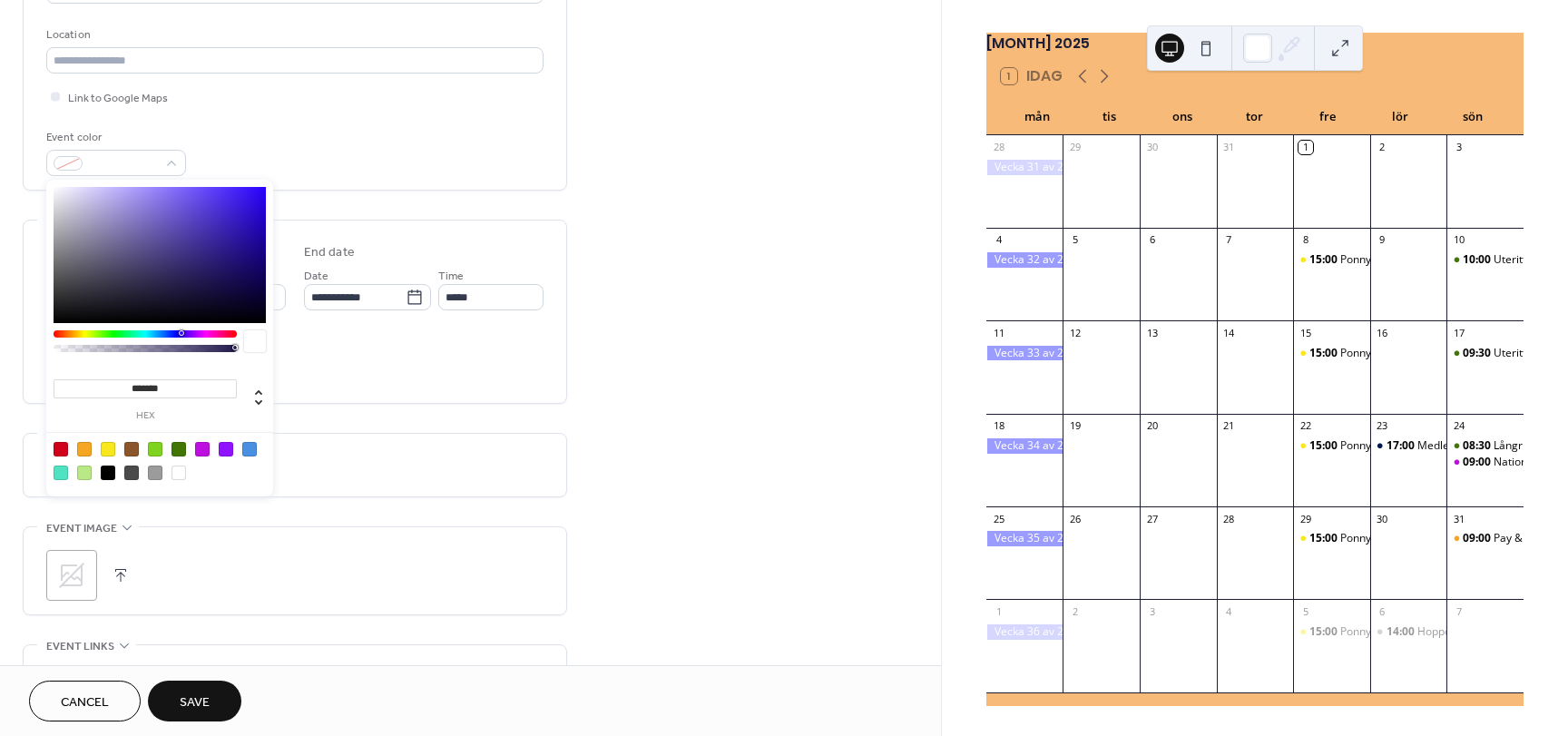 type on "*******" 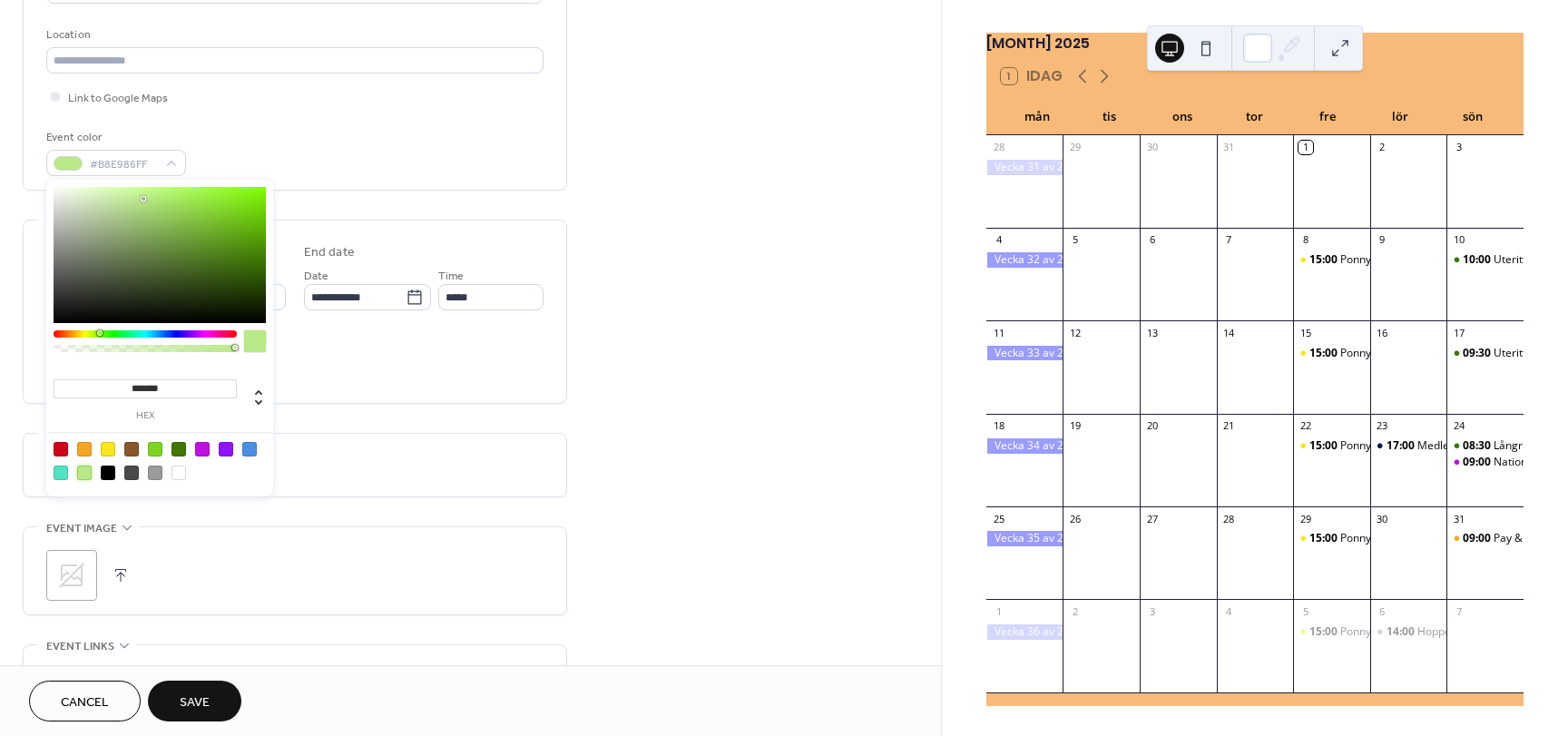 click on "All day Show date only Hide end time" at bounding box center (295, 360) 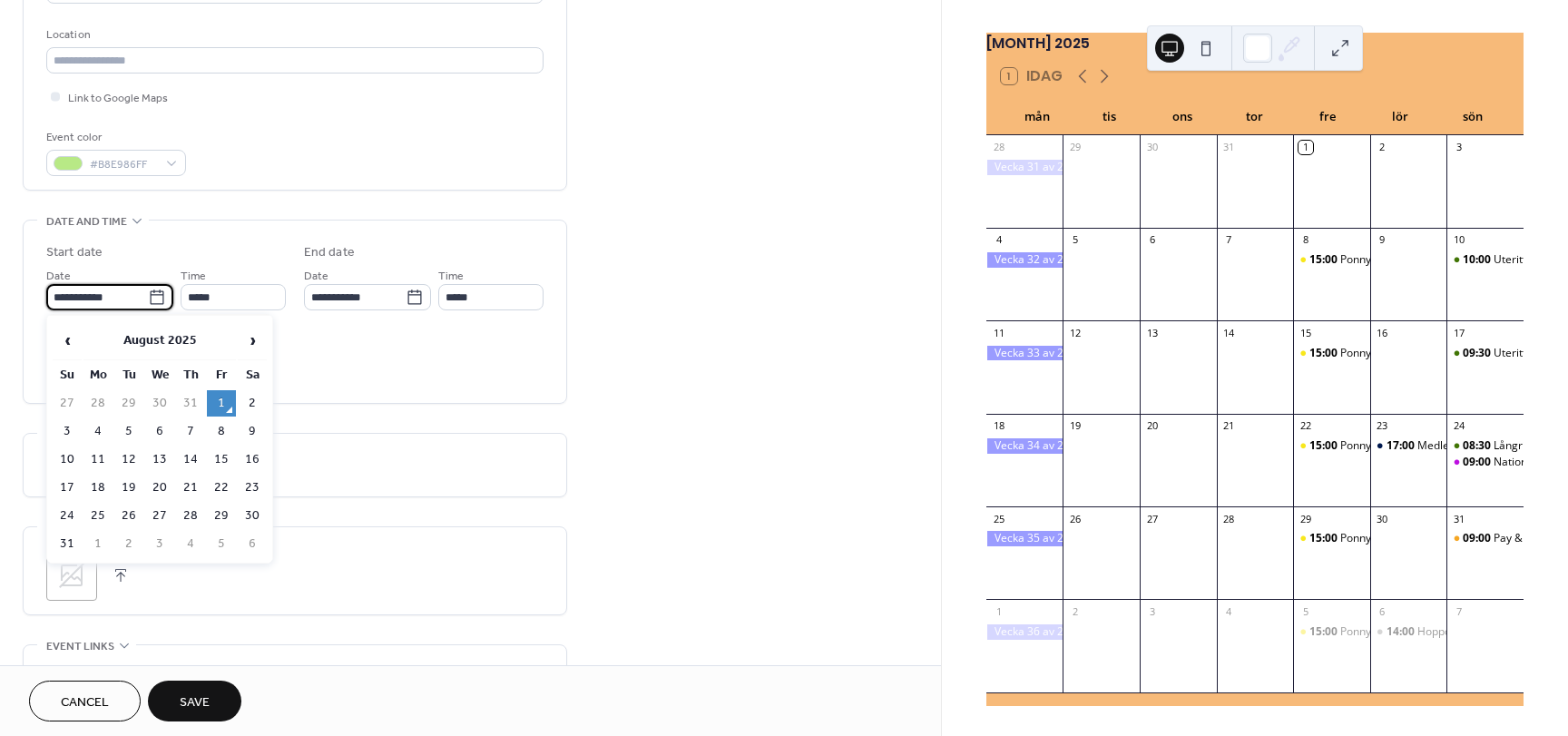 click on "**********" at bounding box center (97, 297) 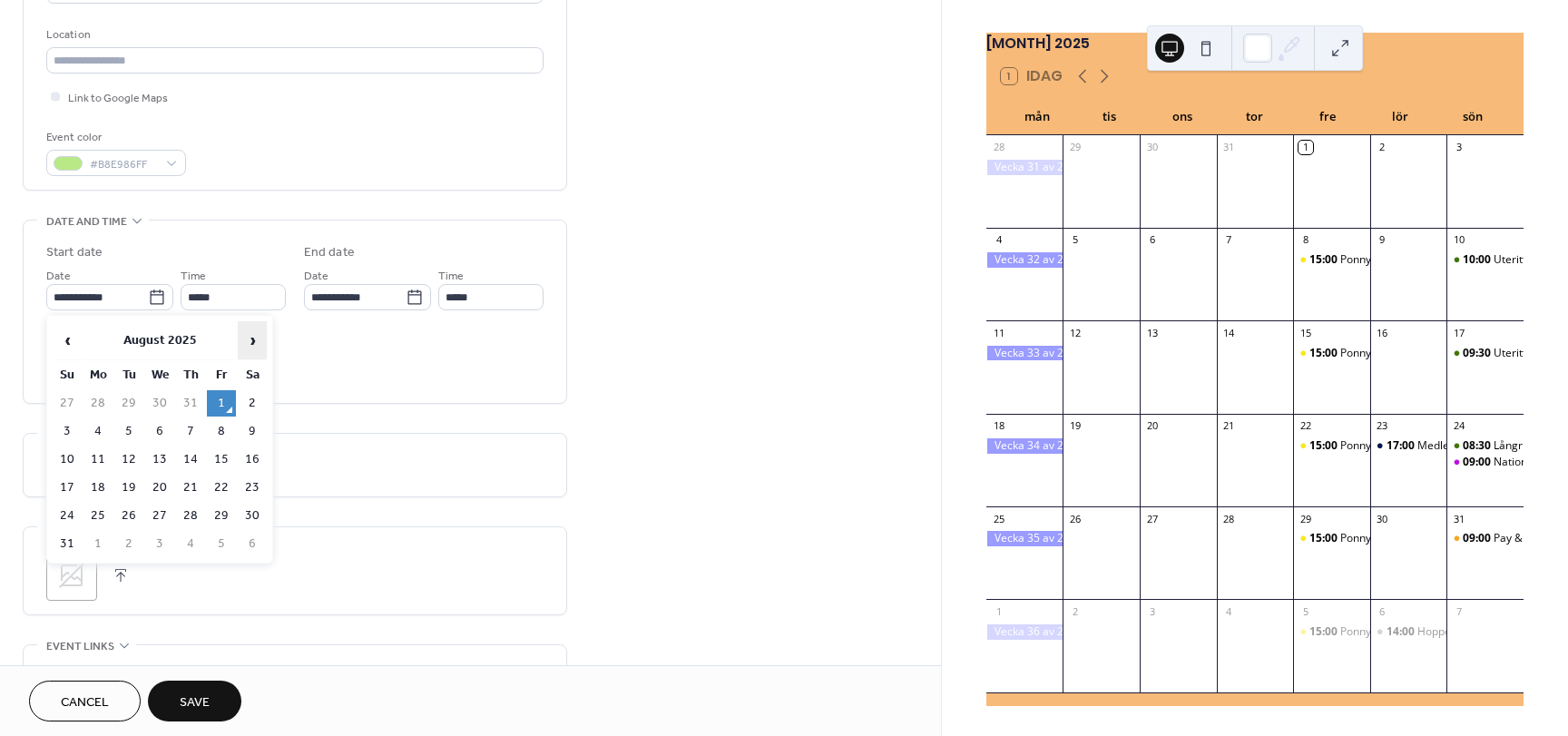 click on "›" at bounding box center (252, 340) 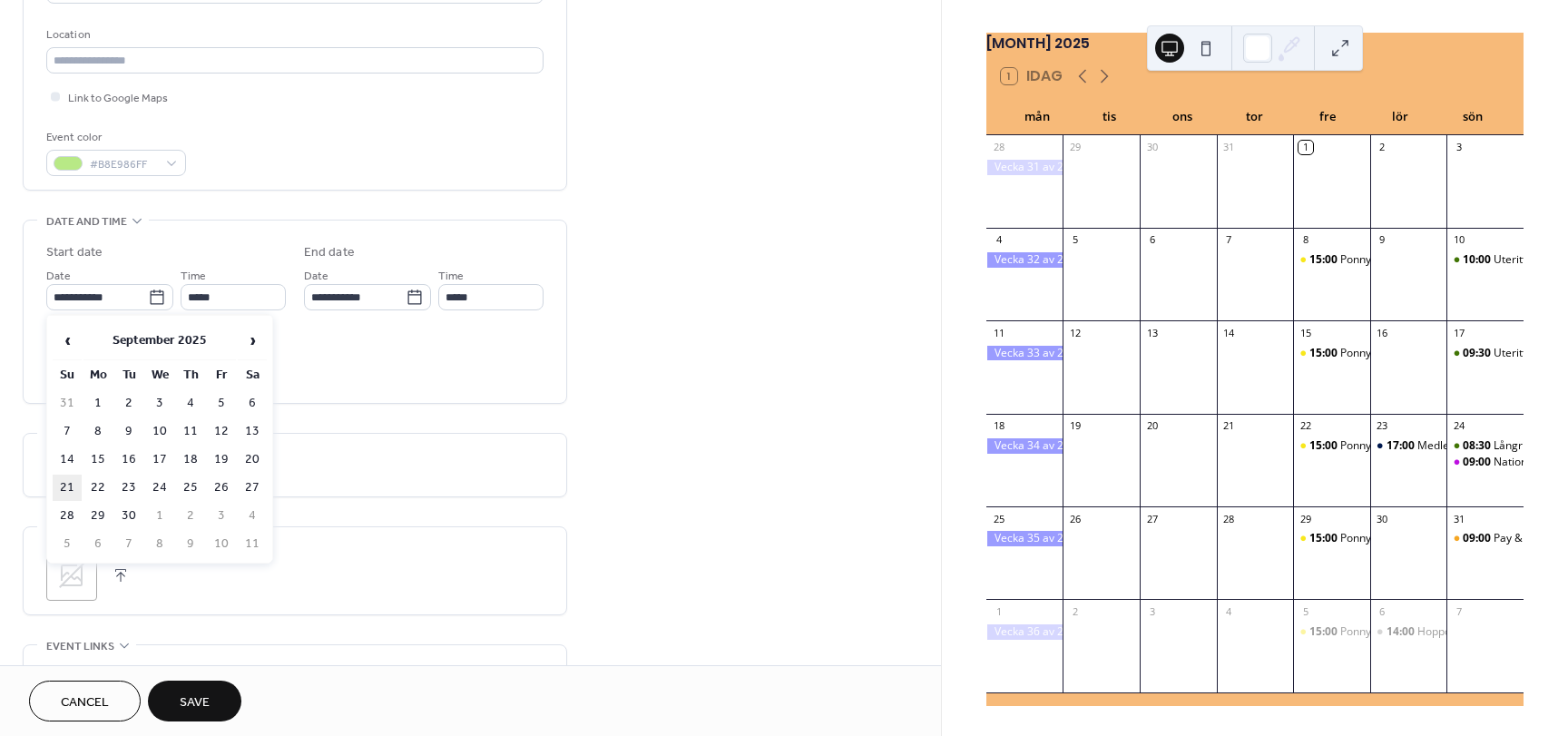 click on "21" at bounding box center (67, 487) 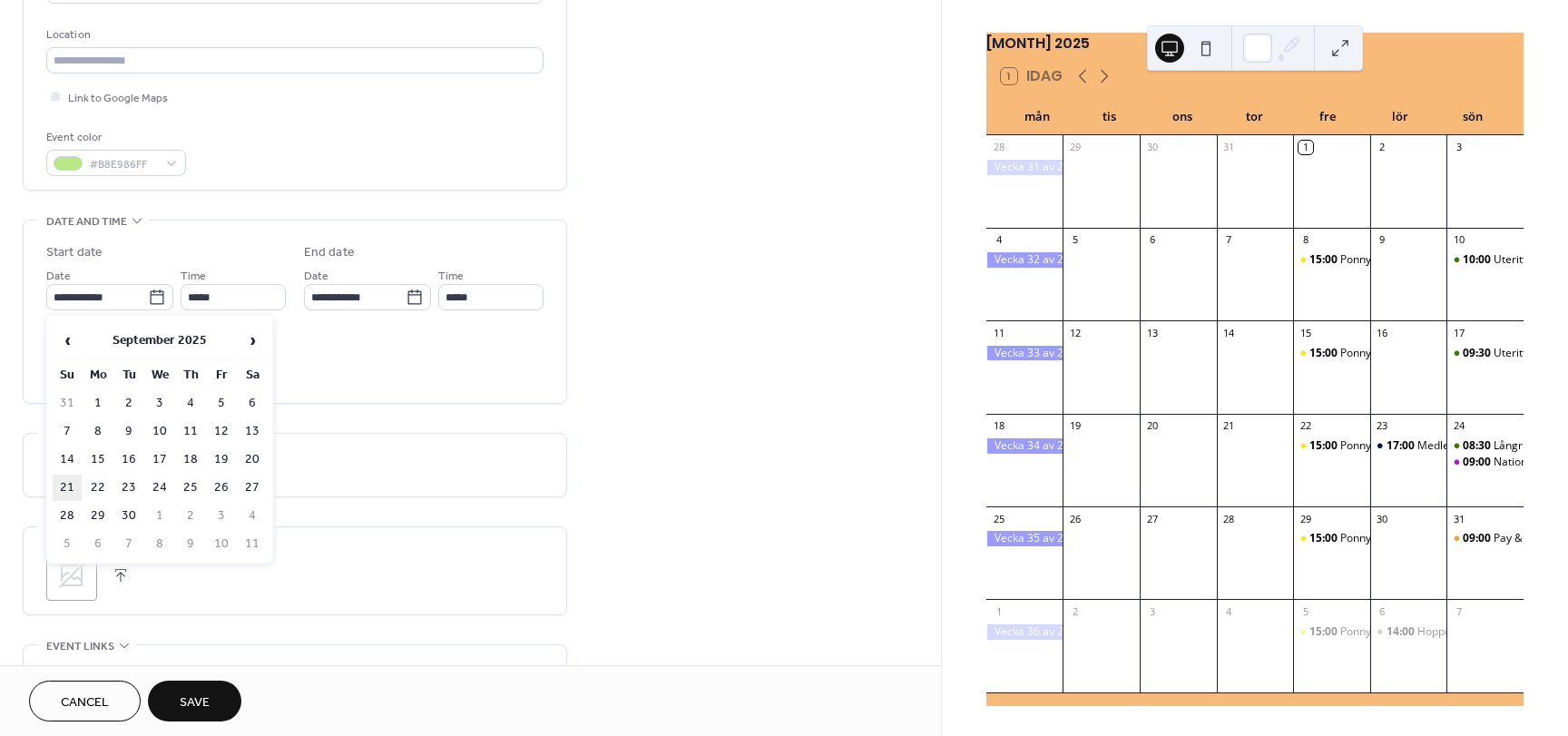 type on "**********" 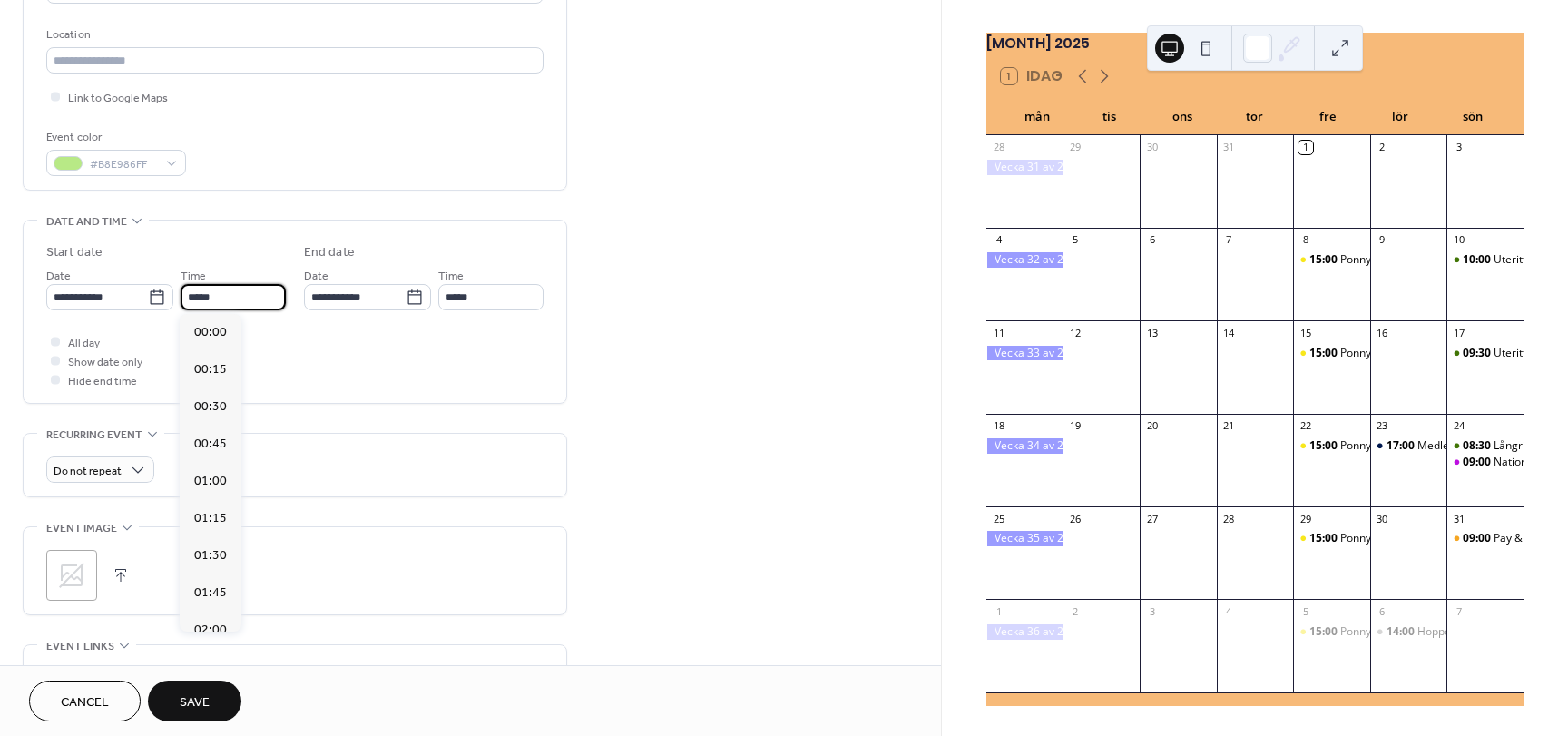 click on "*****" at bounding box center (233, 297) 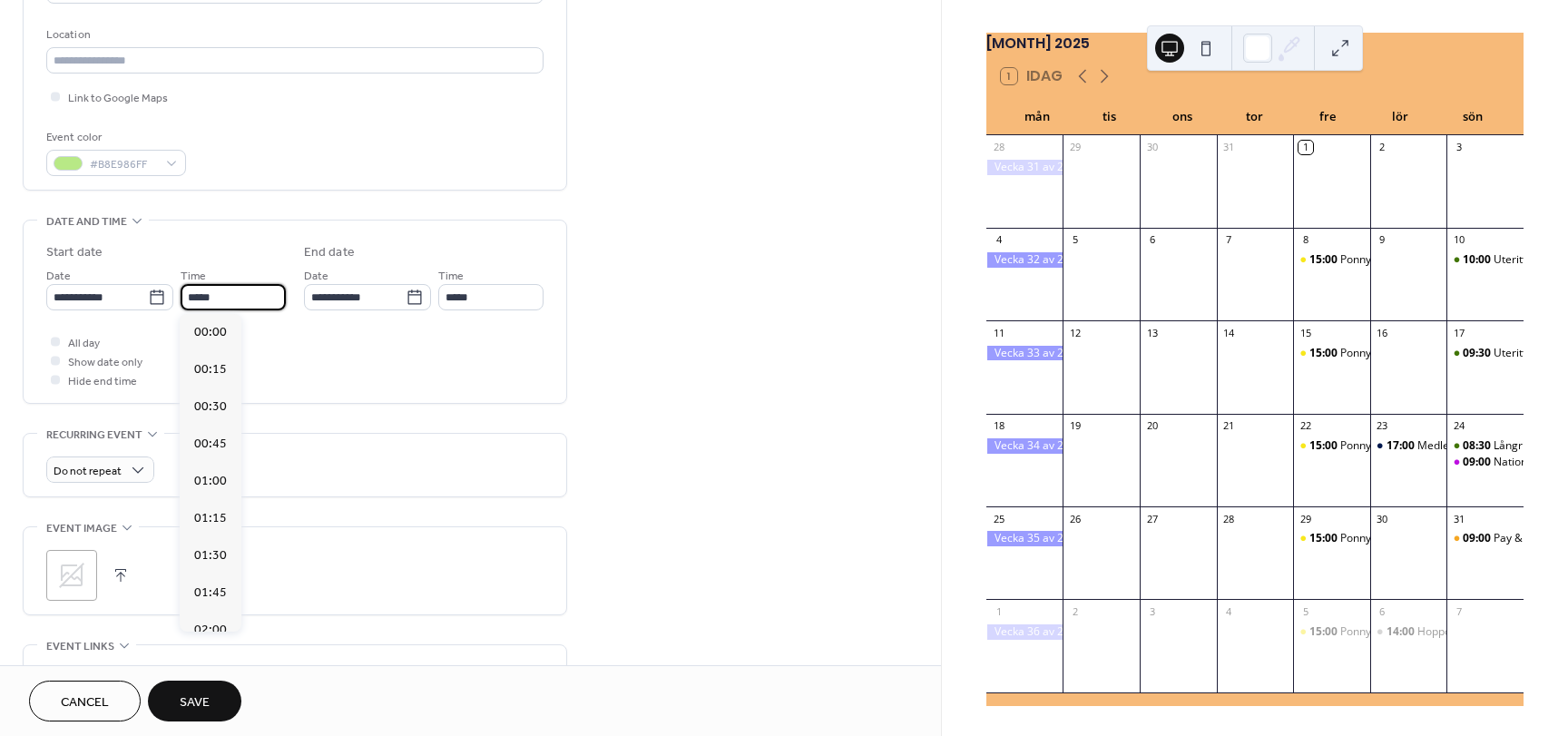 scroll, scrollTop: 1786, scrollLeft: 0, axis: vertical 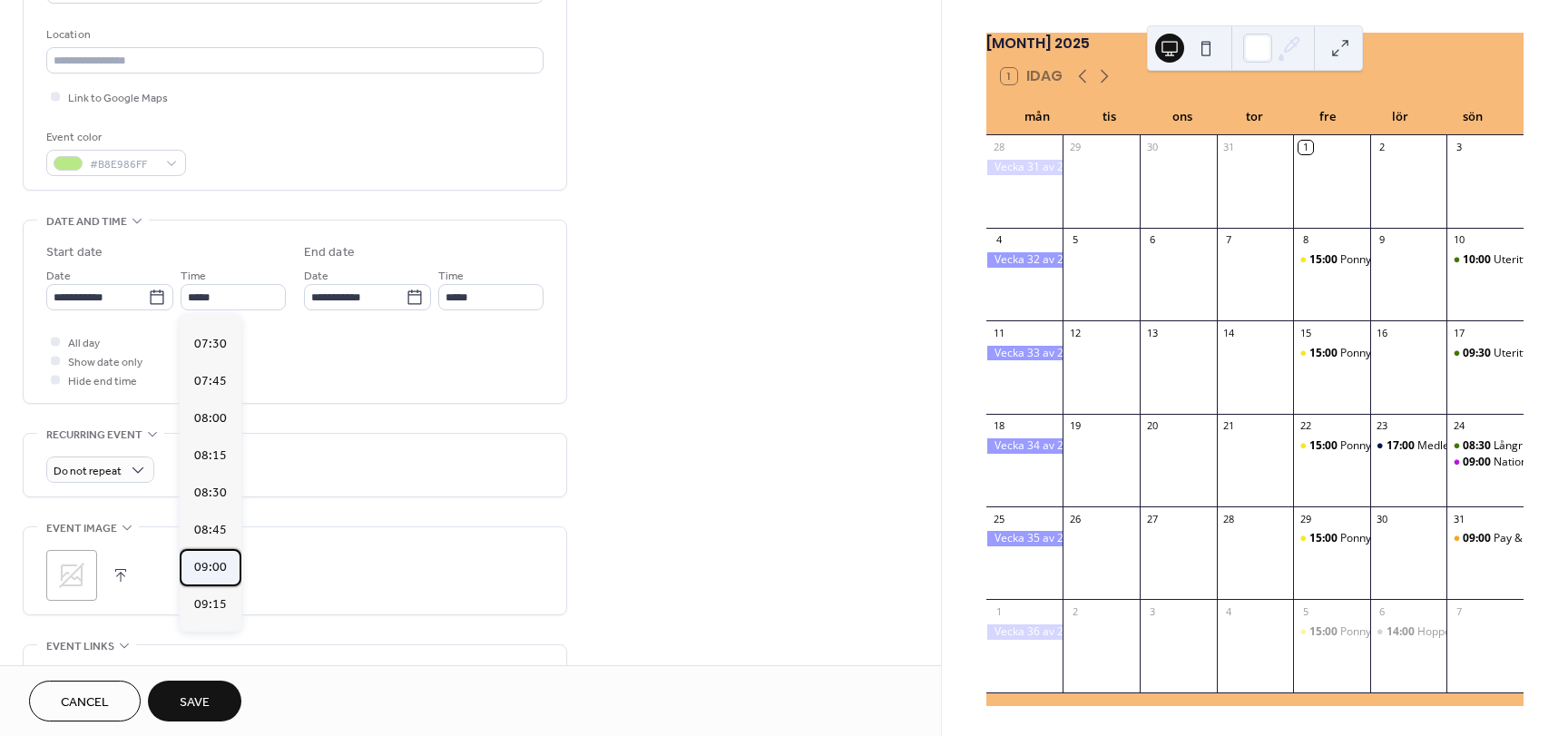 click on "09:00" at bounding box center [211, 567] 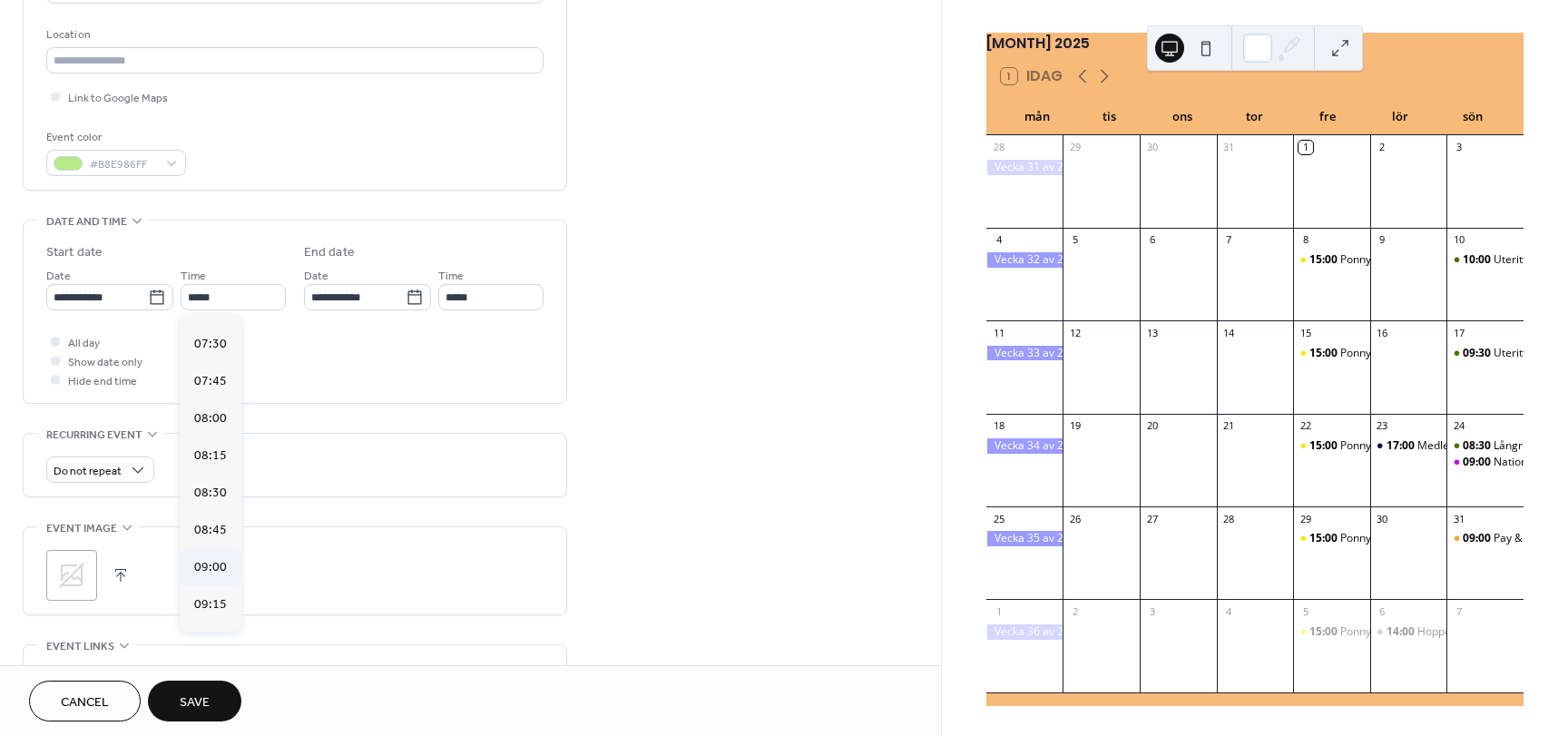 type on "*****" 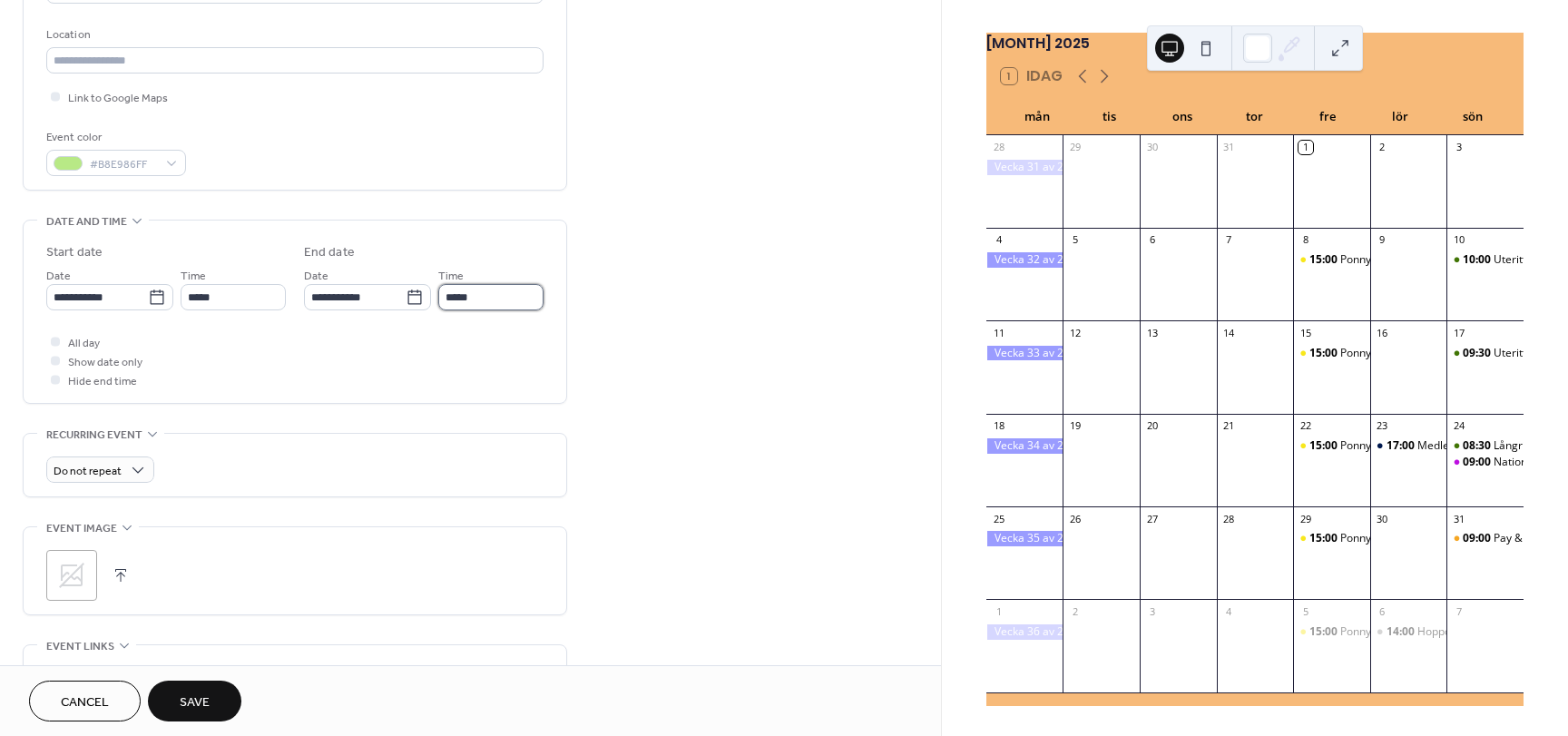 click on "*****" at bounding box center [491, 297] 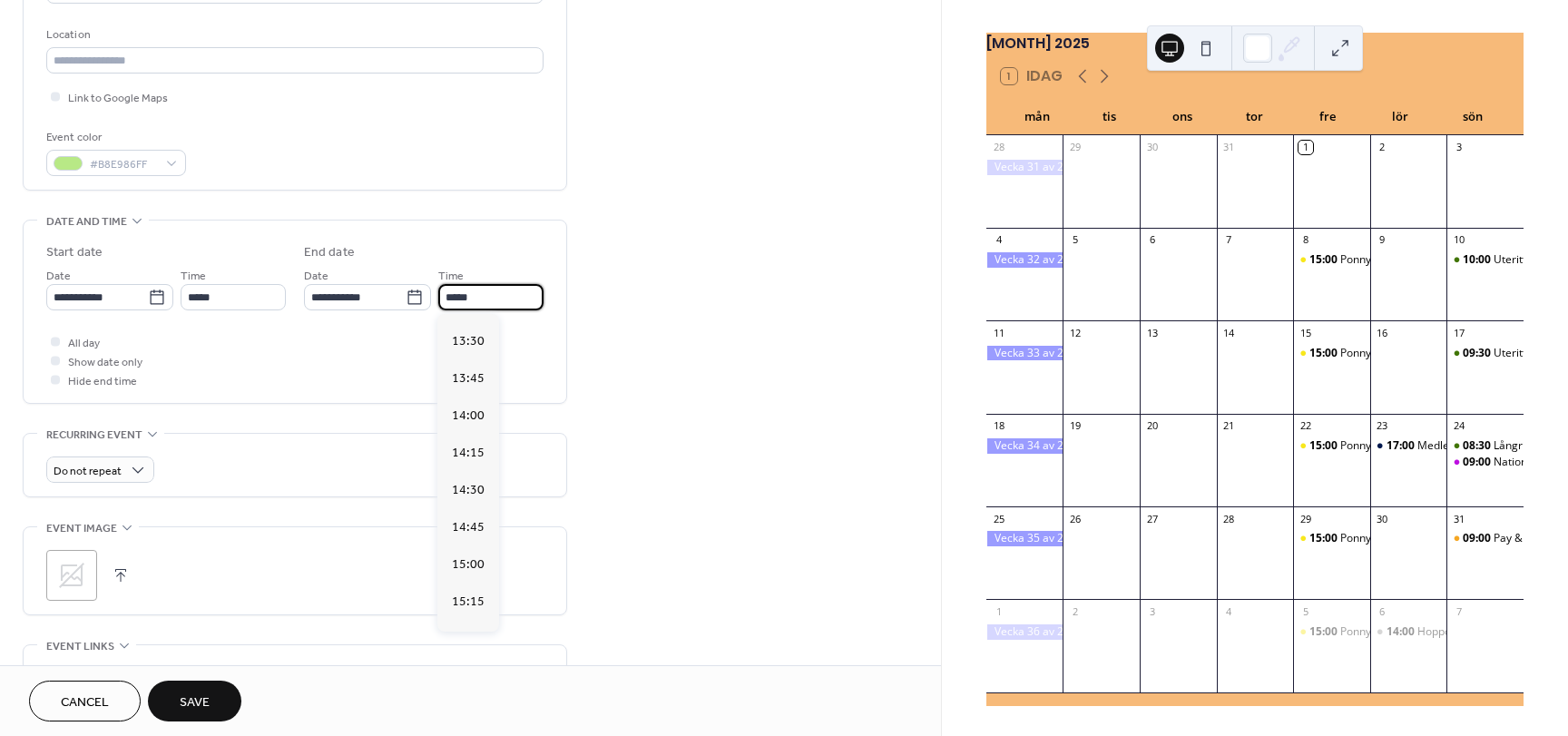 scroll, scrollTop: 624, scrollLeft: 0, axis: vertical 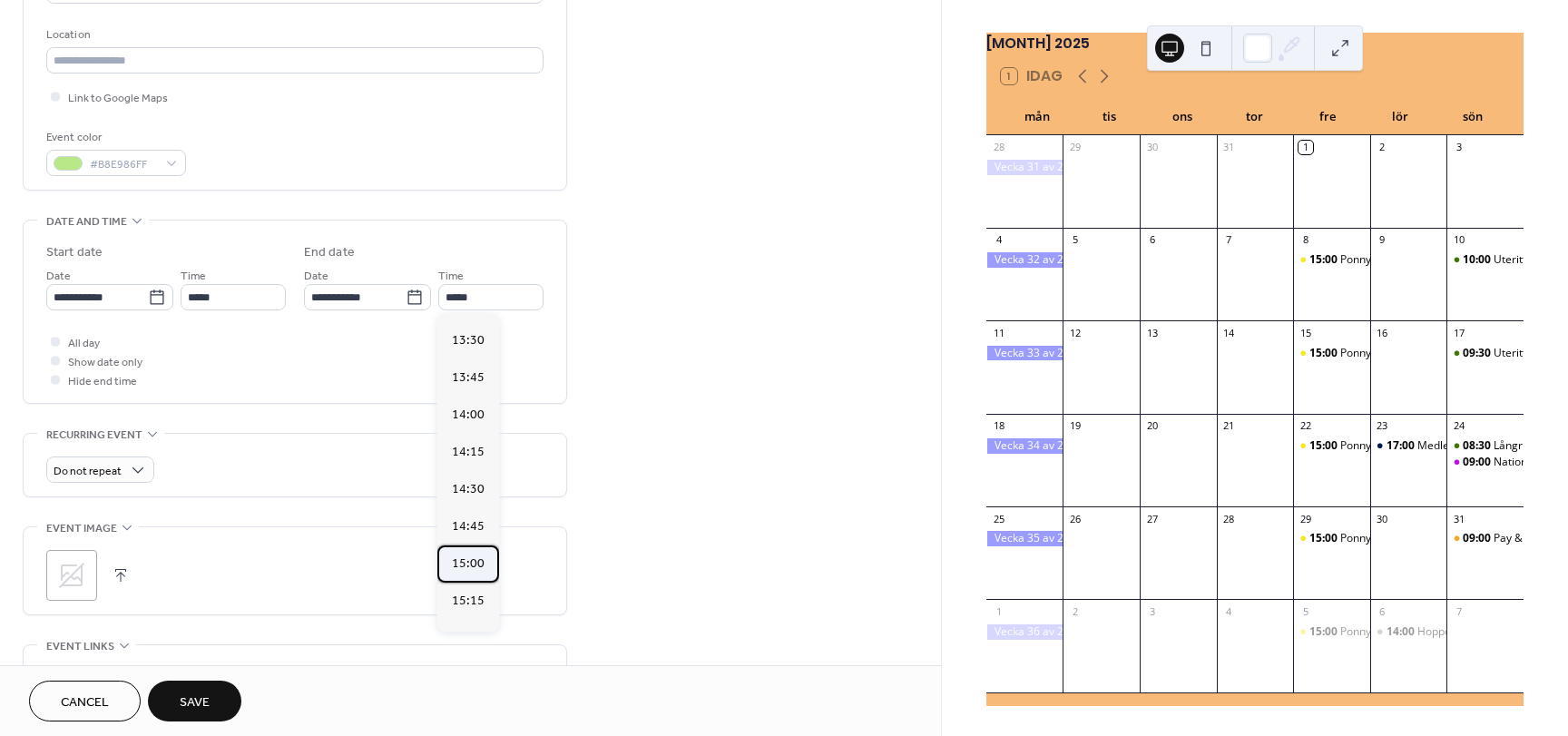 click on "15:00" at bounding box center [468, 564] 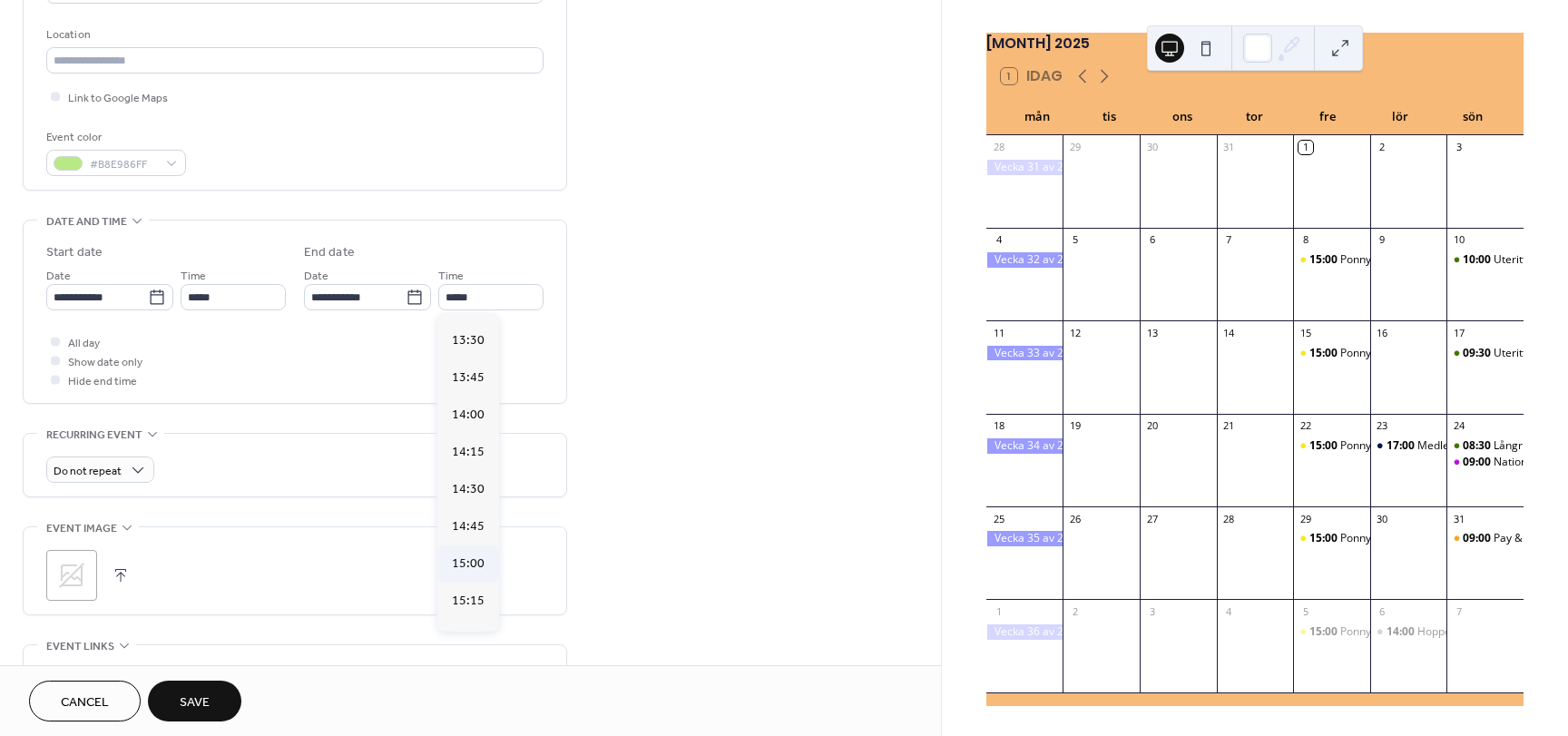type on "*****" 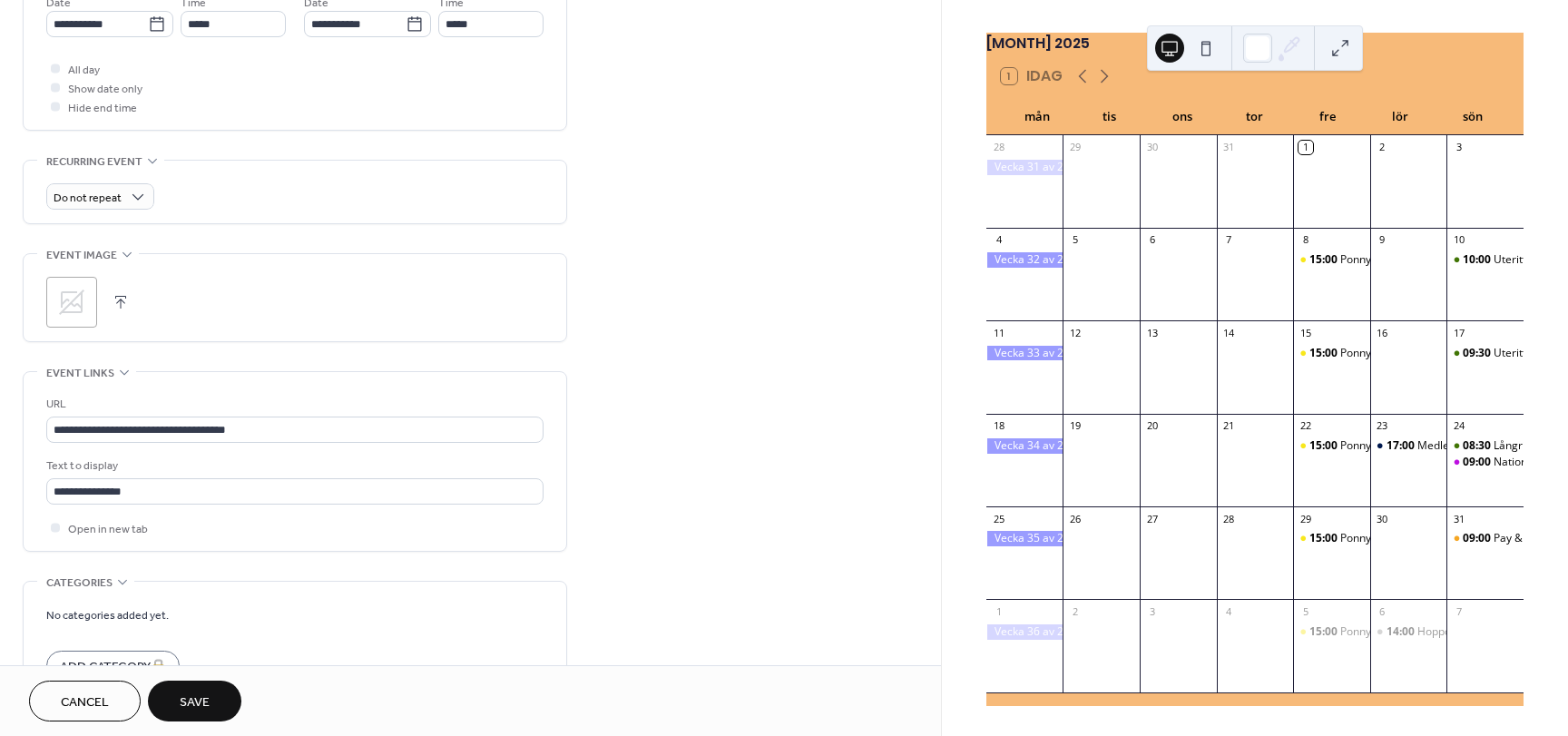 scroll, scrollTop: 760, scrollLeft: 0, axis: vertical 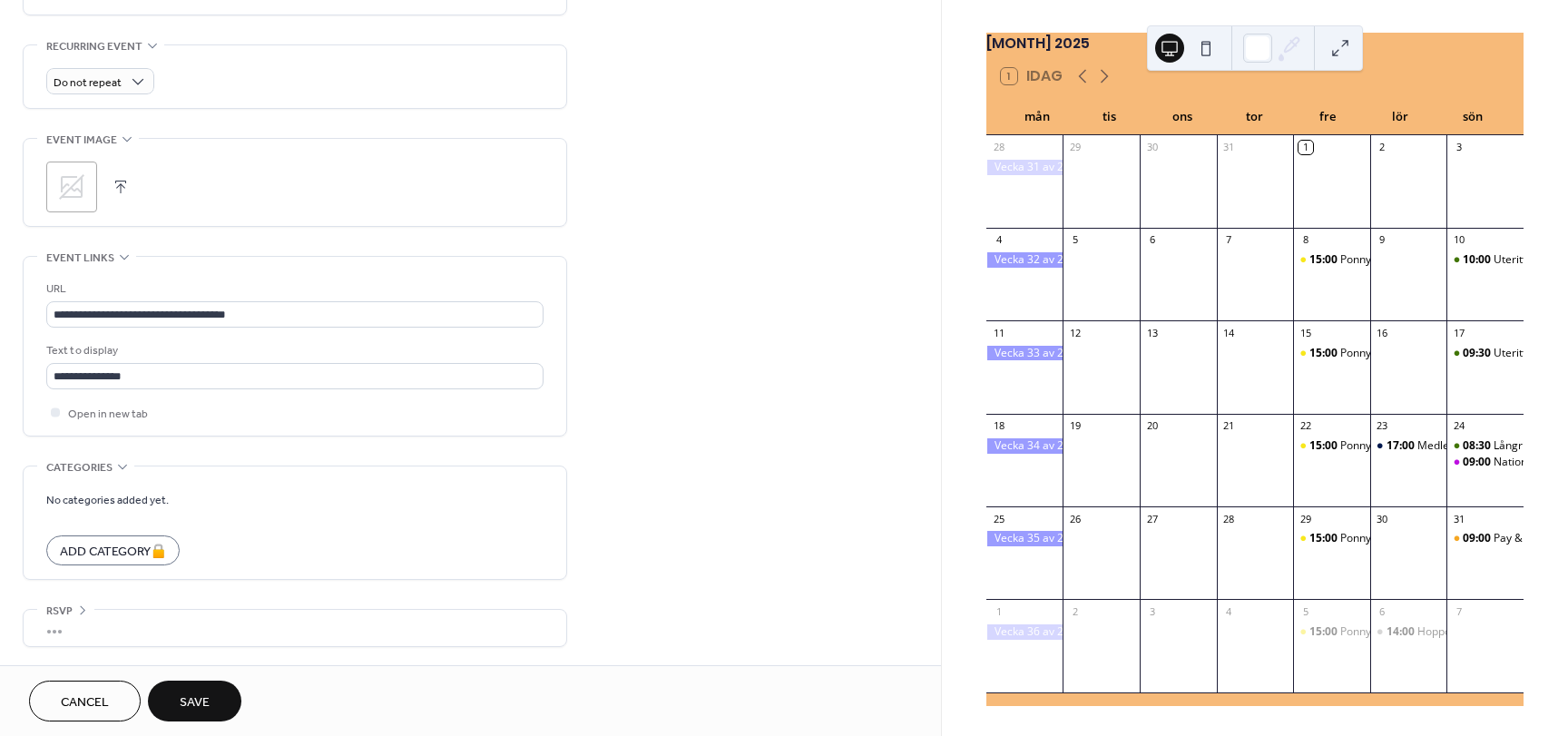 click on "Save" at bounding box center (194, 702) 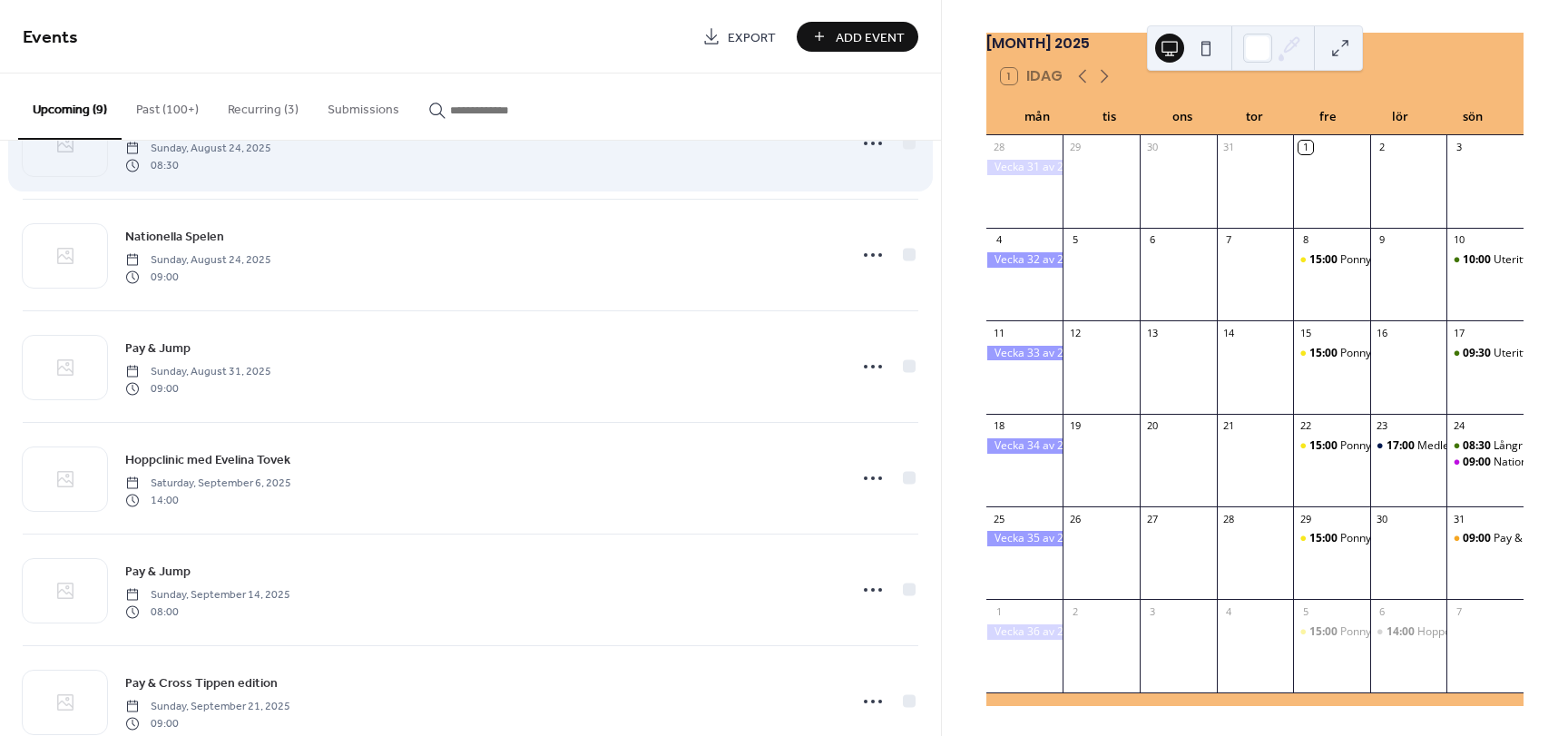 scroll, scrollTop: 463, scrollLeft: 0, axis: vertical 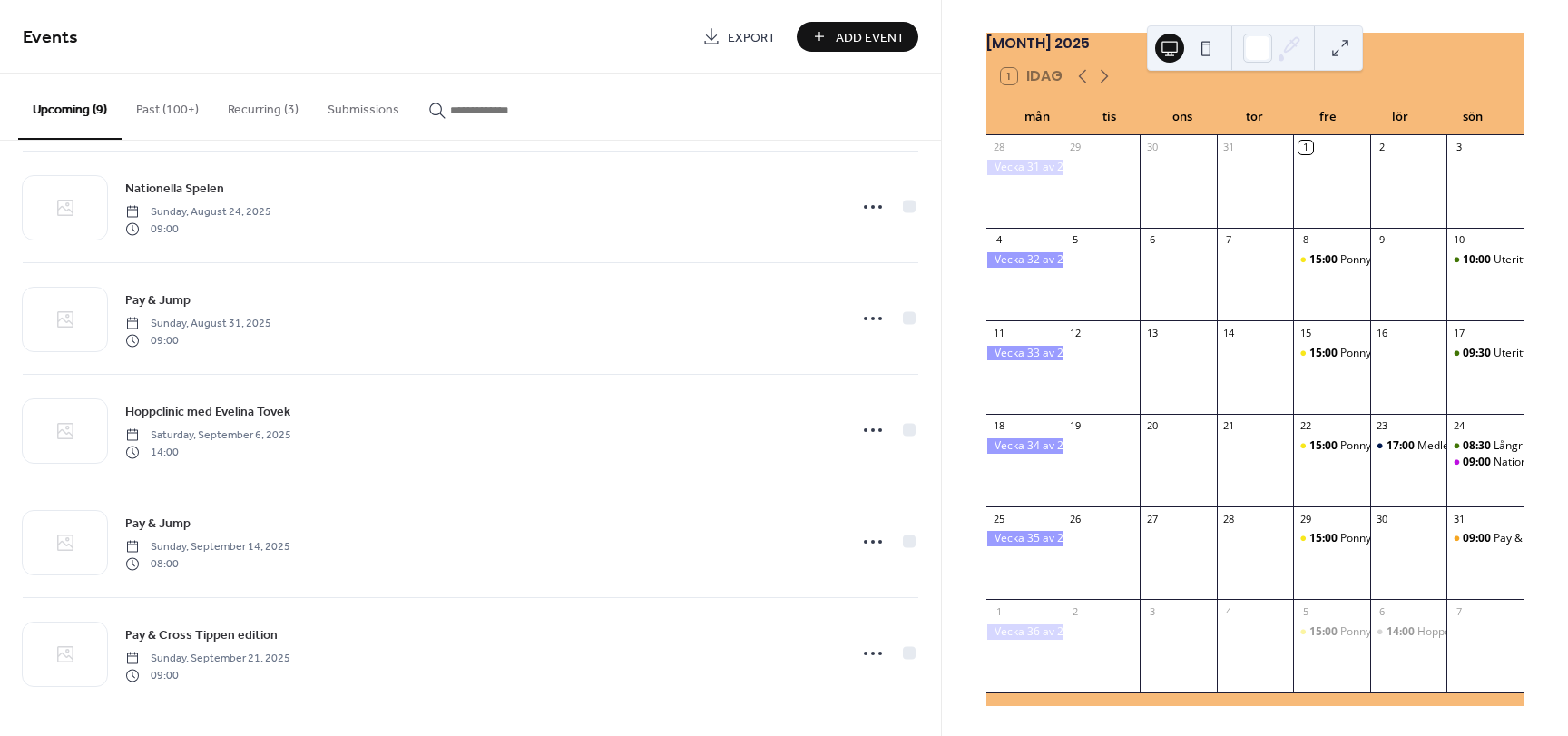 click on "Add Event" at bounding box center (870, 37) 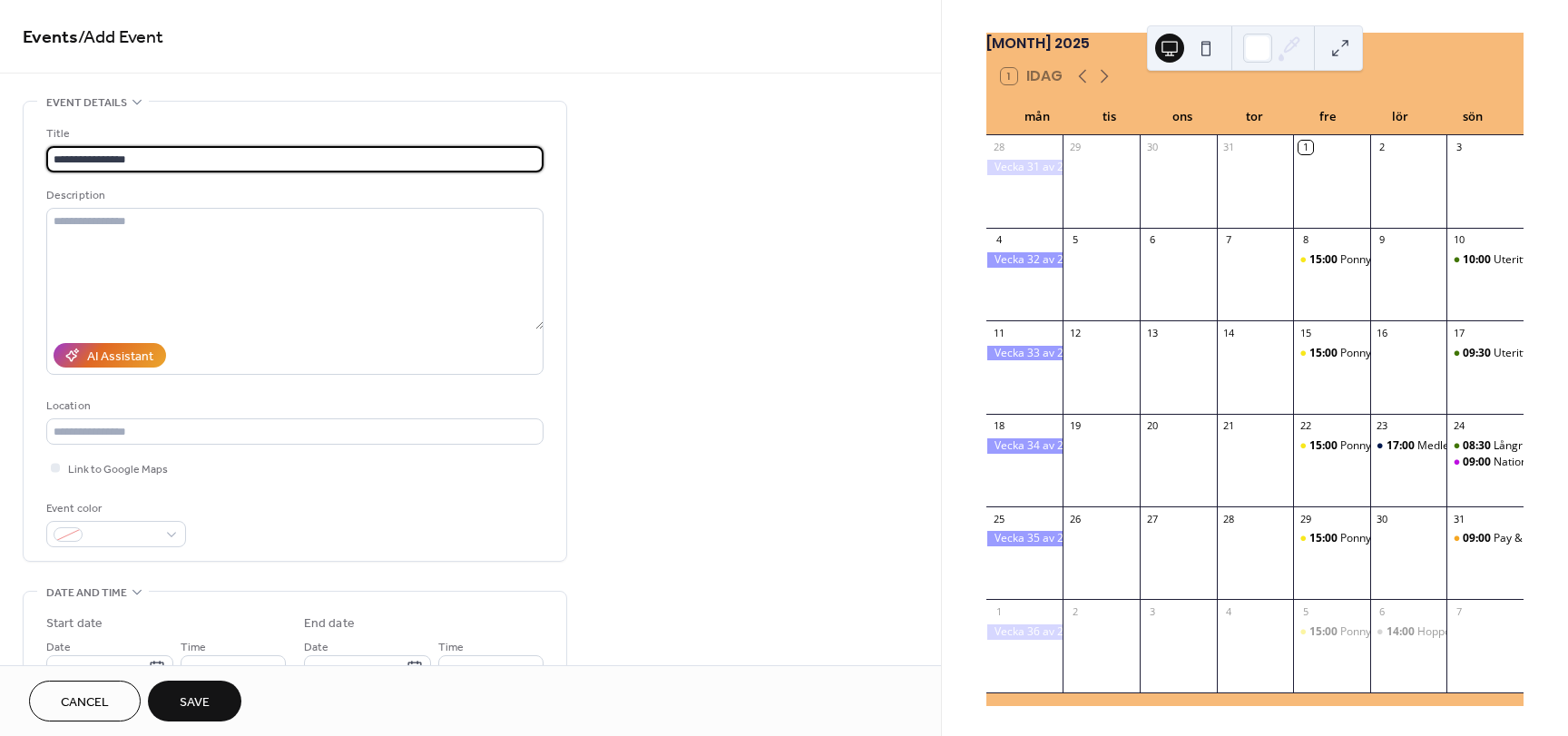 type on "**********" 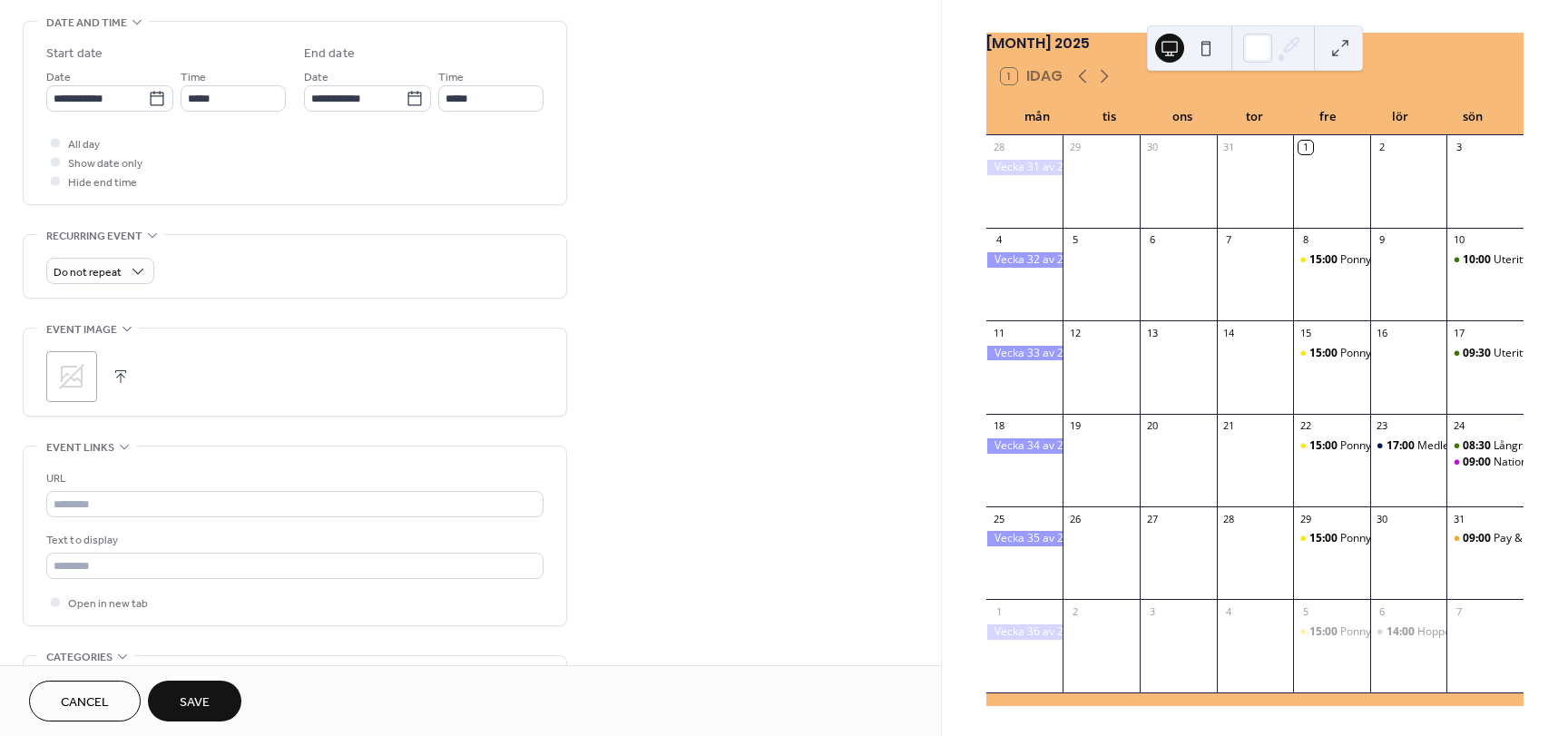 scroll, scrollTop: 572, scrollLeft: 0, axis: vertical 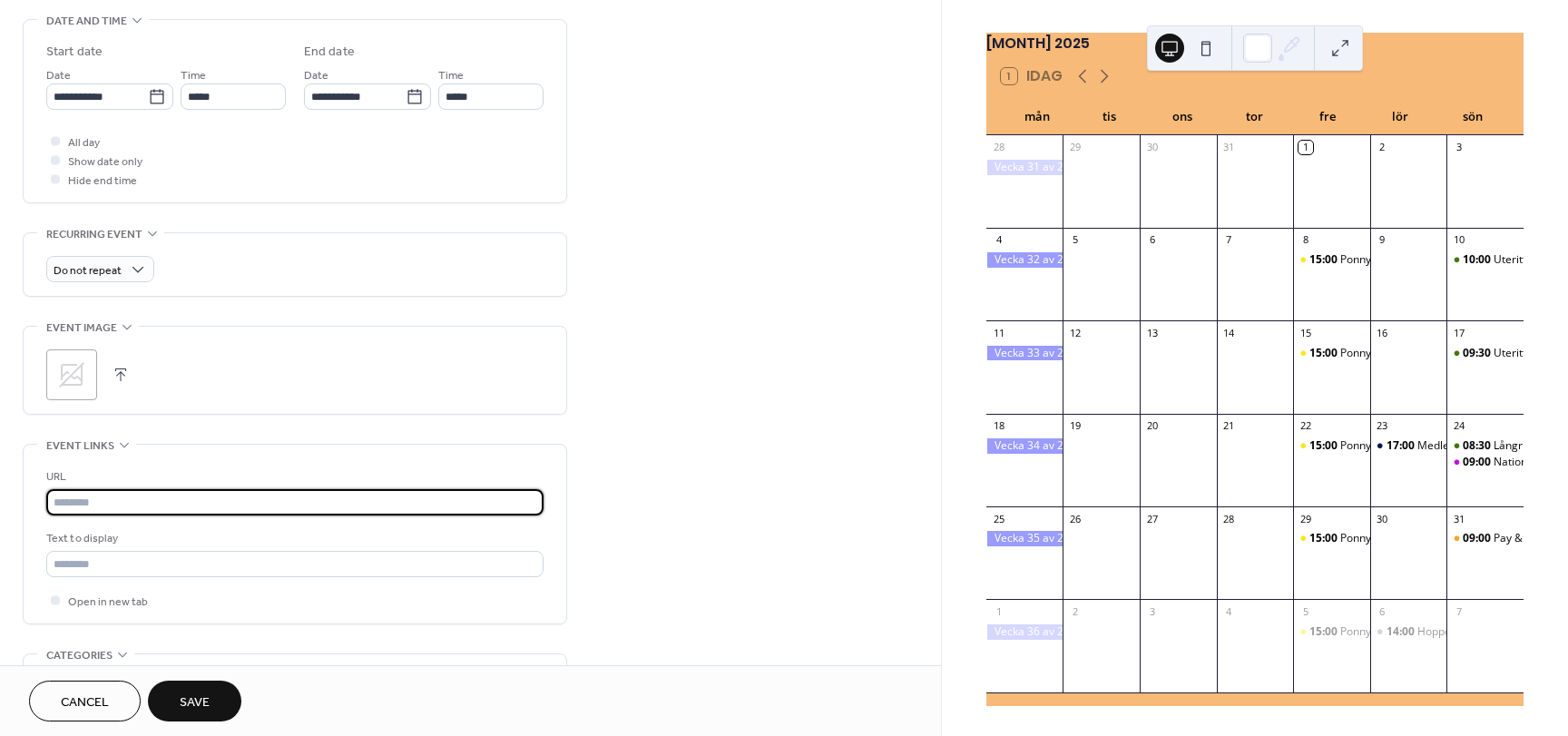 click at bounding box center (295, 502) 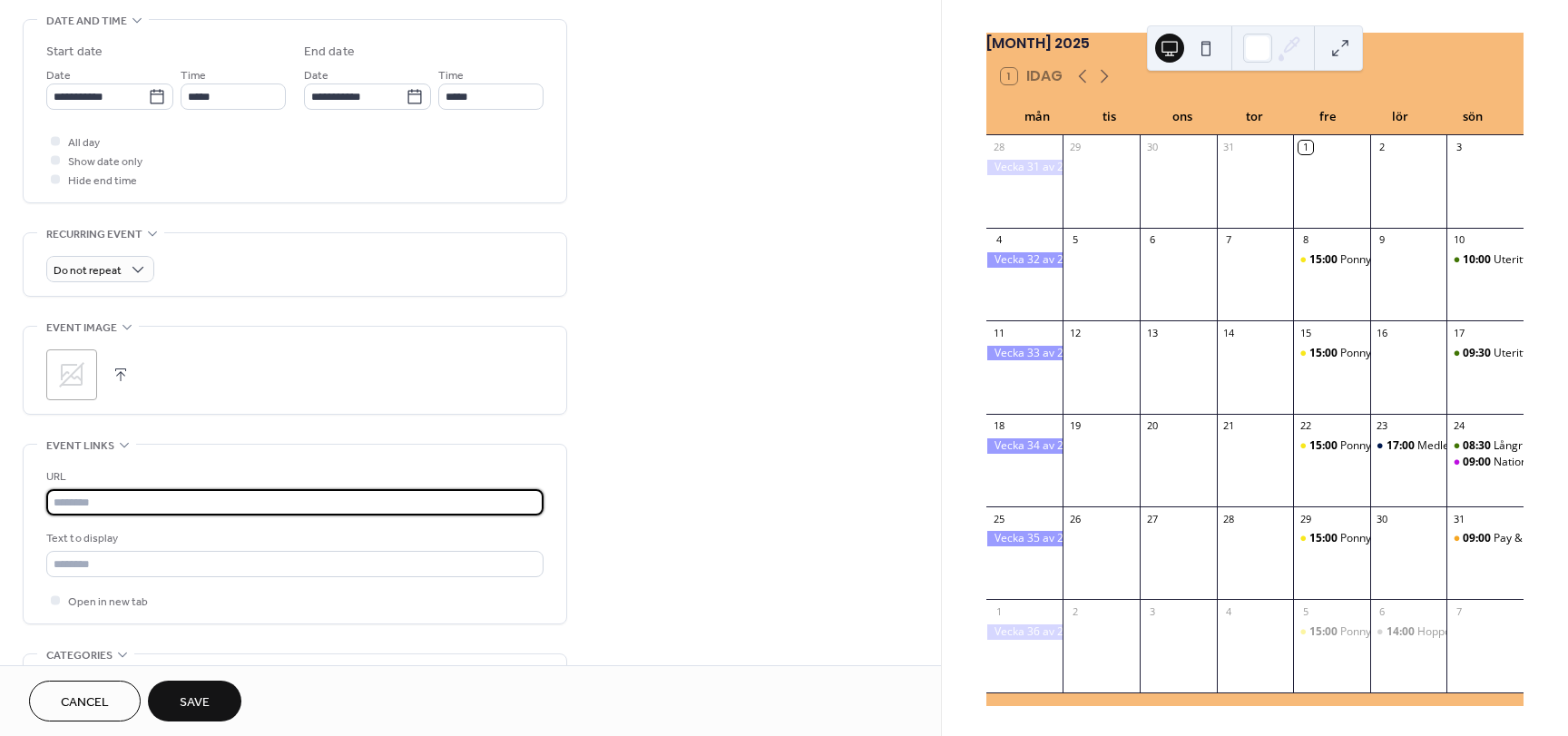 paste on "**********" 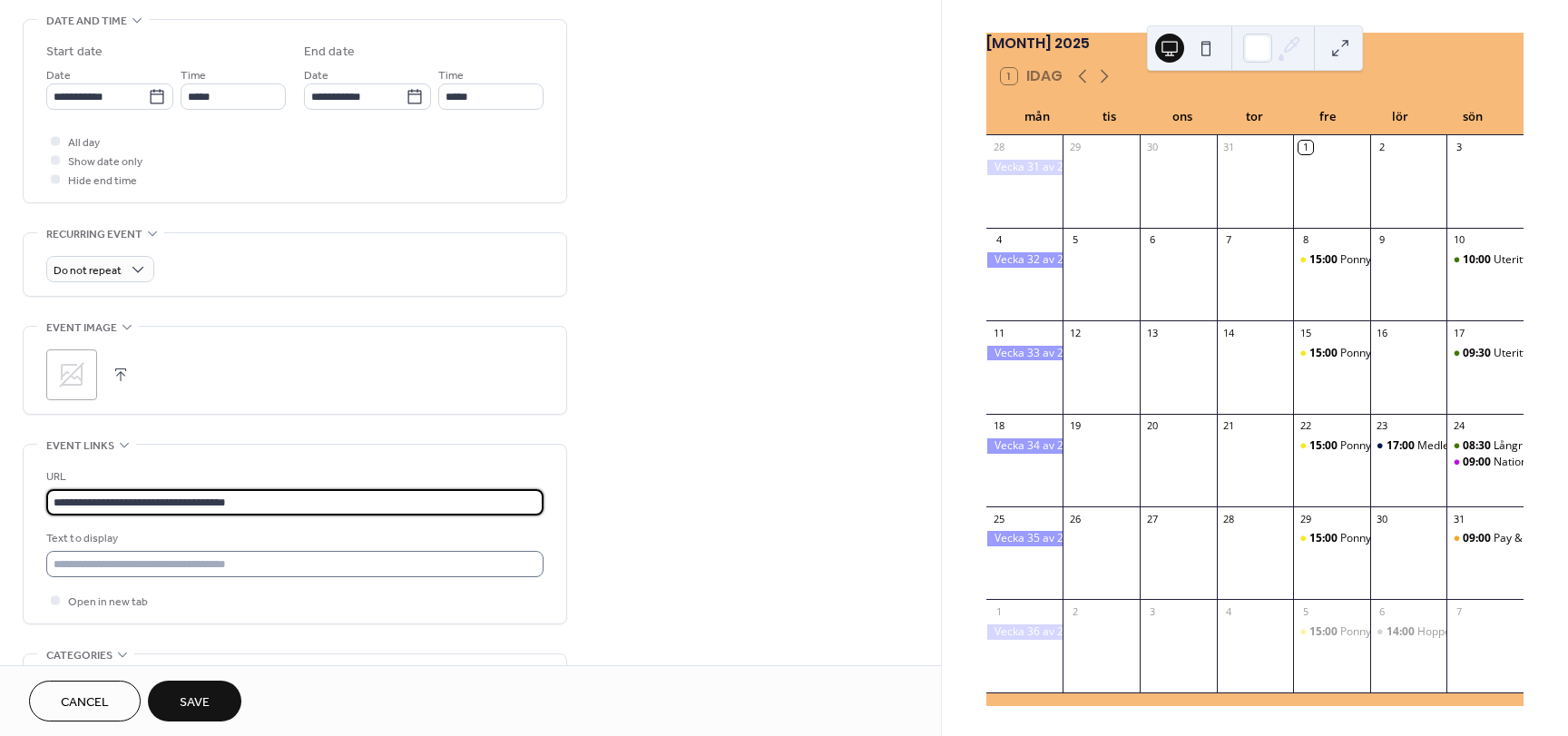 type on "**********" 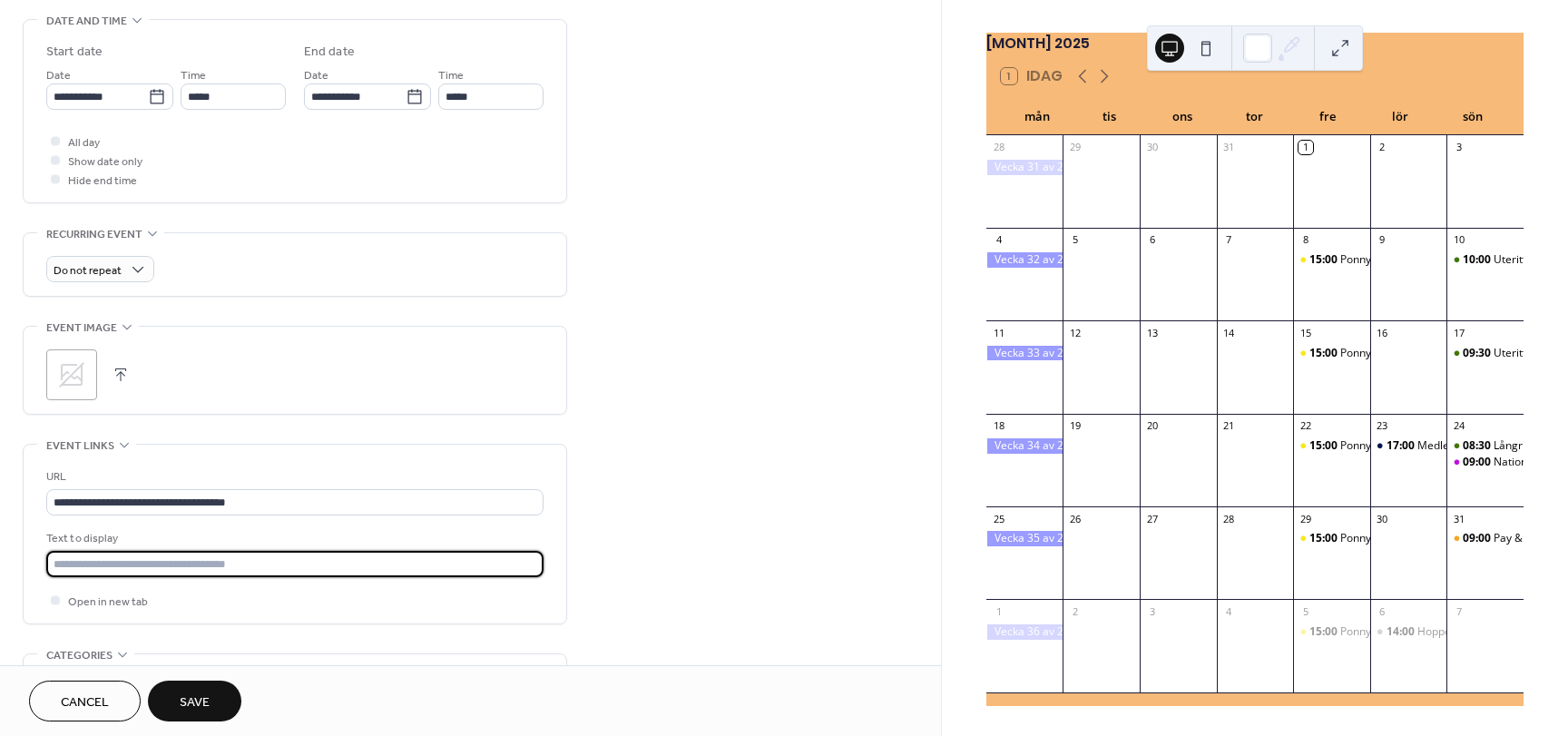 click at bounding box center (295, 564) 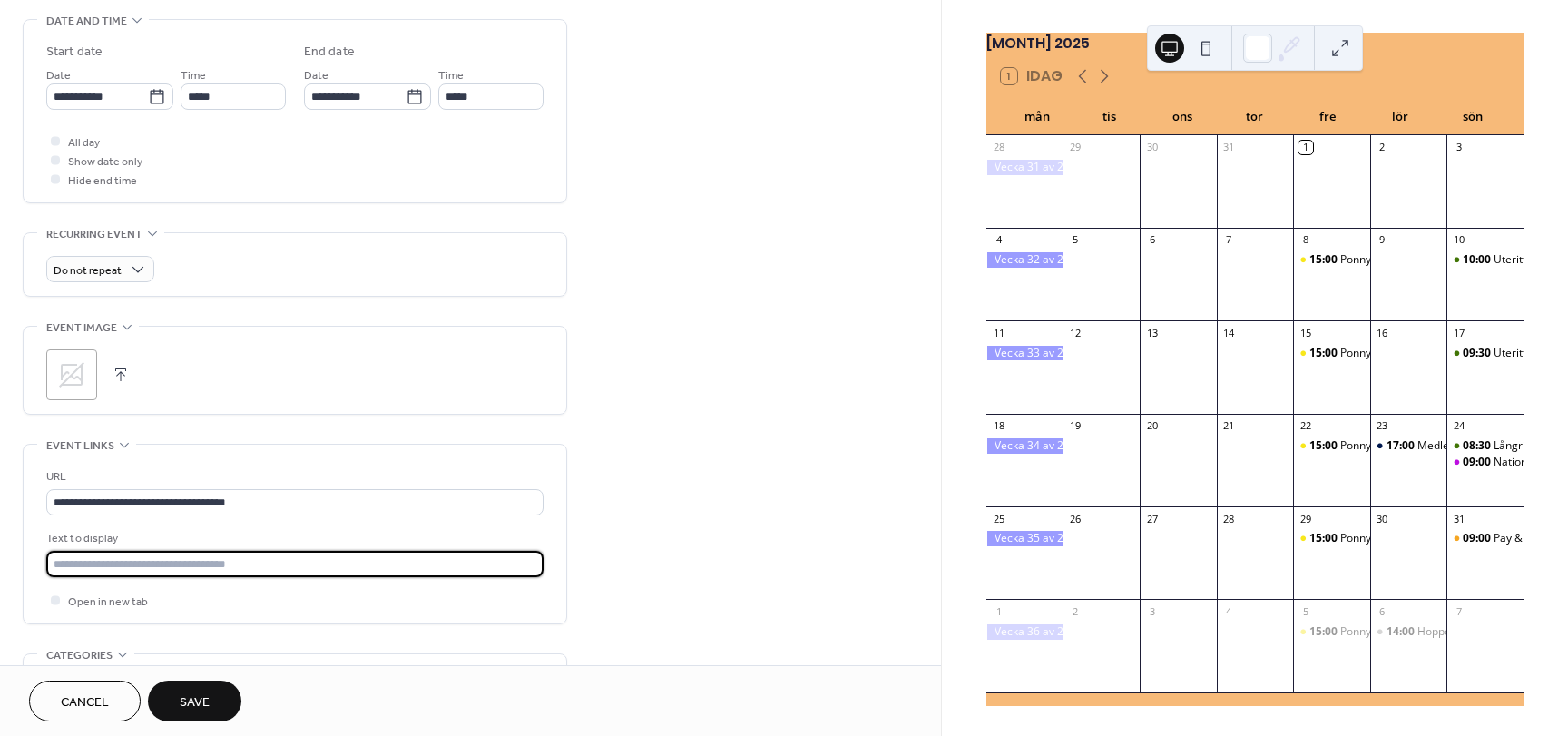 type on "**********" 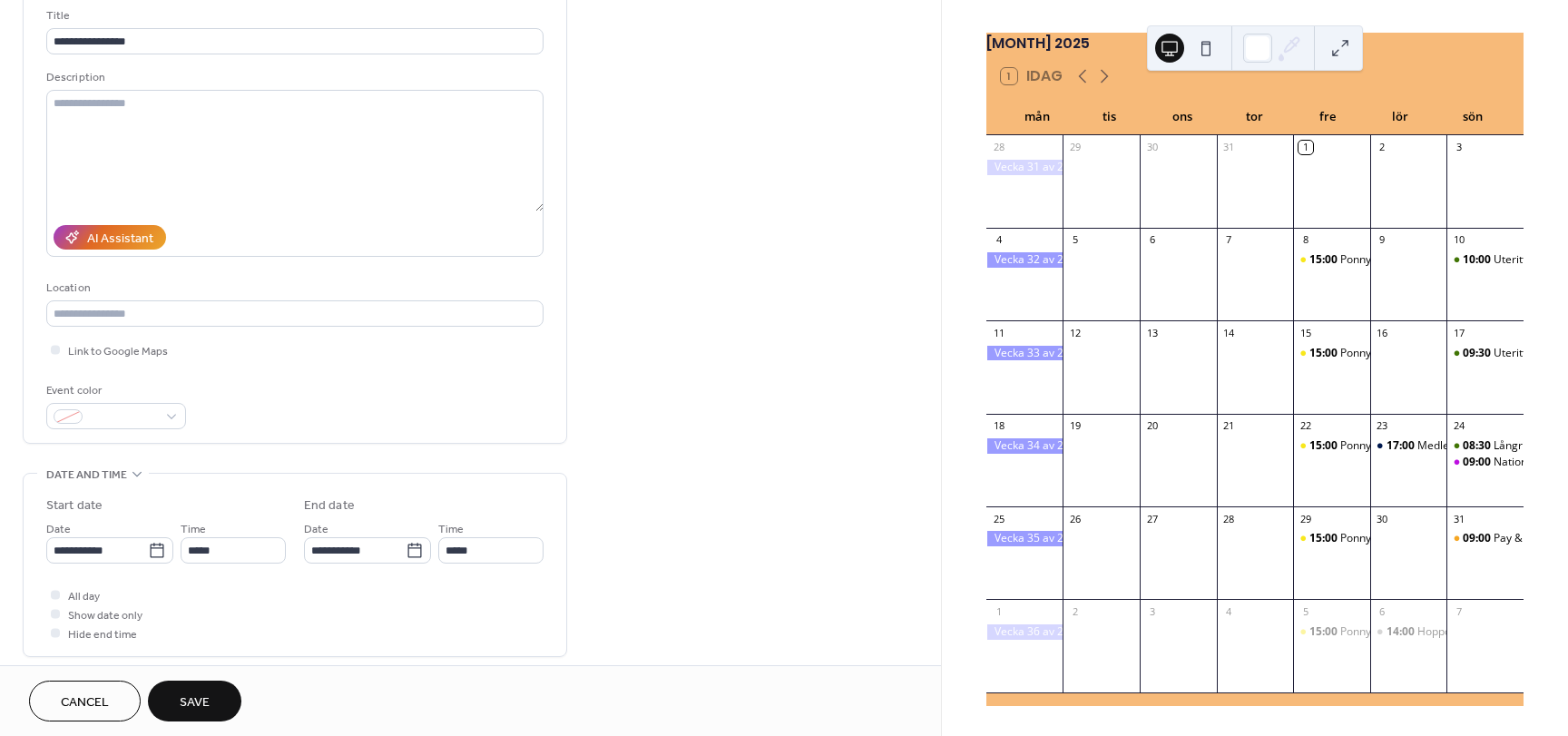 scroll, scrollTop: 0, scrollLeft: 0, axis: both 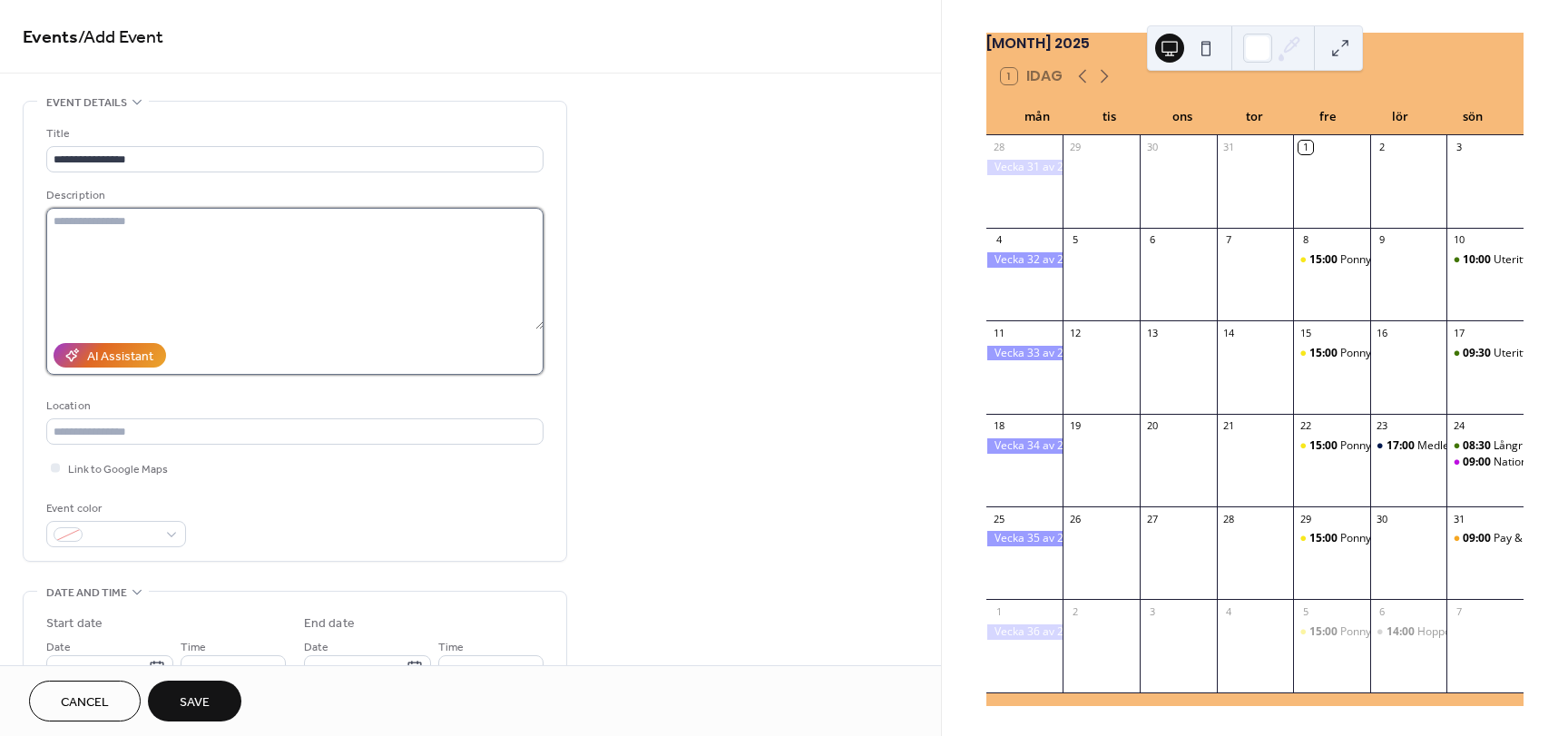 click at bounding box center [295, 269] 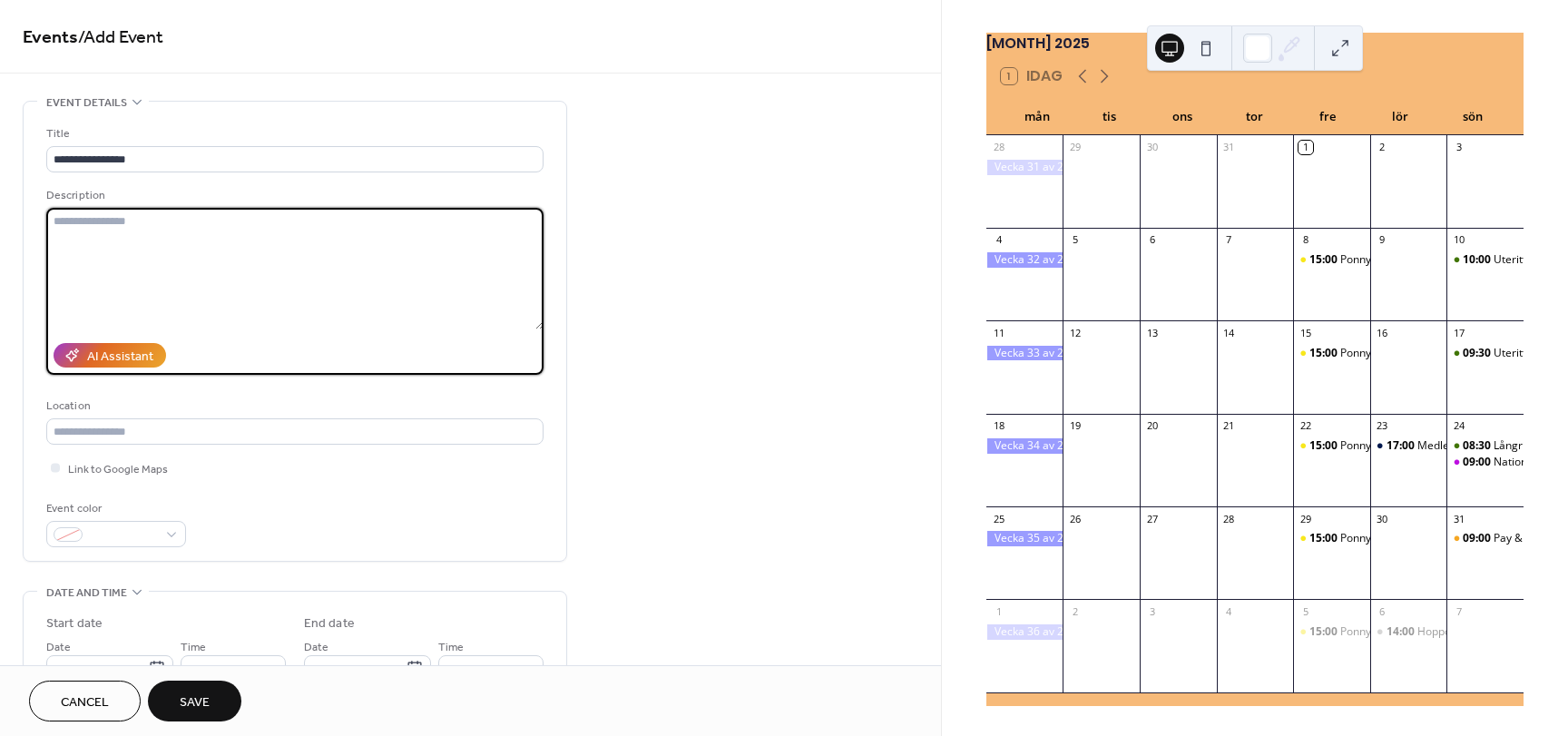 click at bounding box center [295, 269] 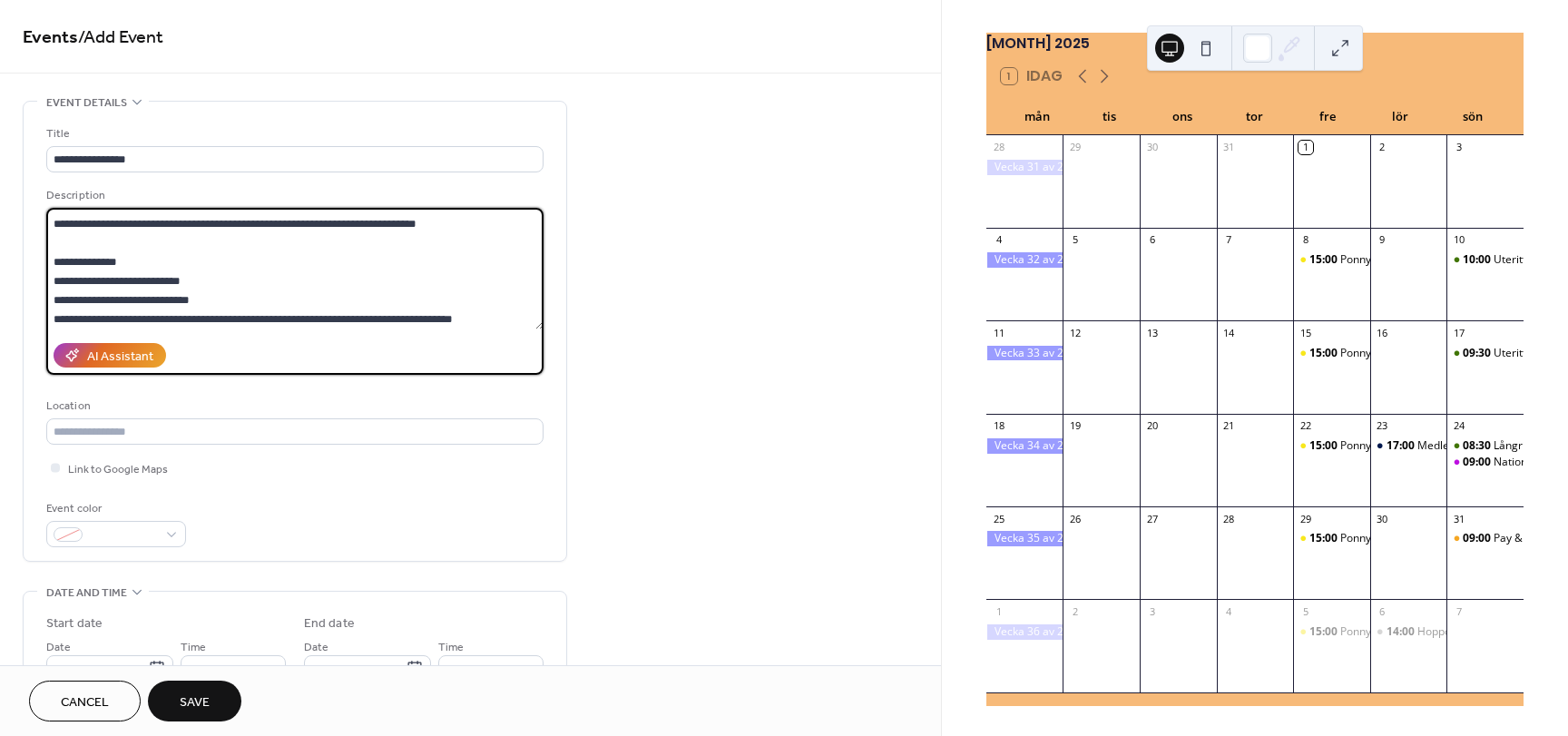 scroll, scrollTop: 152, scrollLeft: 0, axis: vertical 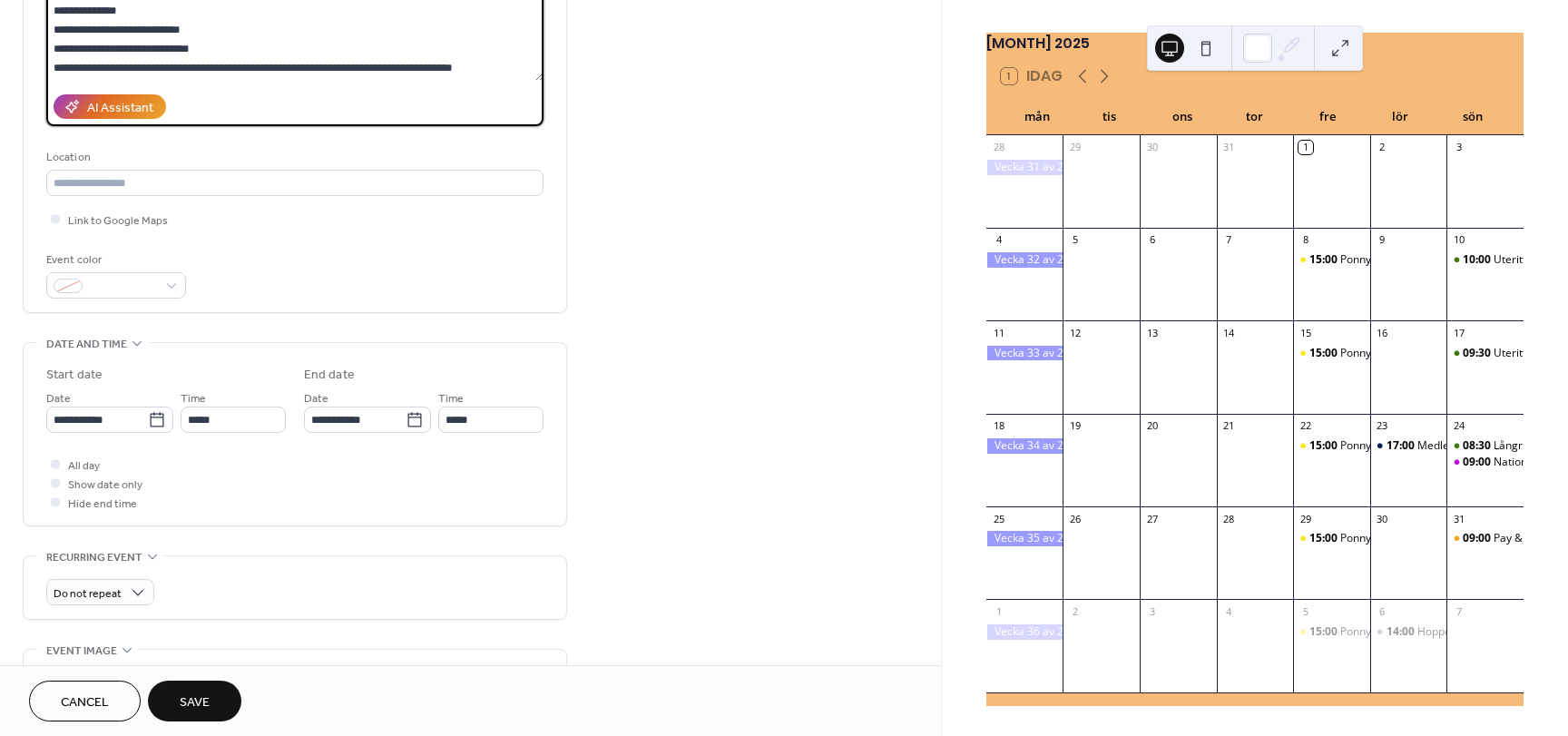 type on "**********" 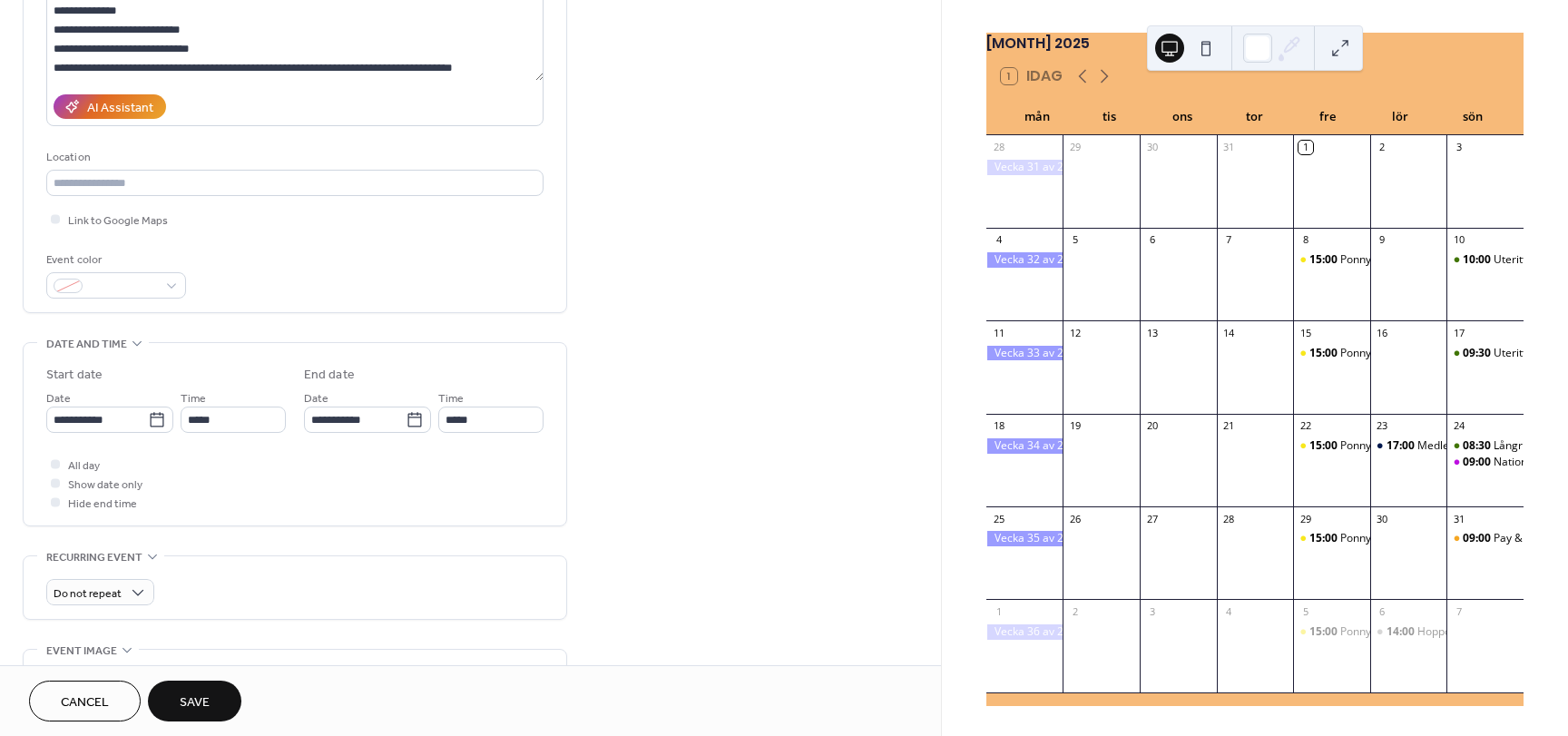 click on "**********" at bounding box center [110, 410] 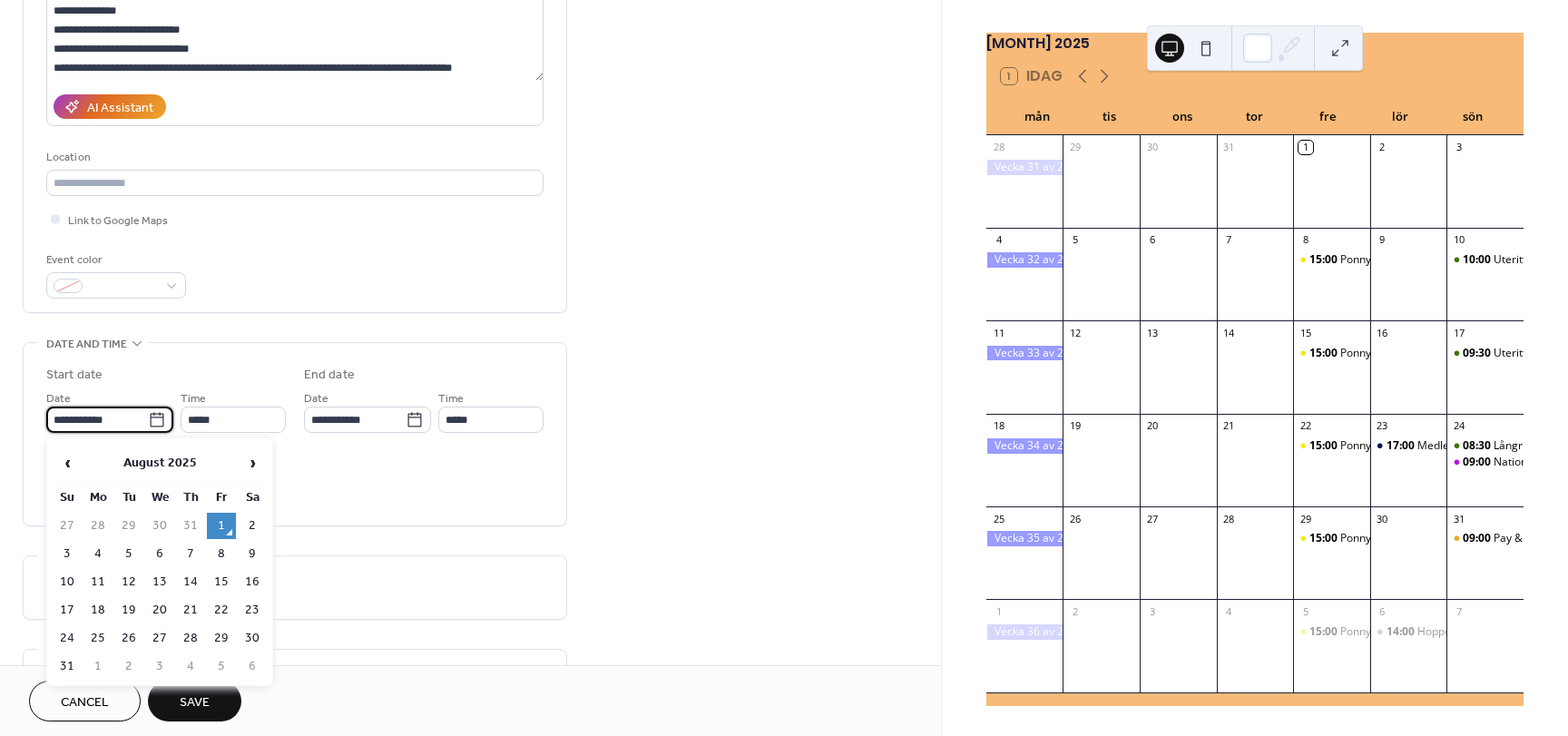 click on "**********" at bounding box center (97, 419) 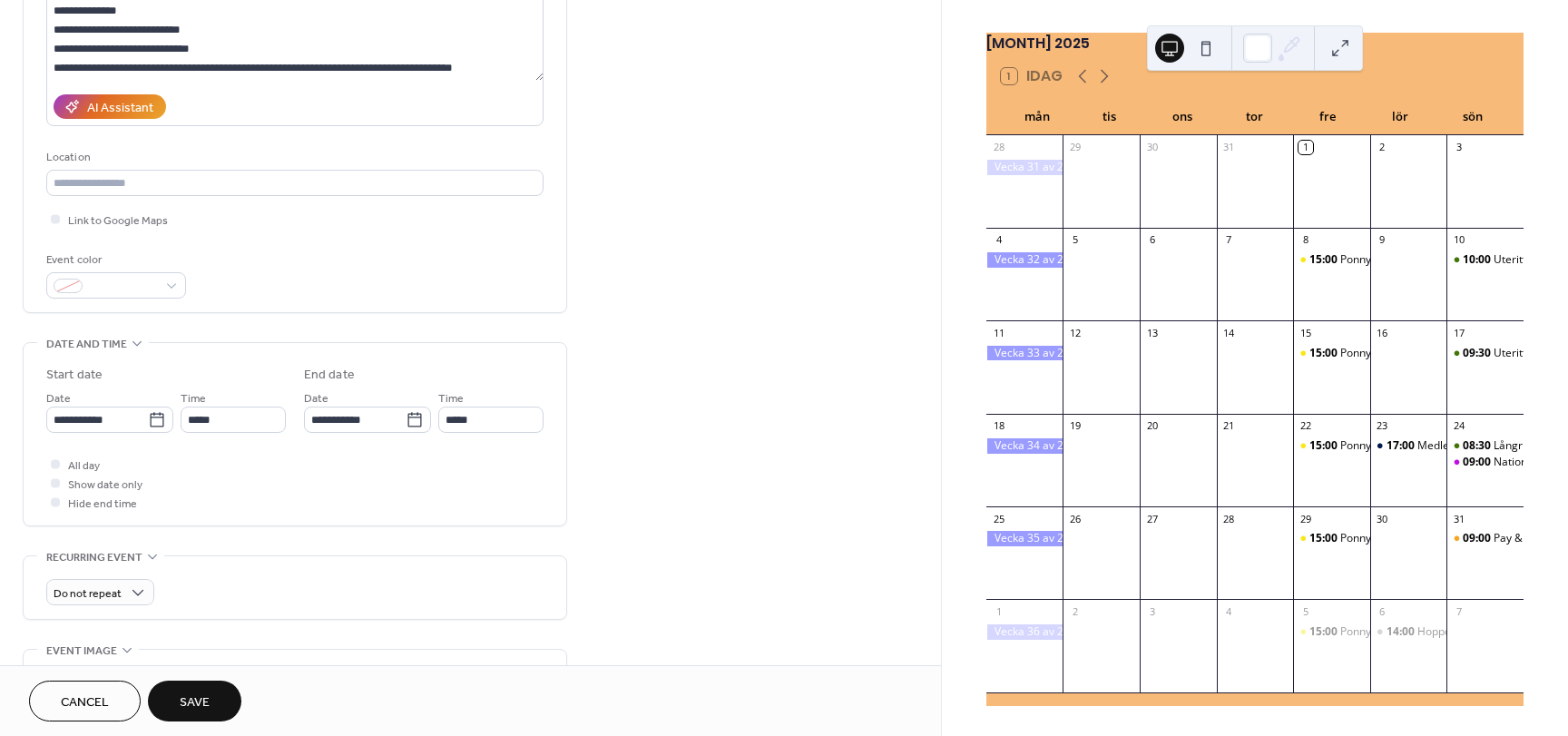 click on "All day Show date only Hide end time" at bounding box center (295, 483) 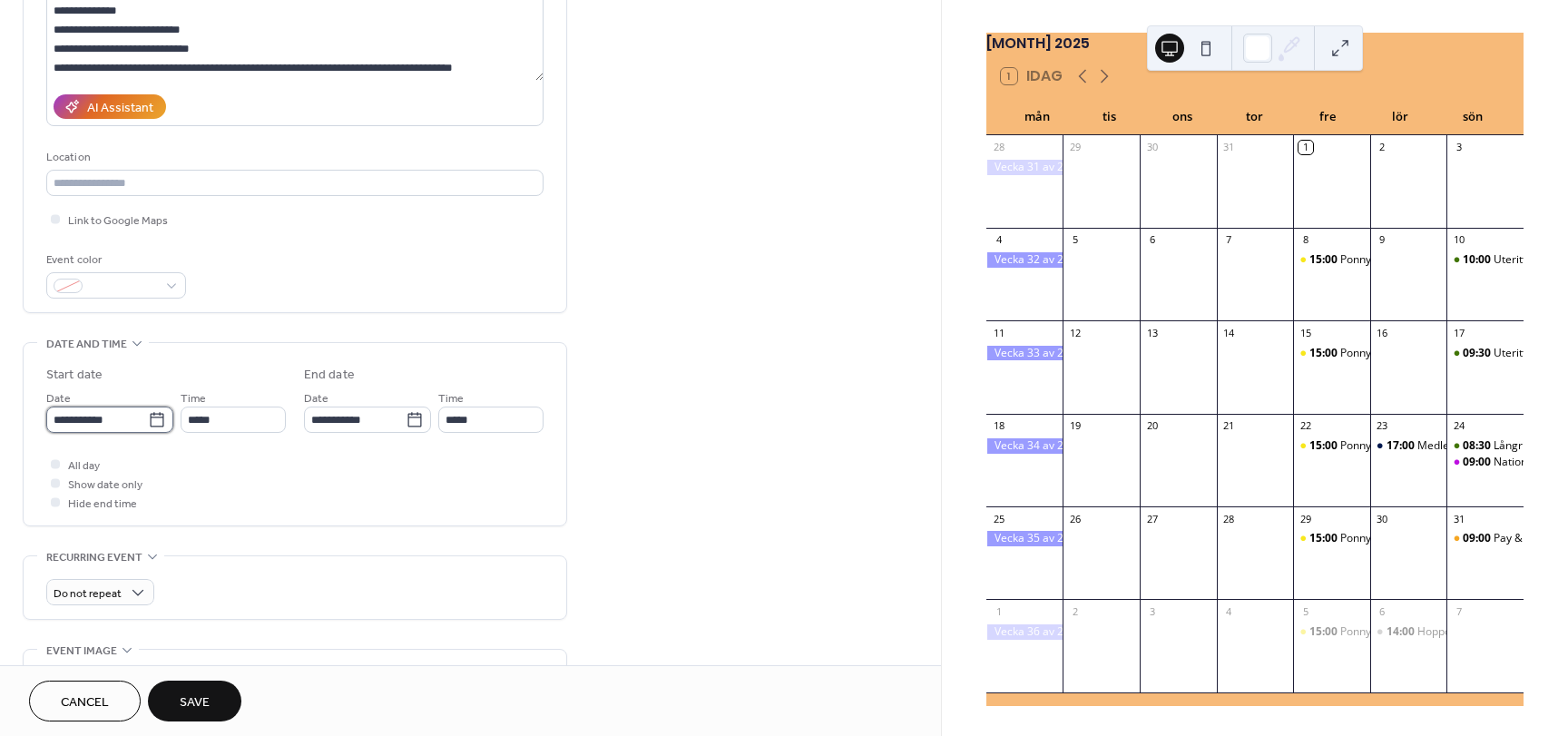 click on "**********" at bounding box center [97, 419] 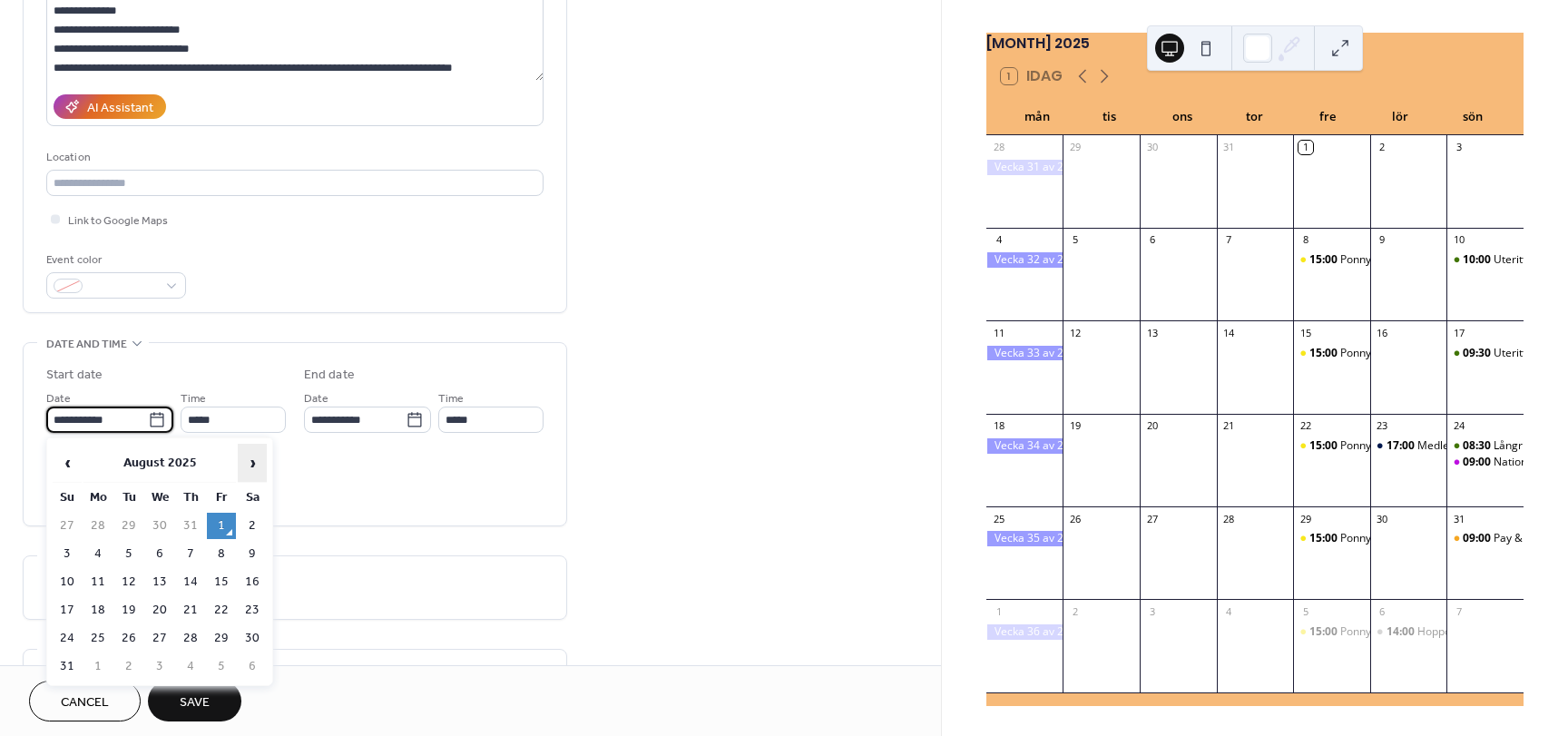click on "›" at bounding box center (252, 463) 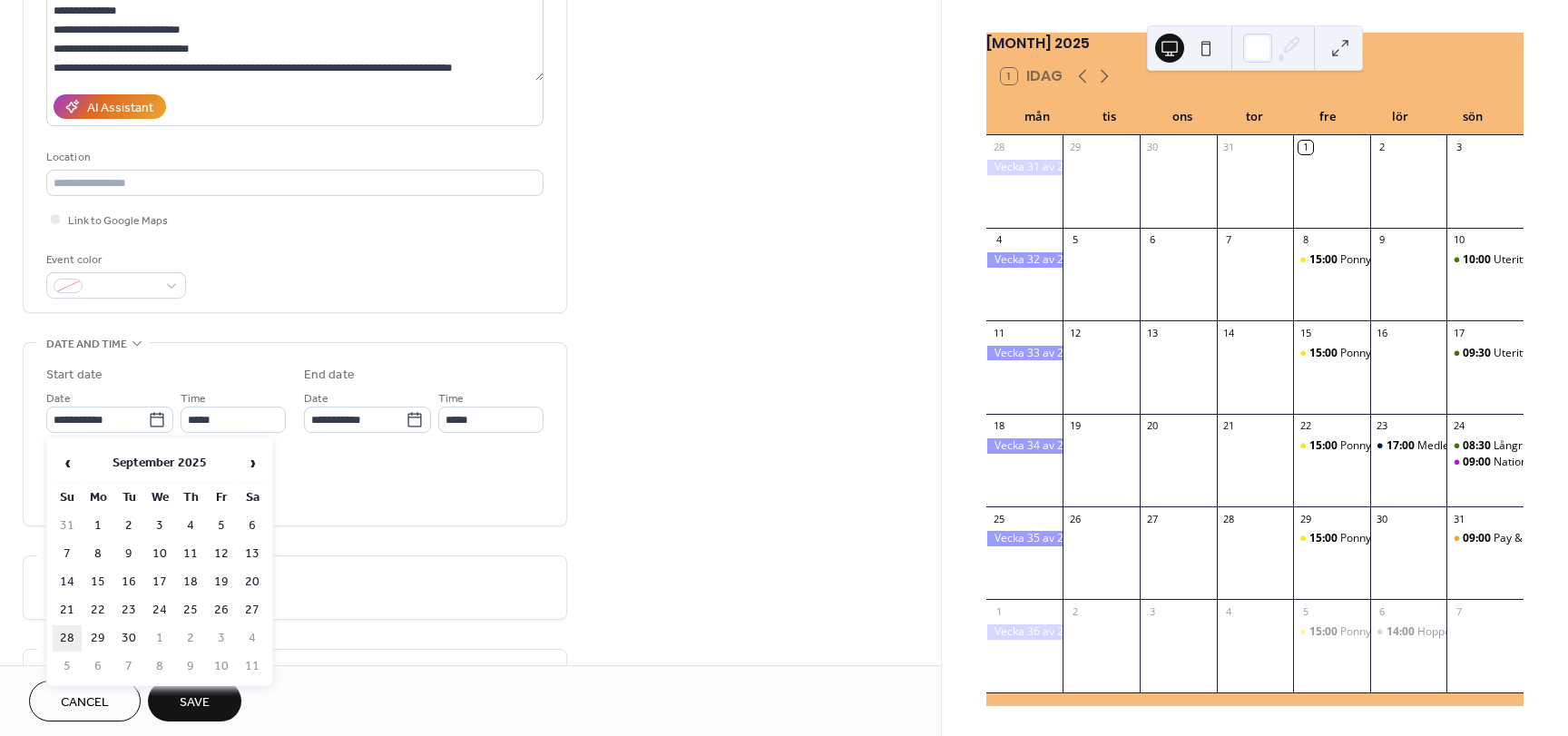 click on "28" at bounding box center [67, 638] 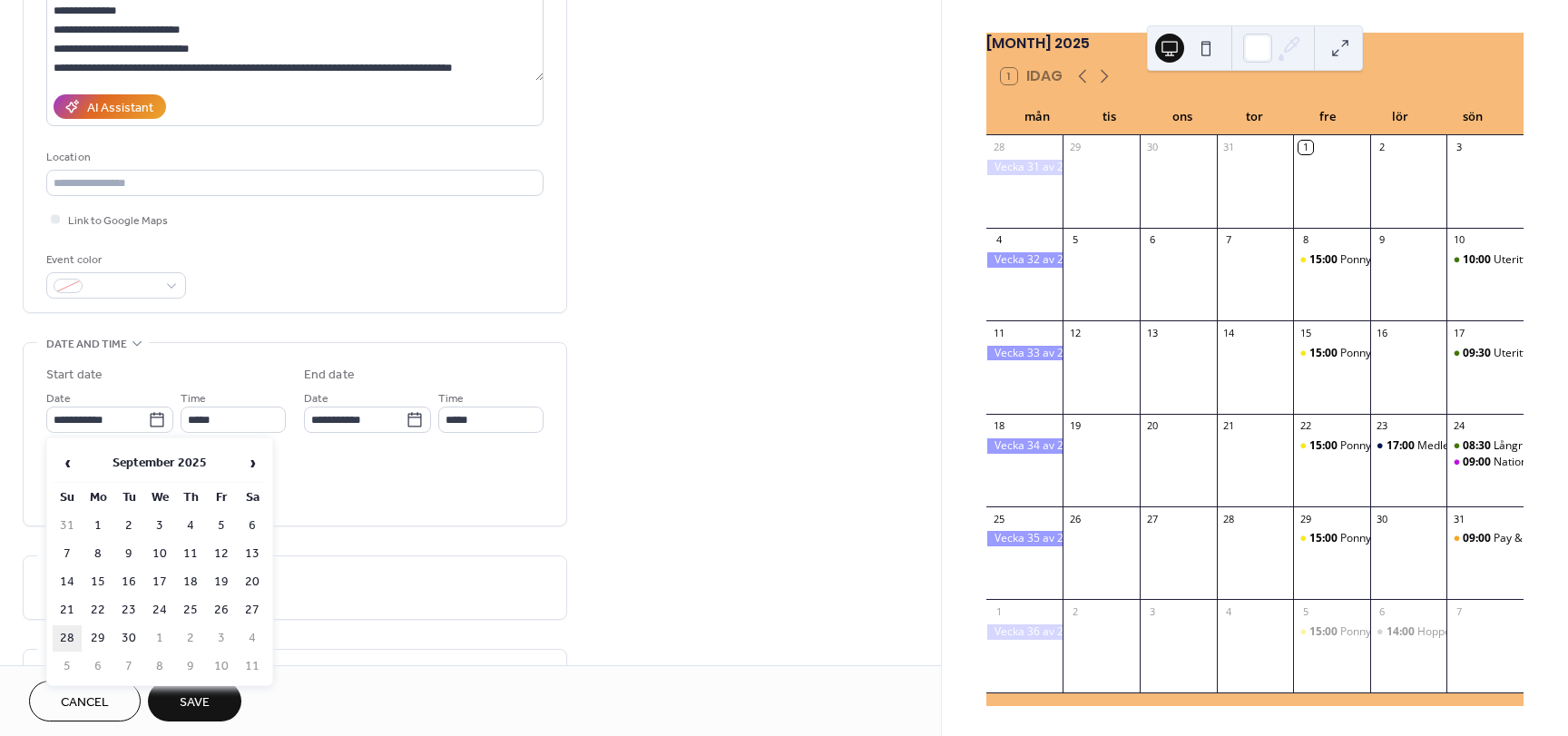 type on "**********" 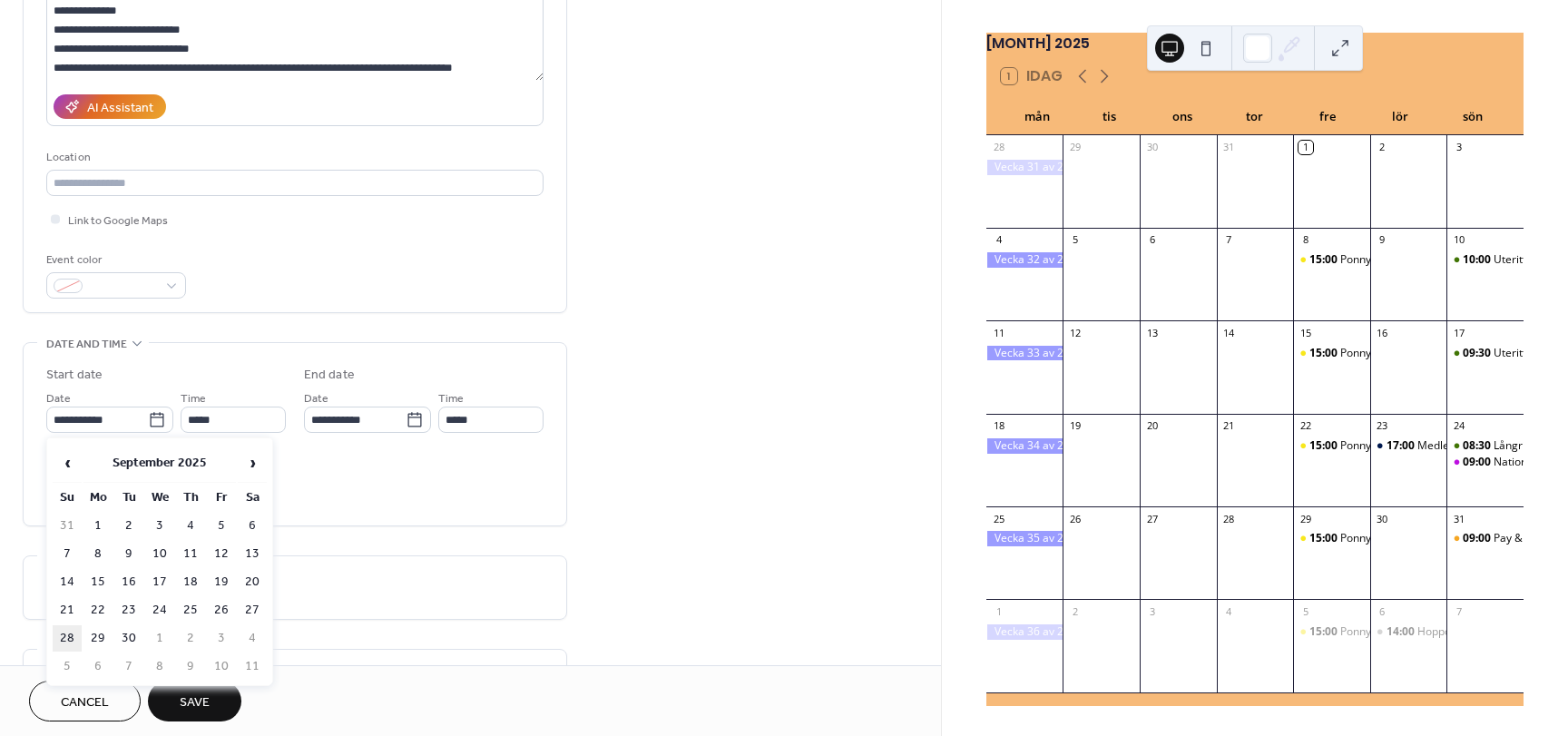 type on "**********" 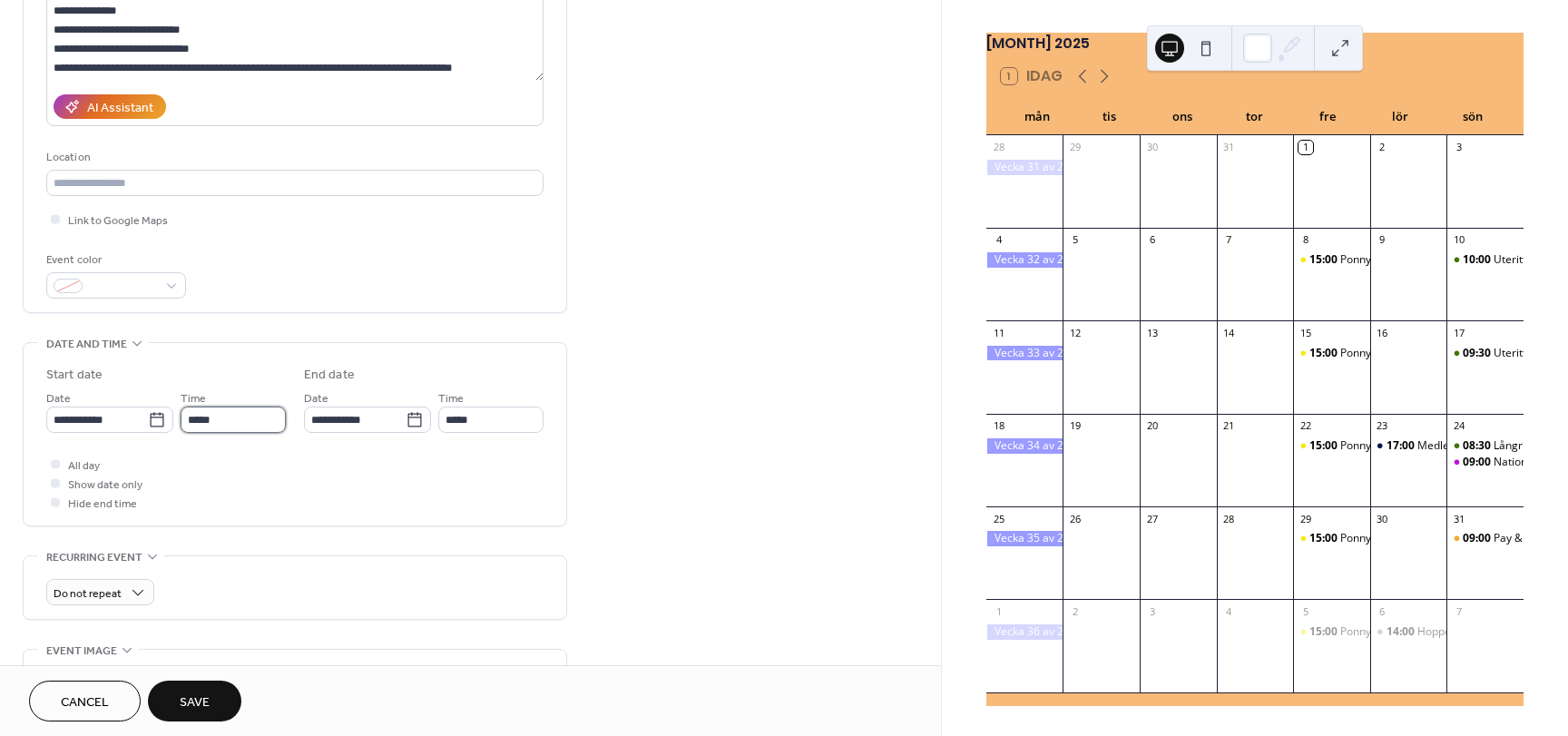 click on "*****" at bounding box center (233, 419) 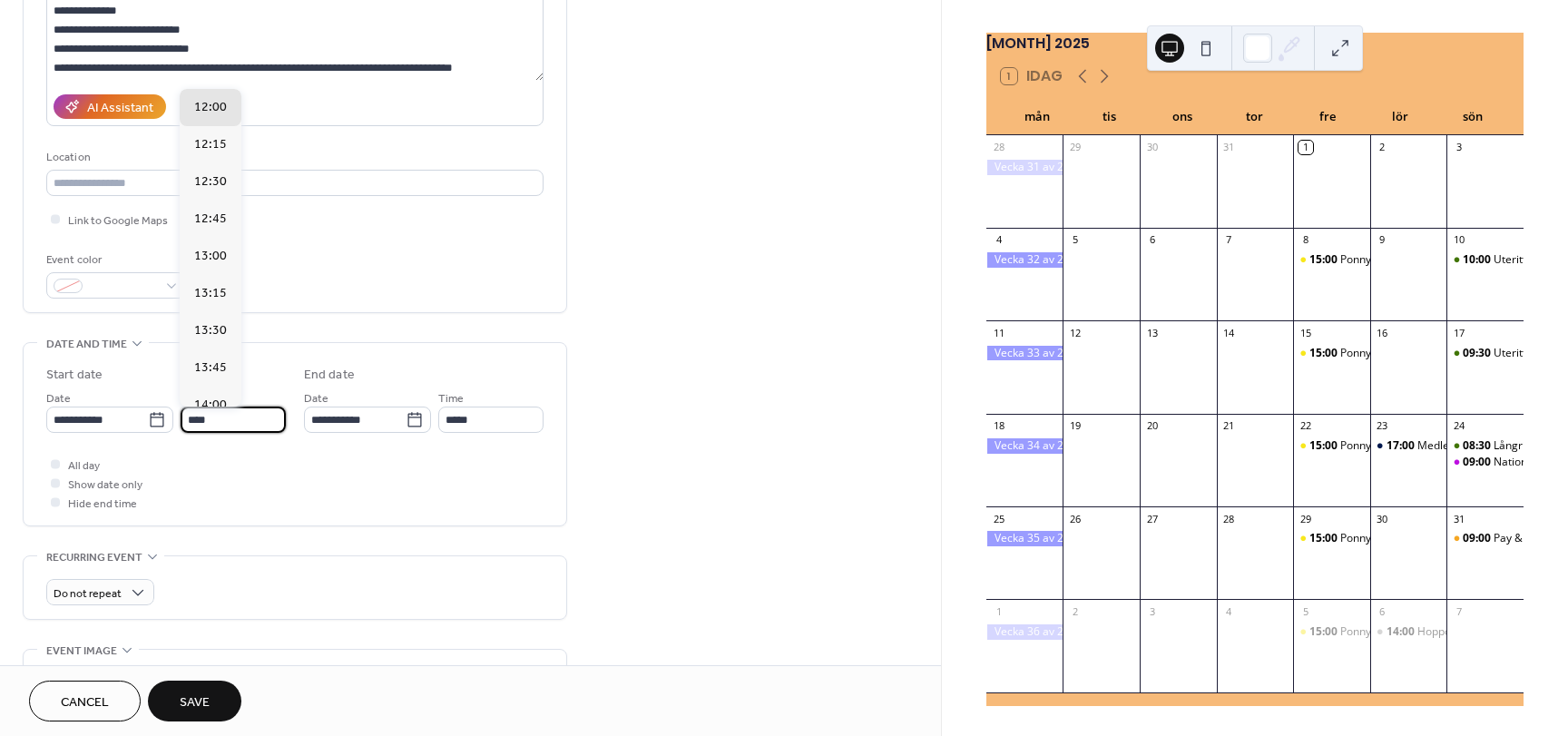scroll, scrollTop: 298, scrollLeft: 0, axis: vertical 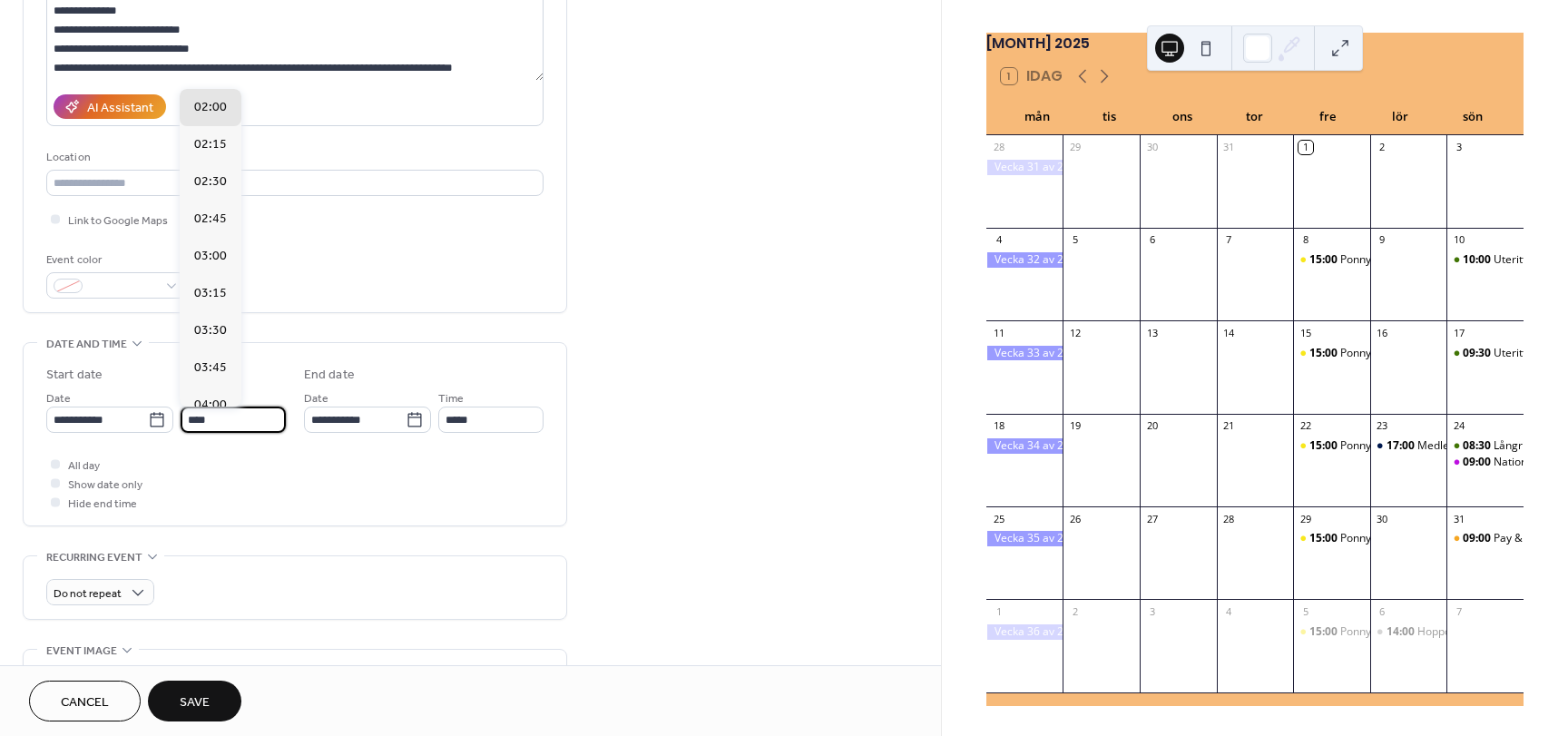 click on "****" at bounding box center [233, 419] 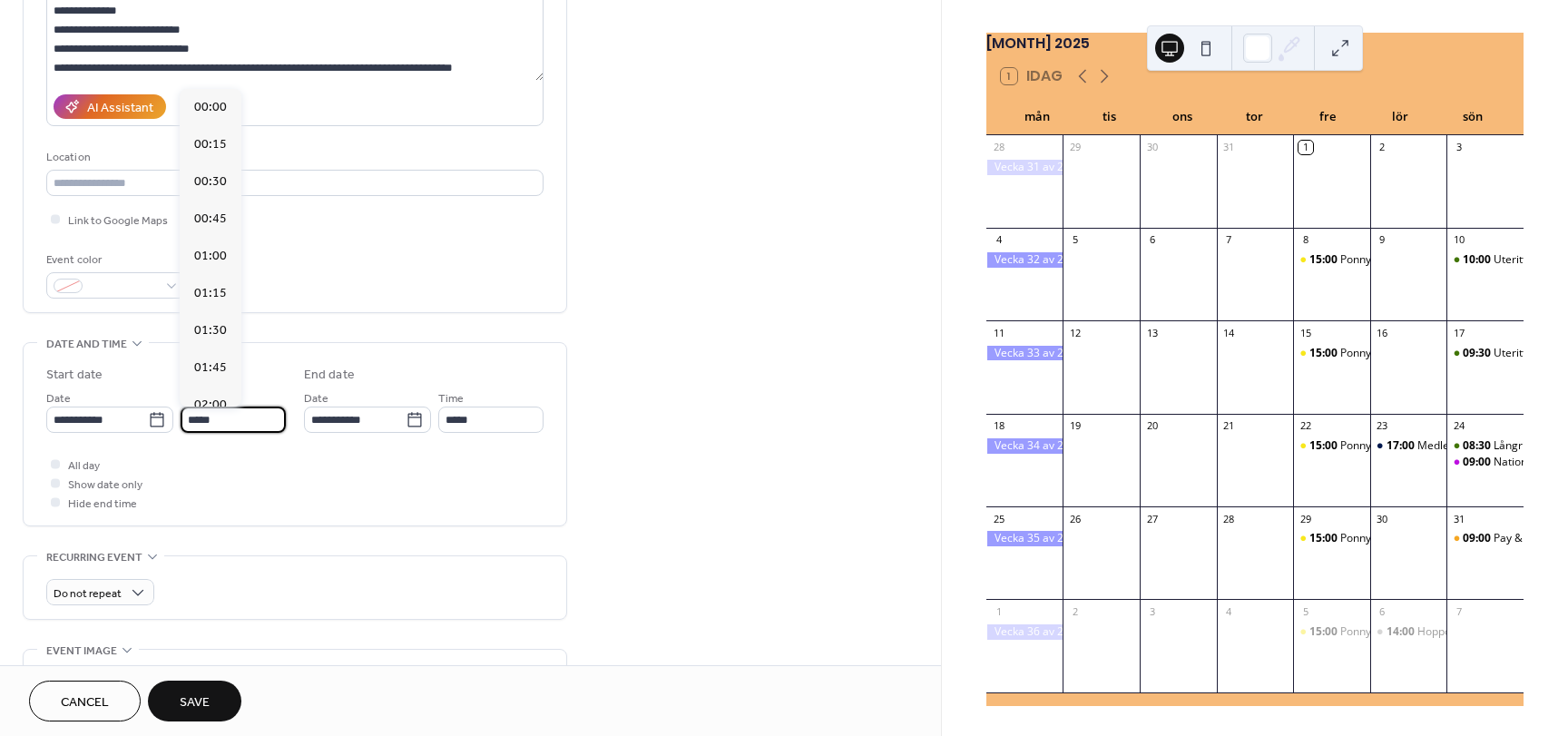 scroll, scrollTop: 1340, scrollLeft: 0, axis: vertical 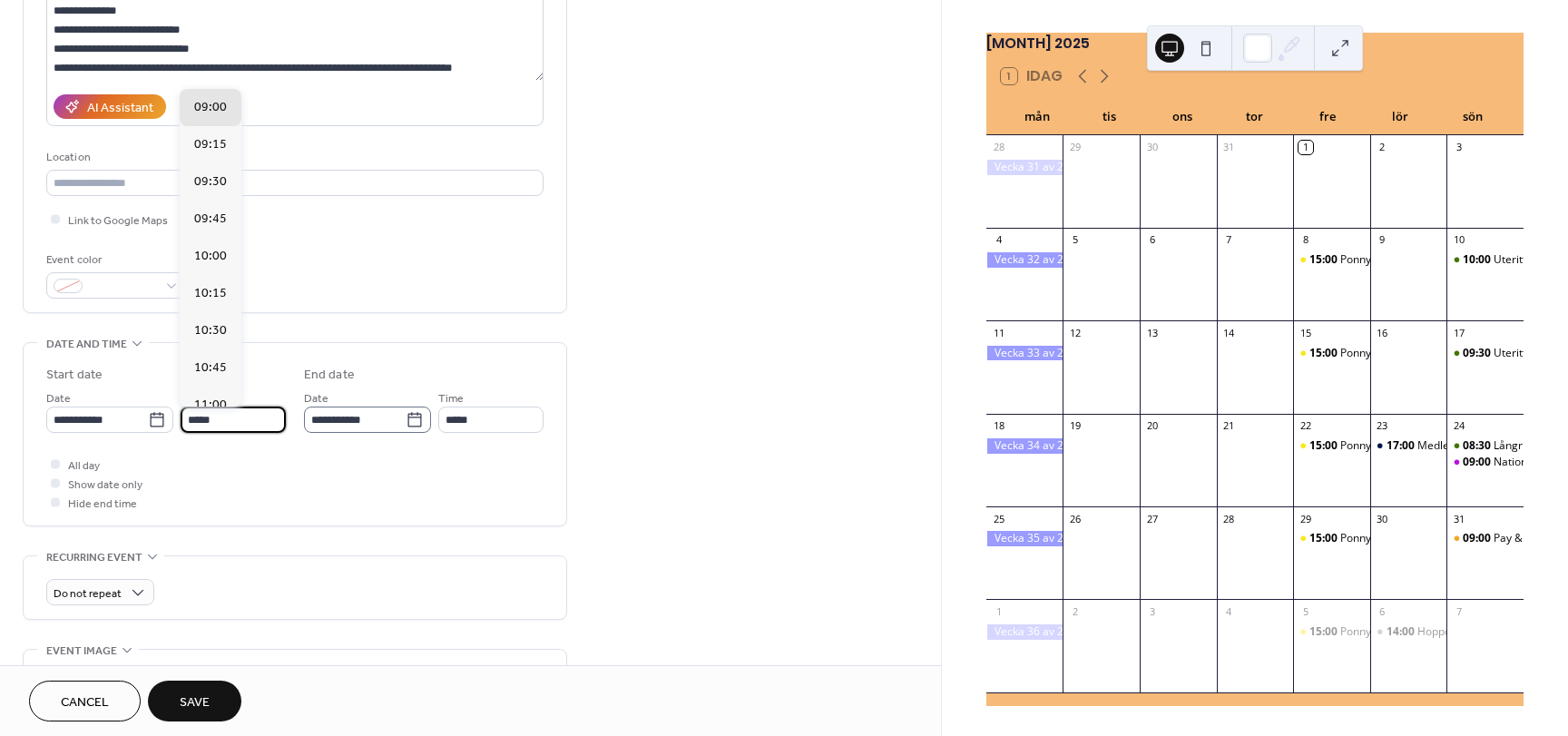 type on "*****" 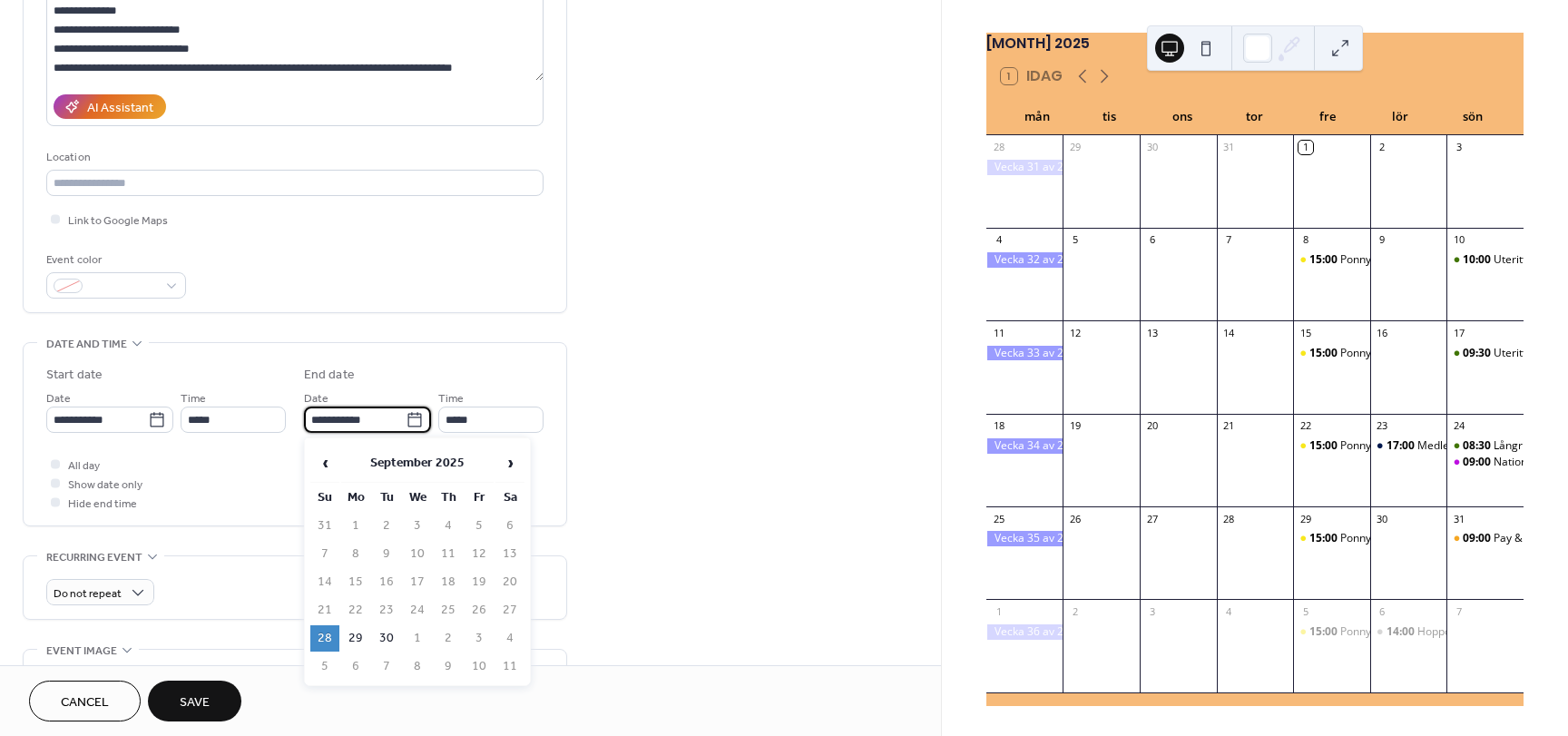 click on "**********" at bounding box center (355, 419) 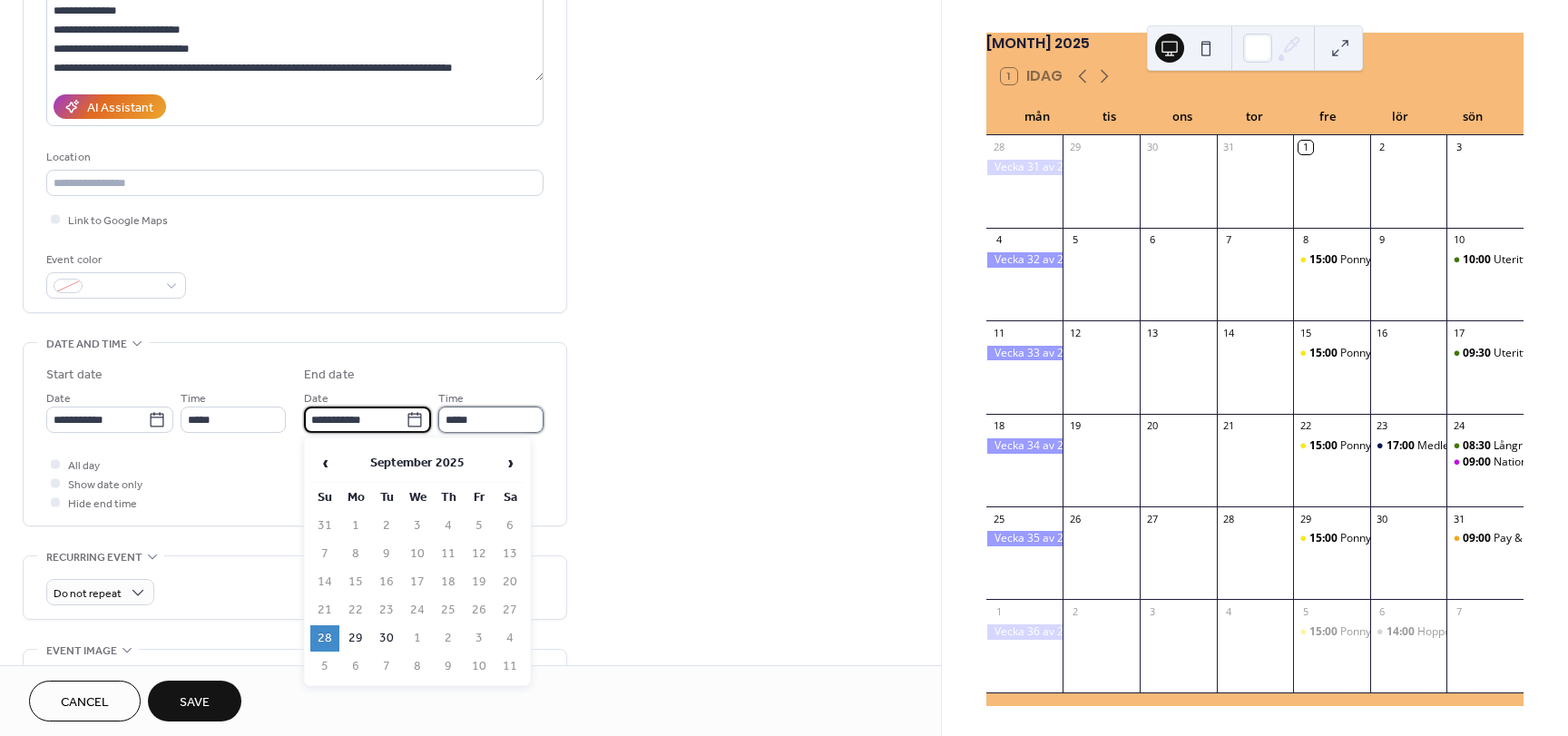 click on "*****" at bounding box center (491, 419) 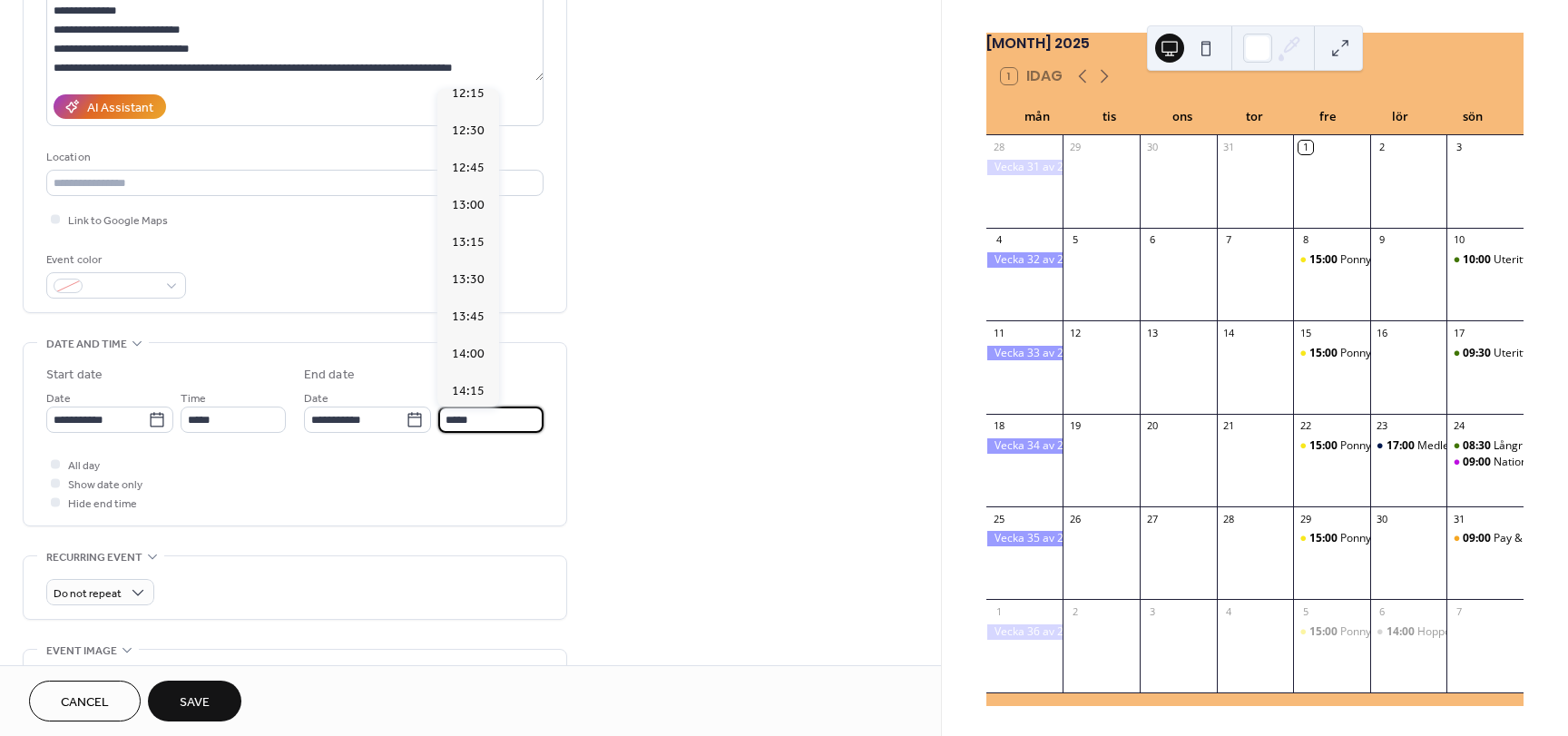 scroll, scrollTop: 461, scrollLeft: 0, axis: vertical 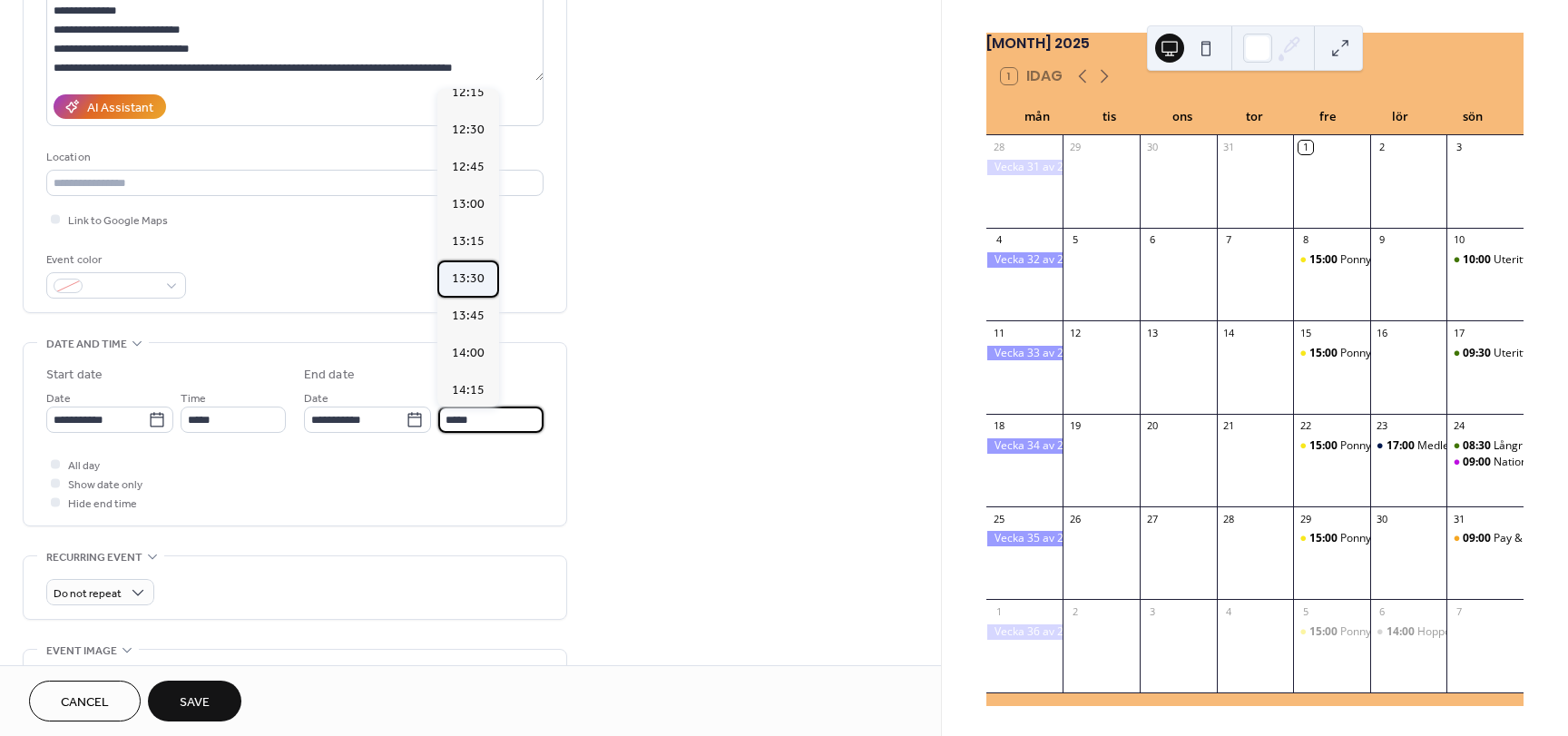 click on "13:30" at bounding box center (468, 279) 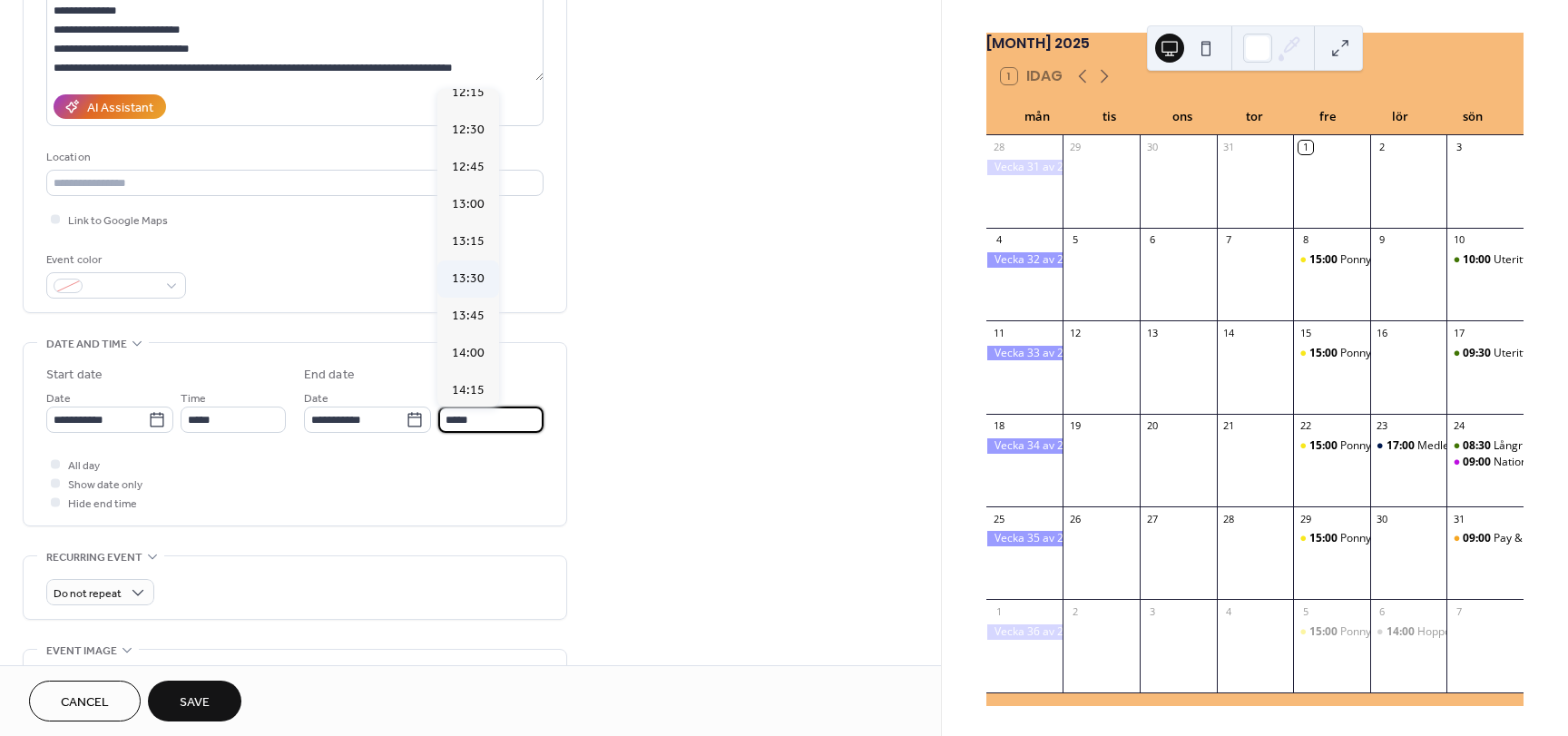 type on "*****" 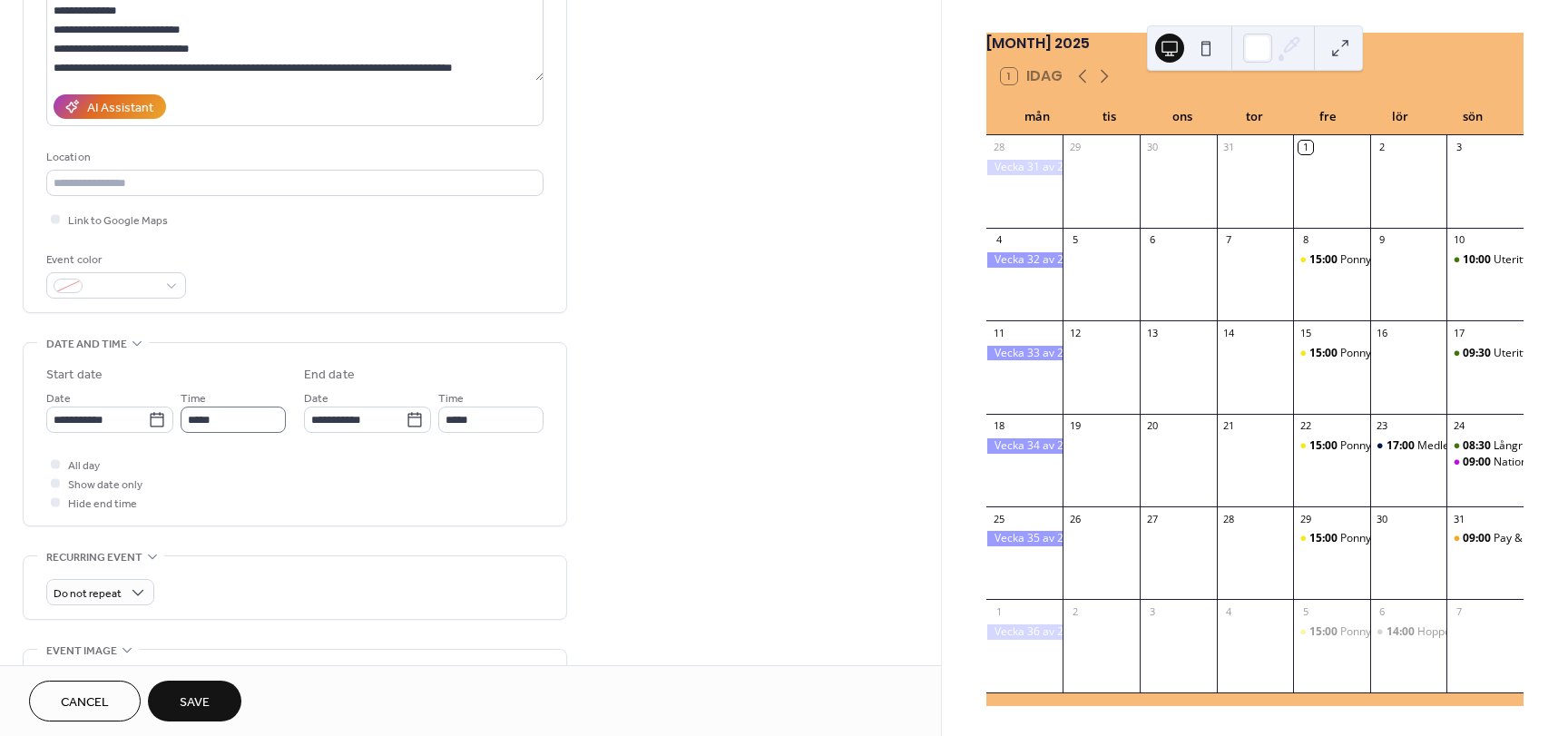 scroll, scrollTop: 0, scrollLeft: 0, axis: both 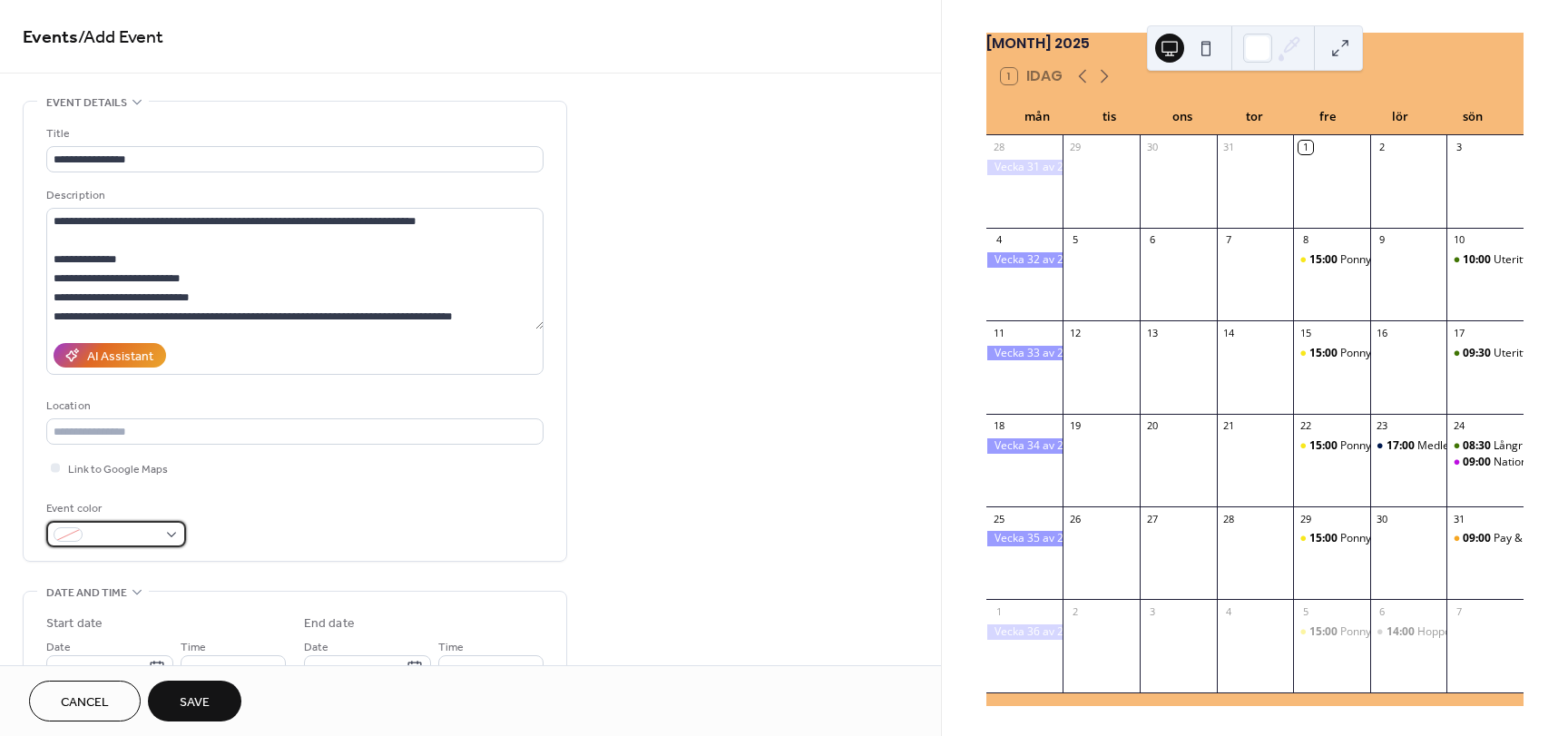 click at bounding box center (123, 535) 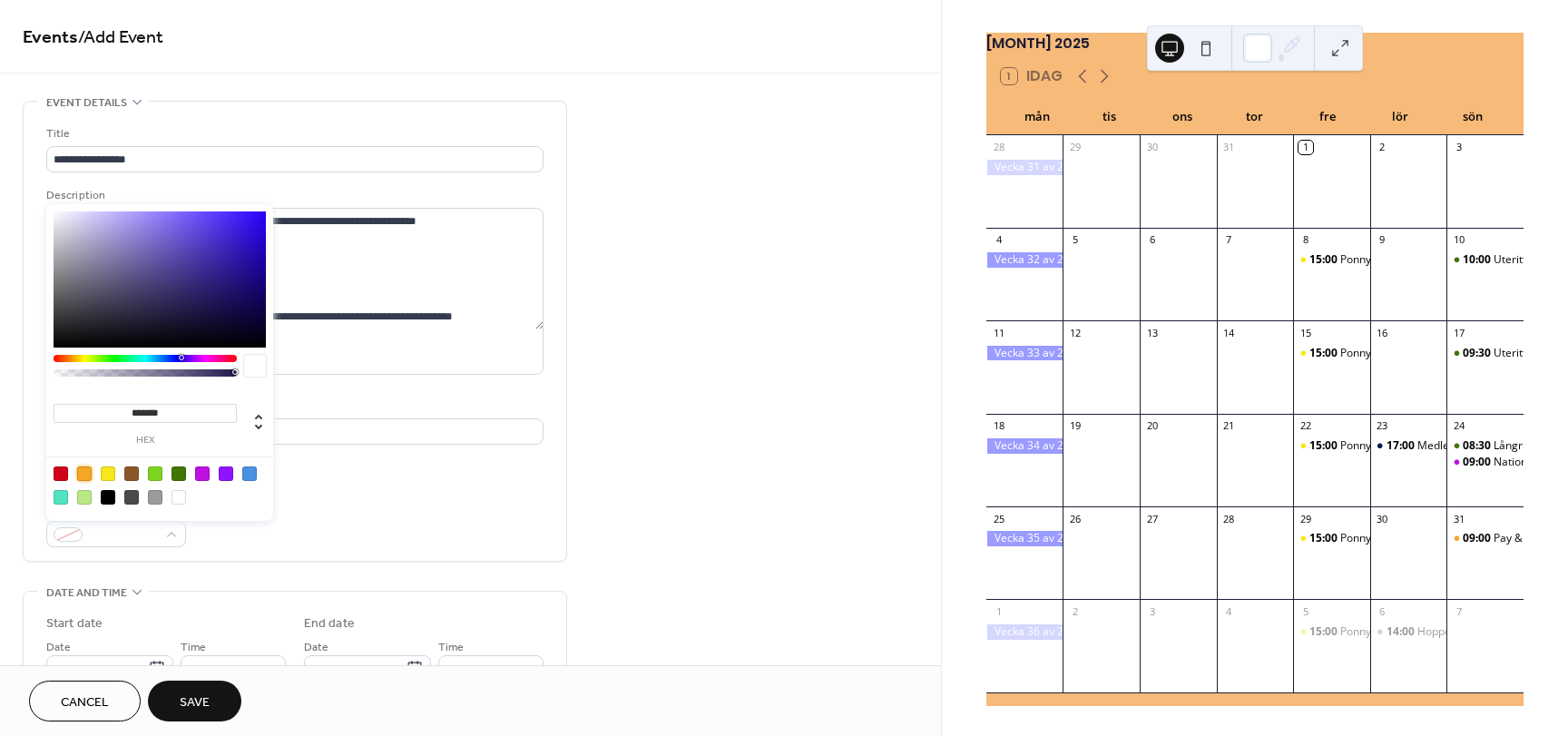 click at bounding box center [84, 474] 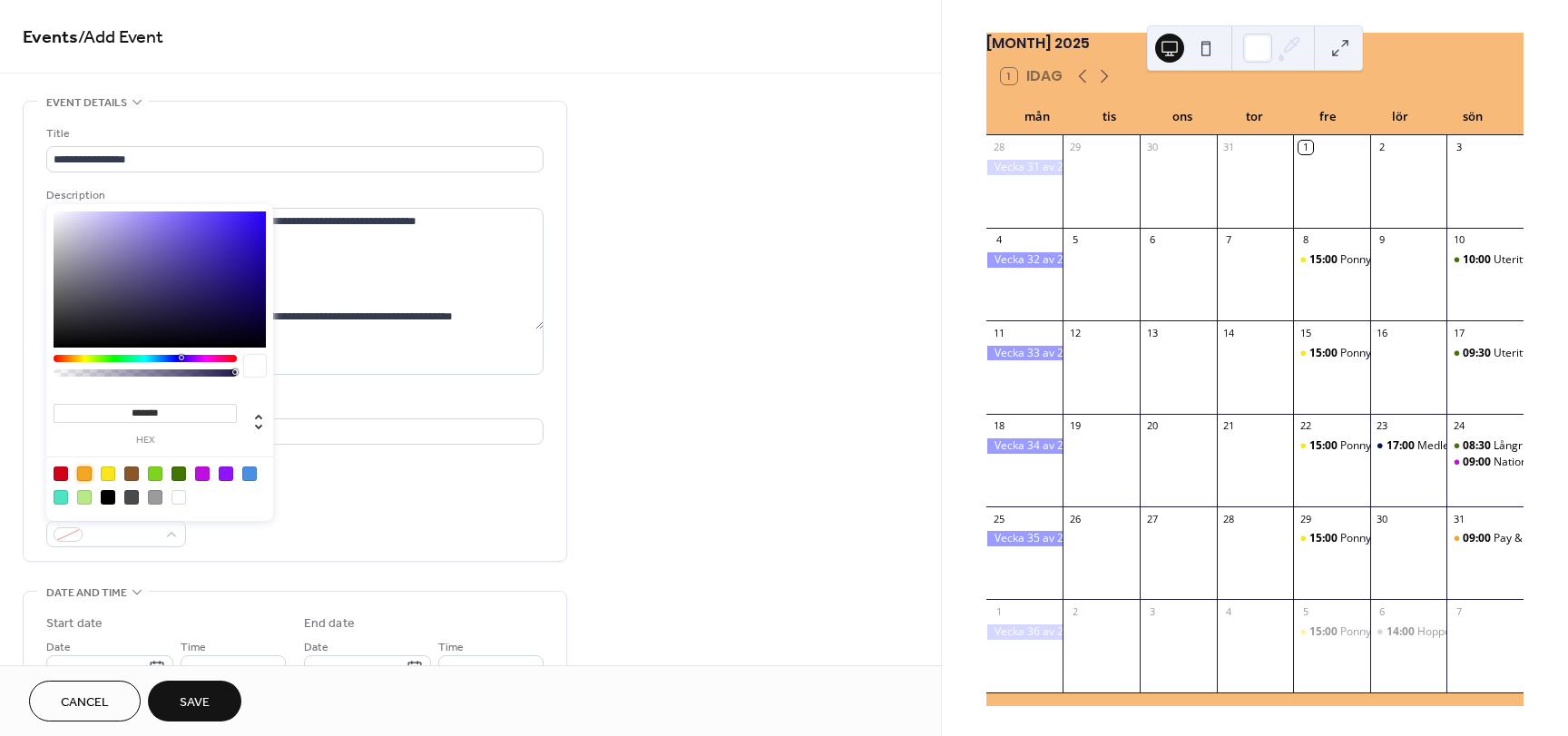 type on "*******" 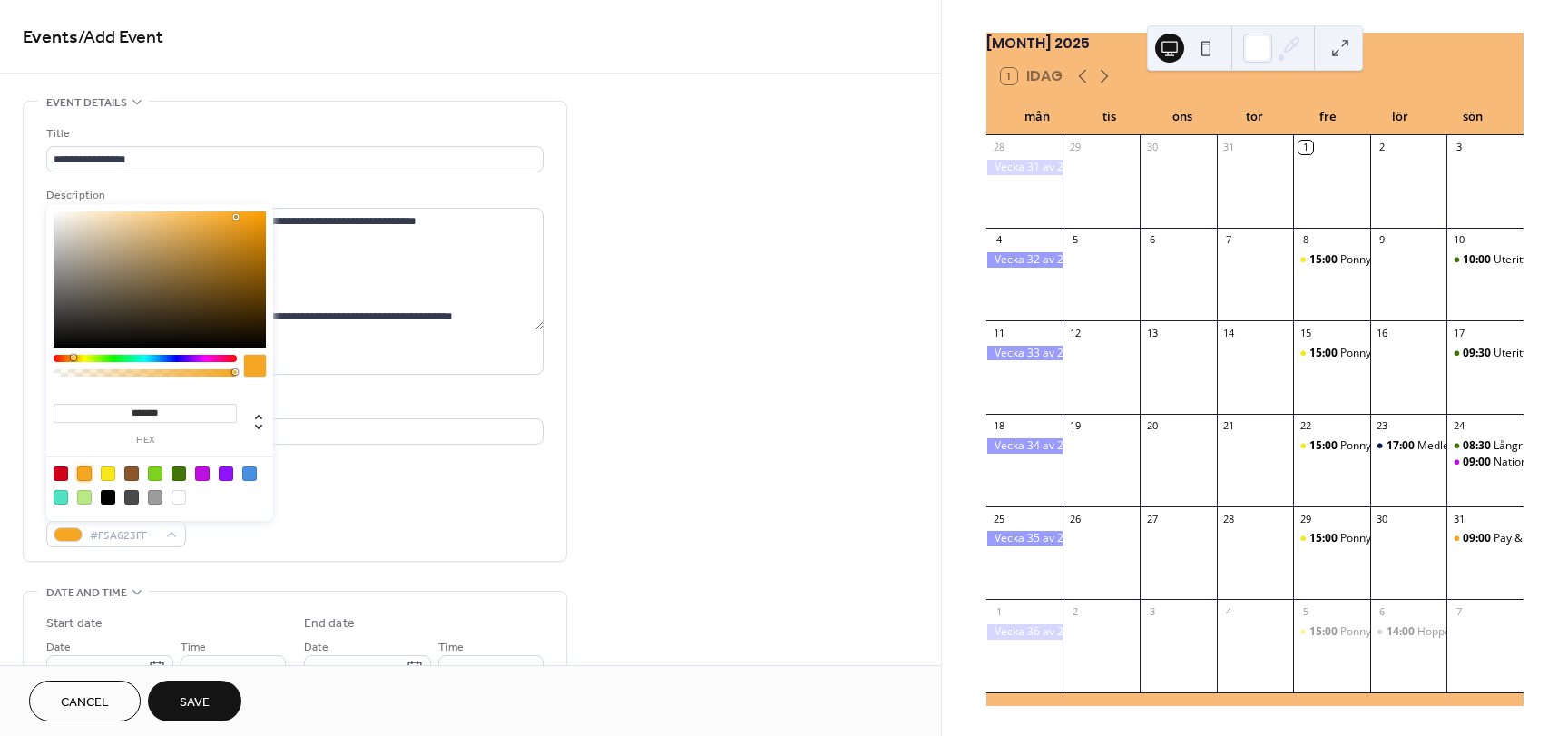 click on "**********" at bounding box center [295, 336] 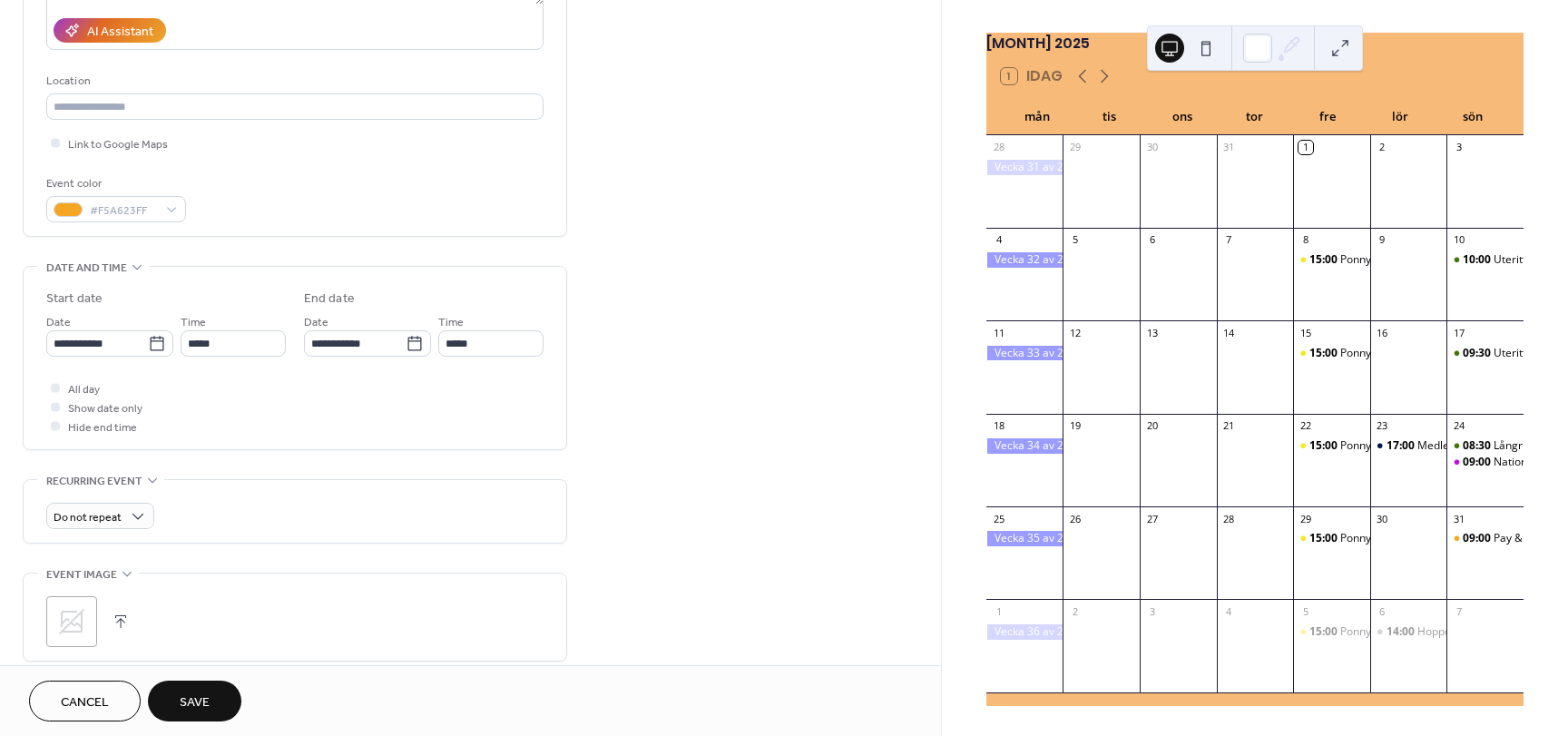 scroll, scrollTop: 327, scrollLeft: 0, axis: vertical 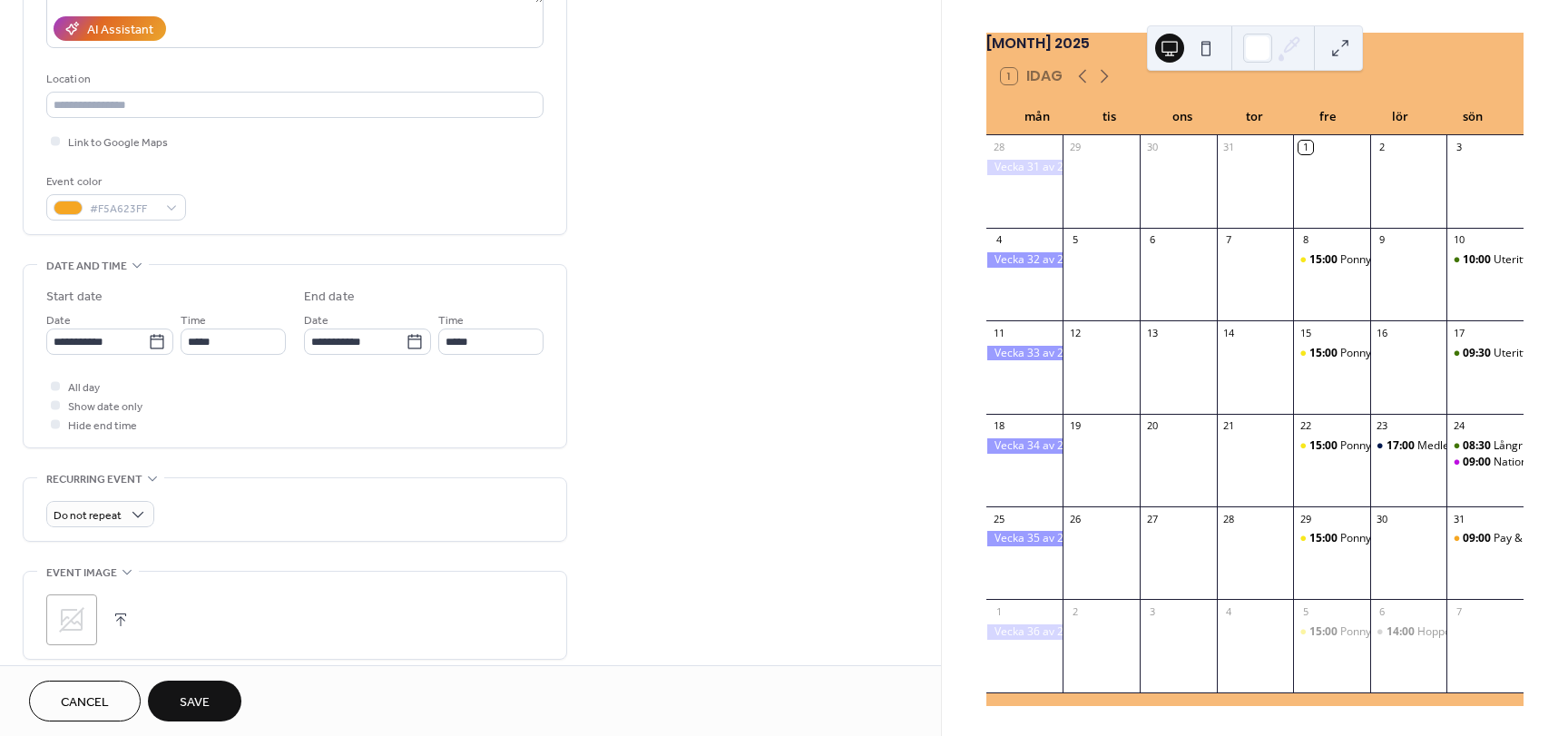 click on "Do not repeat" at bounding box center [295, 509] 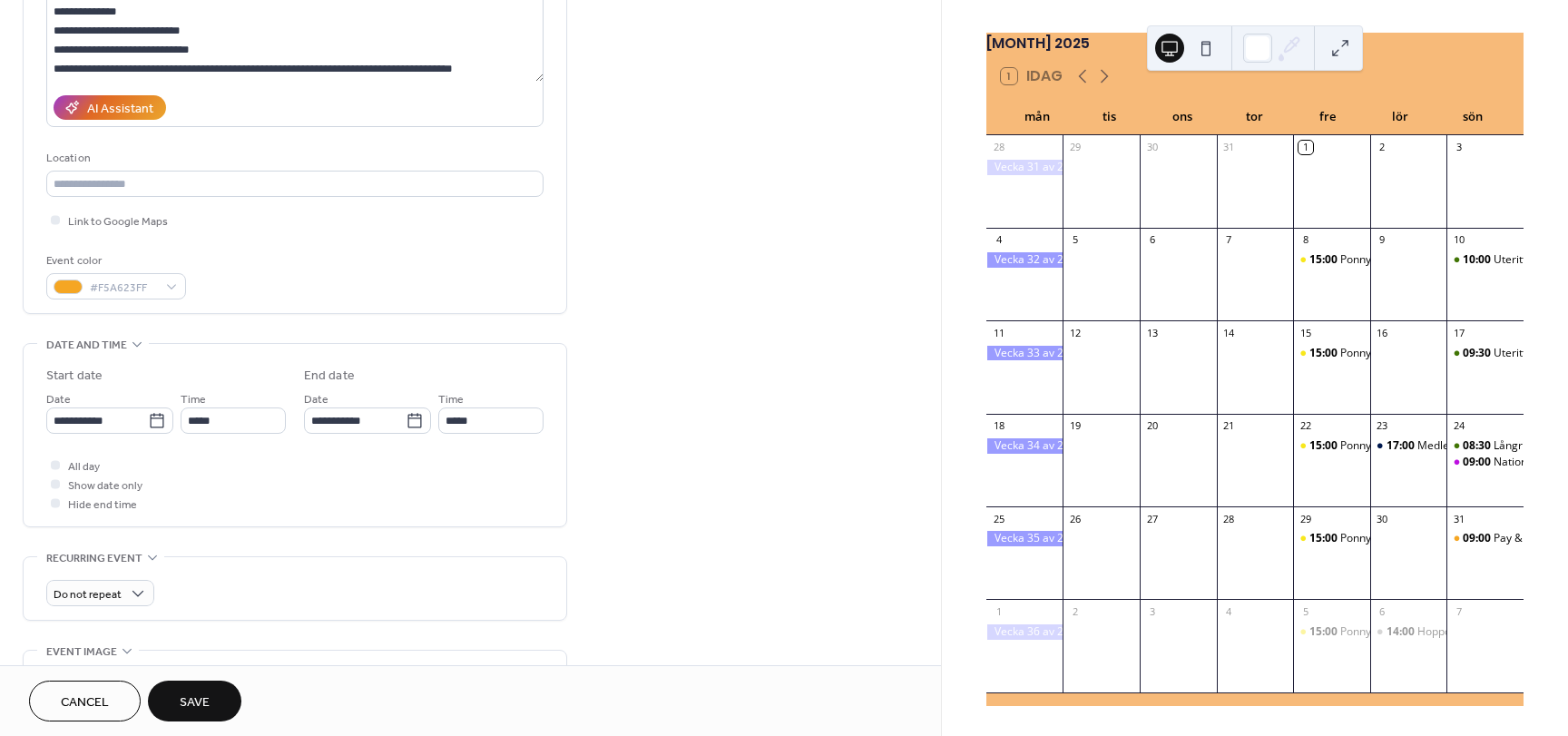 scroll, scrollTop: 226, scrollLeft: 0, axis: vertical 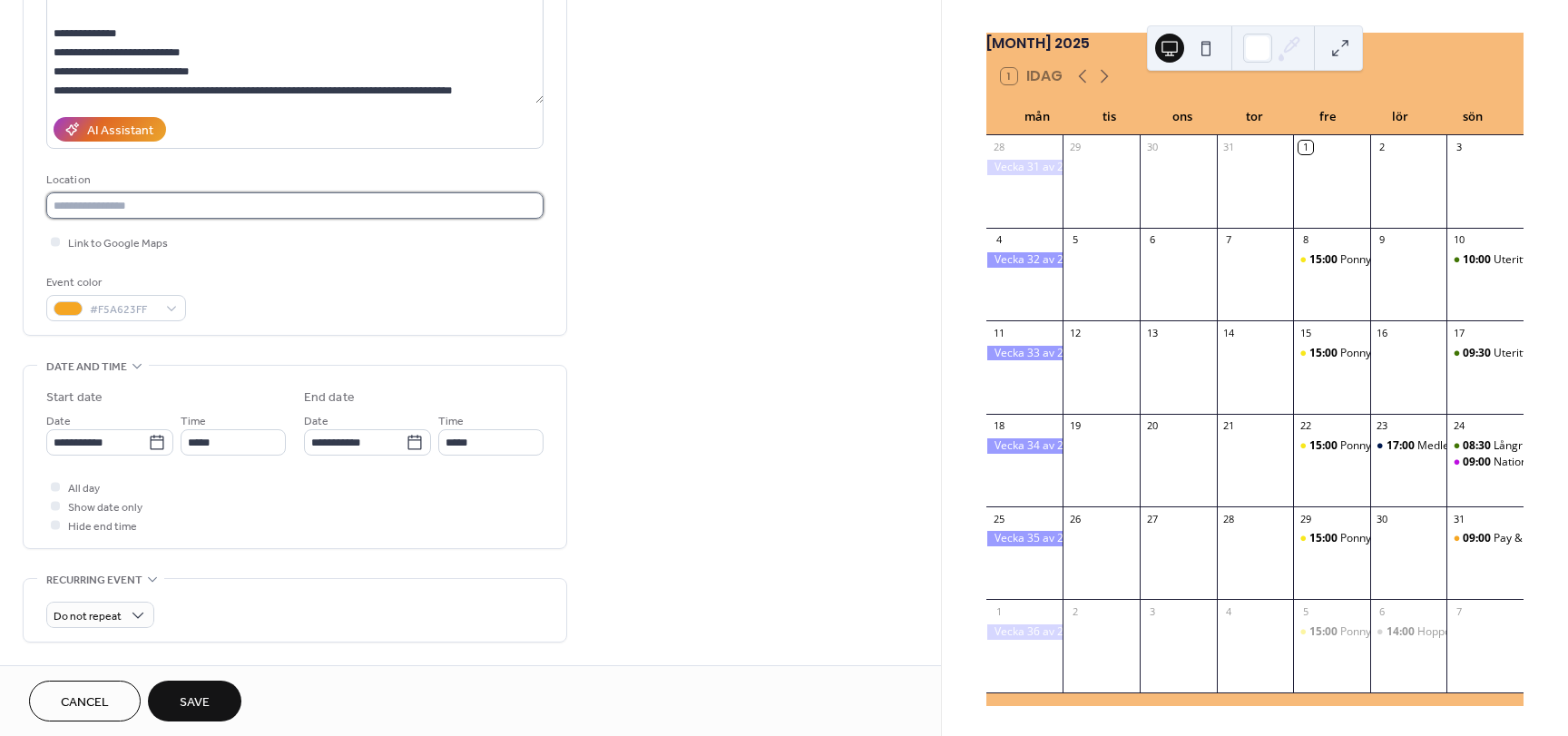 click at bounding box center (295, 205) 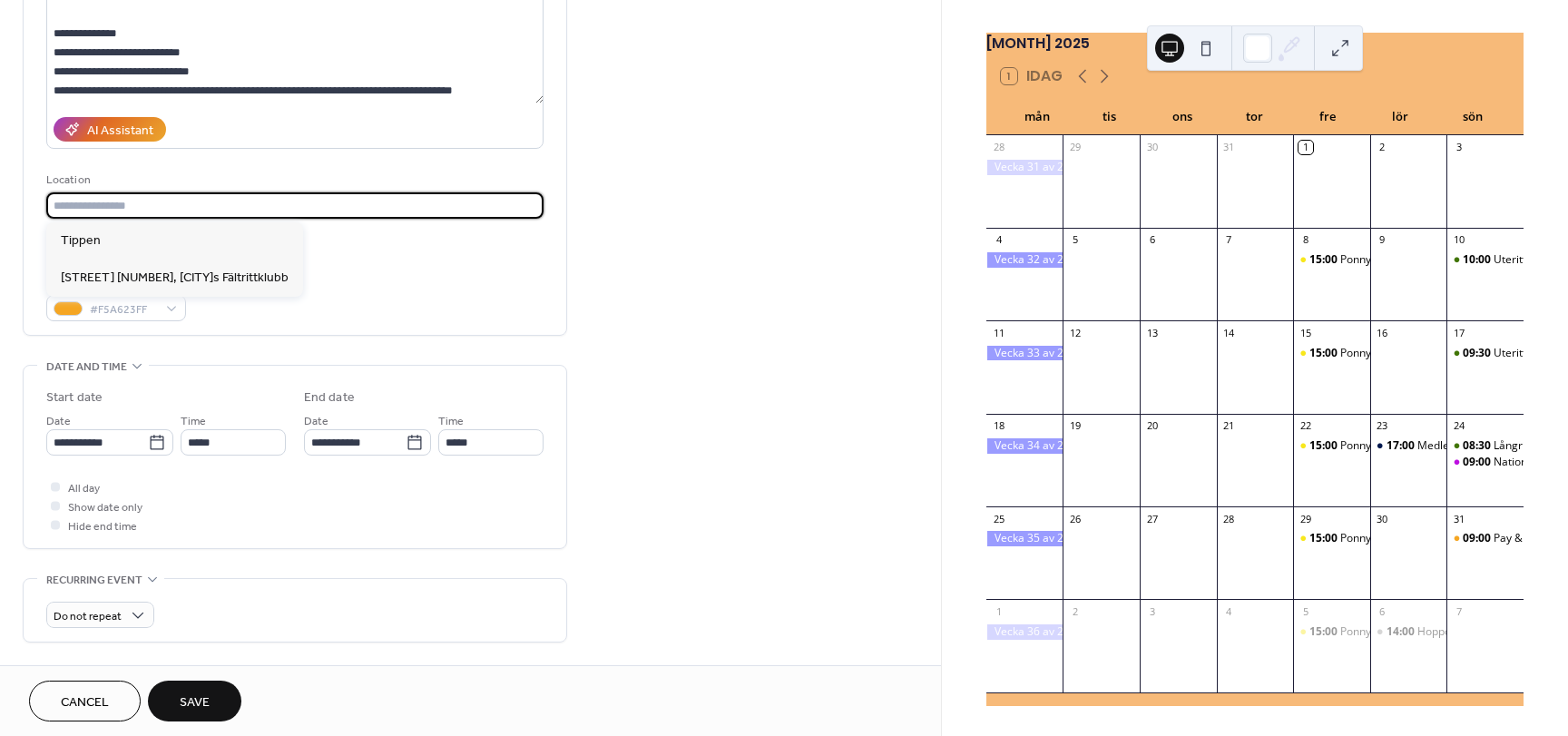 click at bounding box center [295, 205] 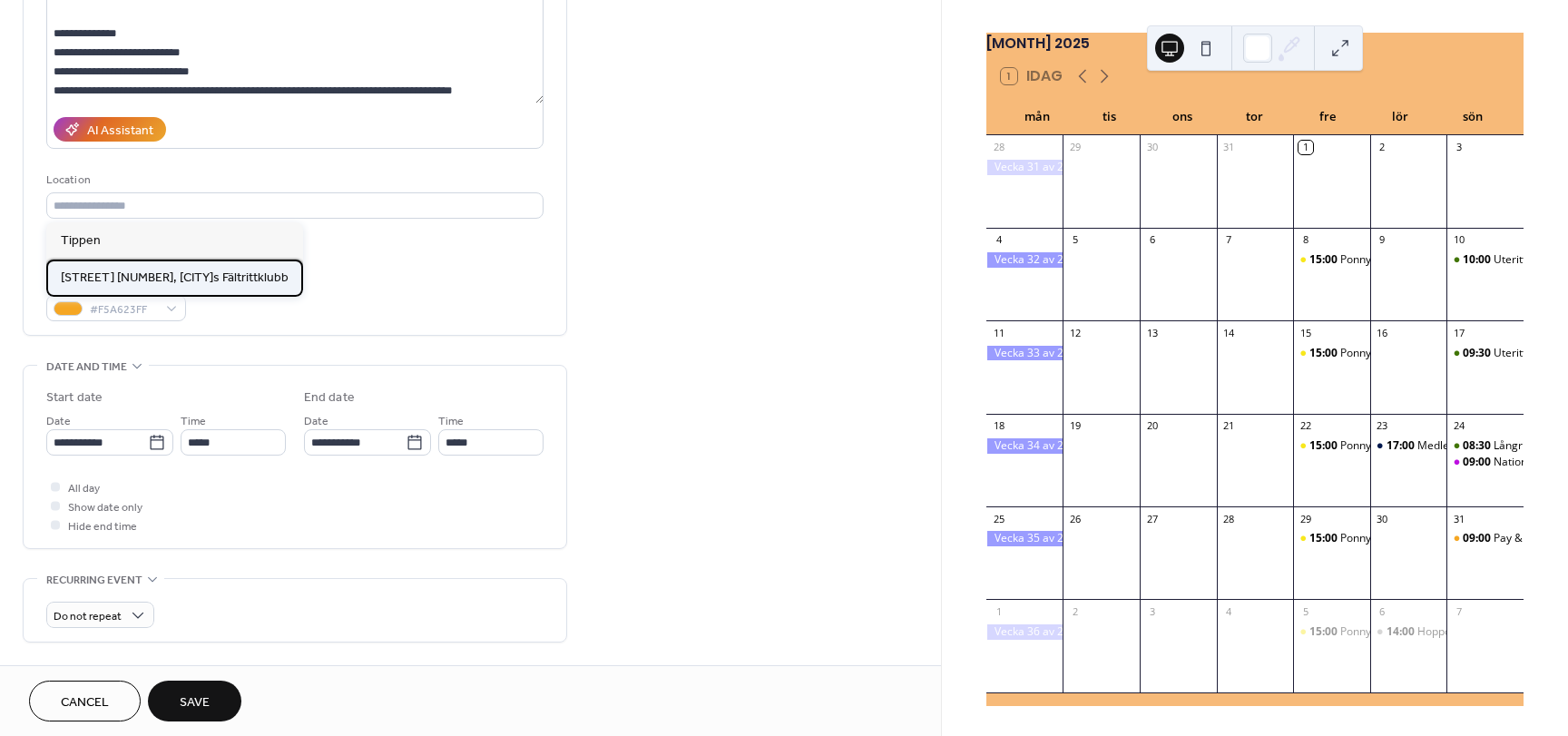 click on "[STREET] [NUMBER], [CITY]s Fältrittklubb" at bounding box center [174, 278] 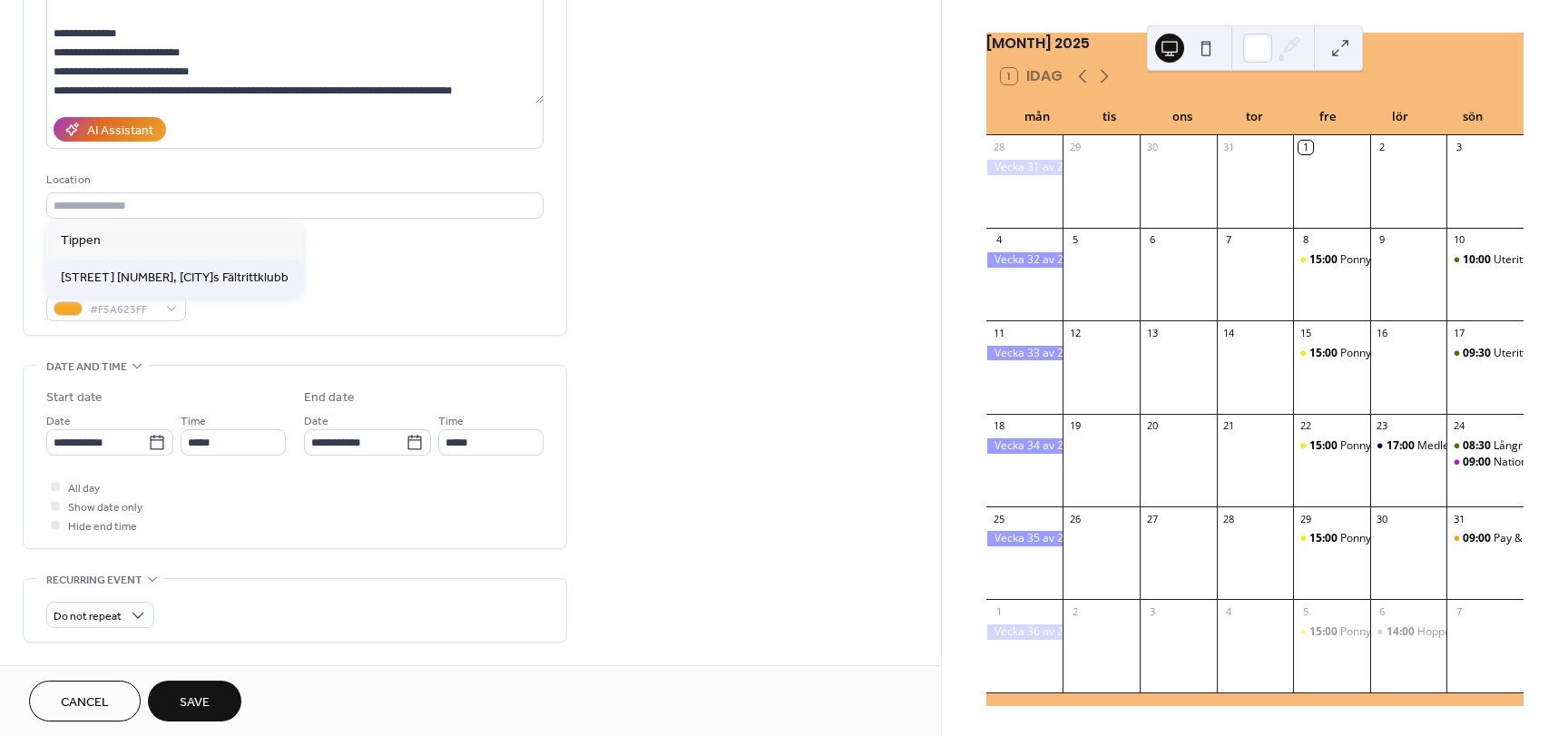 type on "**********" 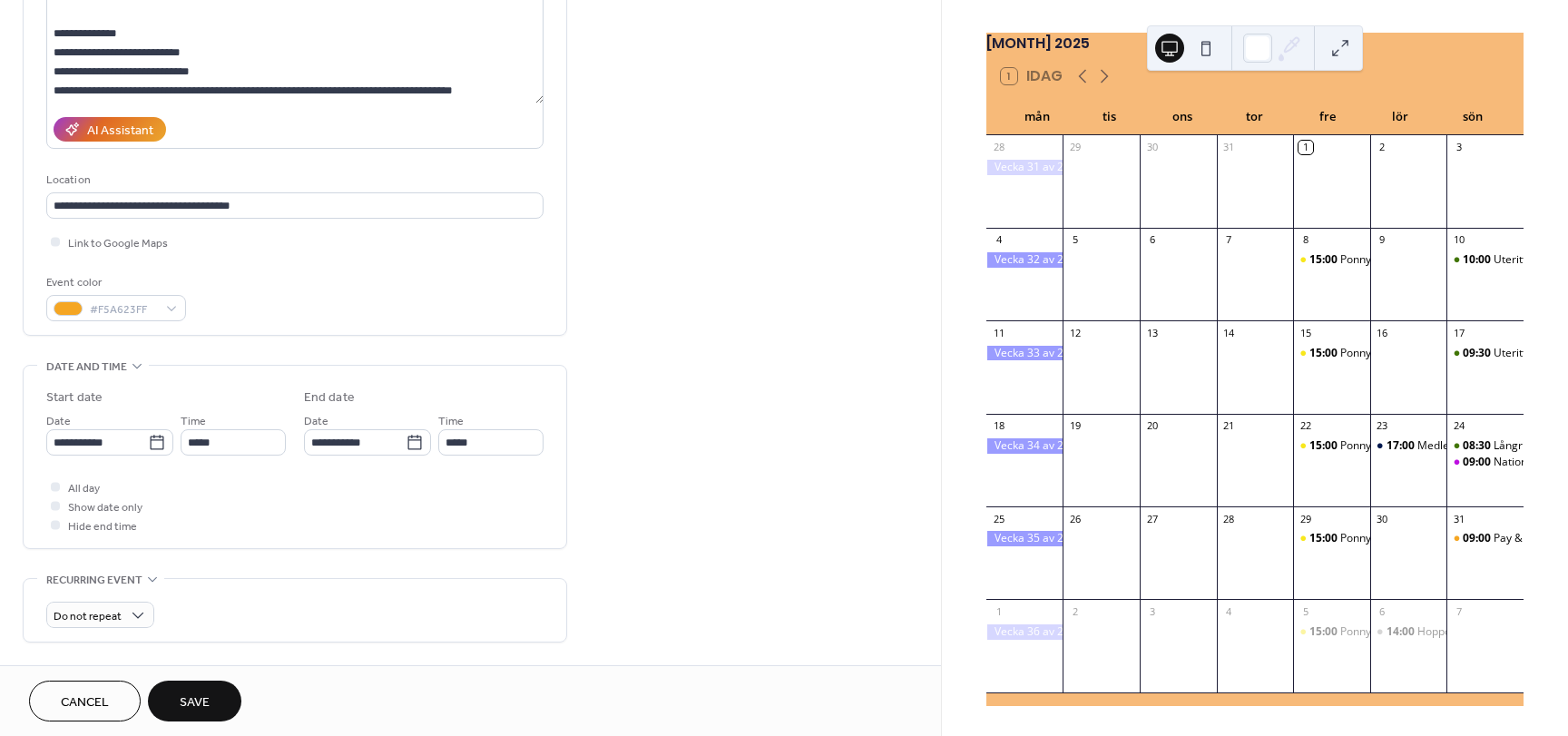 click on "Save" at bounding box center [194, 702] 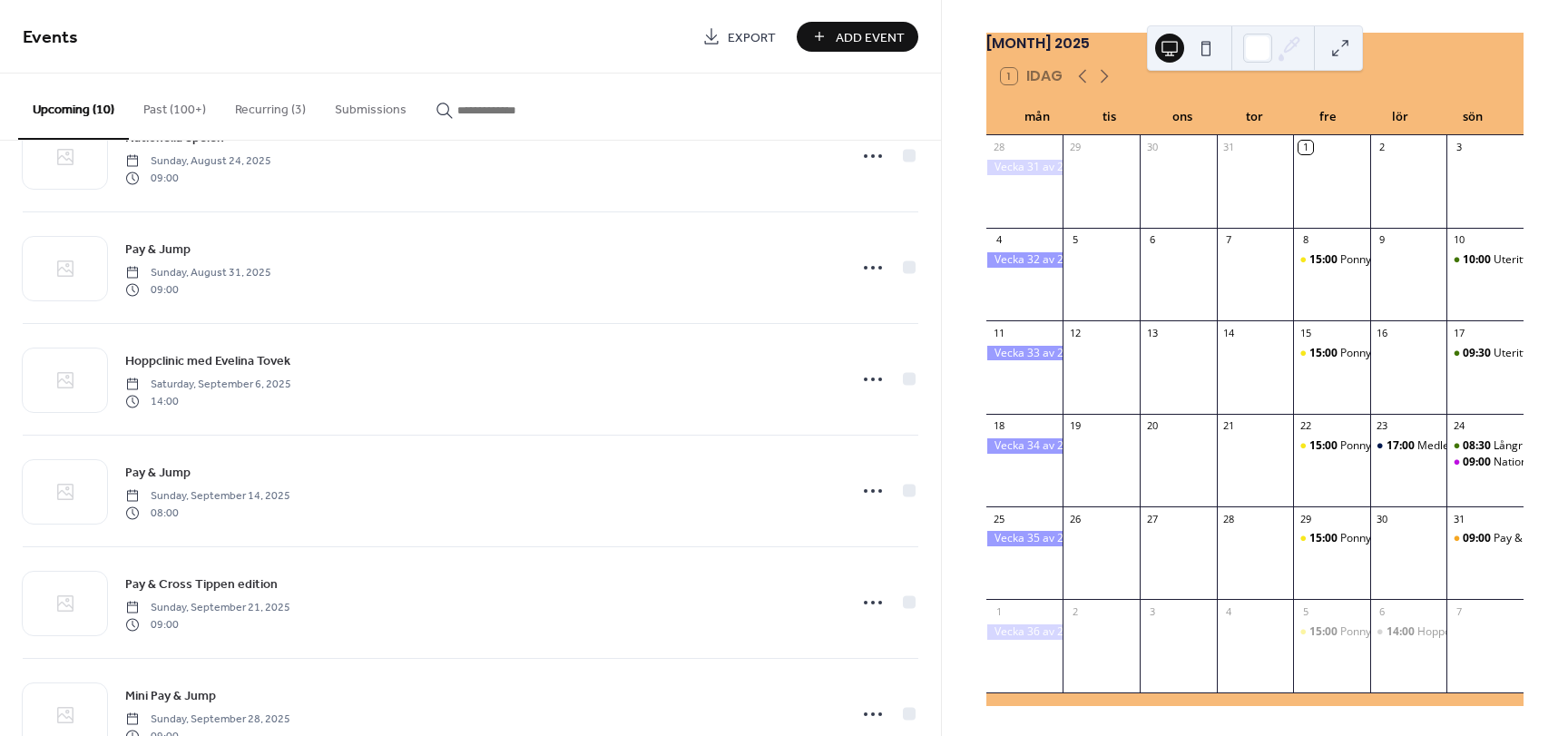 scroll, scrollTop: 574, scrollLeft: 0, axis: vertical 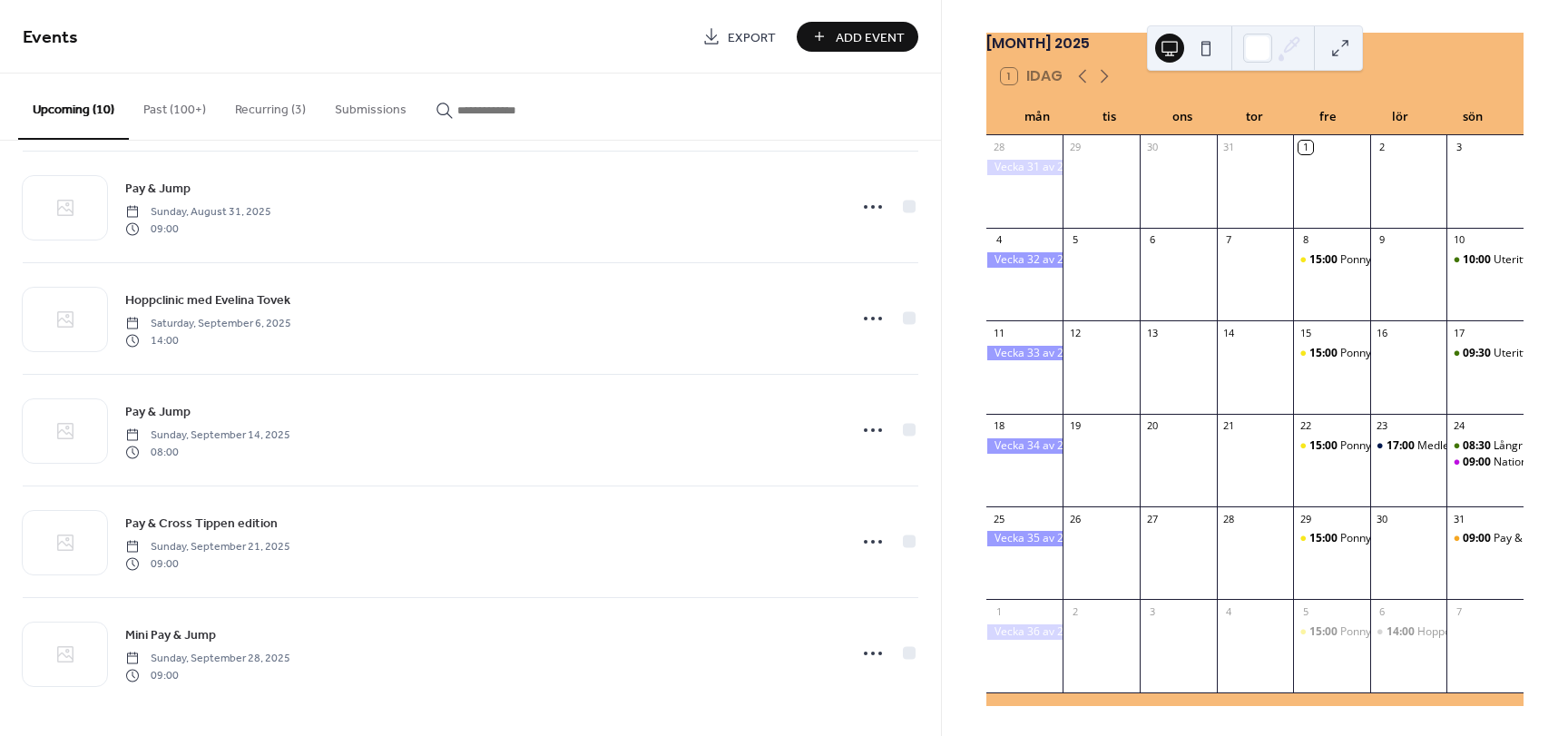 click on "Add Event" at bounding box center (858, 36) 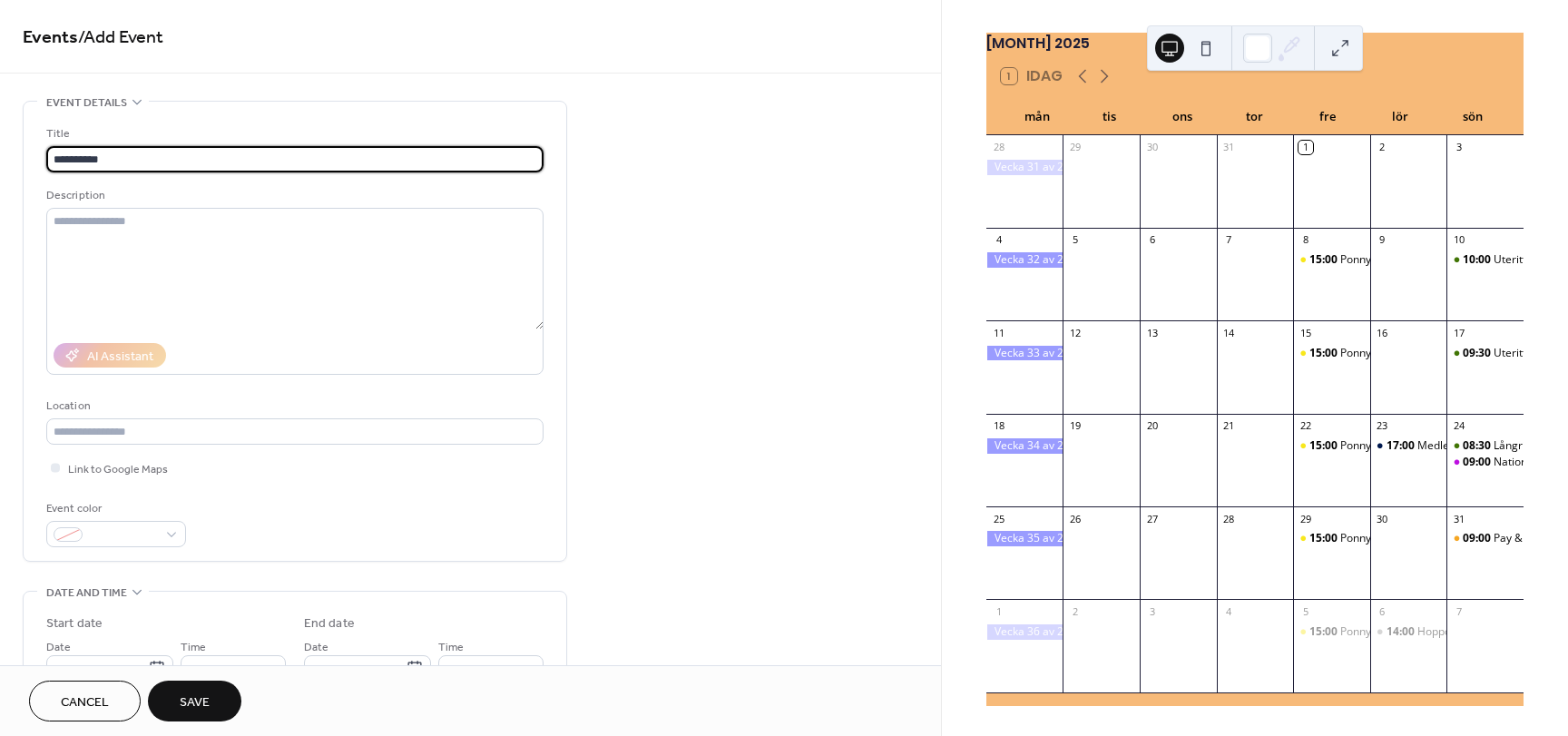 type on "**********" 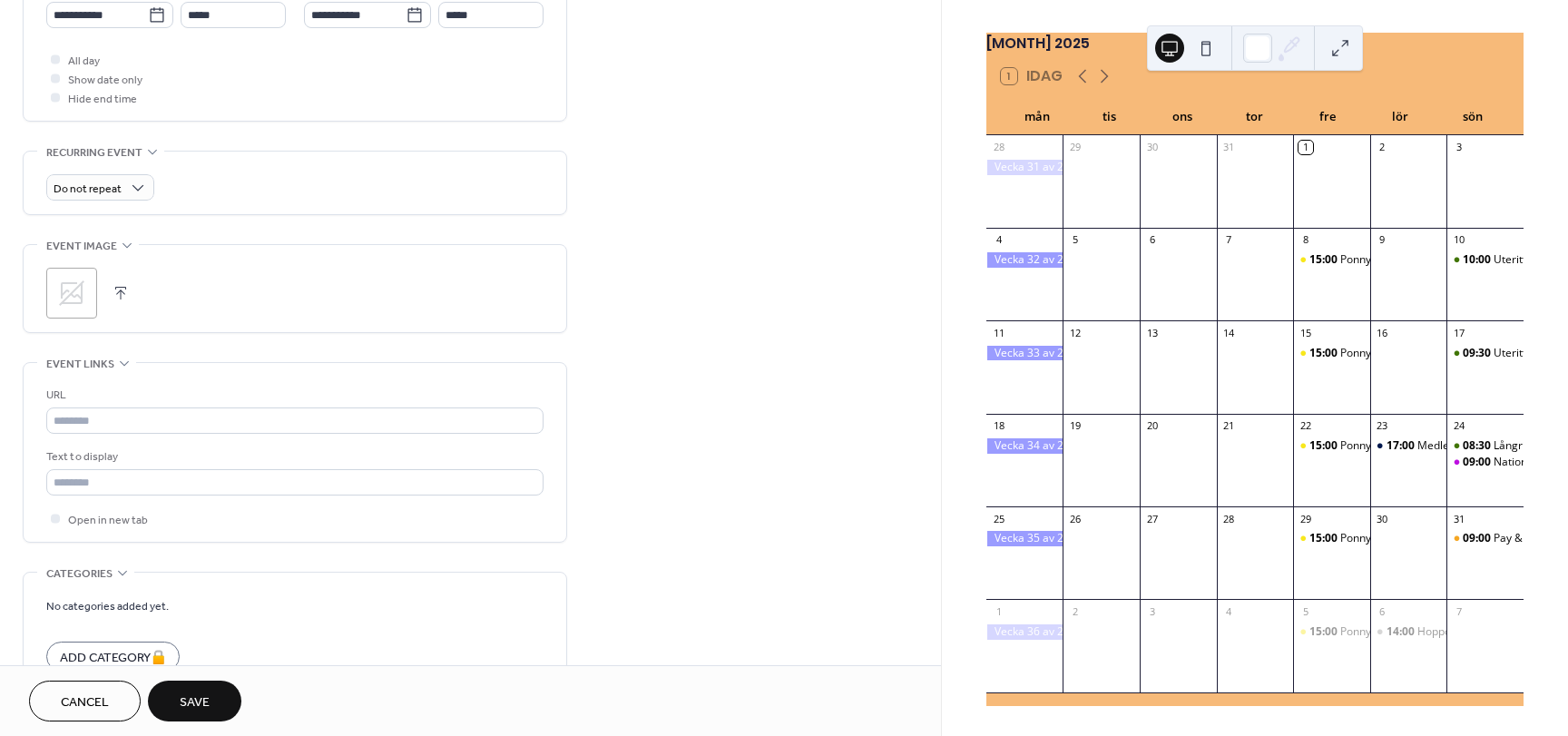 scroll, scrollTop: 748, scrollLeft: 0, axis: vertical 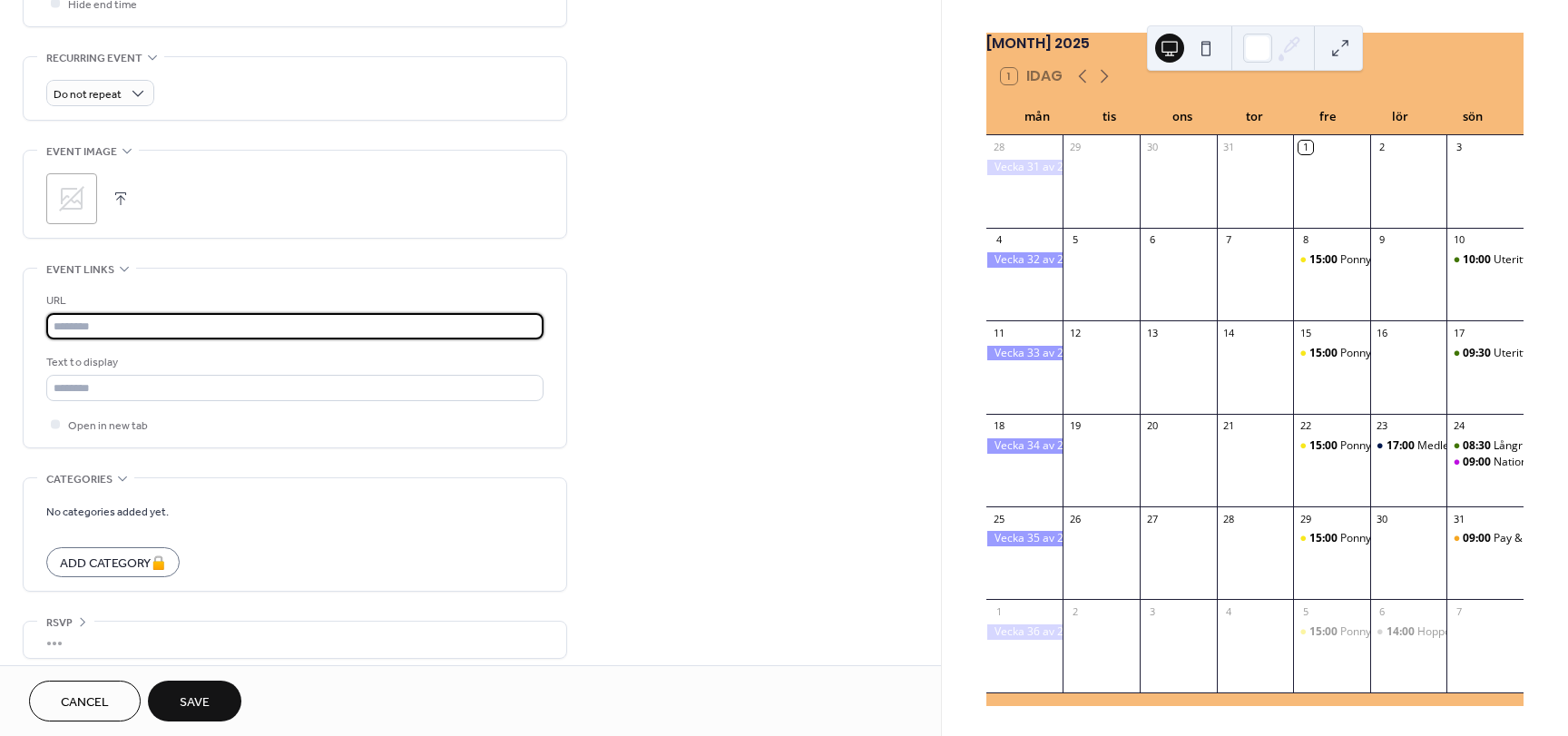 click at bounding box center [295, 326] 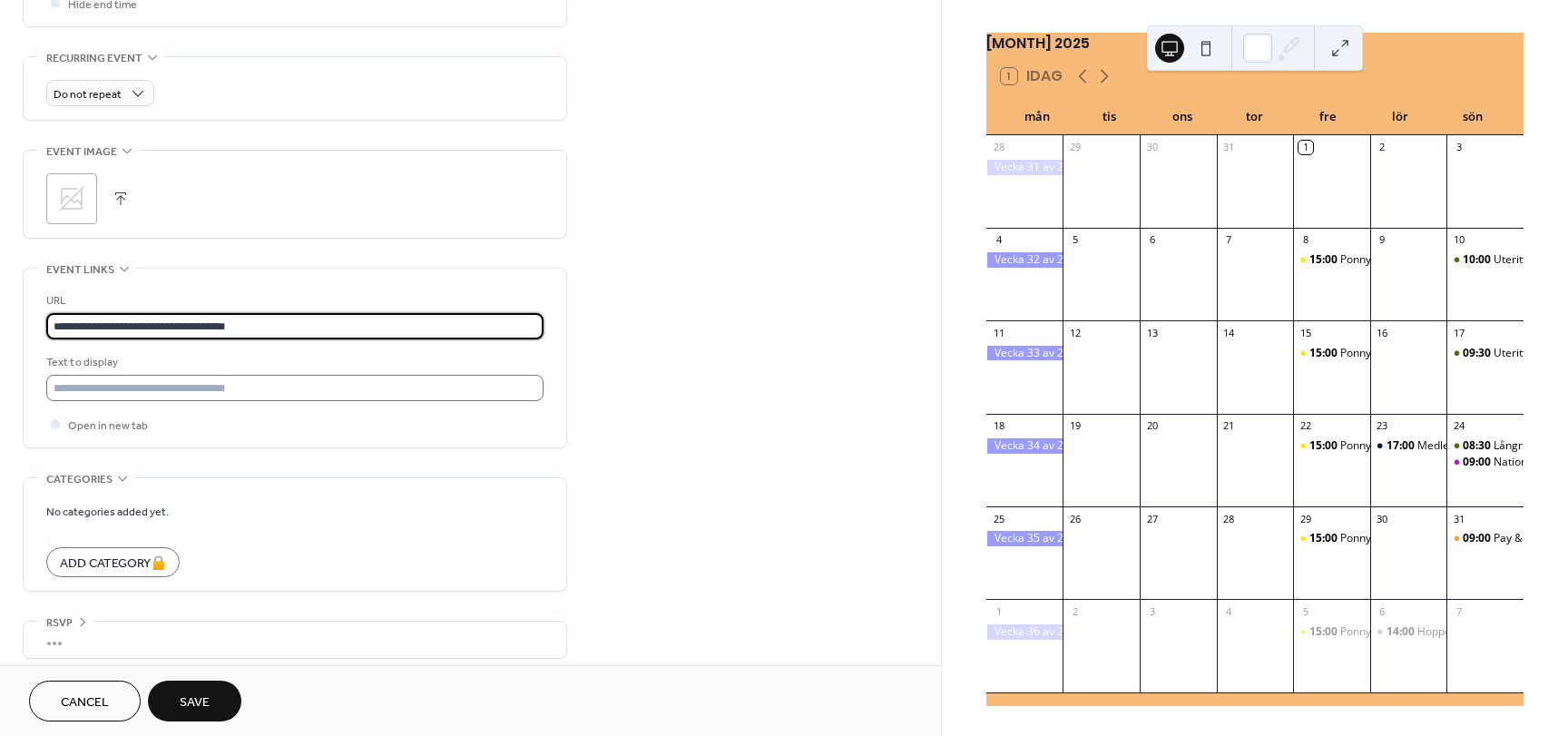 type on "**********" 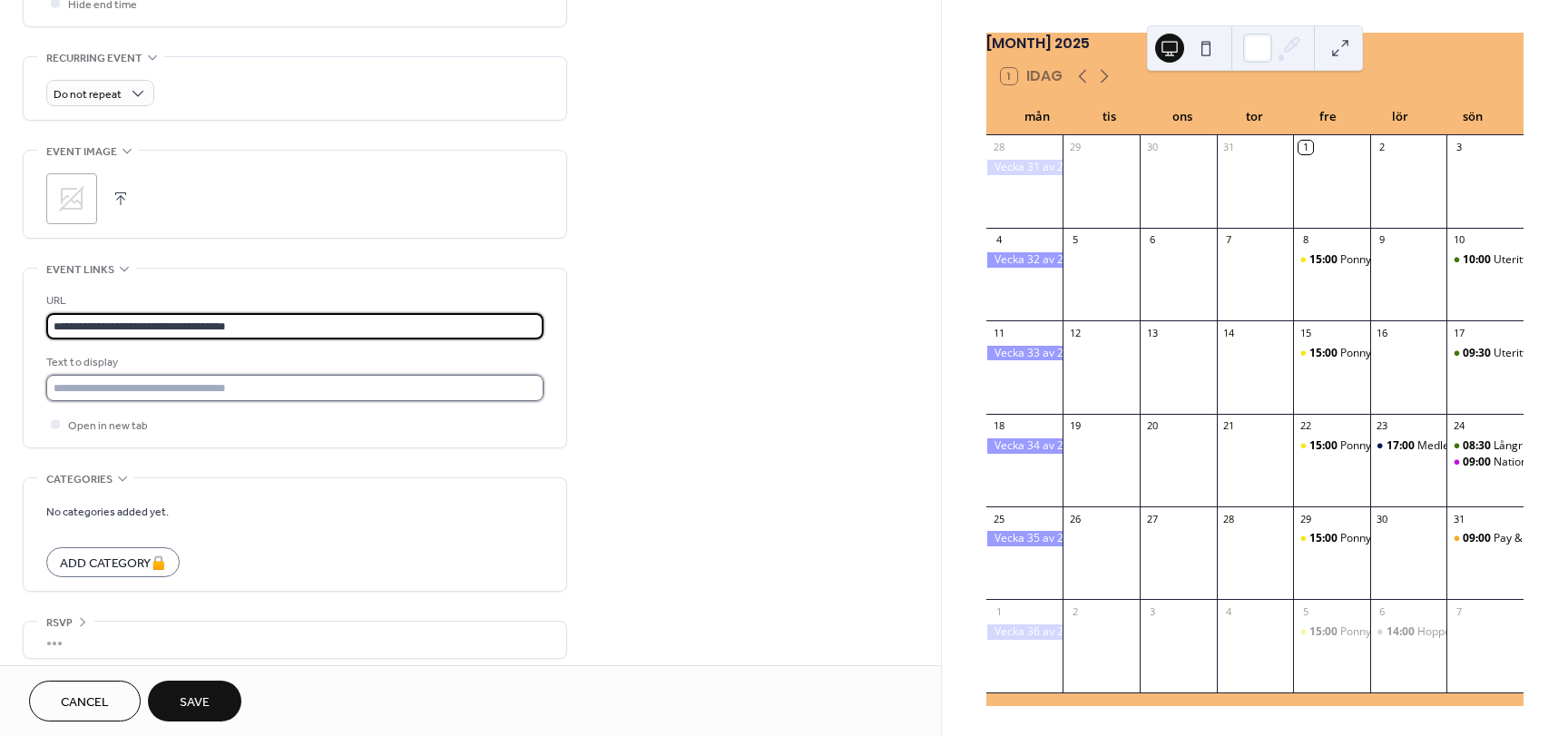 click at bounding box center (295, 388) 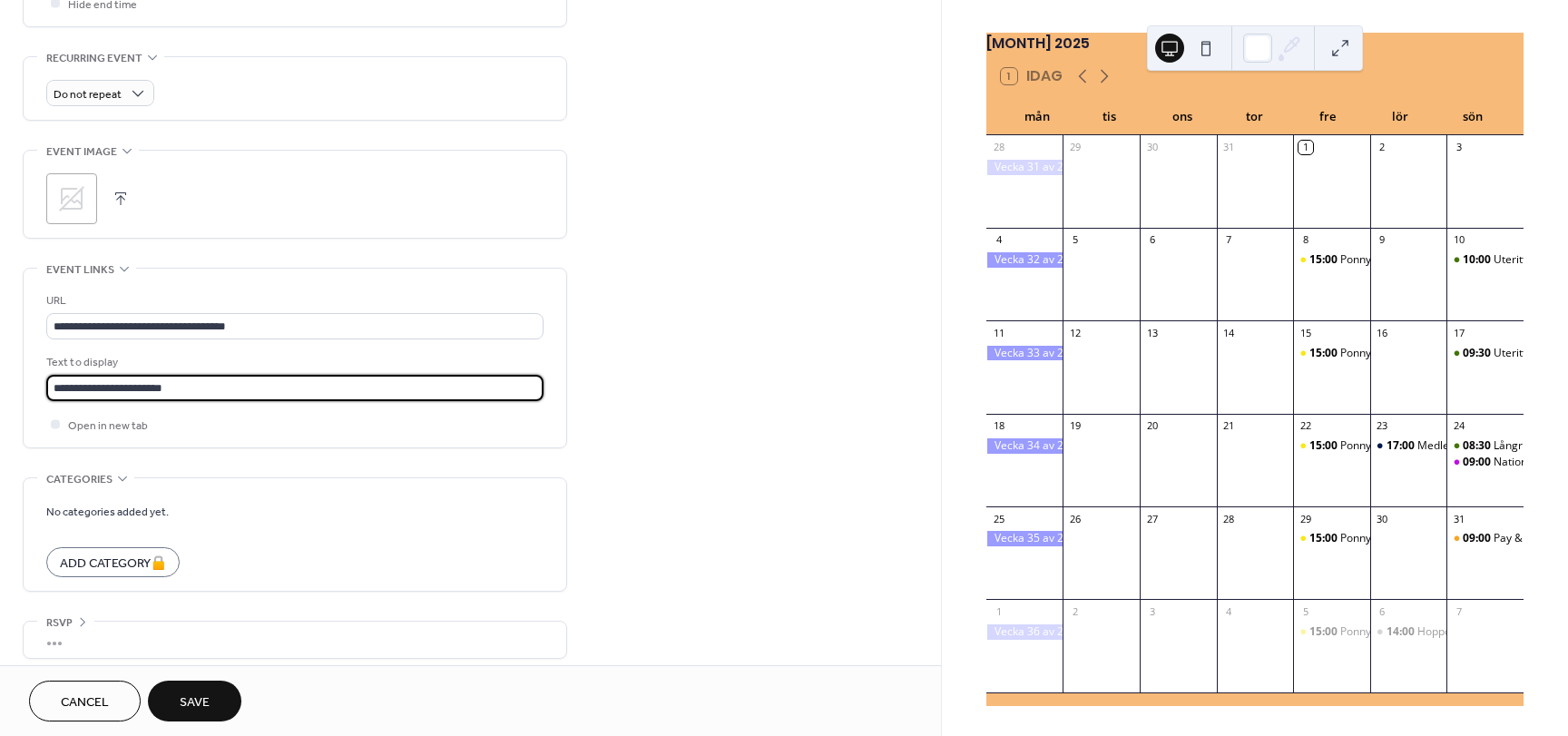 click on "**********" at bounding box center [295, 388] 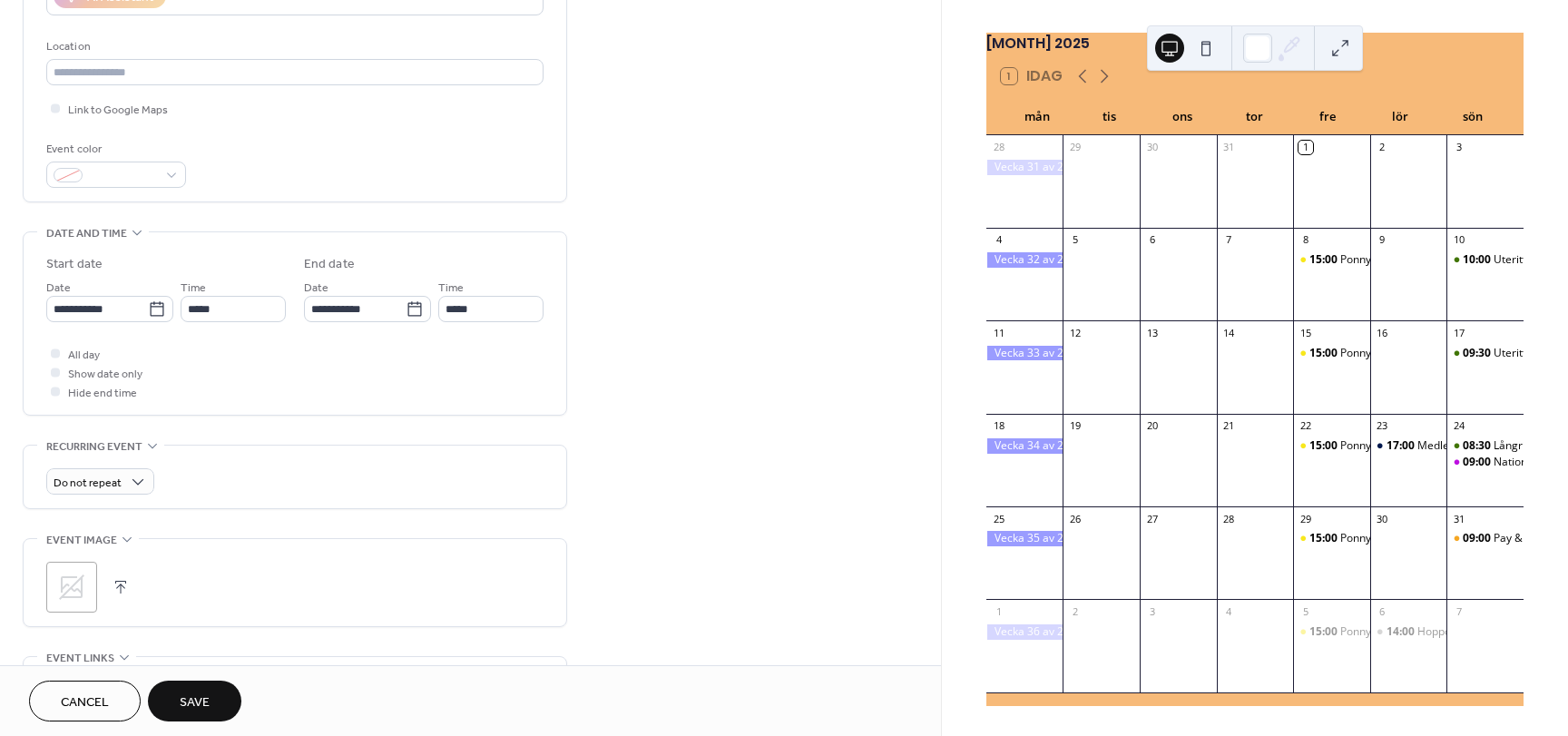 scroll, scrollTop: 0, scrollLeft: 0, axis: both 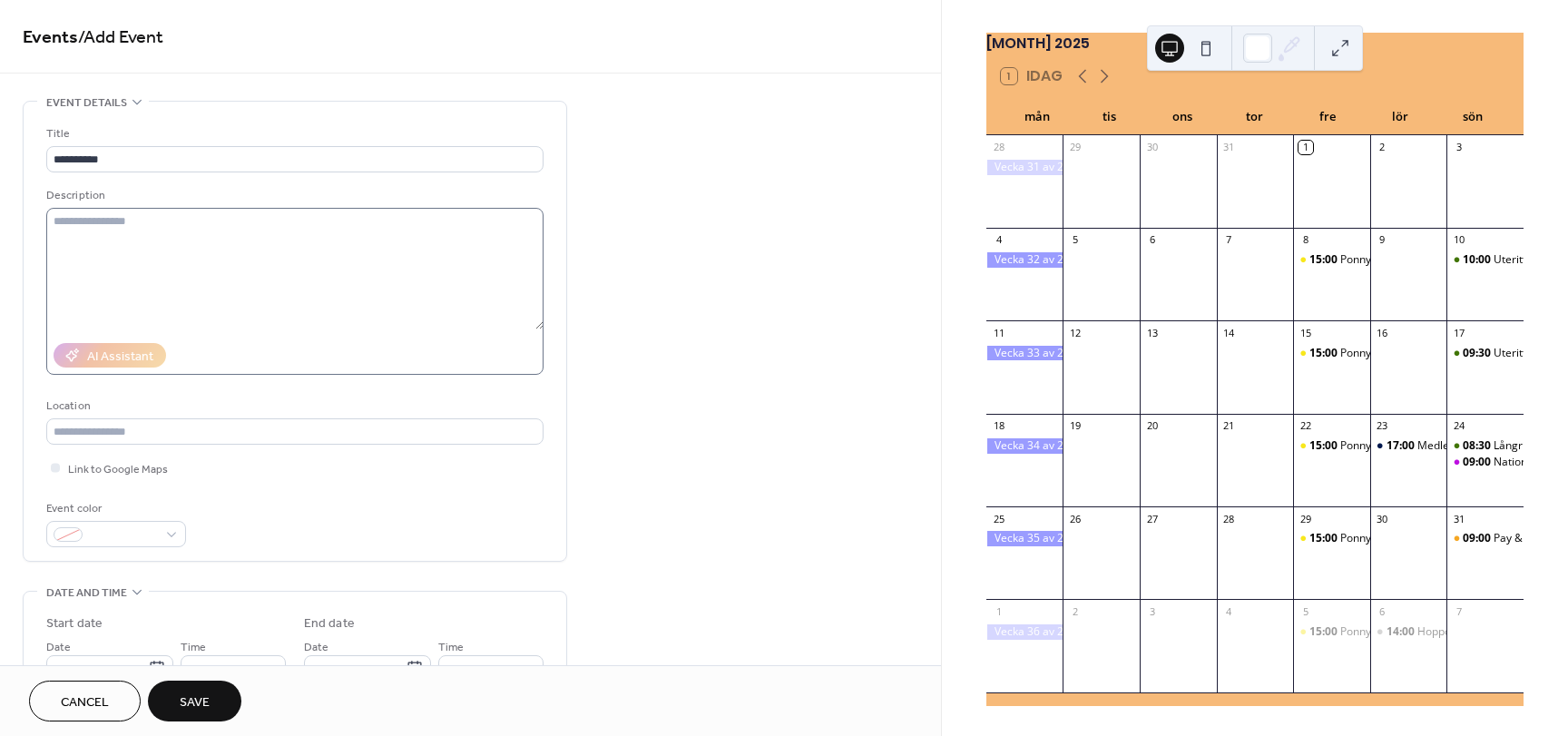 type on "**********" 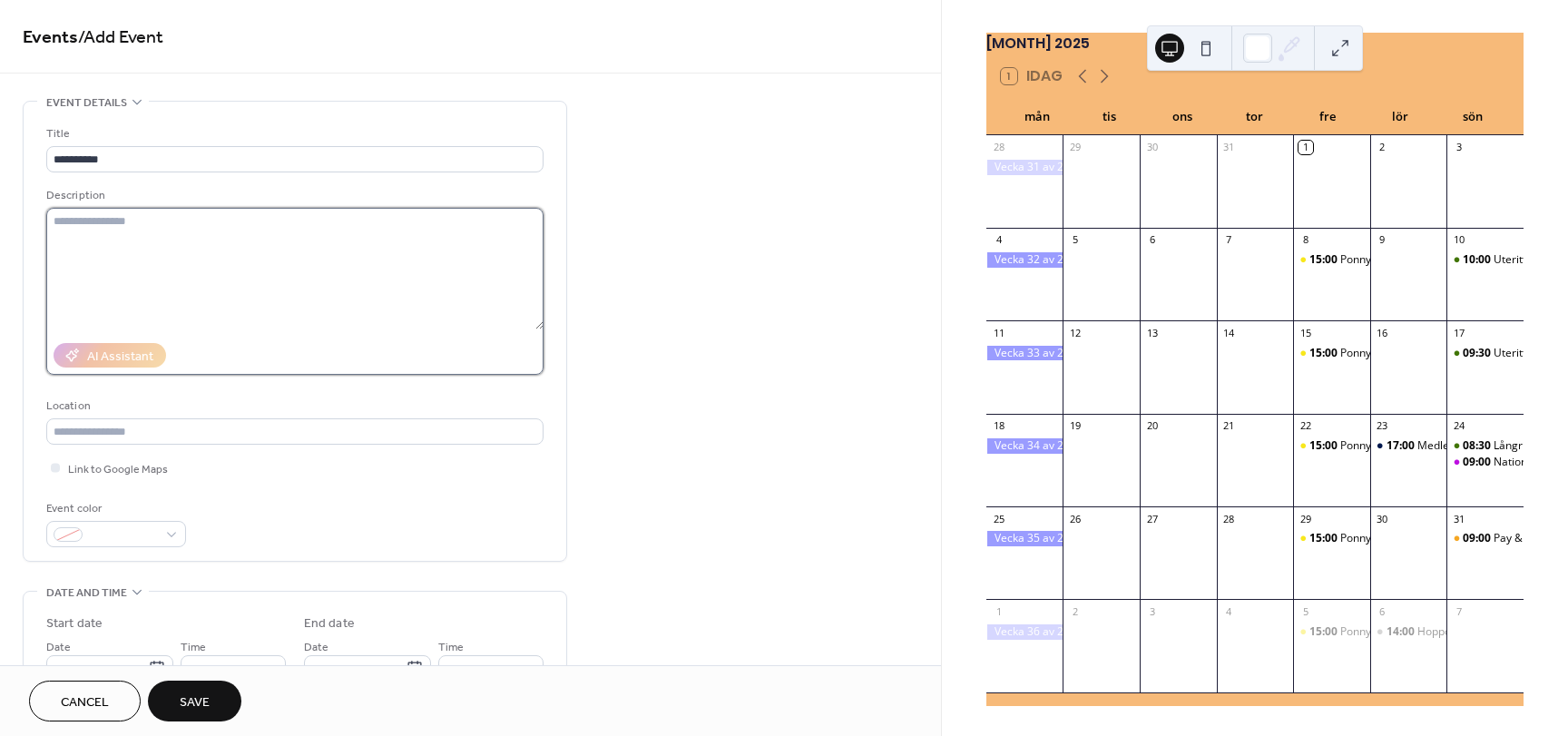 click at bounding box center (295, 269) 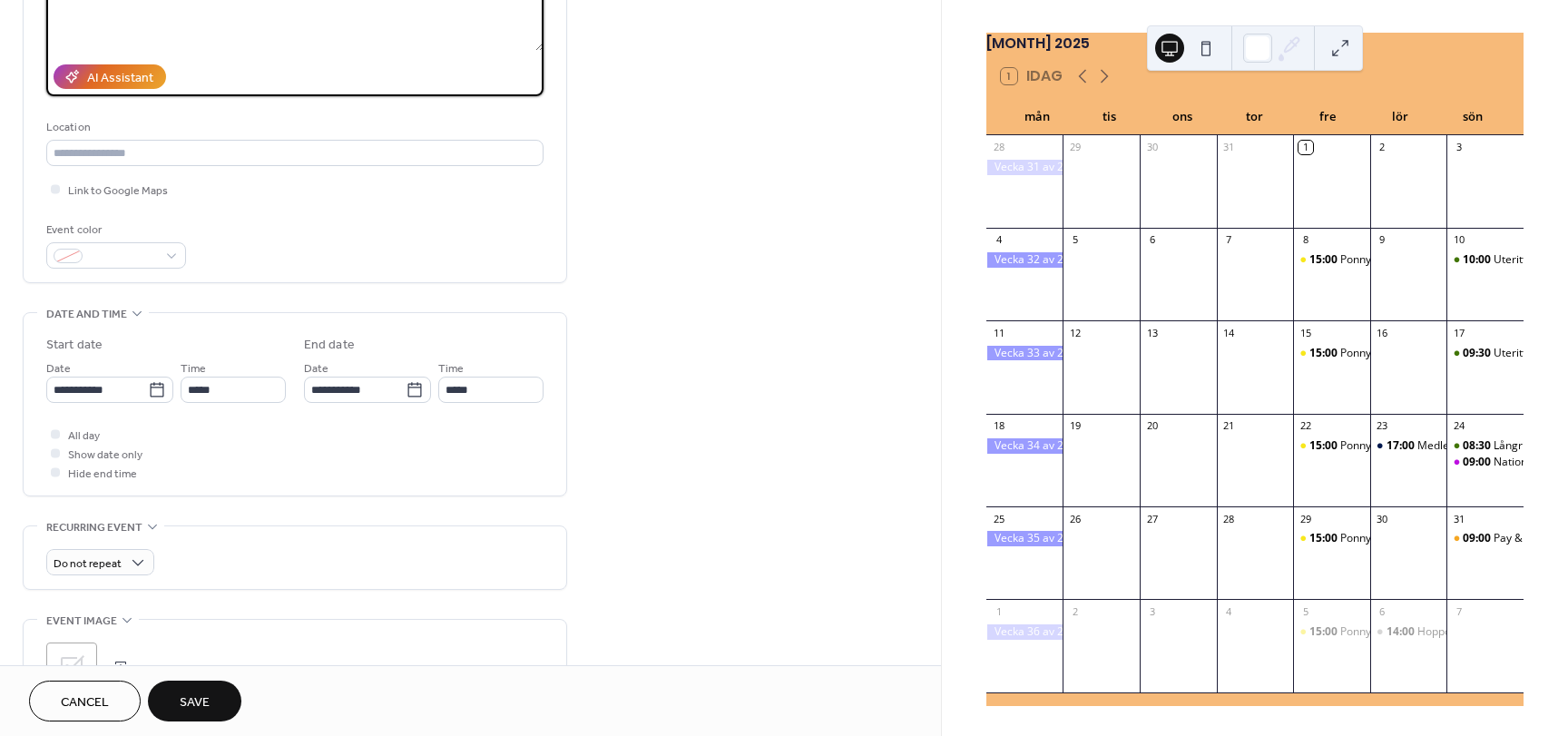 scroll, scrollTop: 273, scrollLeft: 0, axis: vertical 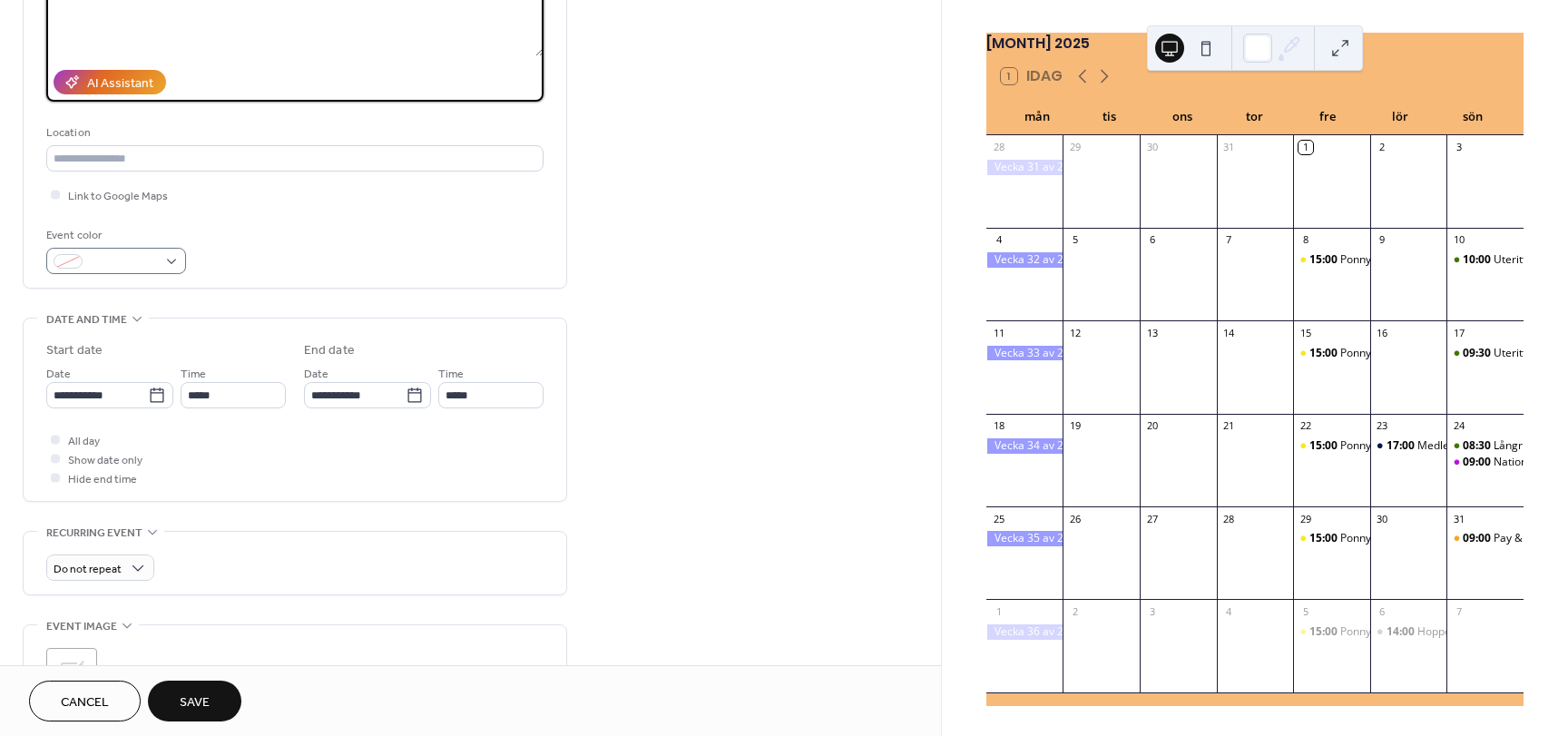 type on "**********" 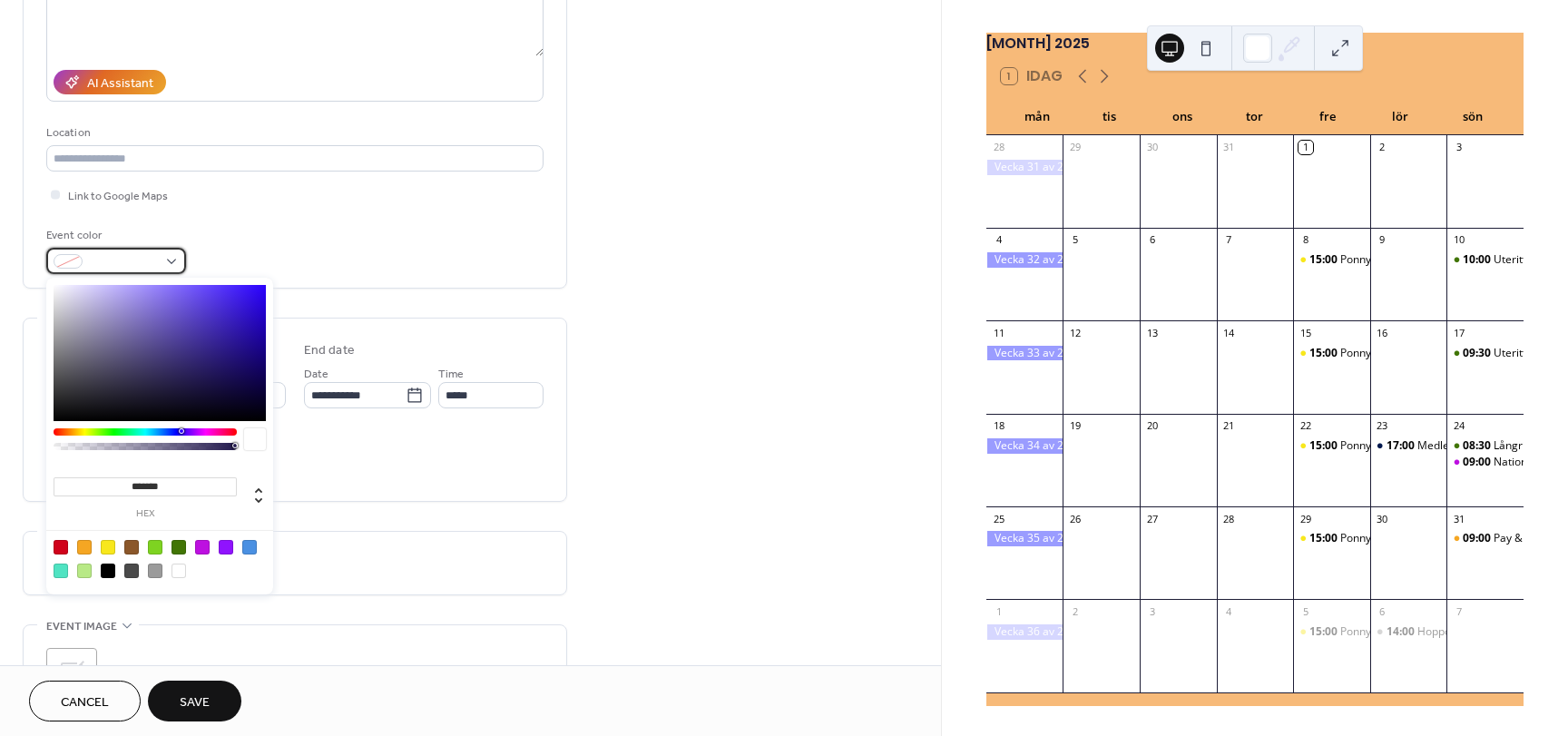 click at bounding box center [123, 262] 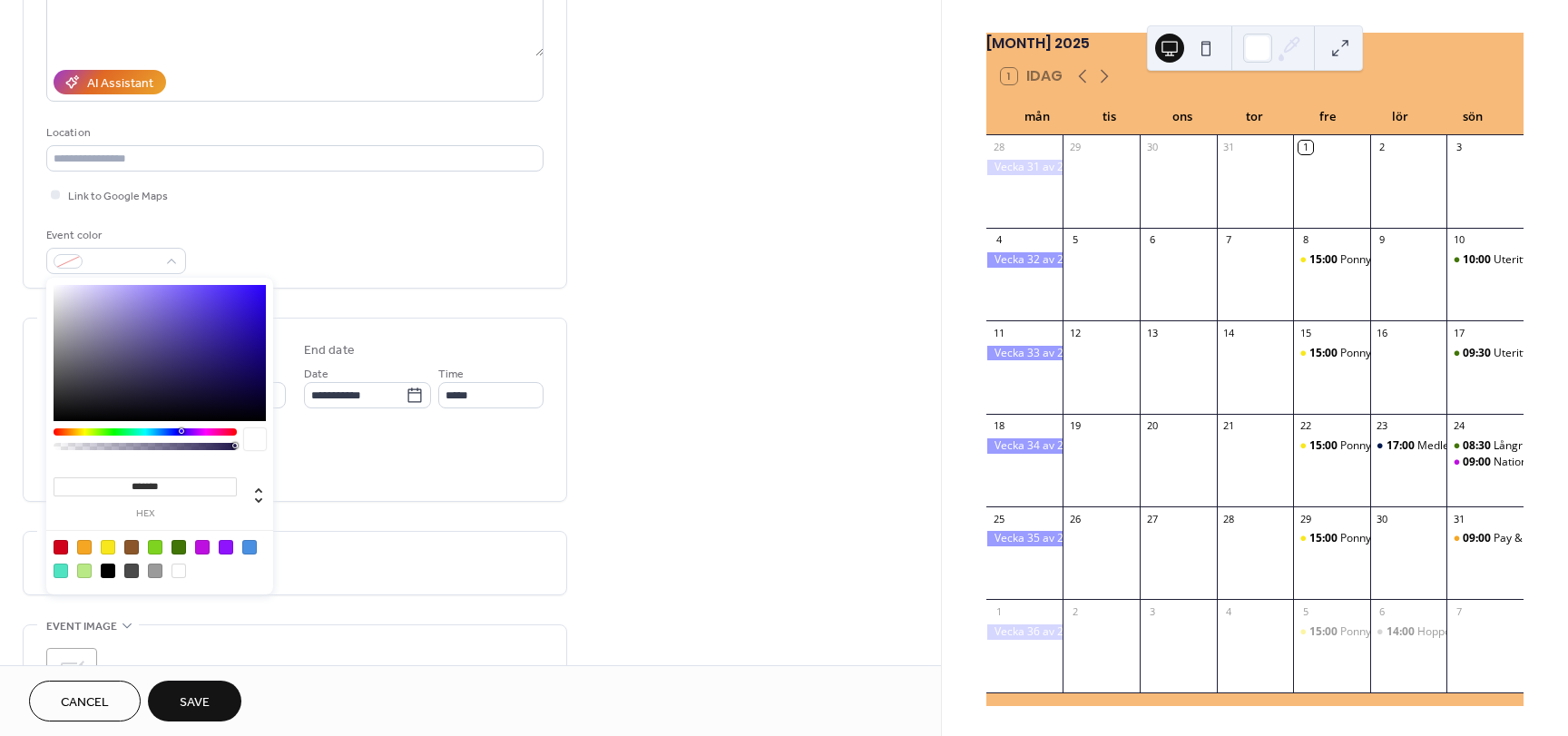 click at bounding box center (160, 558) 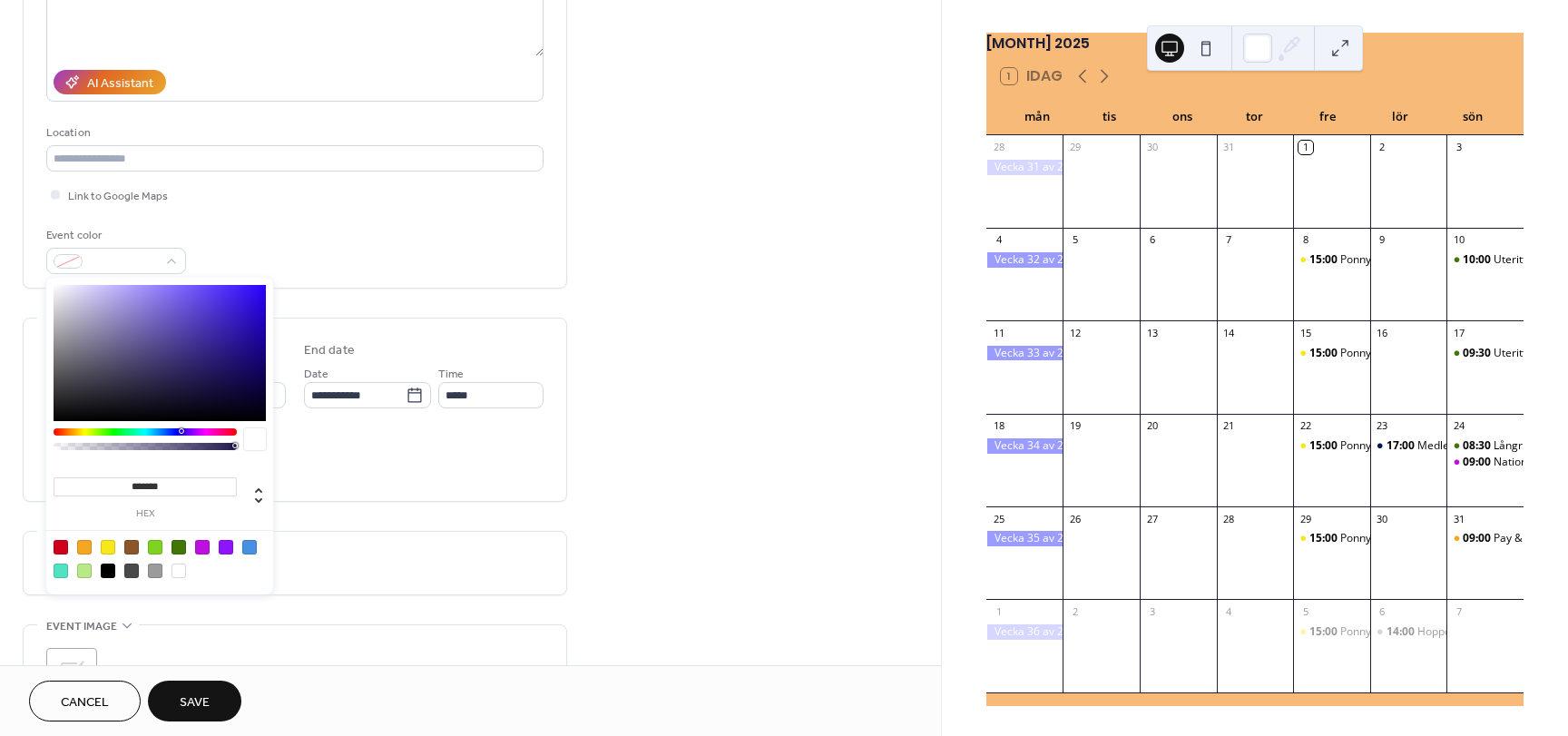 click at bounding box center (84, 547) 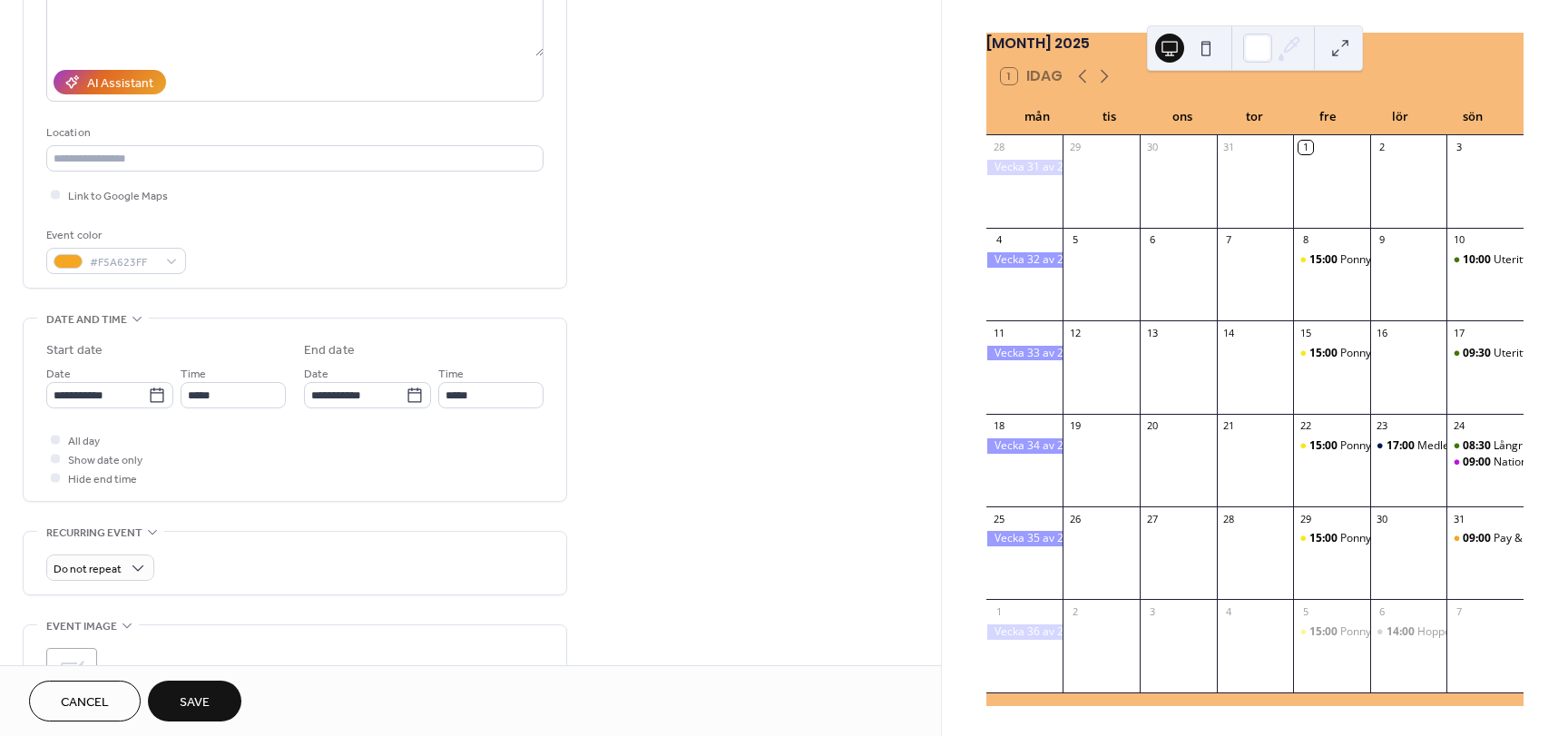 click on "All day Show date only Hide end time" at bounding box center [295, 458] 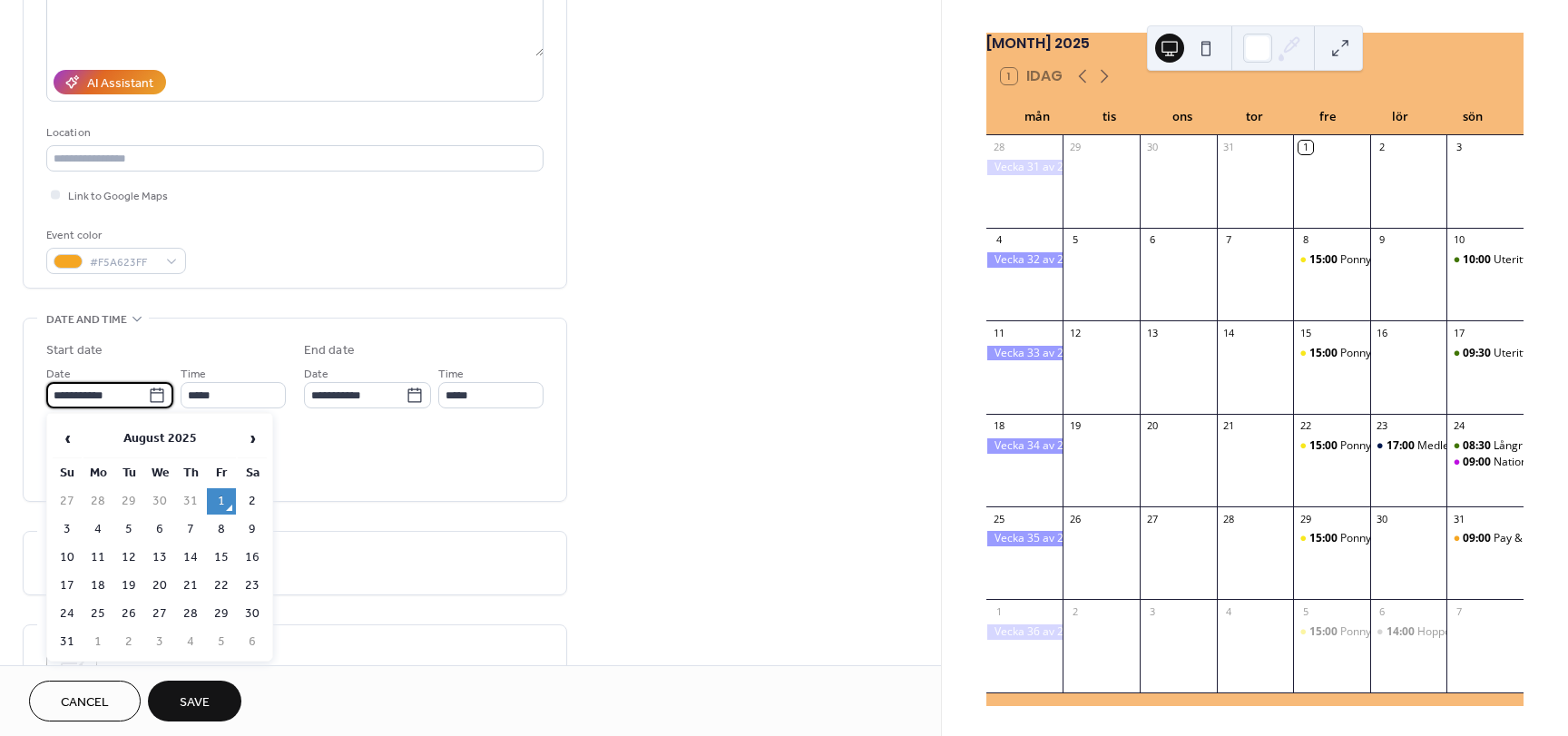 click on "**********" at bounding box center (97, 395) 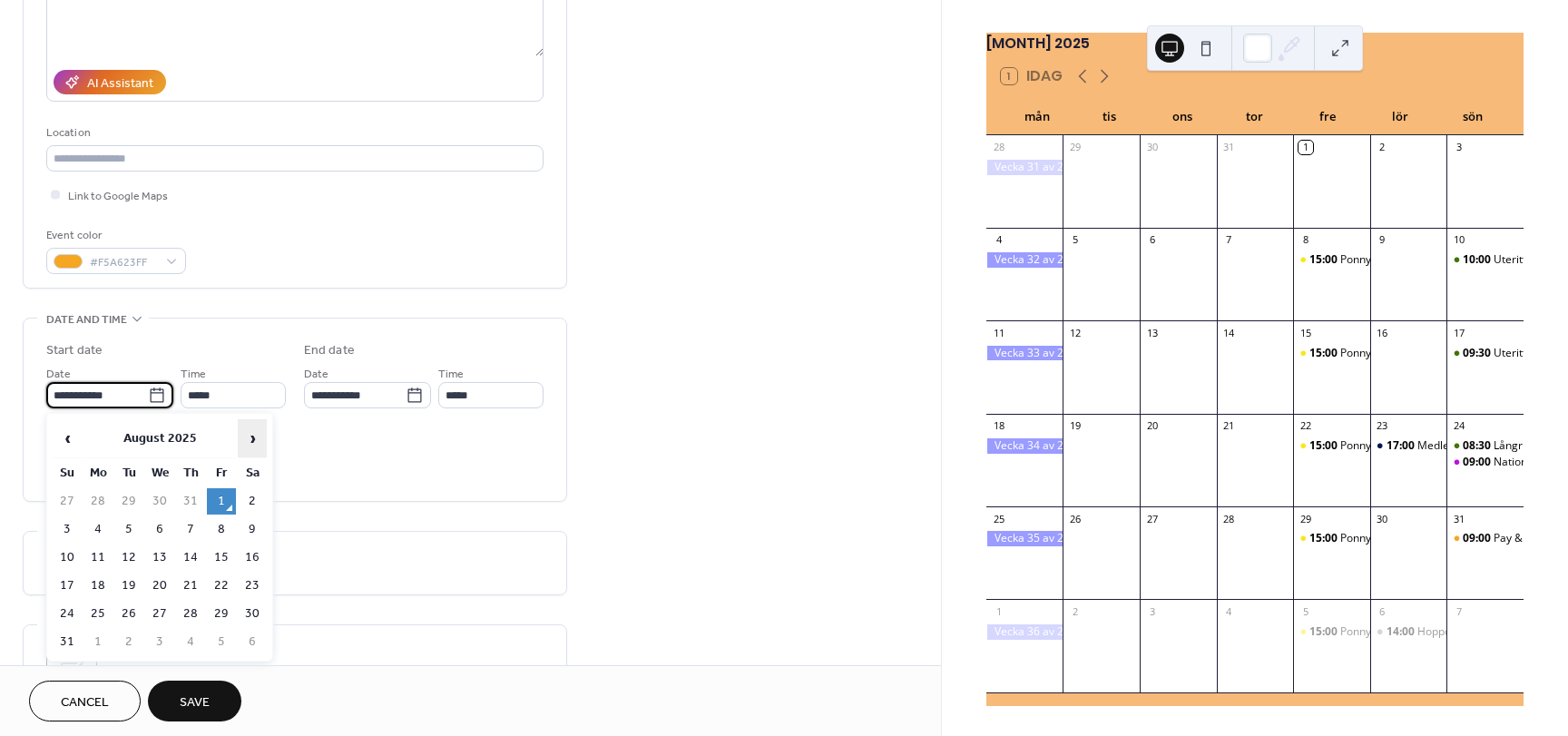 click on "›" at bounding box center [252, 438] 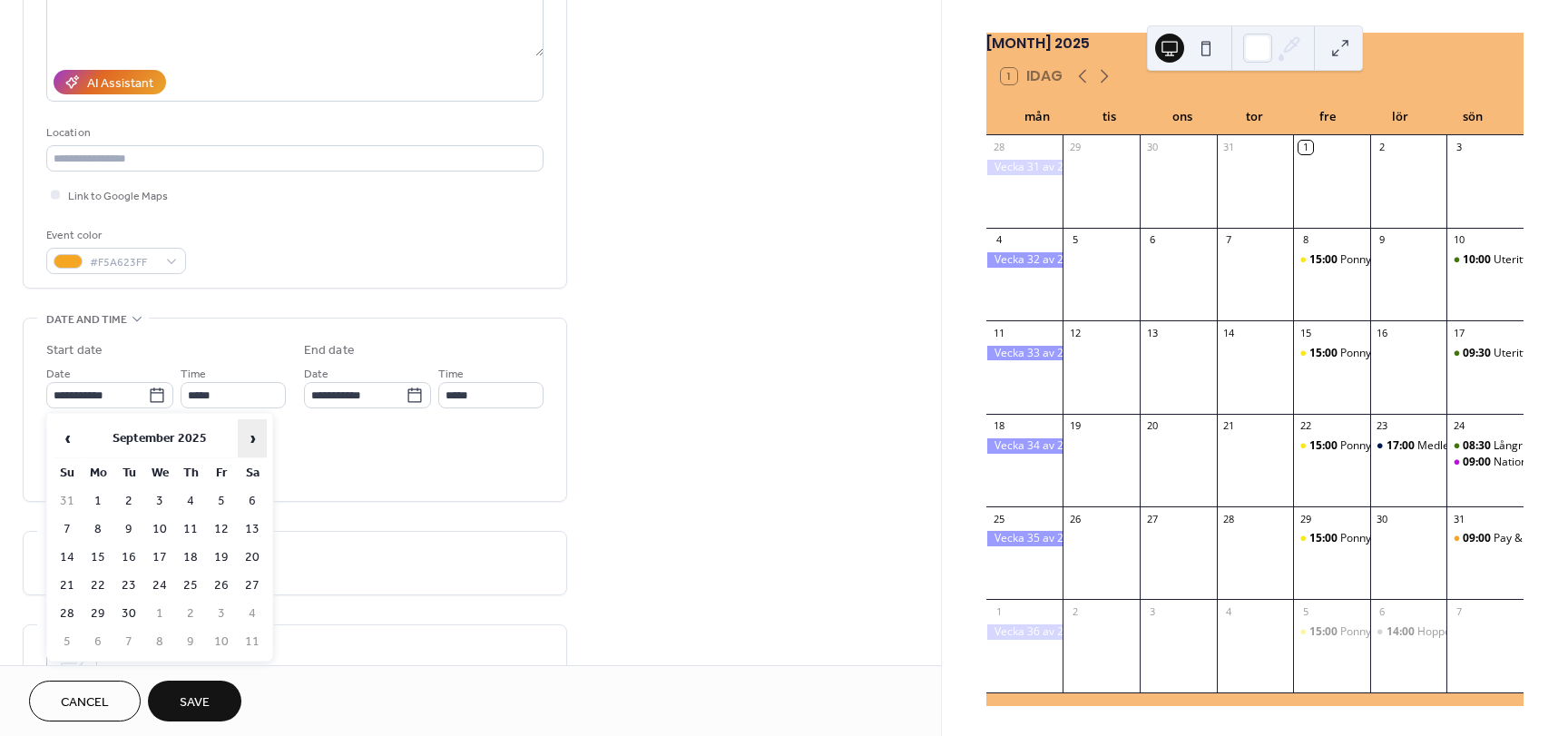 click on "›" at bounding box center [252, 438] 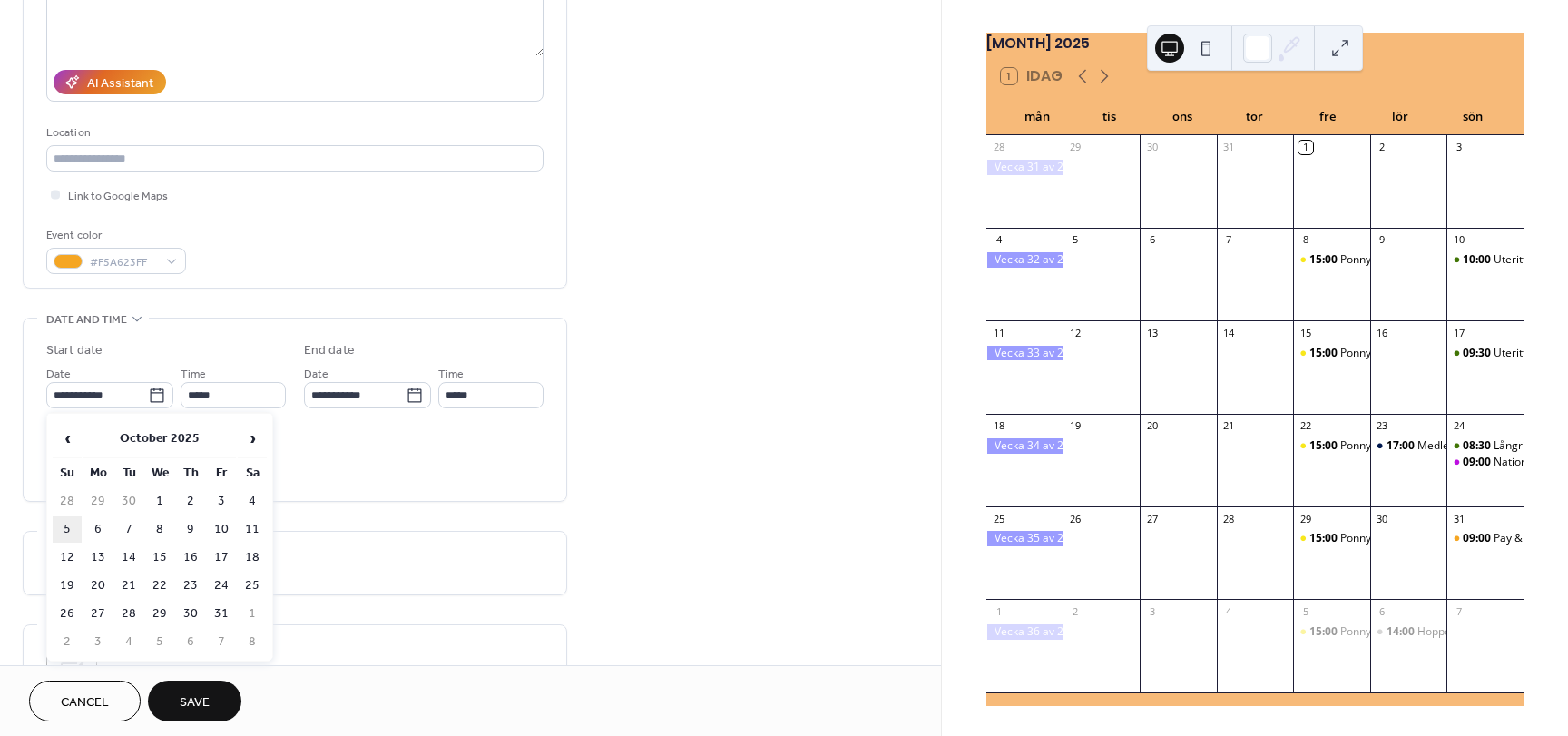 click on "5" at bounding box center [67, 529] 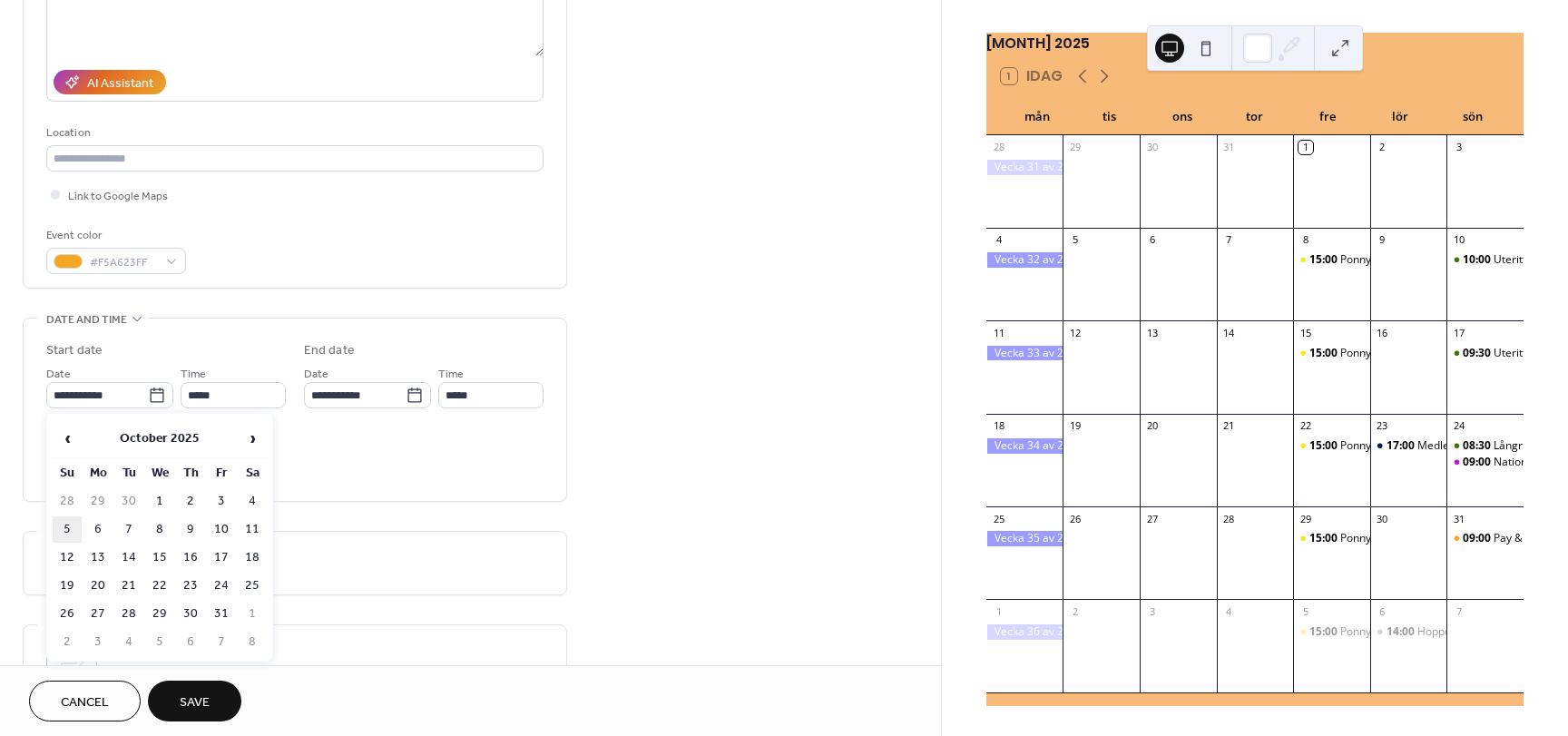 type on "**********" 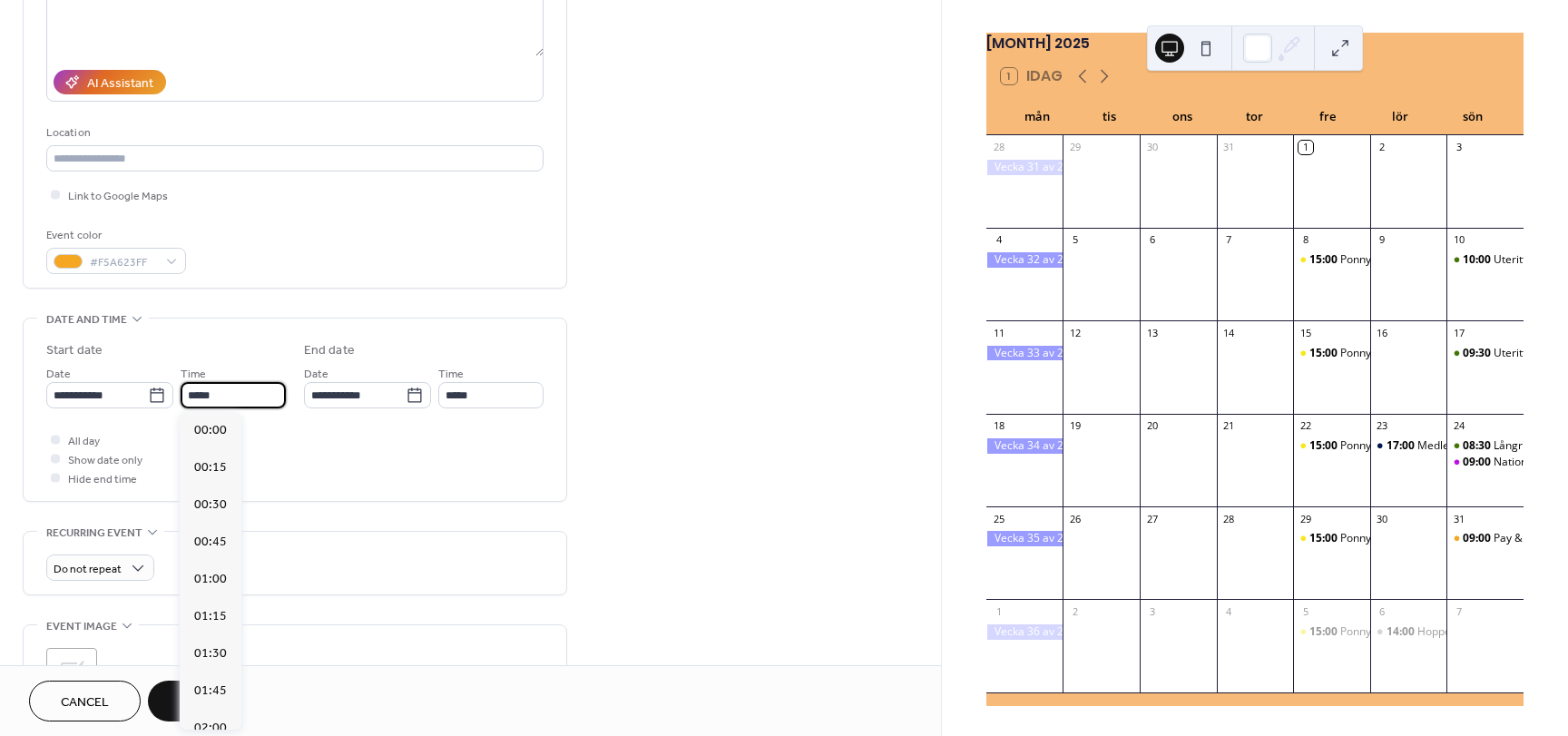 click on "*****" at bounding box center [233, 395] 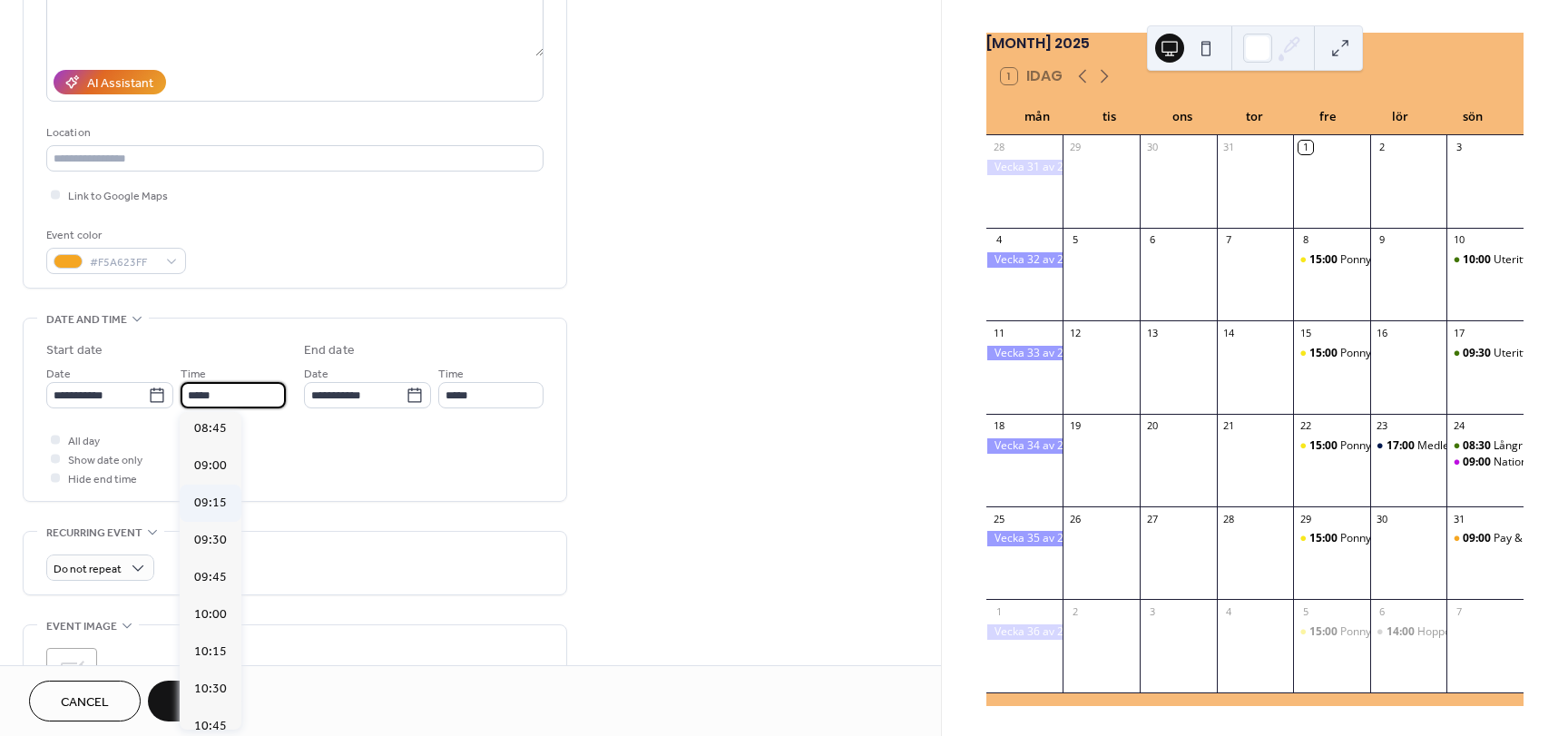 scroll, scrollTop: 1299, scrollLeft: 0, axis: vertical 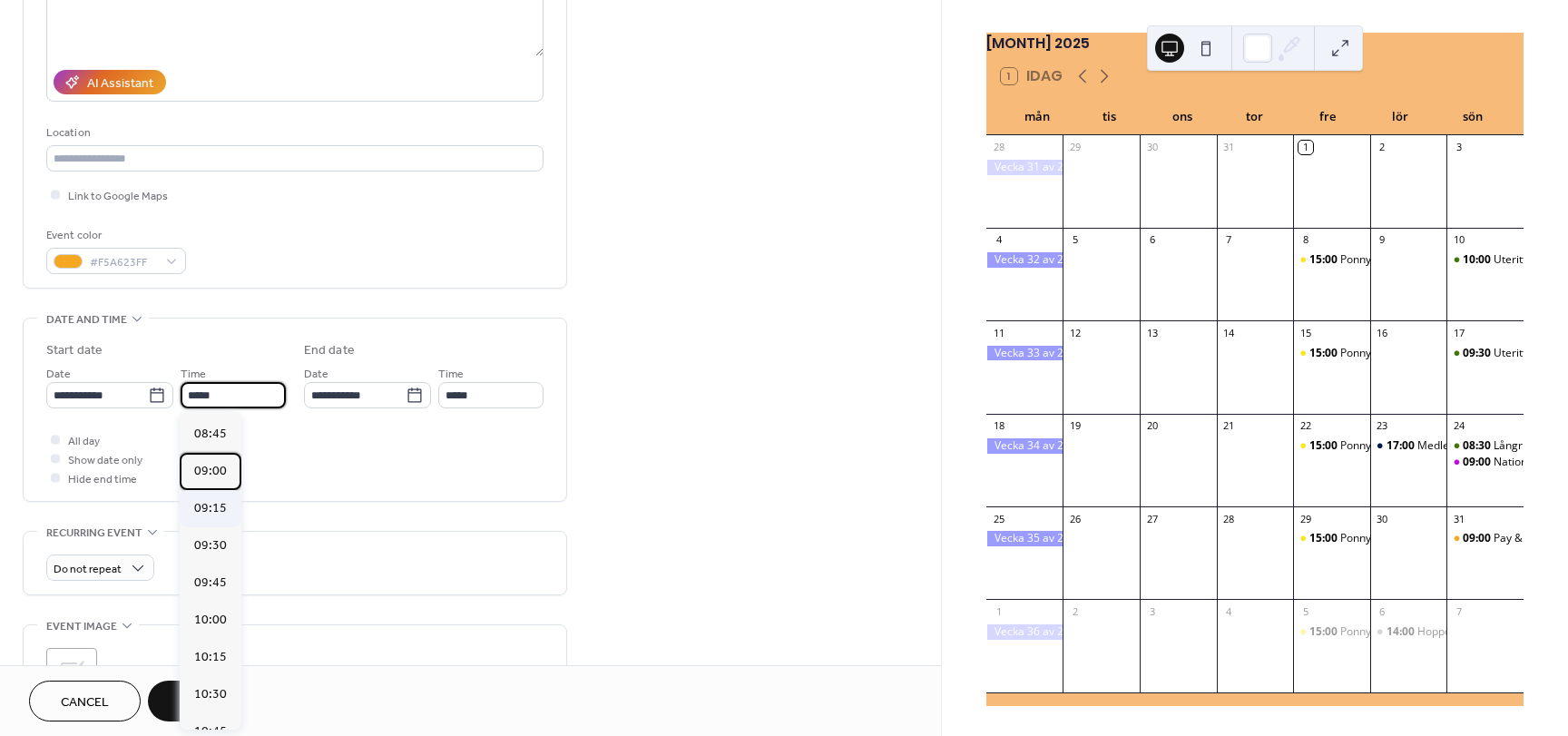 click on "09:00" at bounding box center (211, 471) 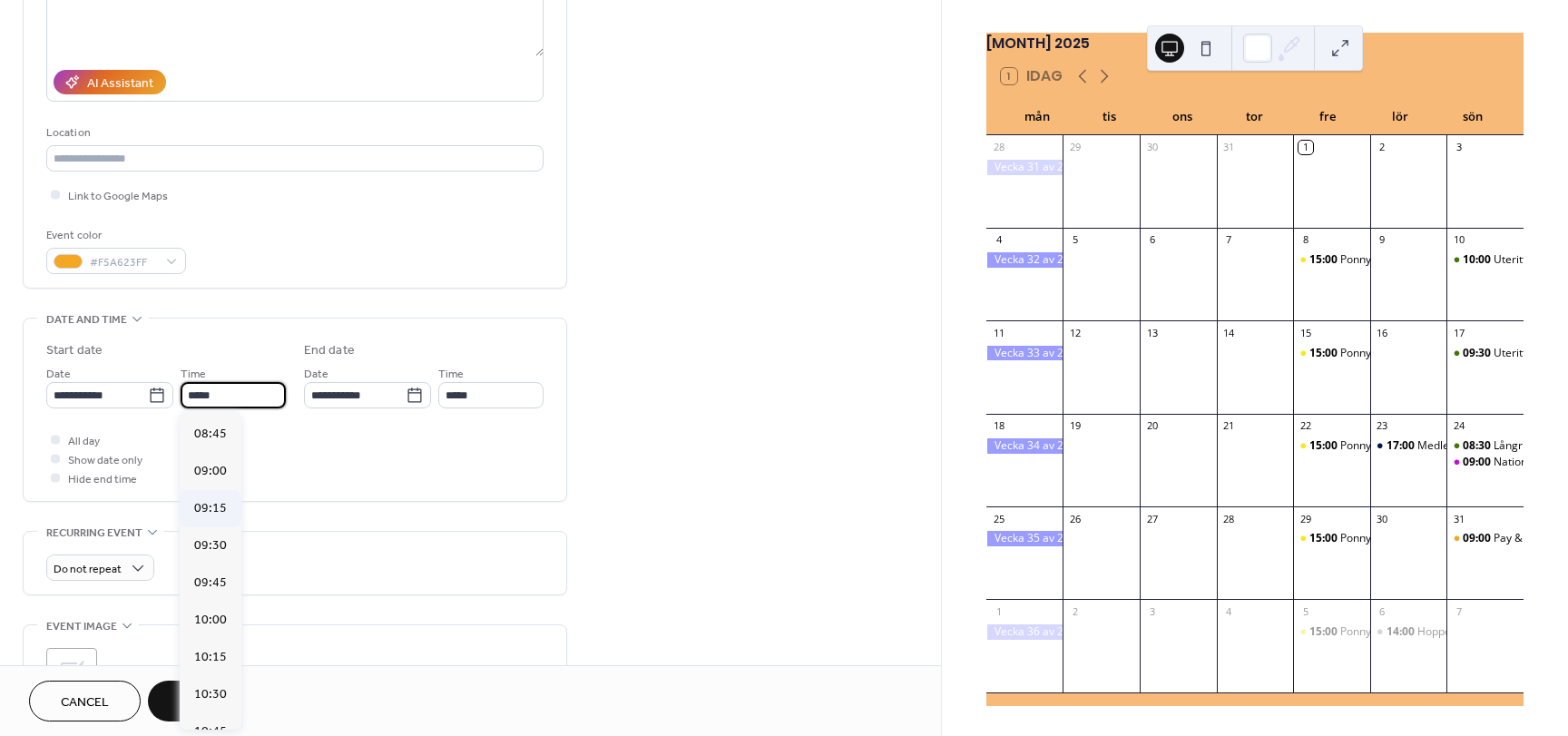 type on "*****" 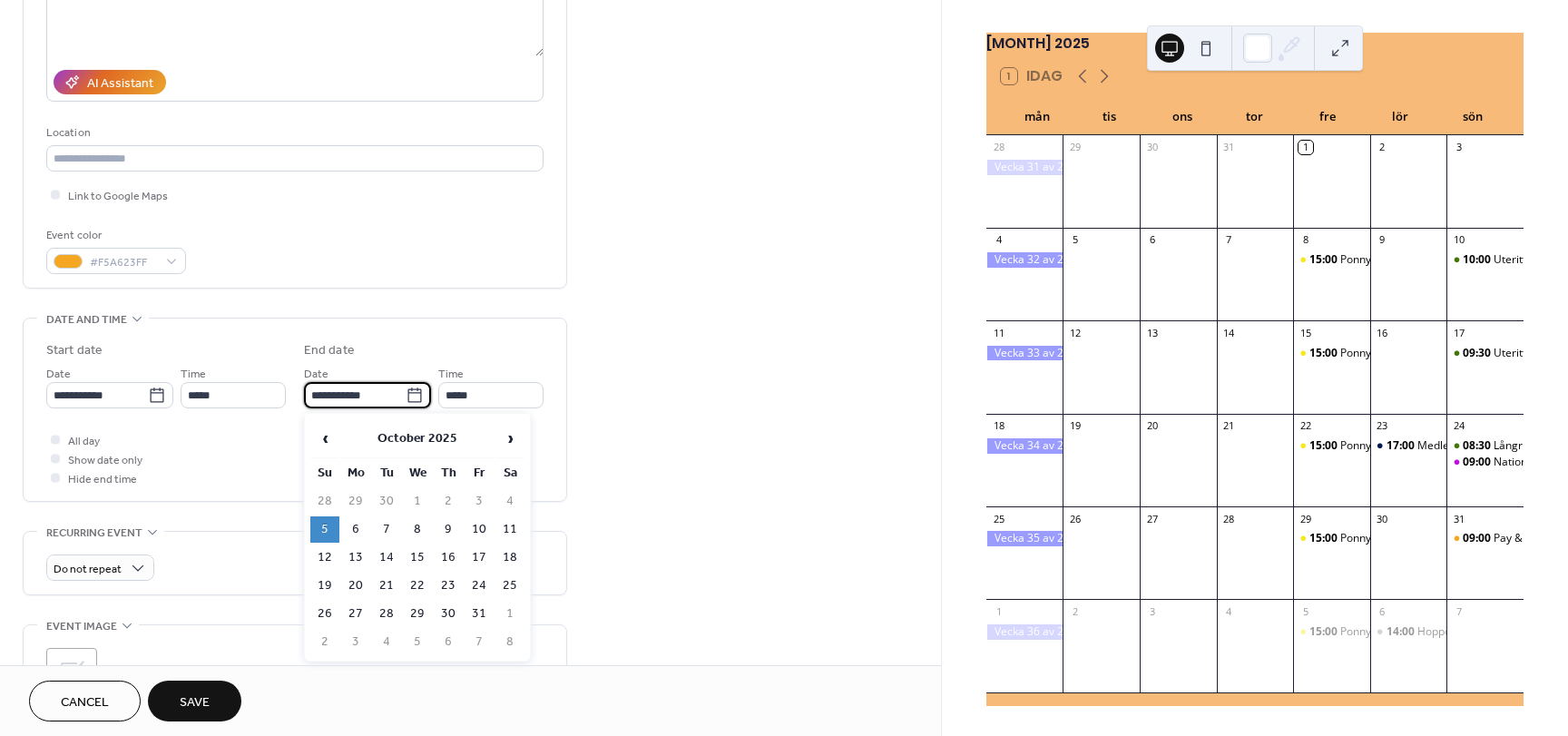 click on "**********" at bounding box center [355, 395] 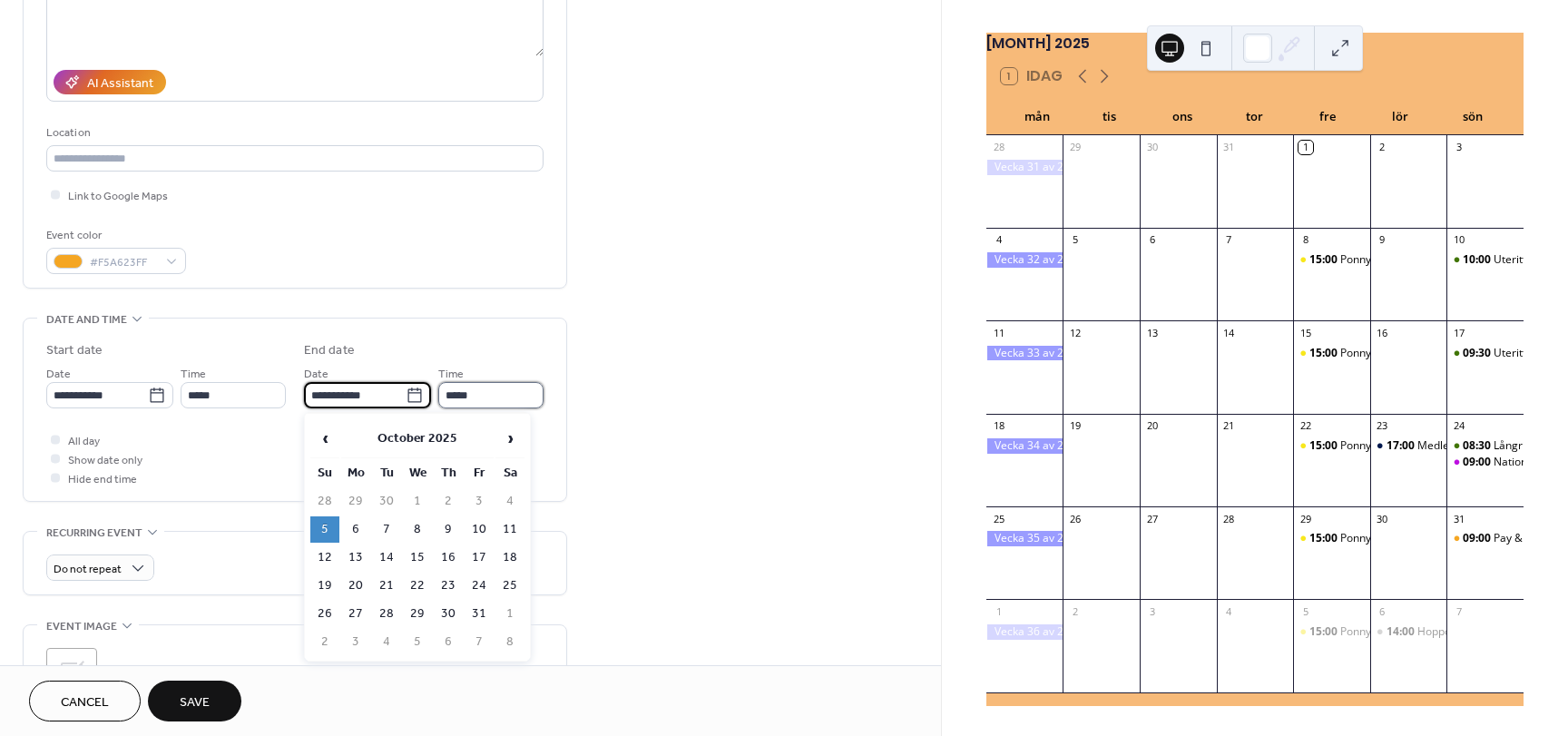 click on "*****" at bounding box center (491, 395) 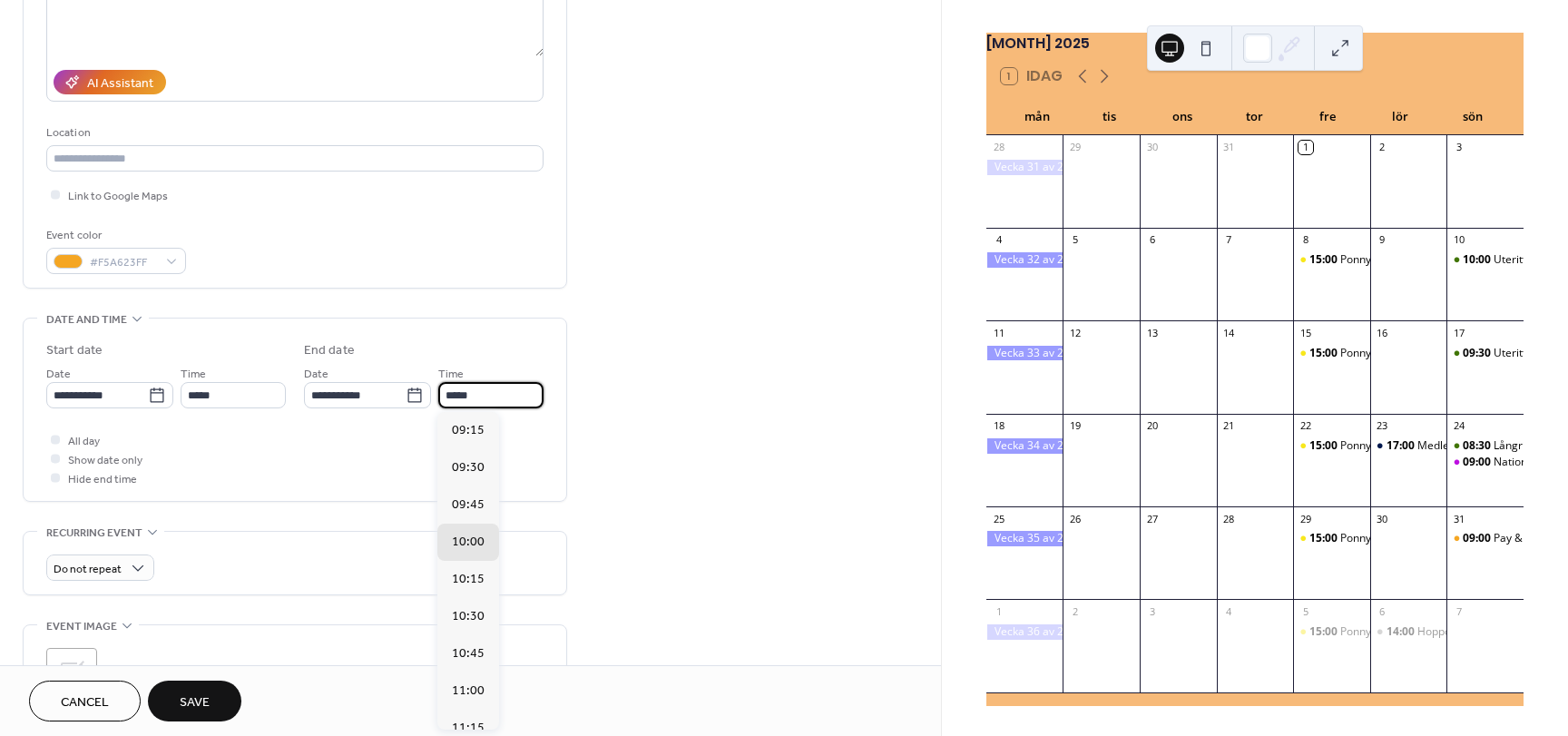 scroll, scrollTop: 1, scrollLeft: 0, axis: vertical 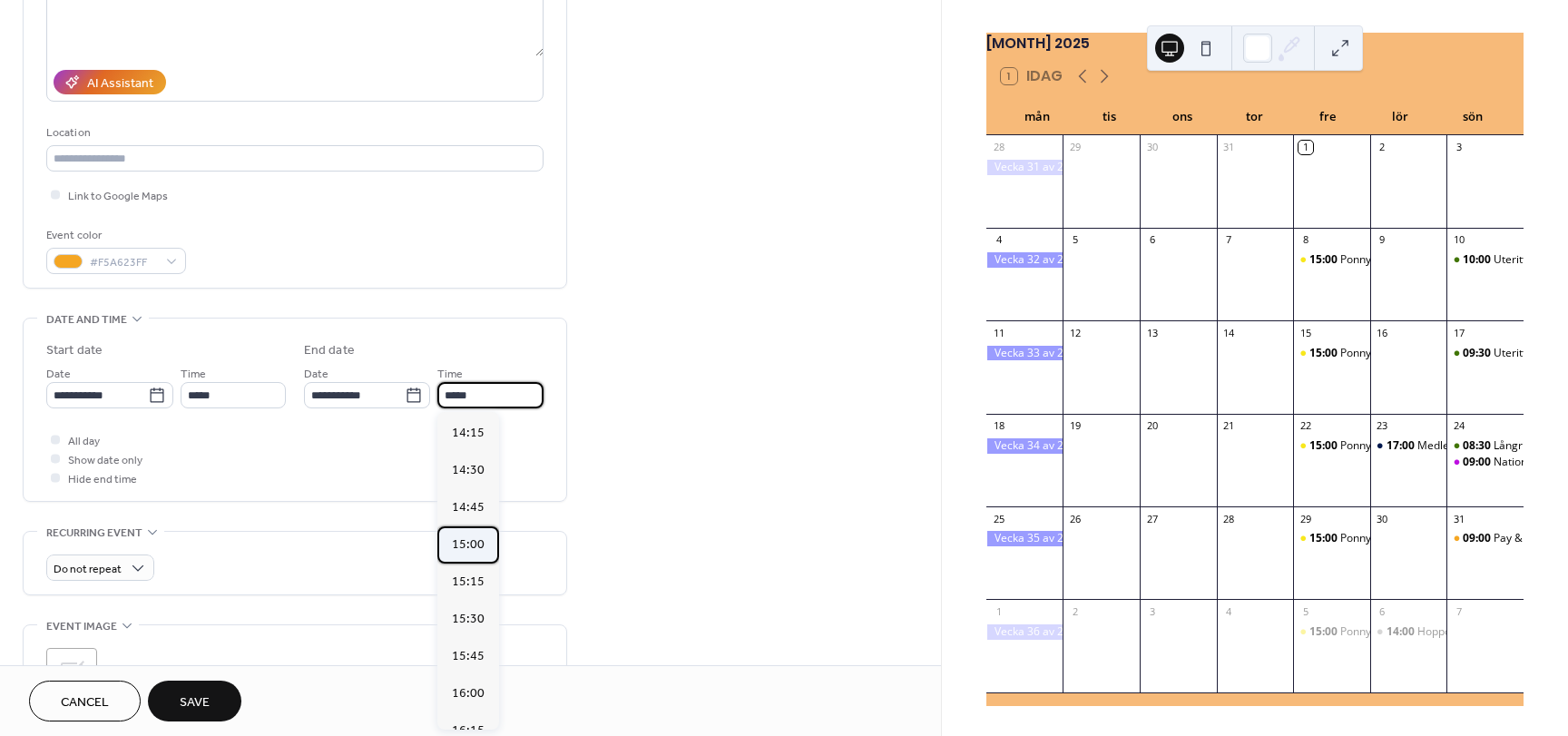 click on "15:00" at bounding box center [468, 545] 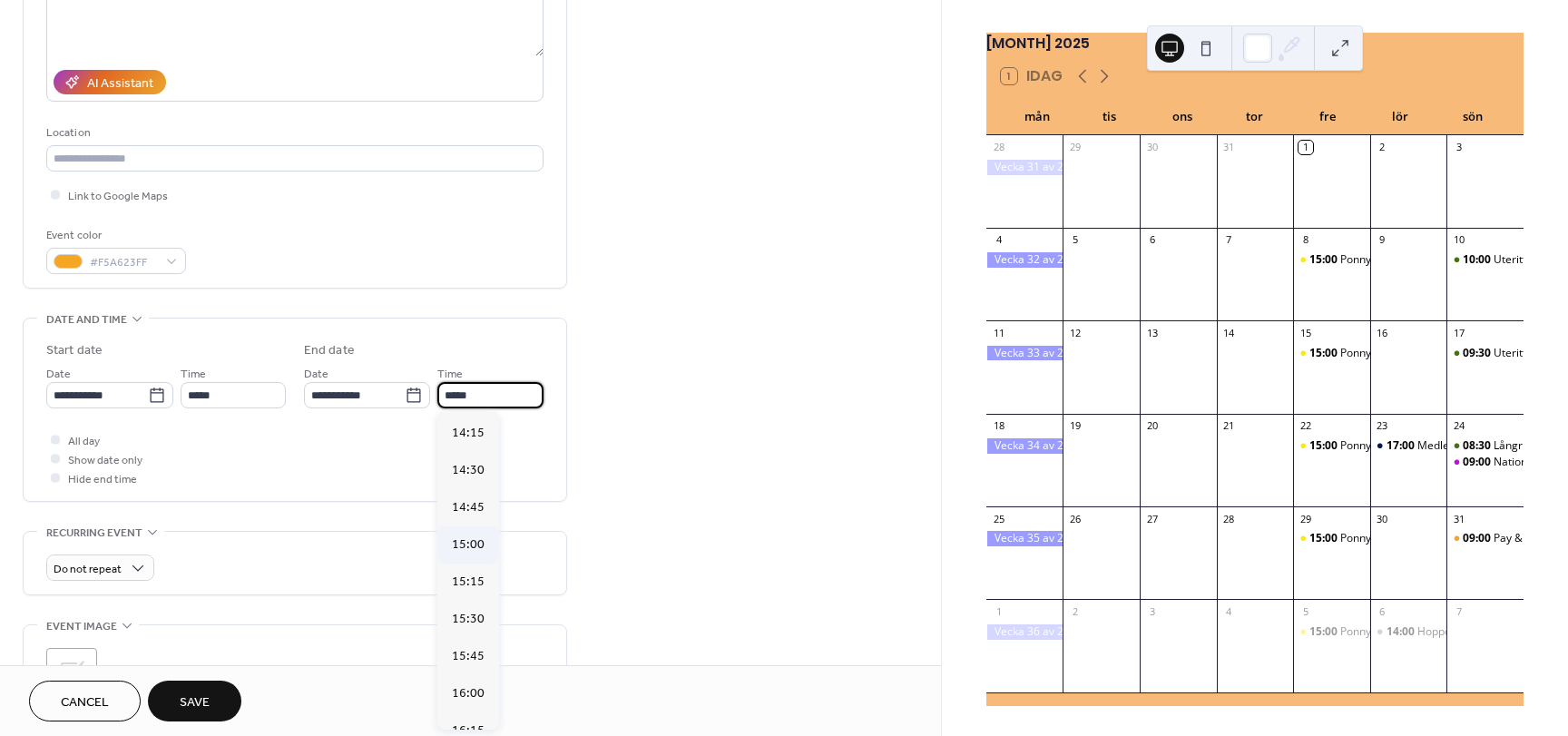 type on "*****" 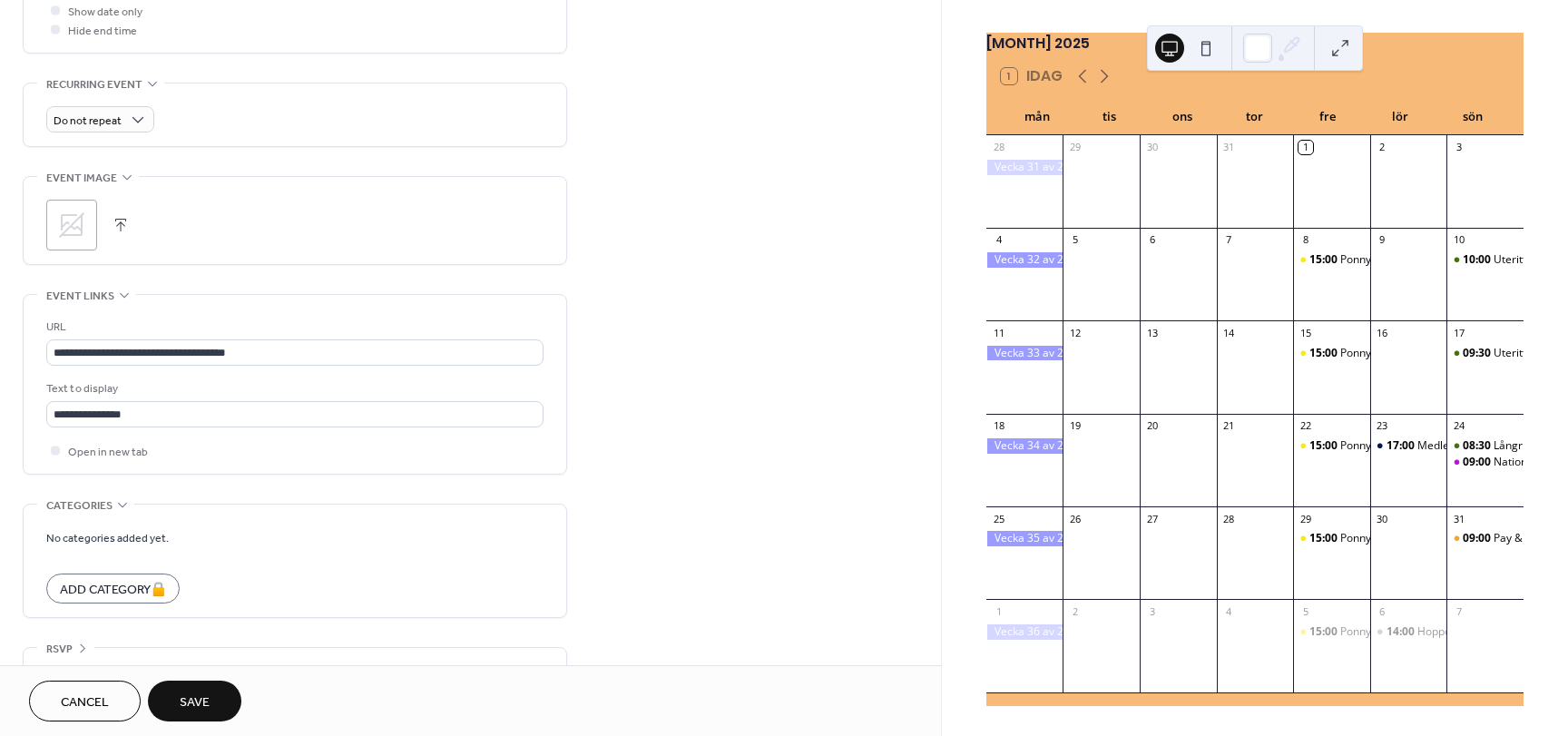 scroll, scrollTop: 760, scrollLeft: 0, axis: vertical 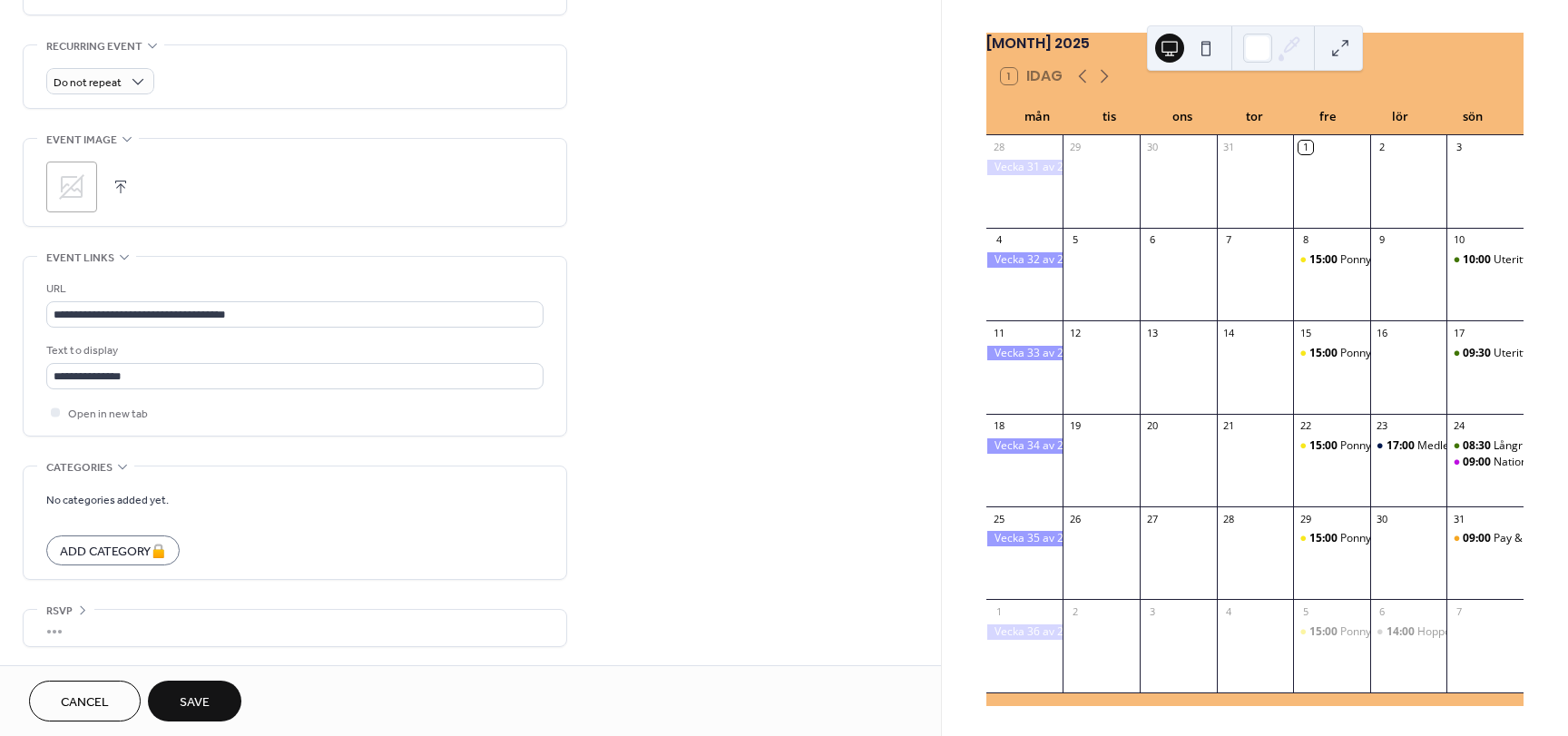 click on "Save" at bounding box center (194, 702) 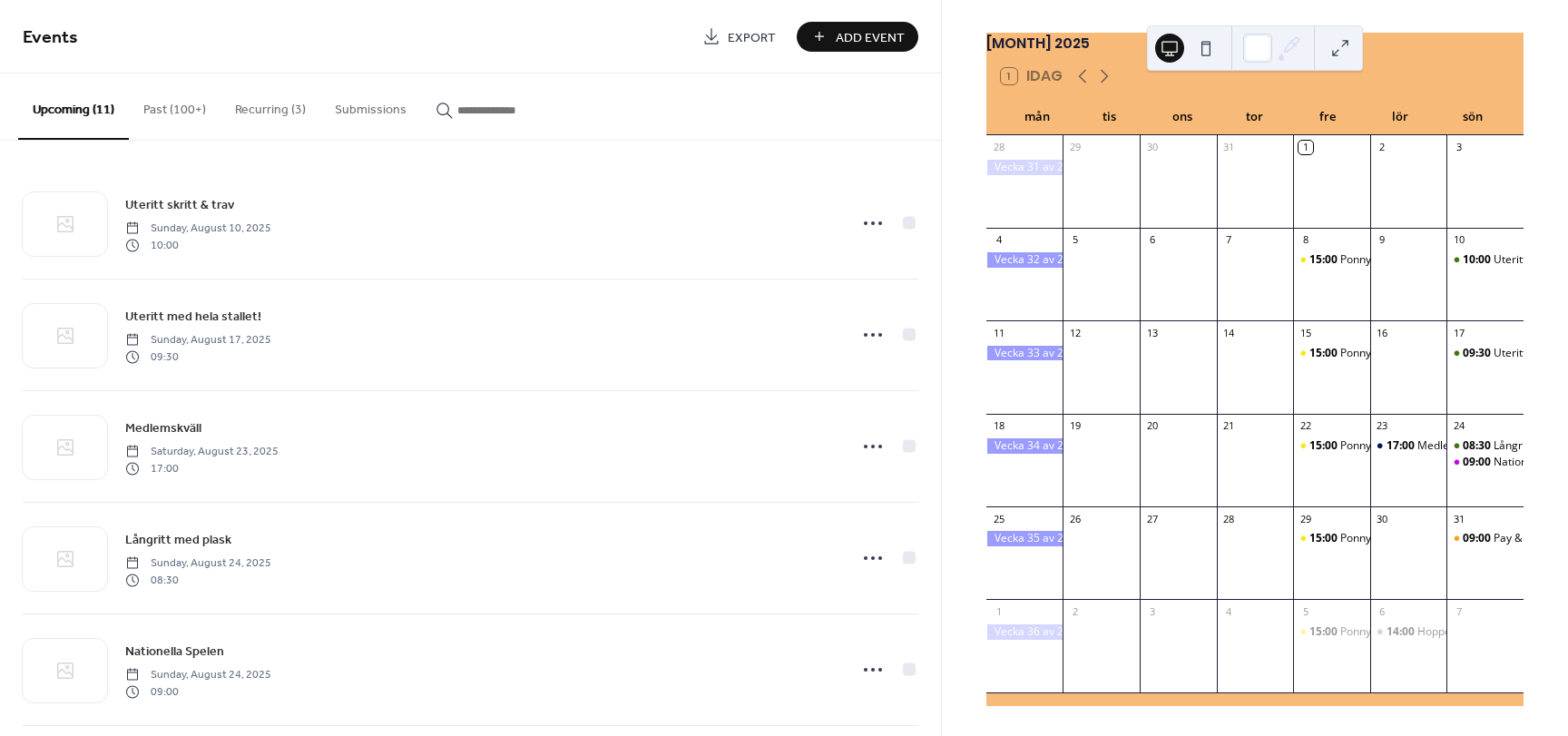 click on "Add Event" at bounding box center (870, 37) 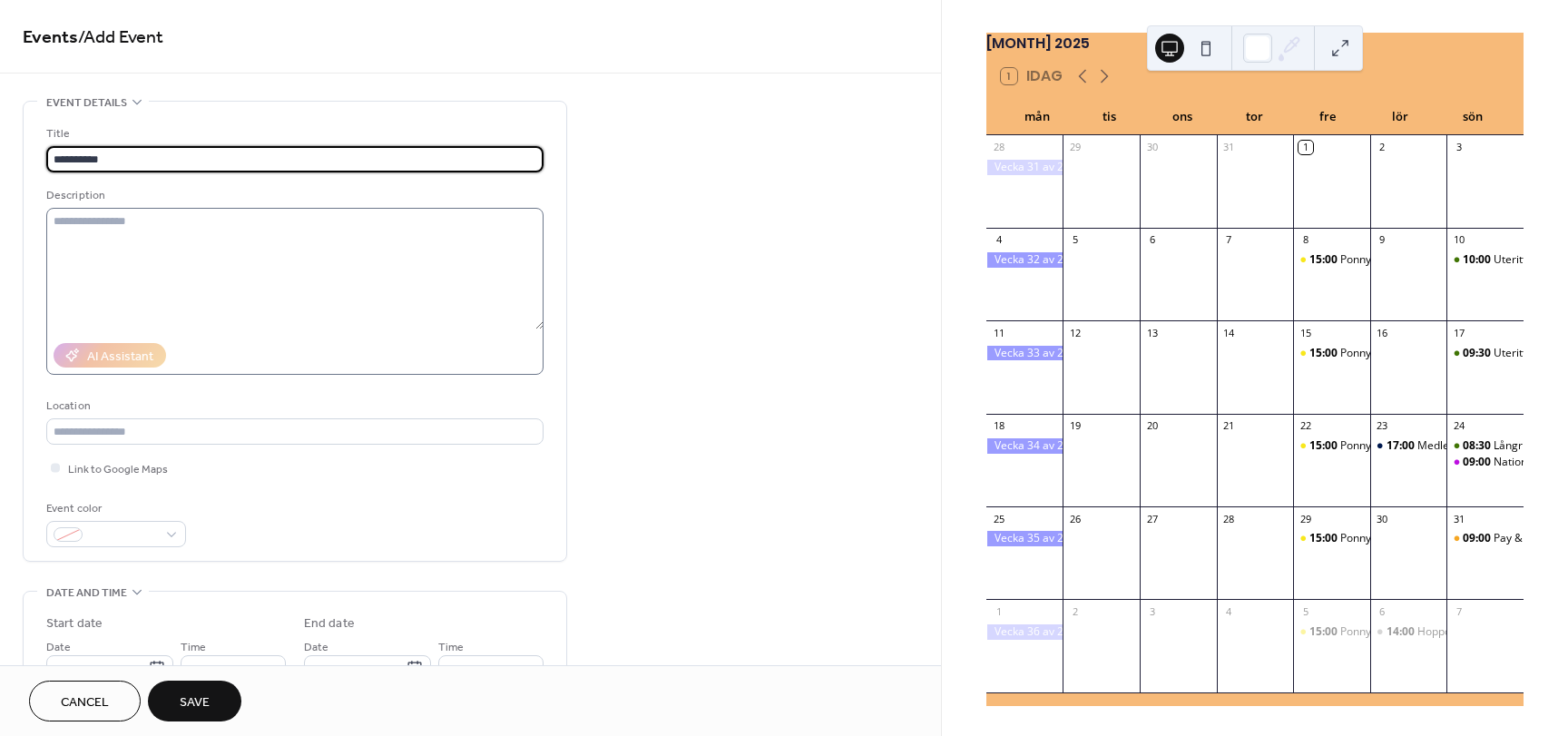 type on "**********" 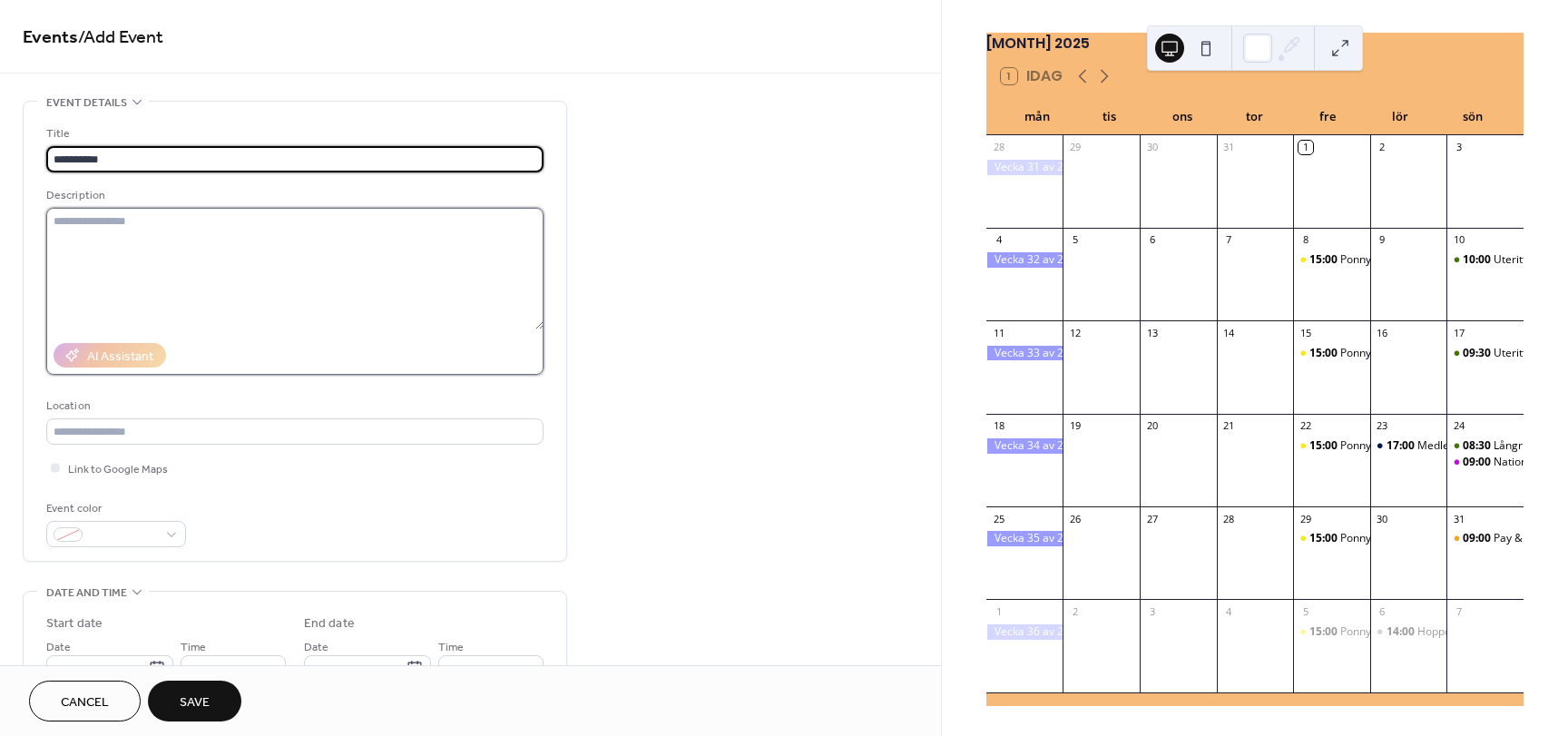 click at bounding box center [295, 269] 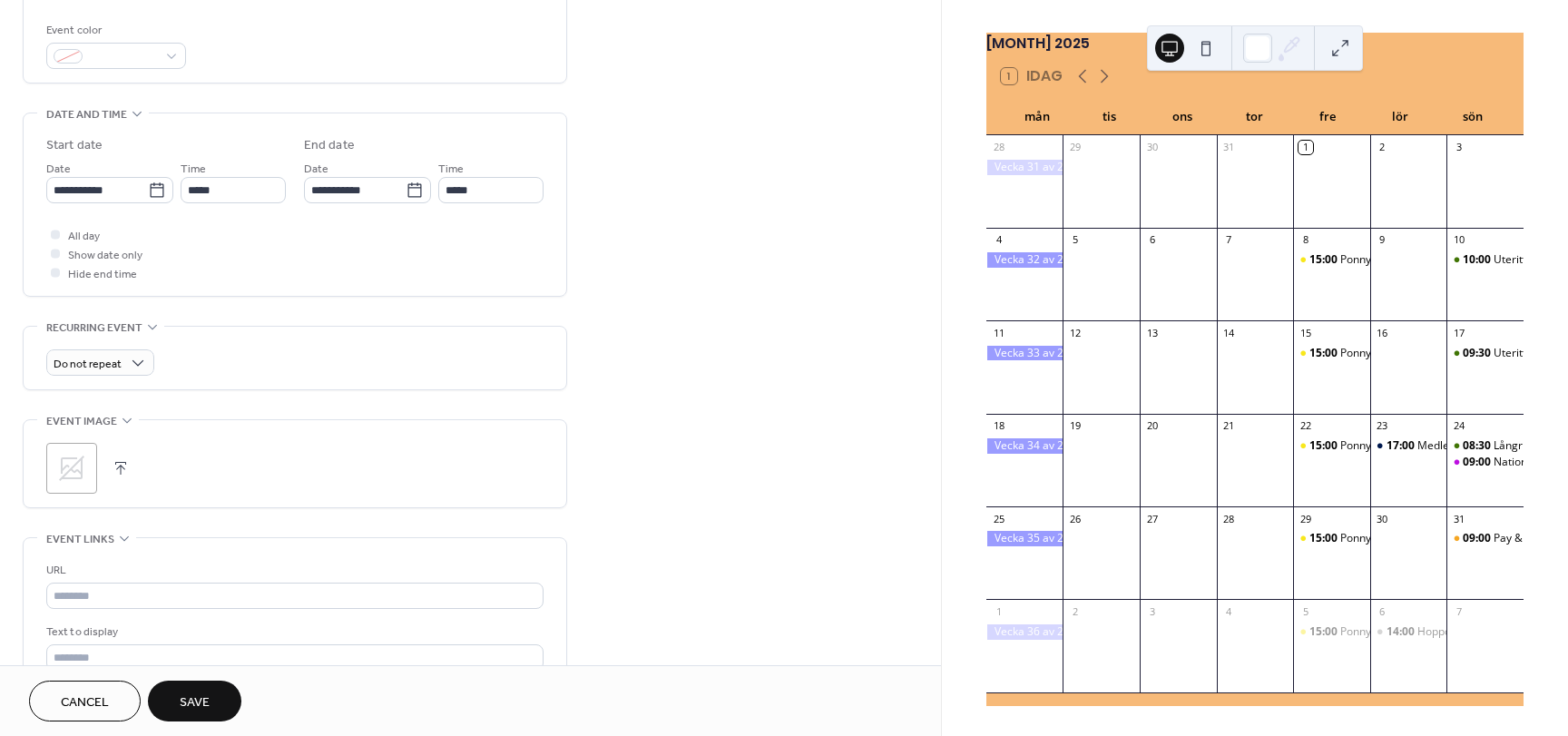 scroll, scrollTop: 479, scrollLeft: 0, axis: vertical 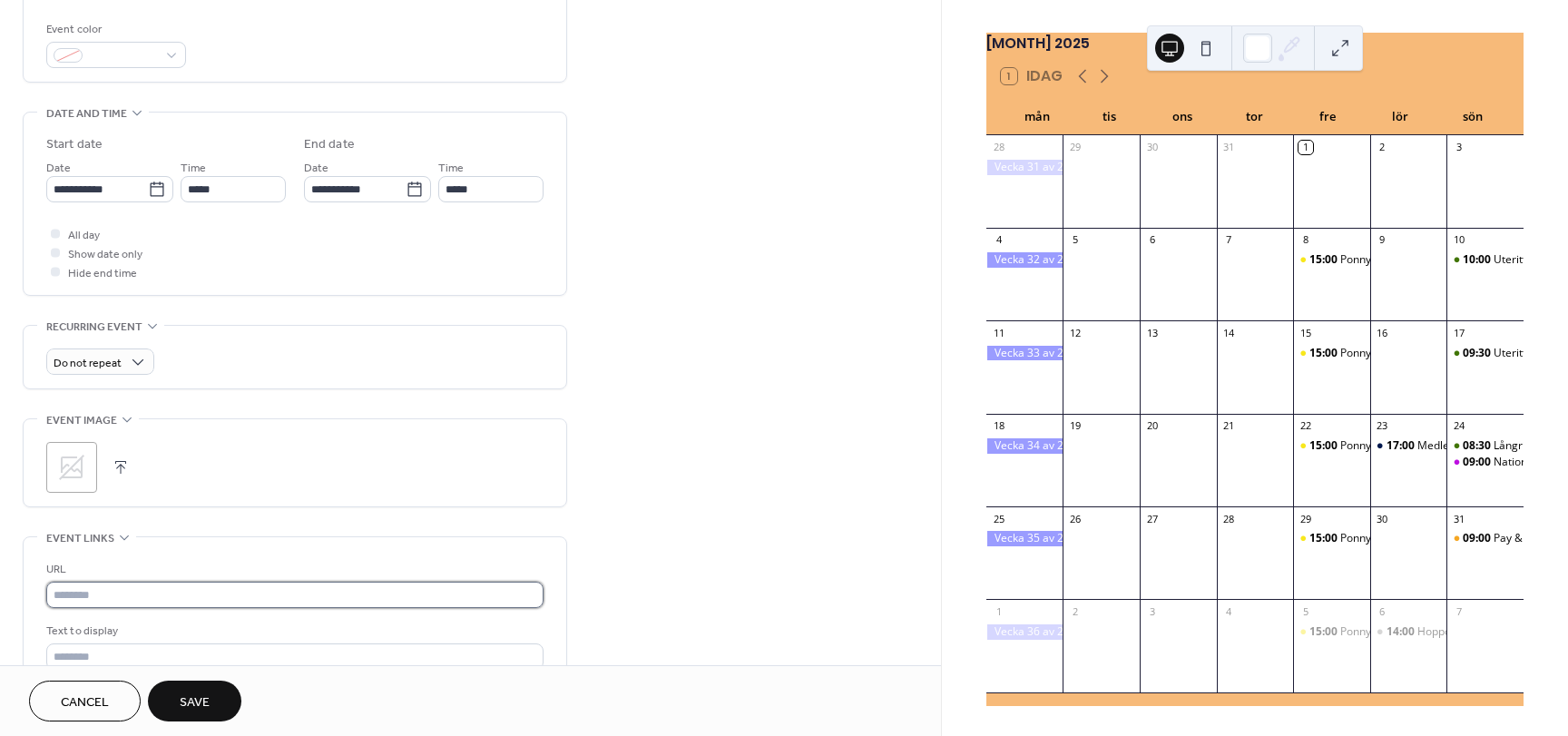 click at bounding box center [295, 594] 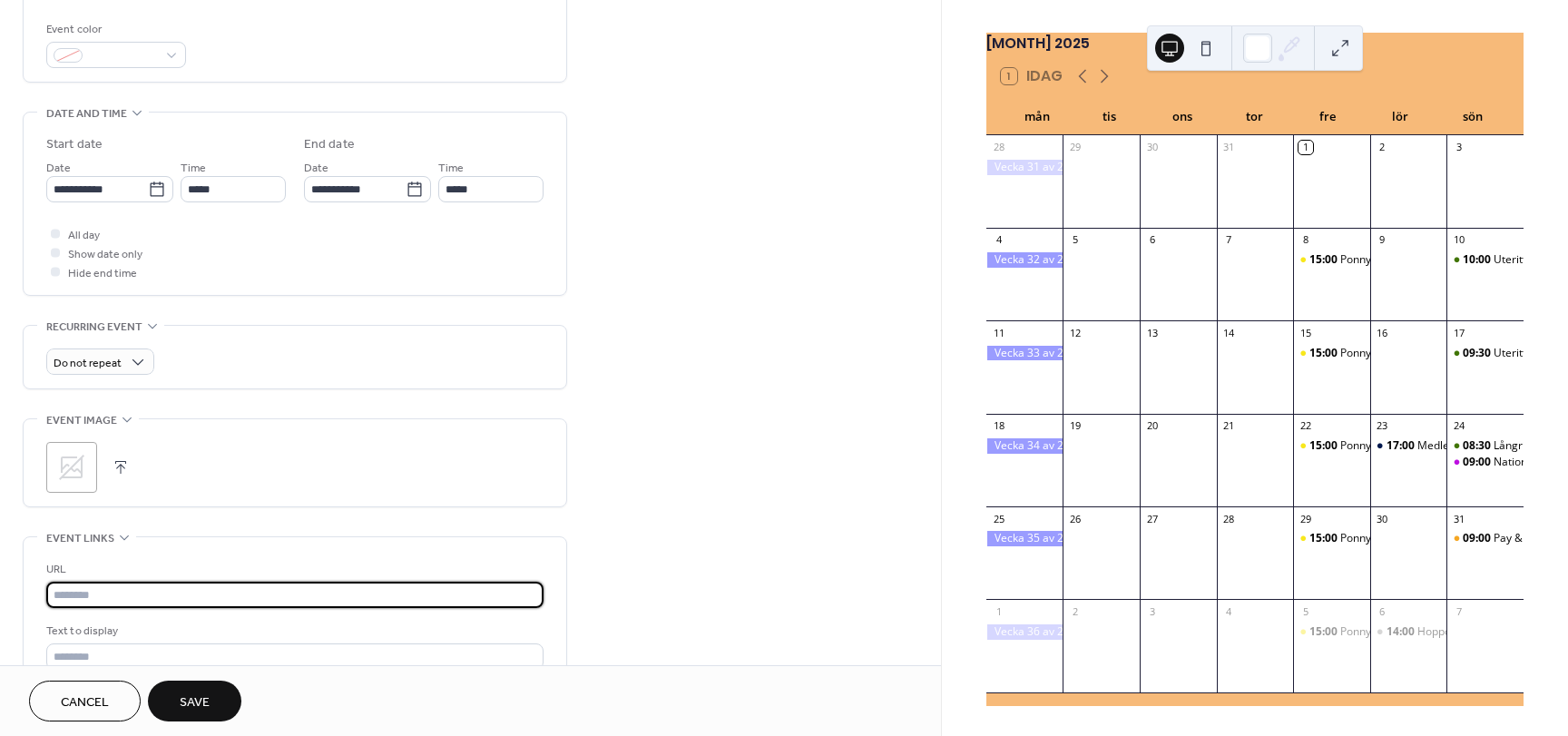 paste on "**********" 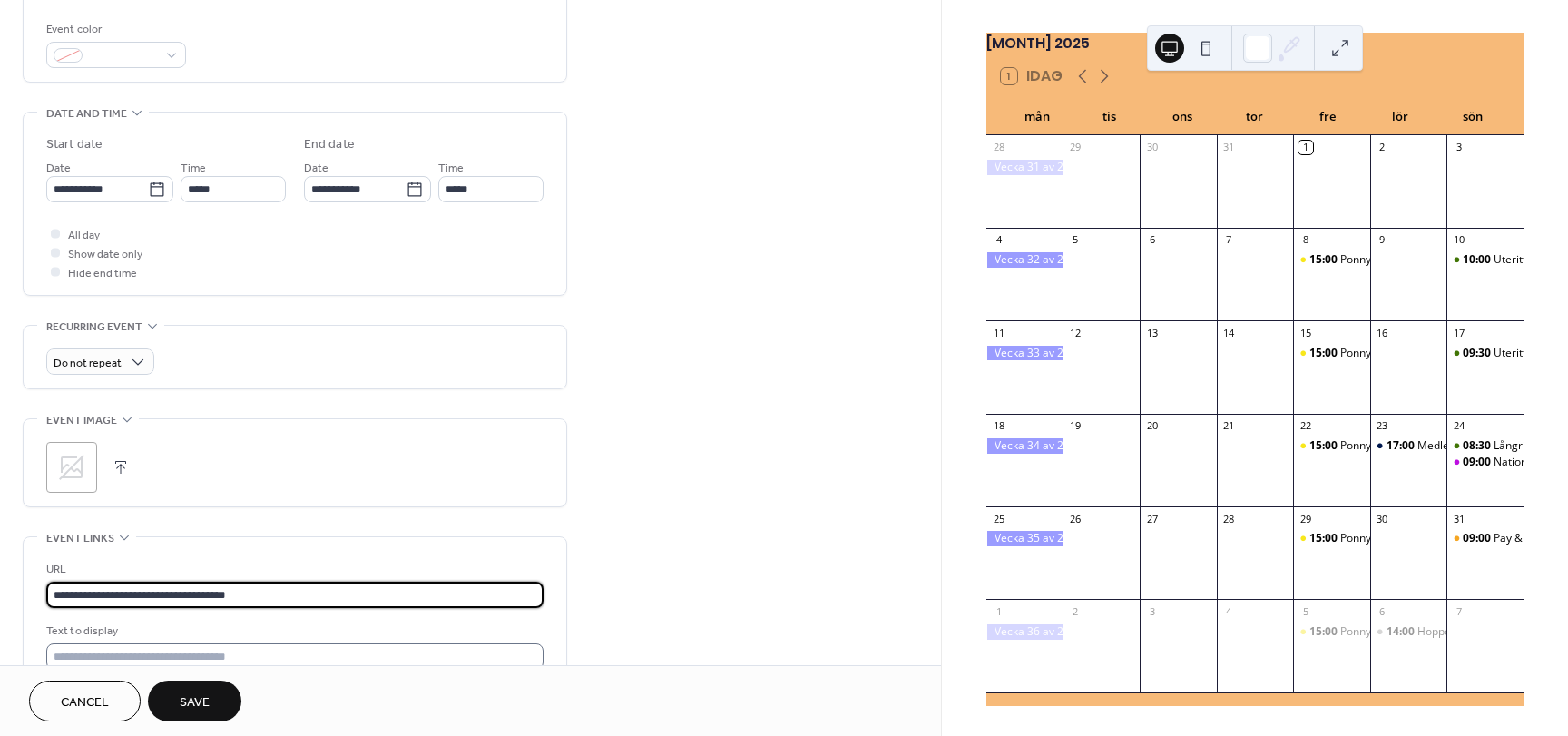 type on "**********" 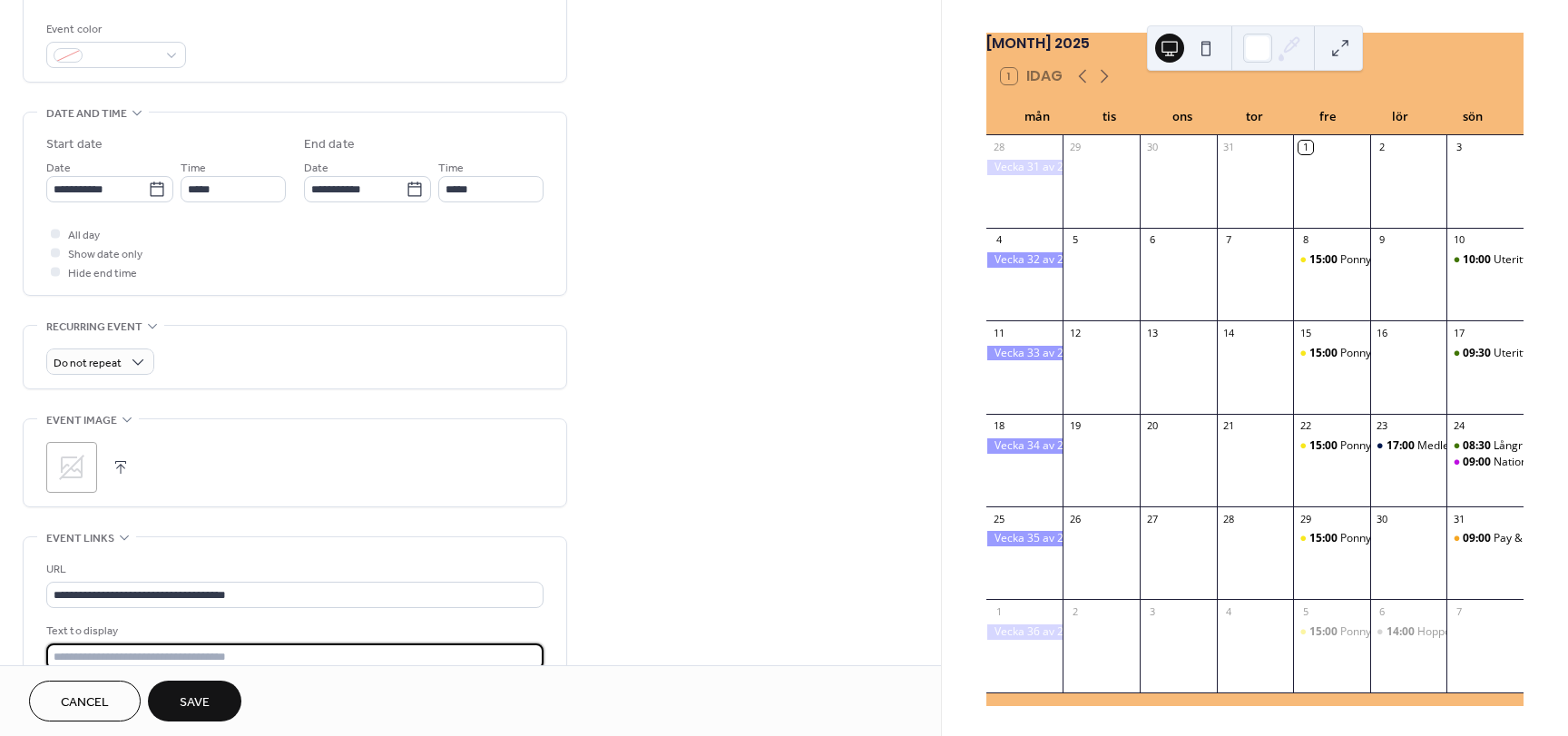 click at bounding box center (295, 656) 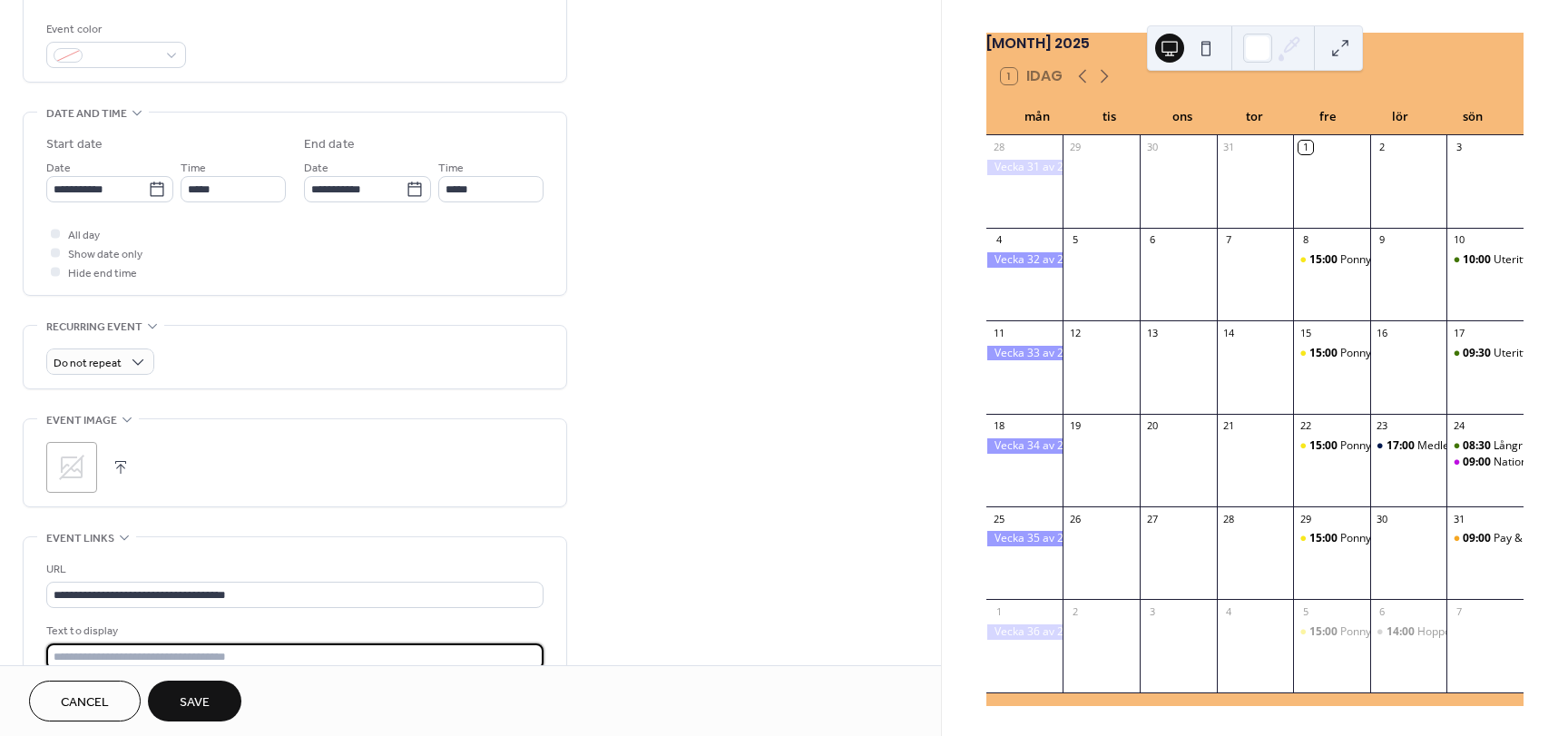 type on "**********" 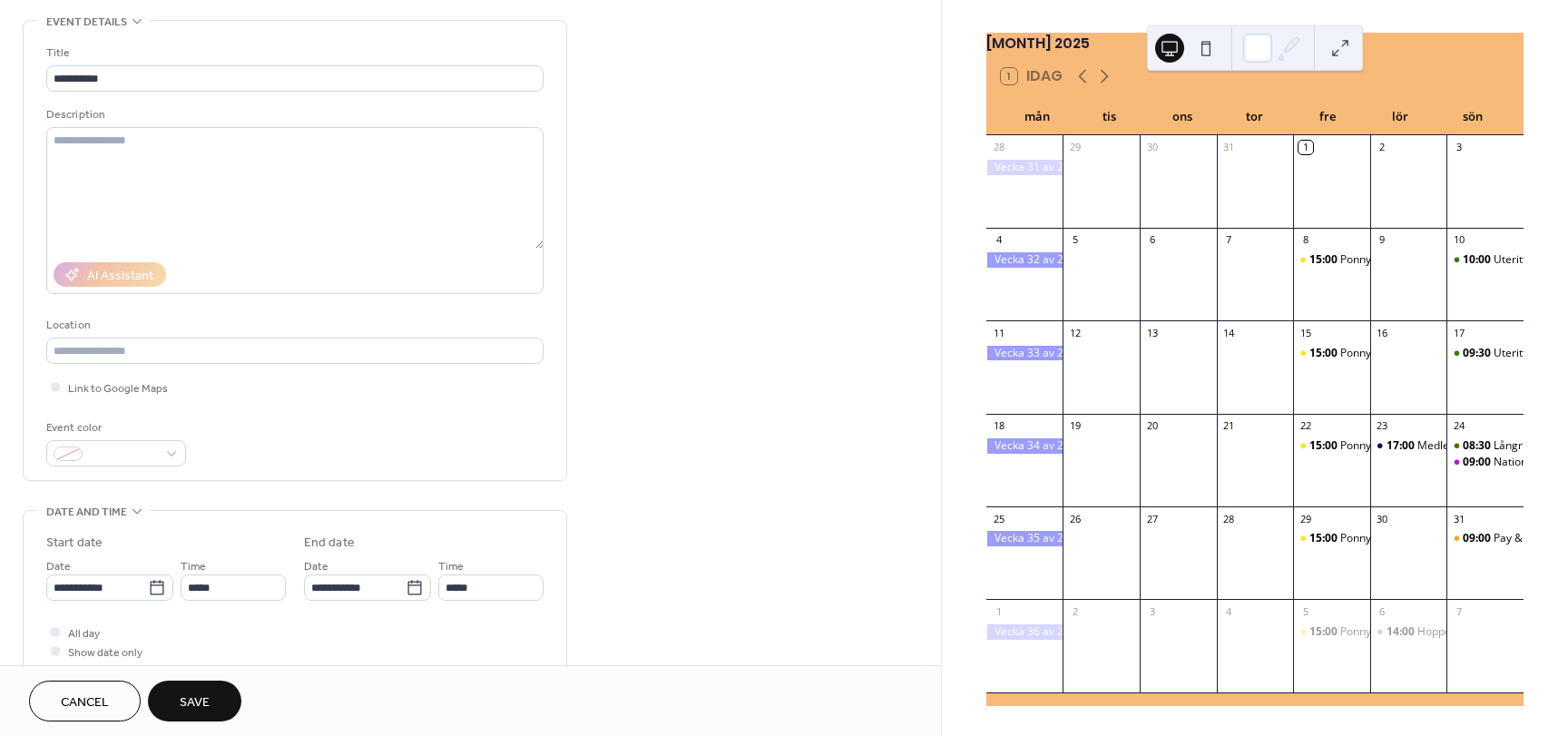scroll, scrollTop: 74, scrollLeft: 0, axis: vertical 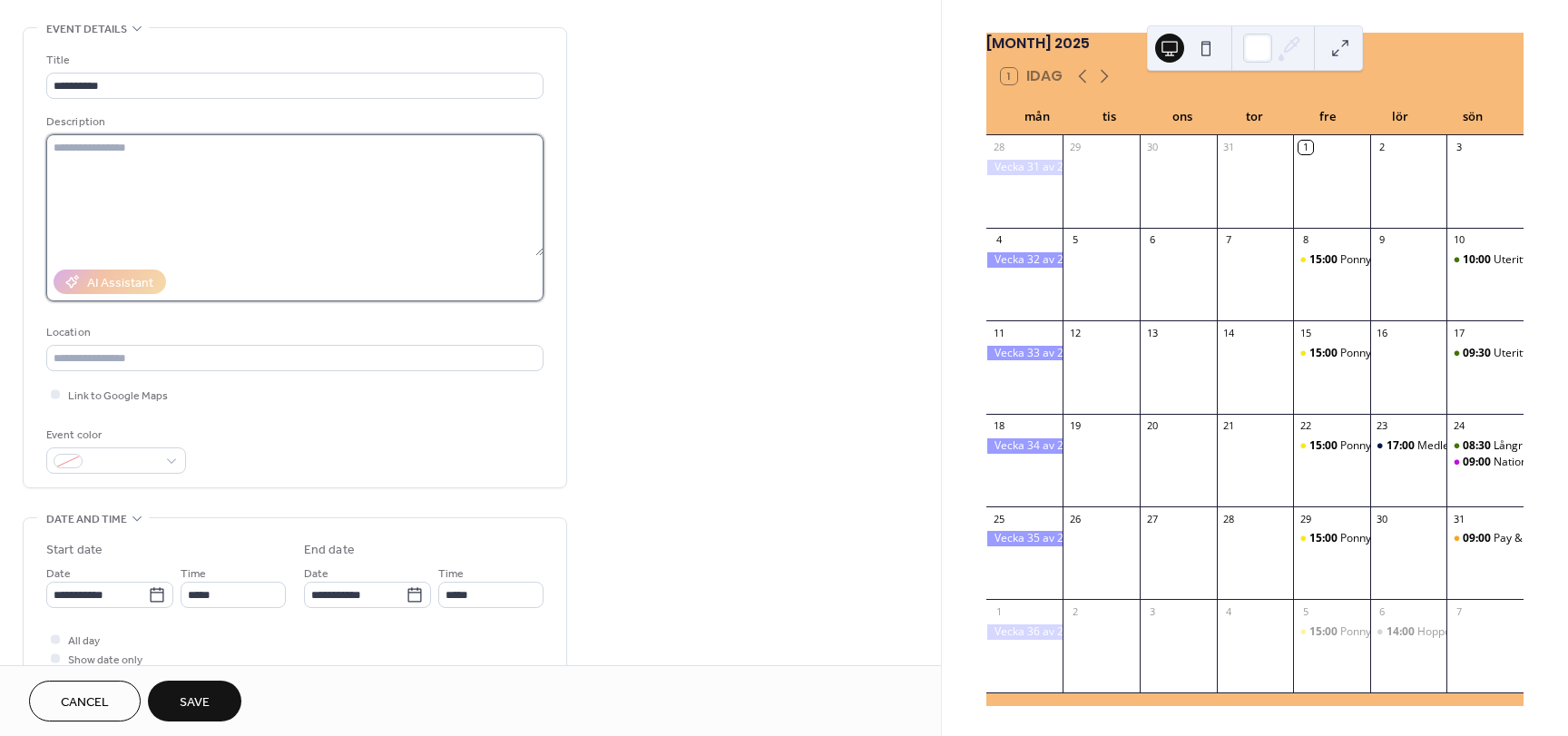click at bounding box center [295, 195] 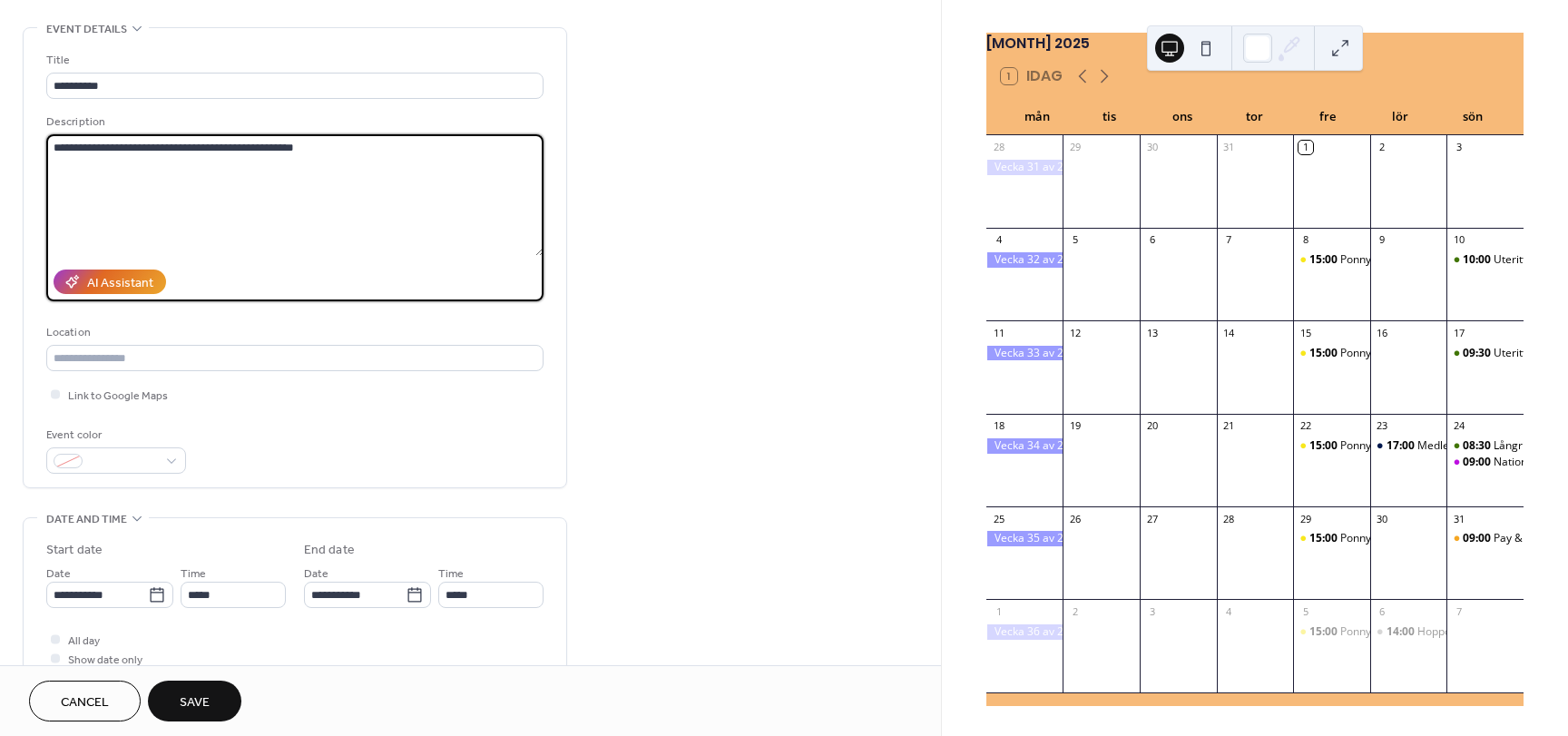 type on "**********" 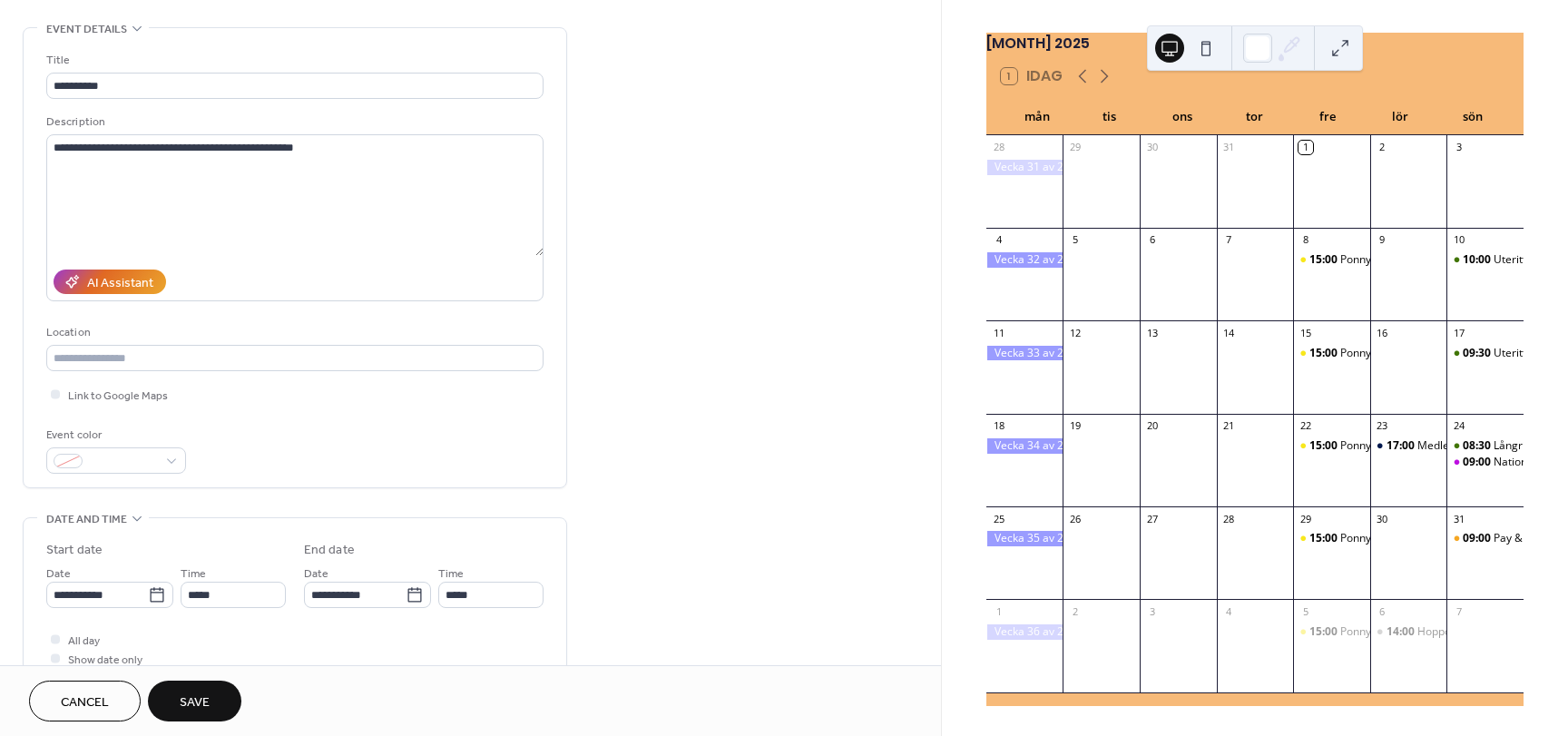 drag, startPoint x: 191, startPoint y: 702, endPoint x: 328, endPoint y: 434, distance: 300.9867 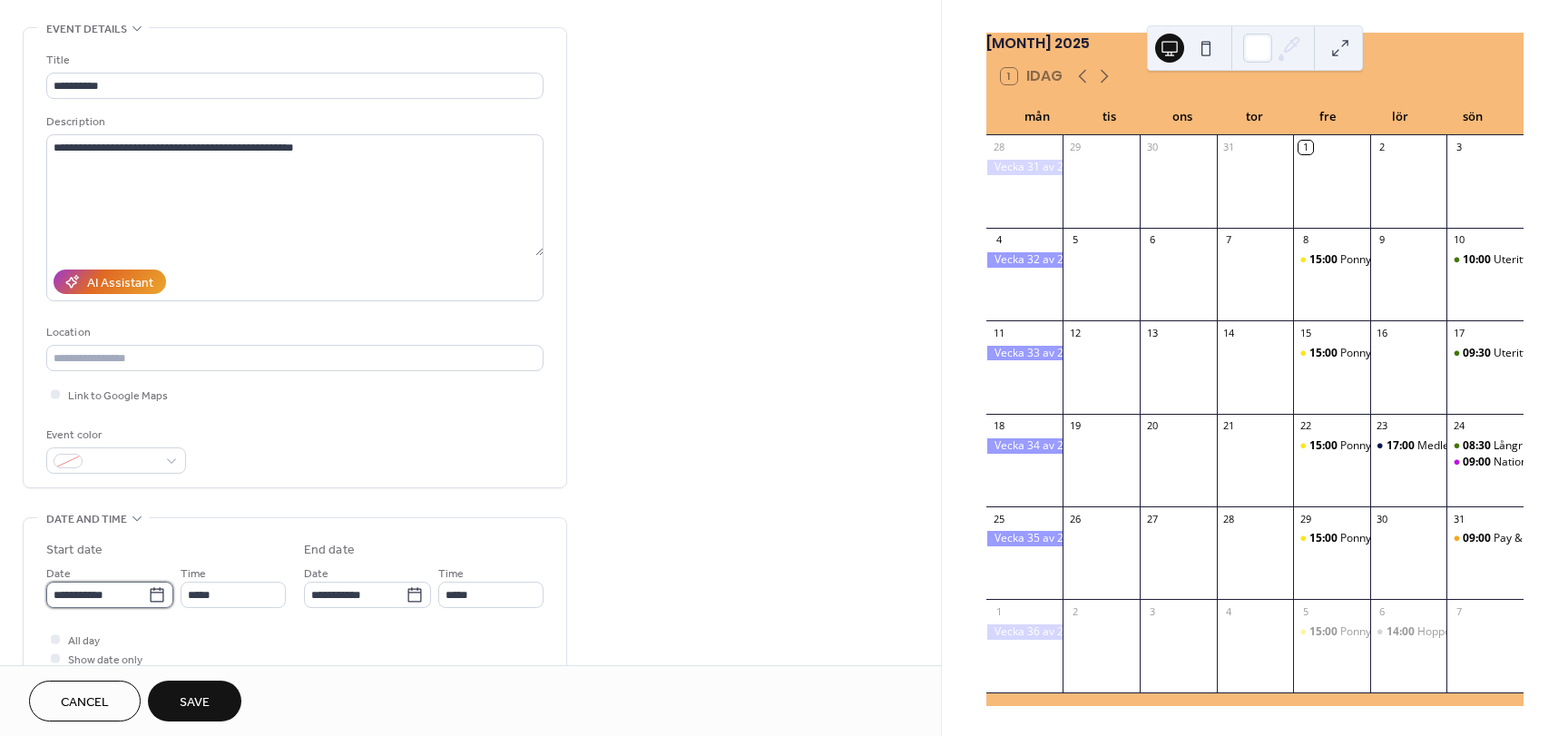 click on "**********" at bounding box center [97, 594] 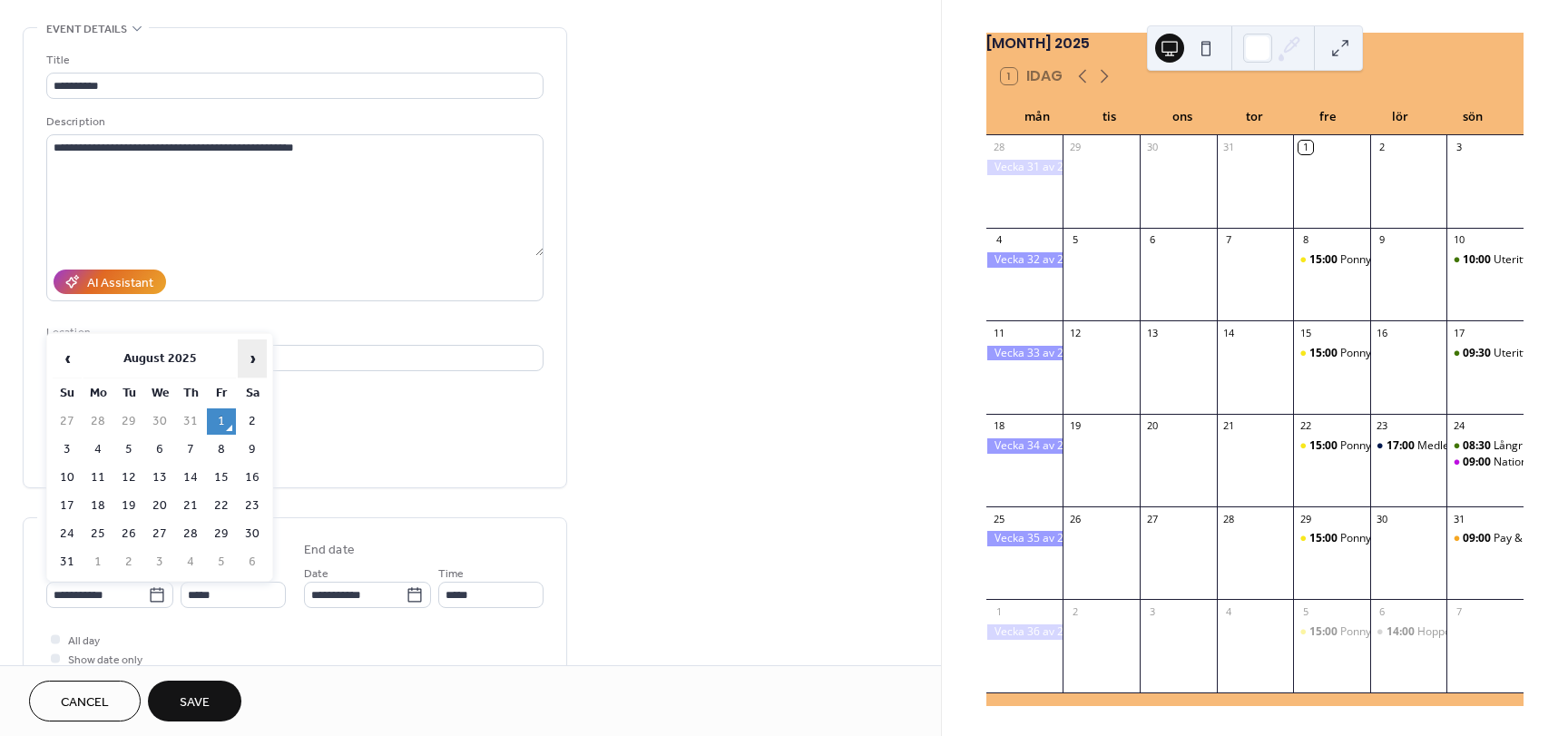 click on "›" at bounding box center (252, 358) 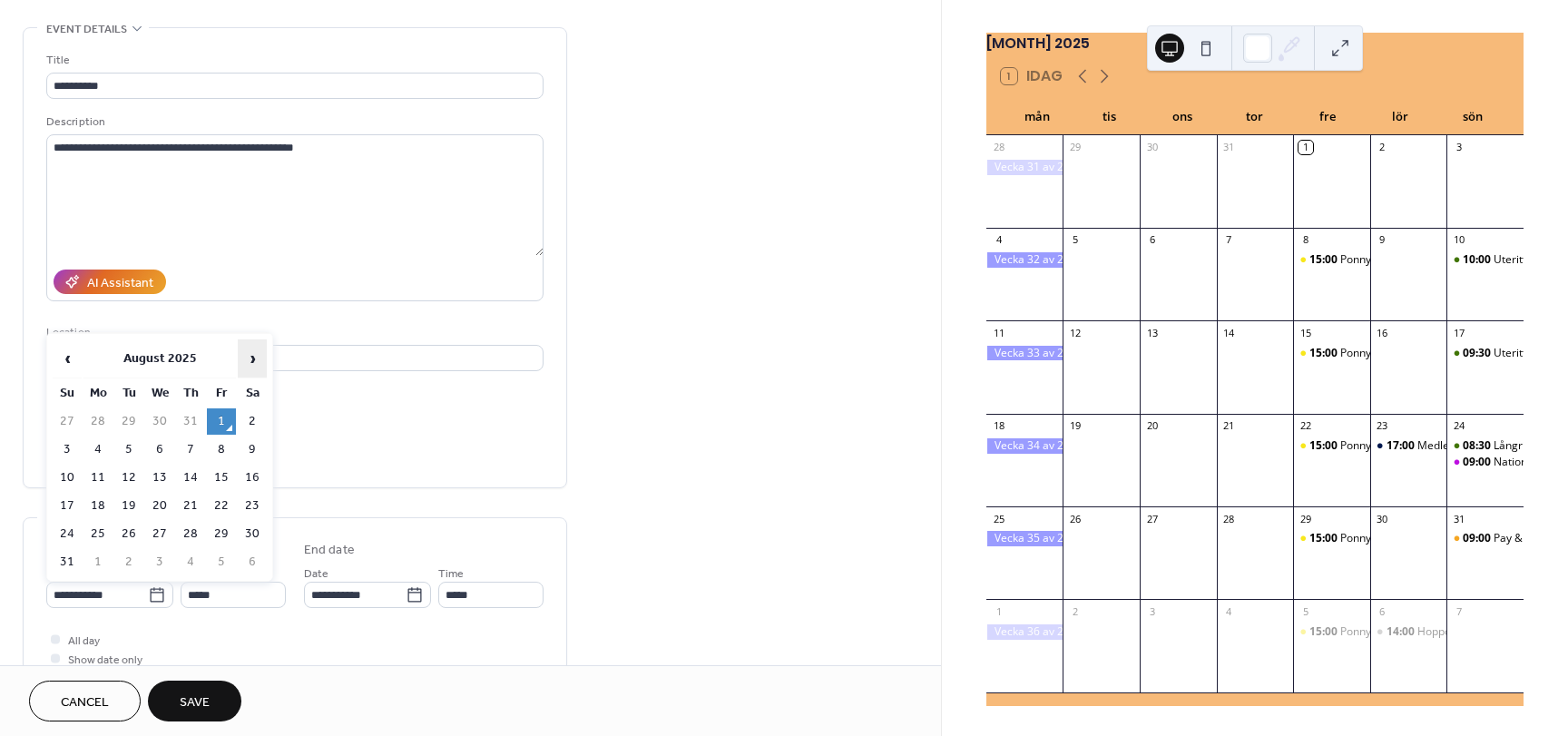 click on "›" at bounding box center [252, 358] 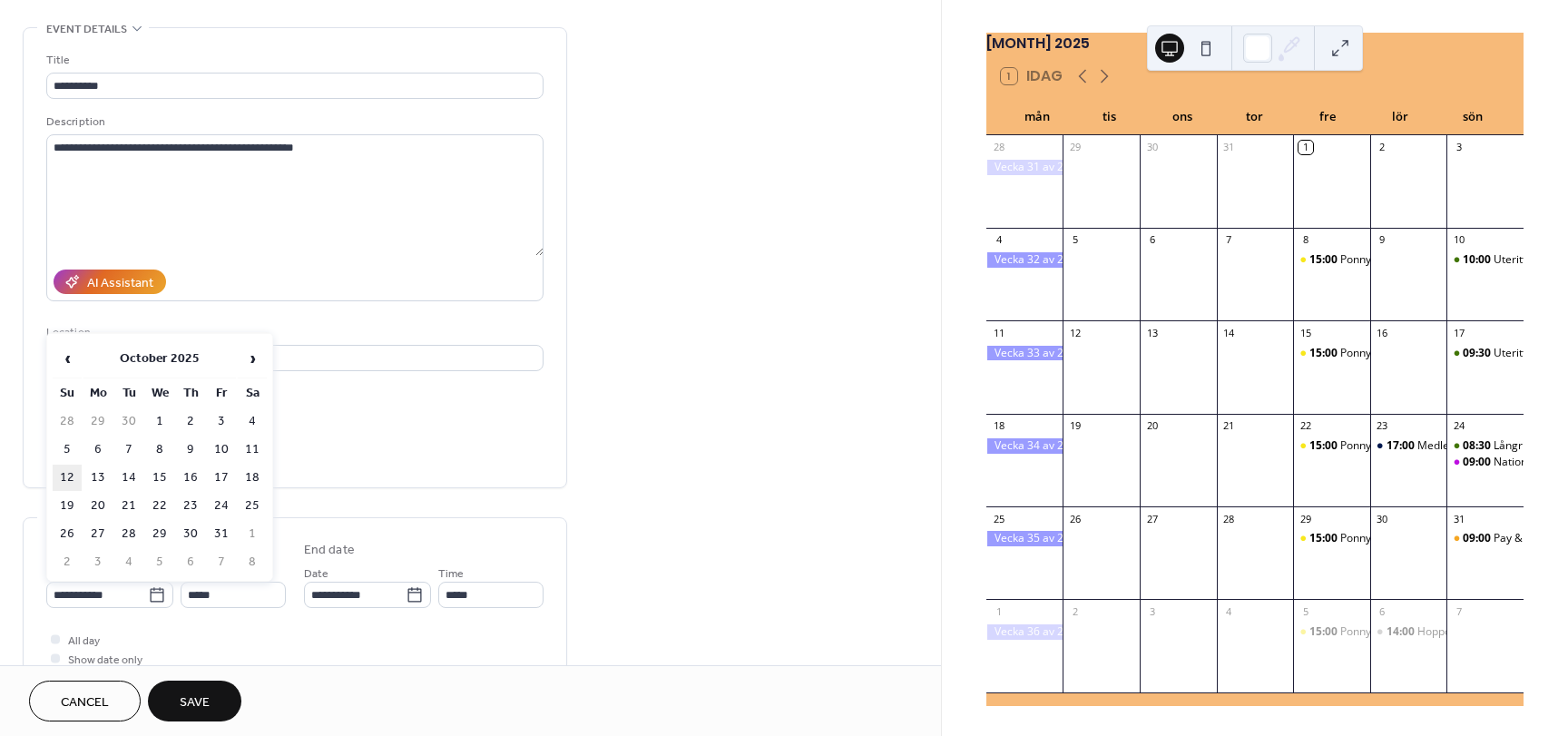 click on "12" at bounding box center (67, 477) 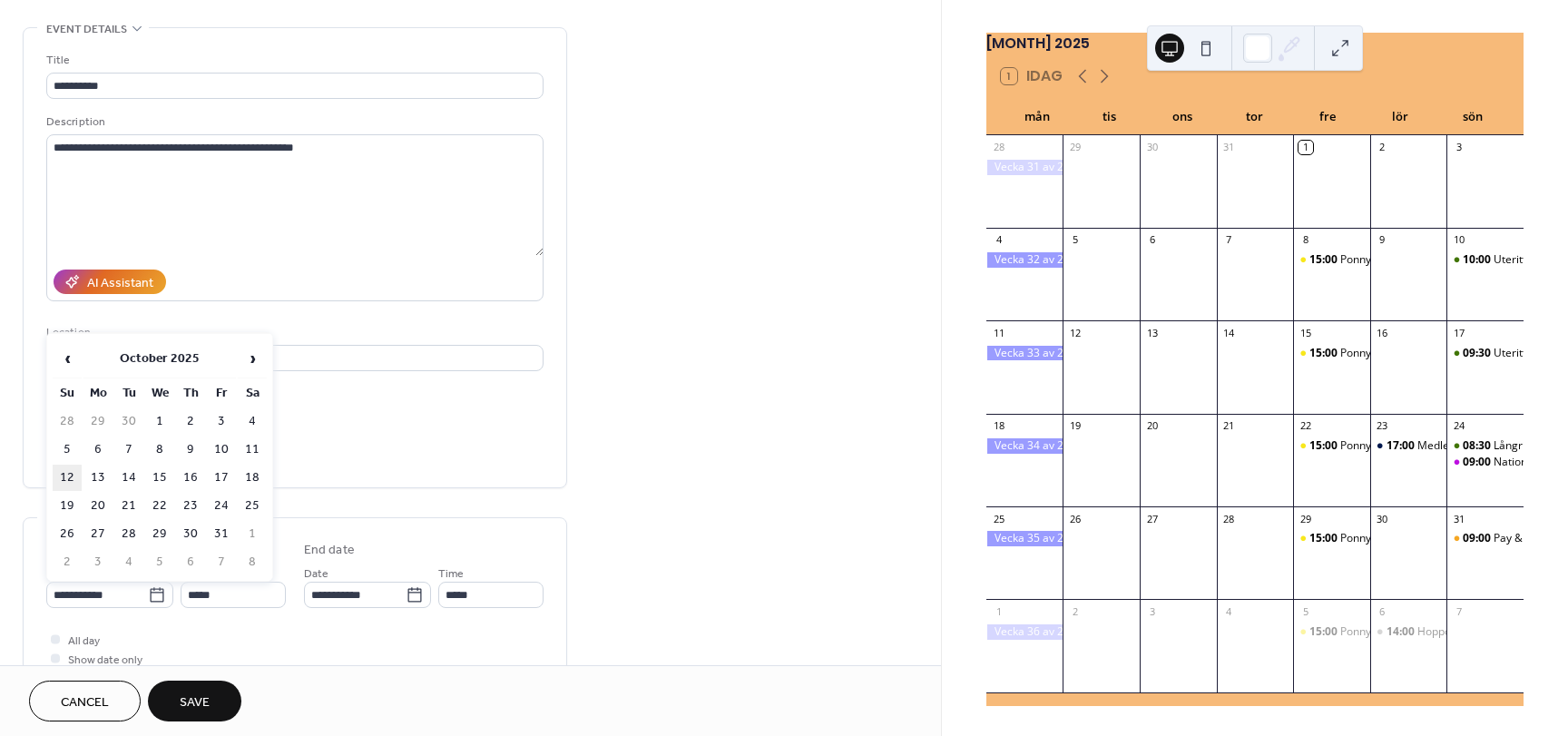 type on "**********" 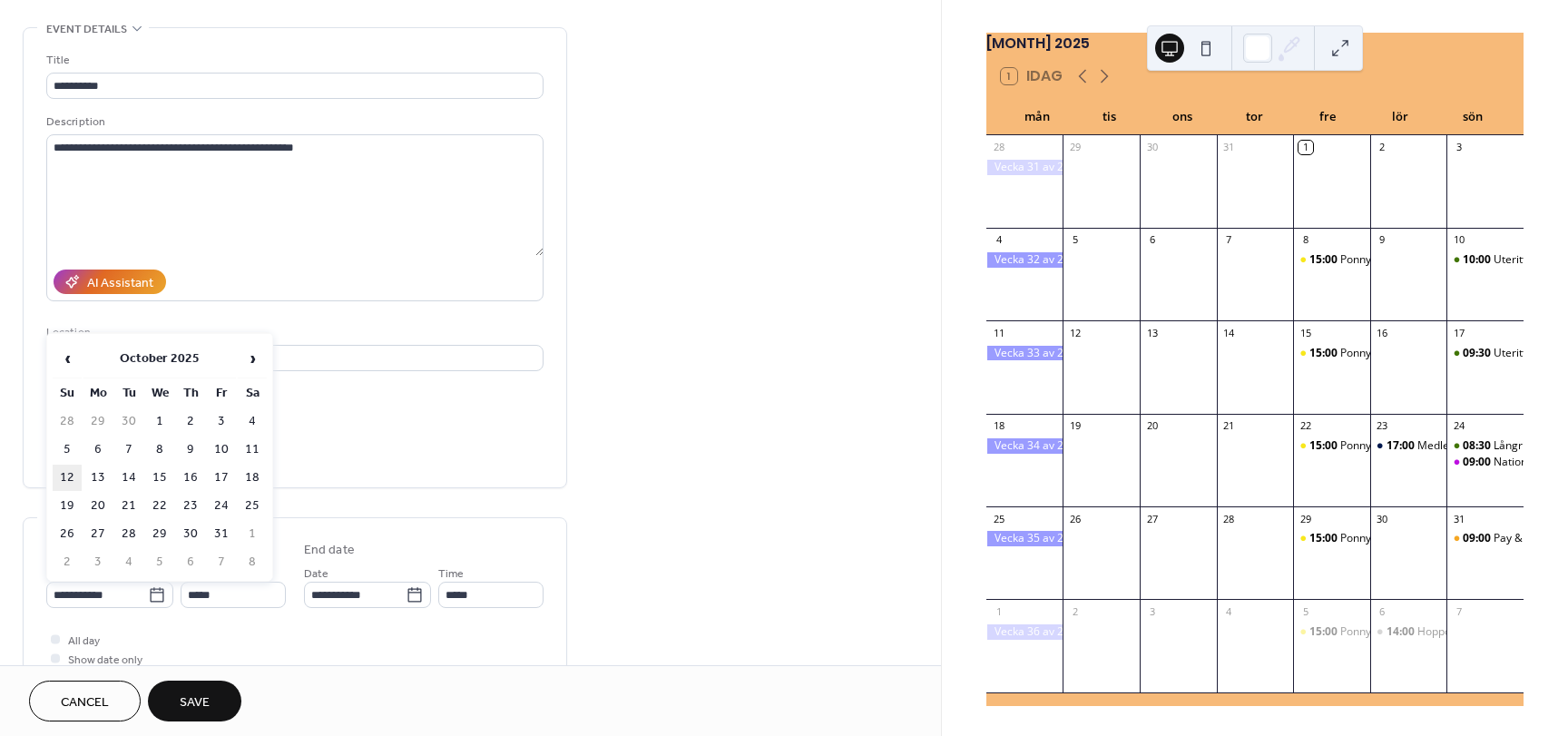type on "**********" 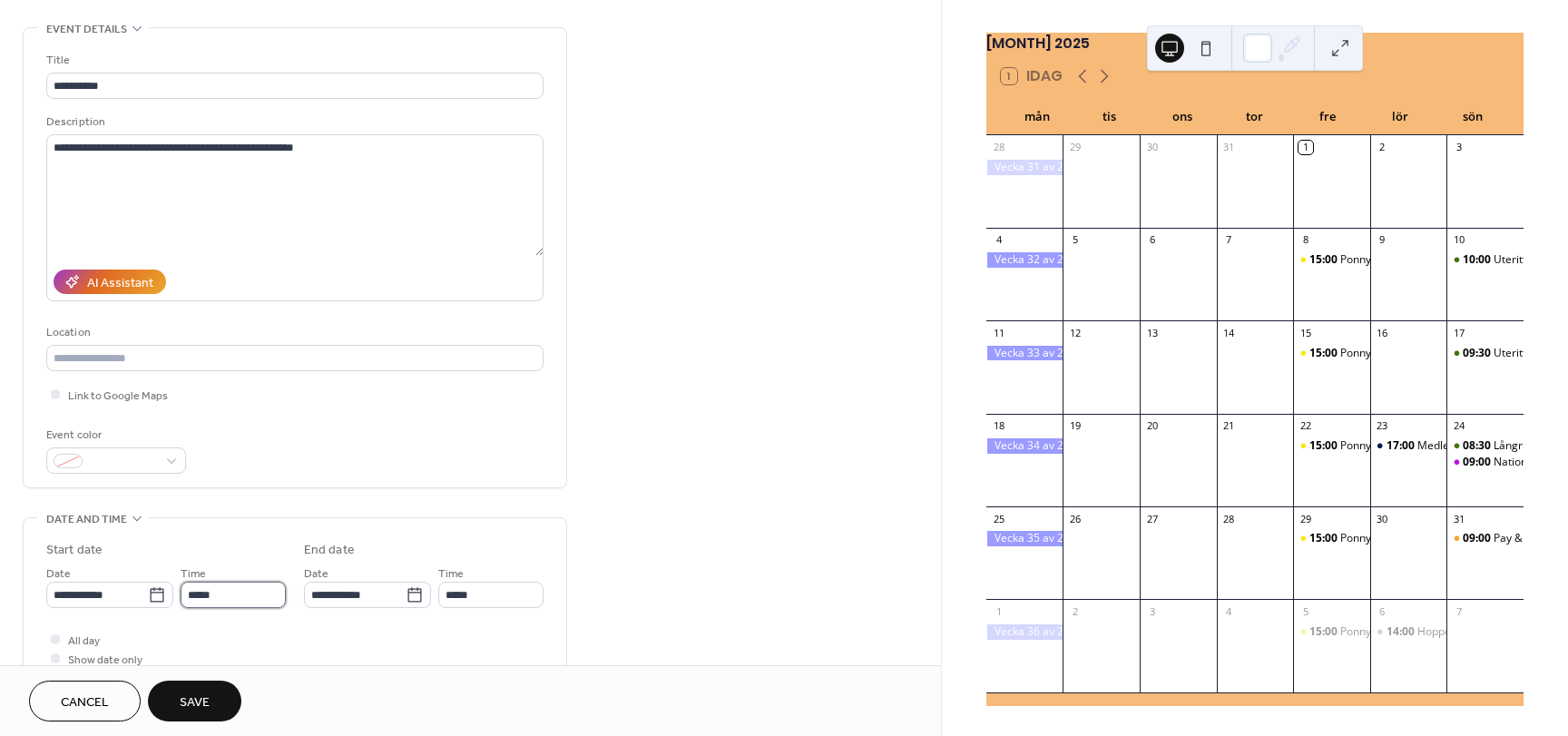 click on "*****" at bounding box center (233, 594) 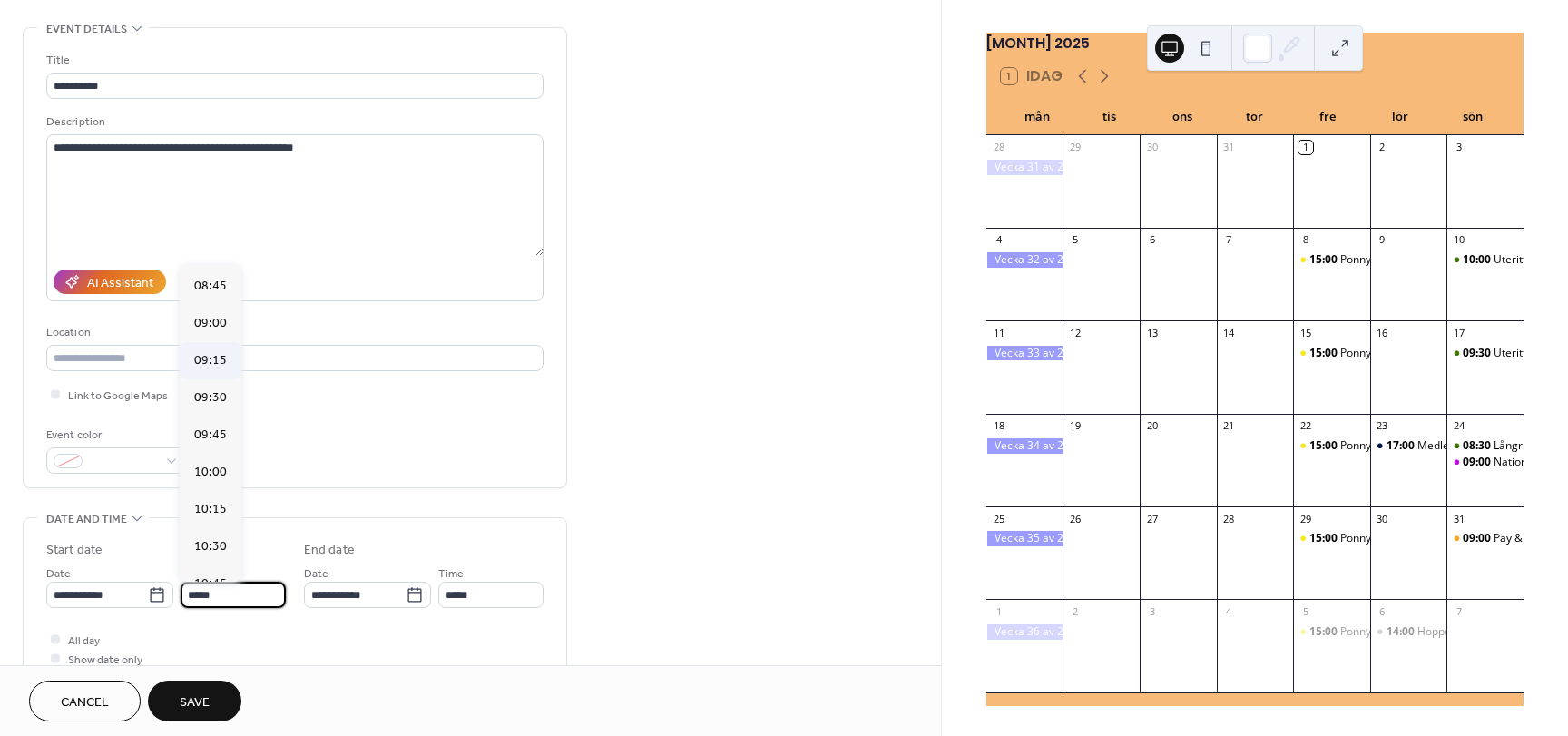 scroll, scrollTop: 1297, scrollLeft: 0, axis: vertical 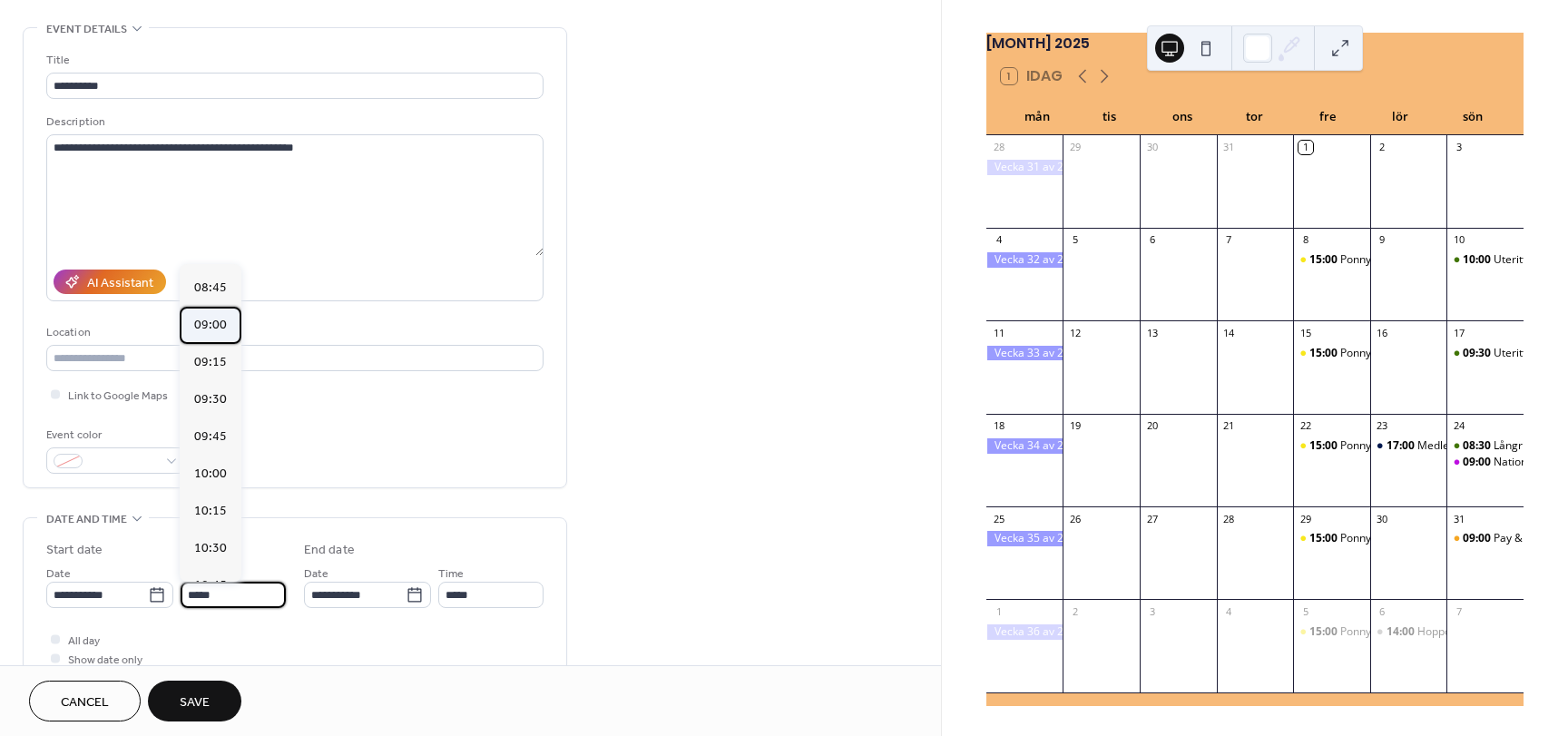 click on "09:00" at bounding box center [211, 325] 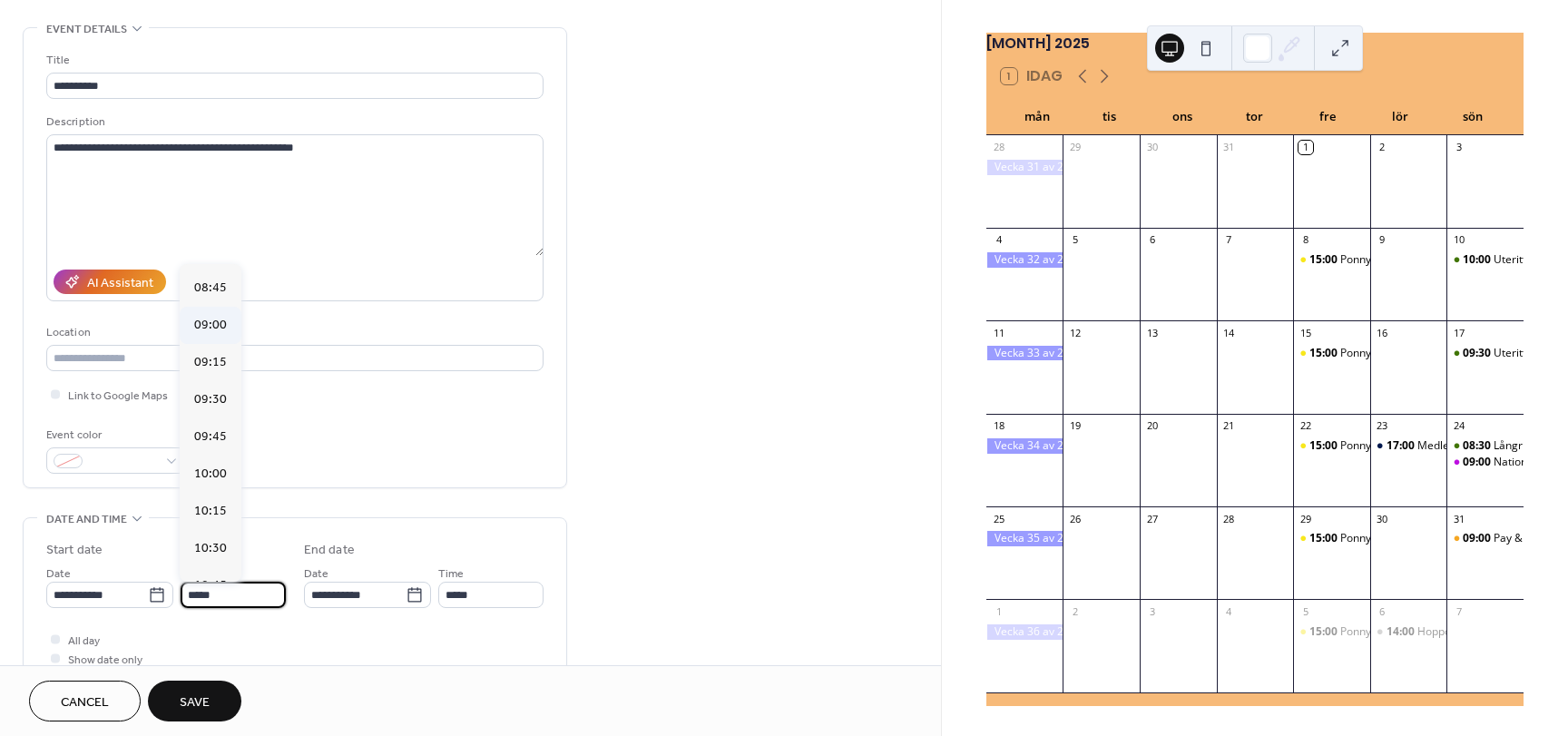 type on "*****" 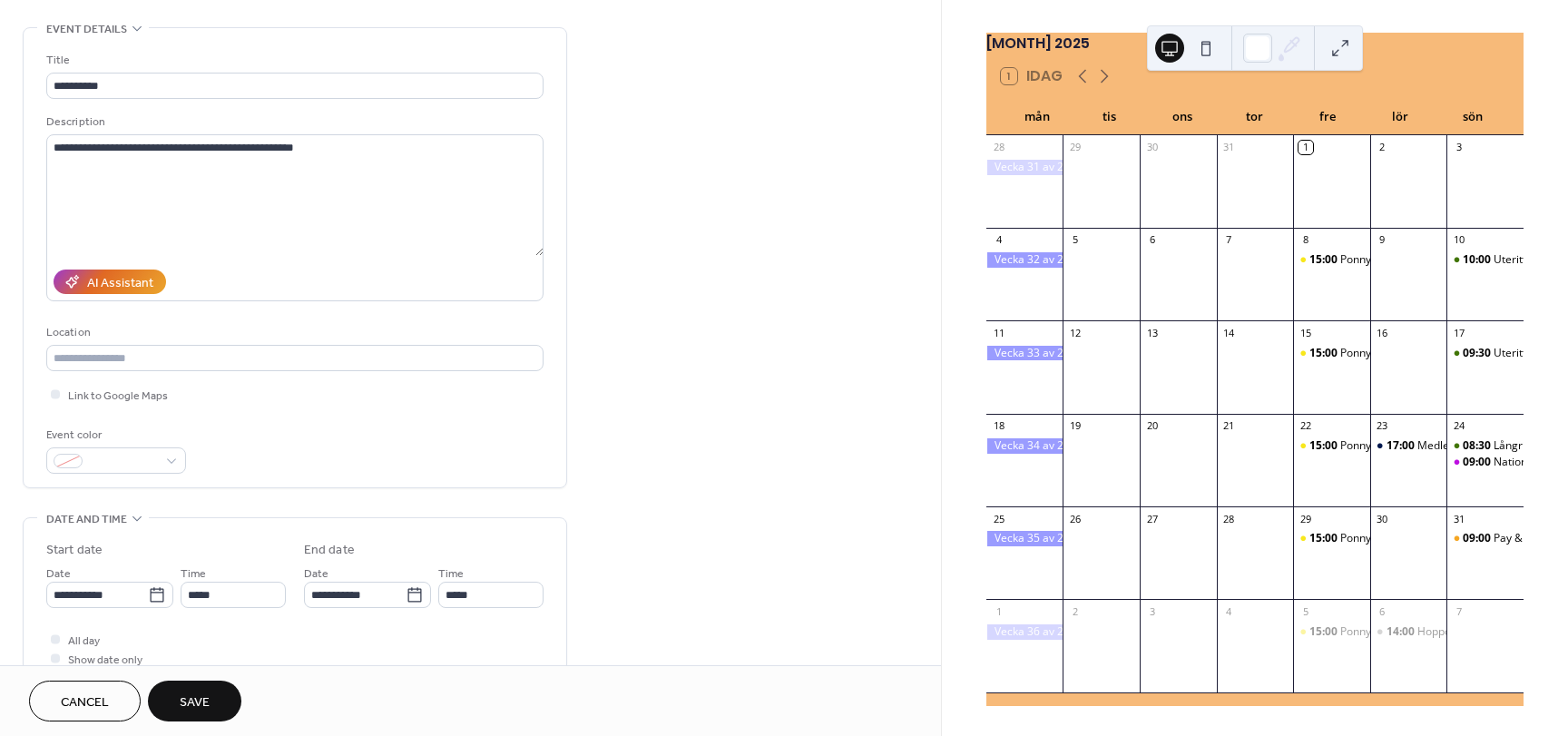 click on "**********" at bounding box center (295, 613) 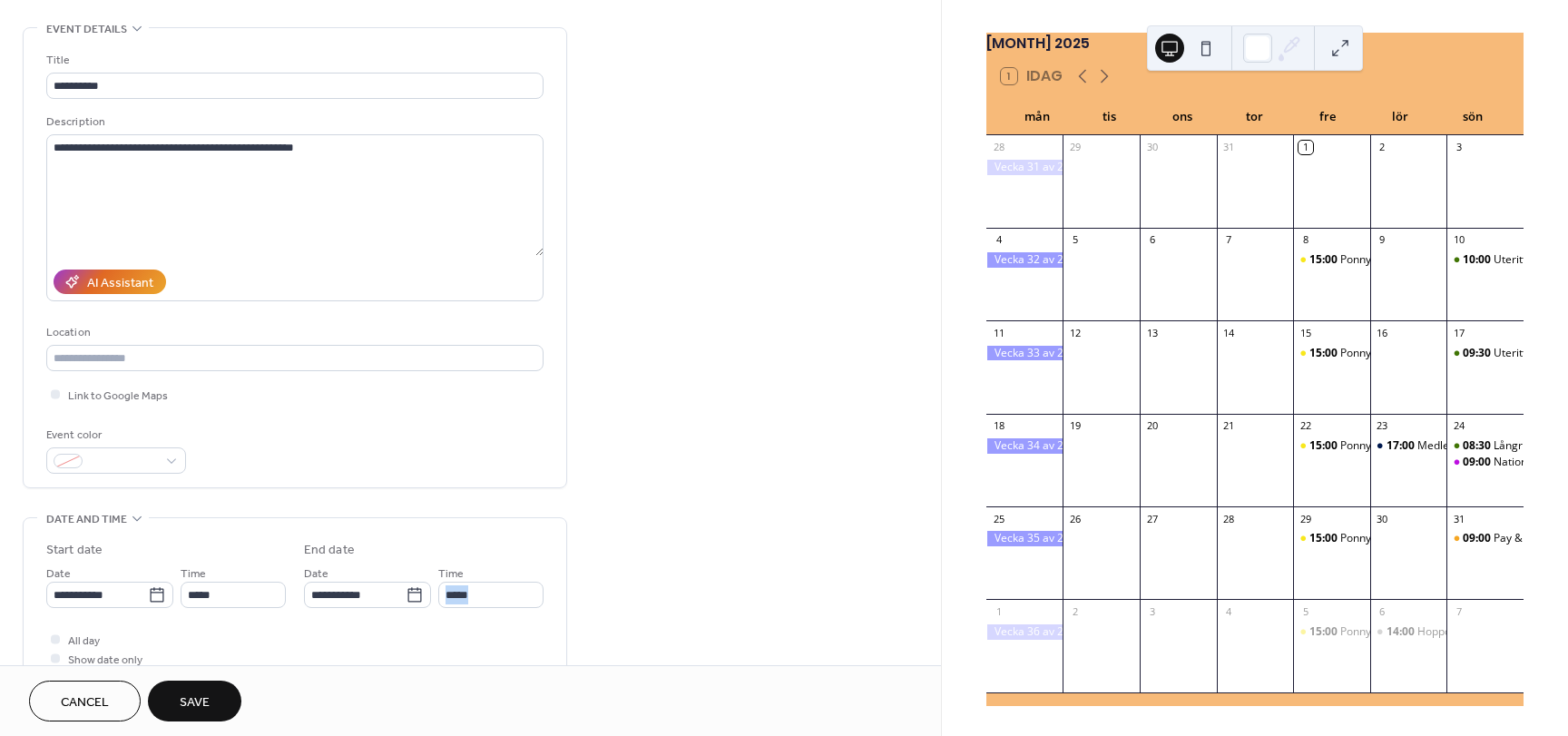 click on "**********" at bounding box center (295, 613) 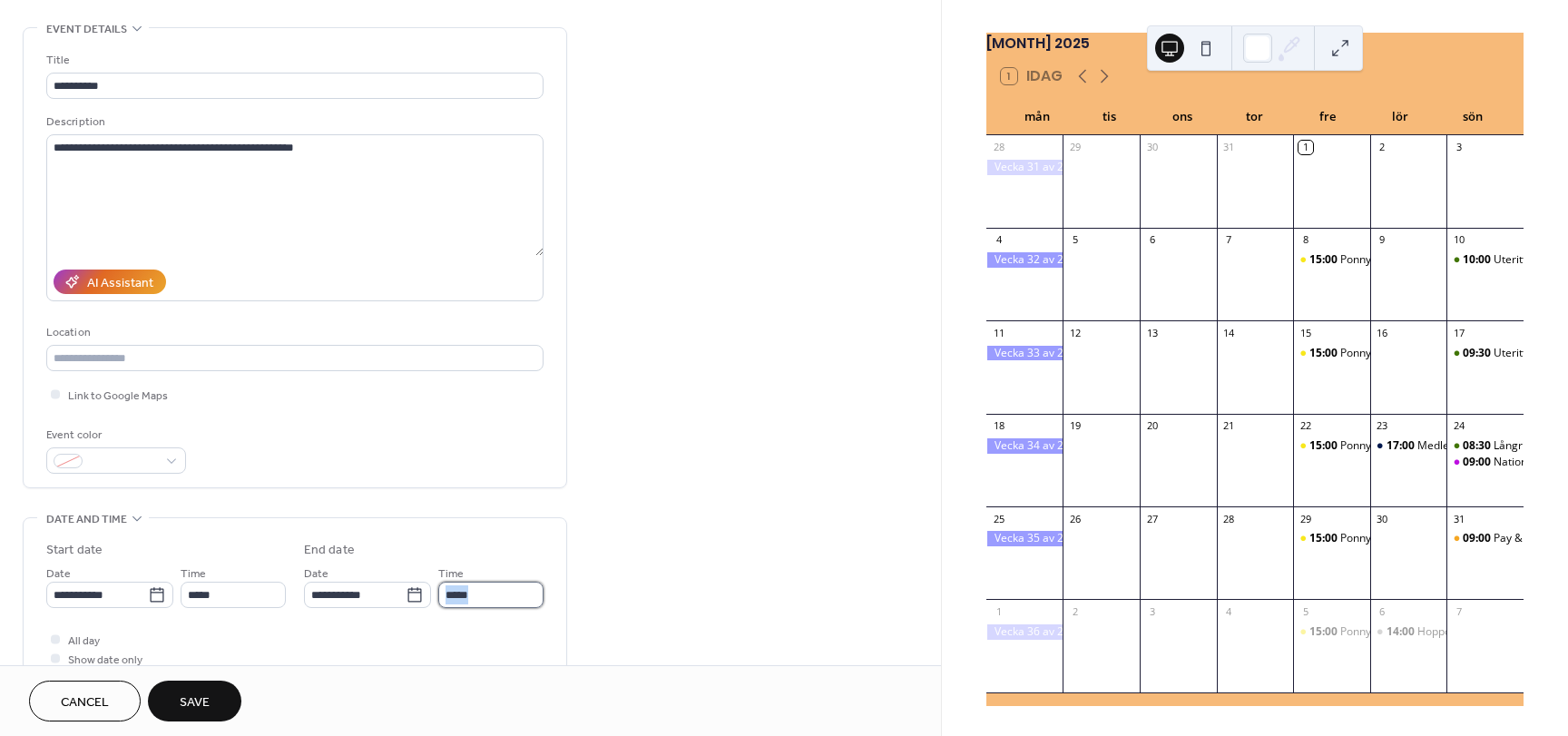 click on "*****" at bounding box center (491, 594) 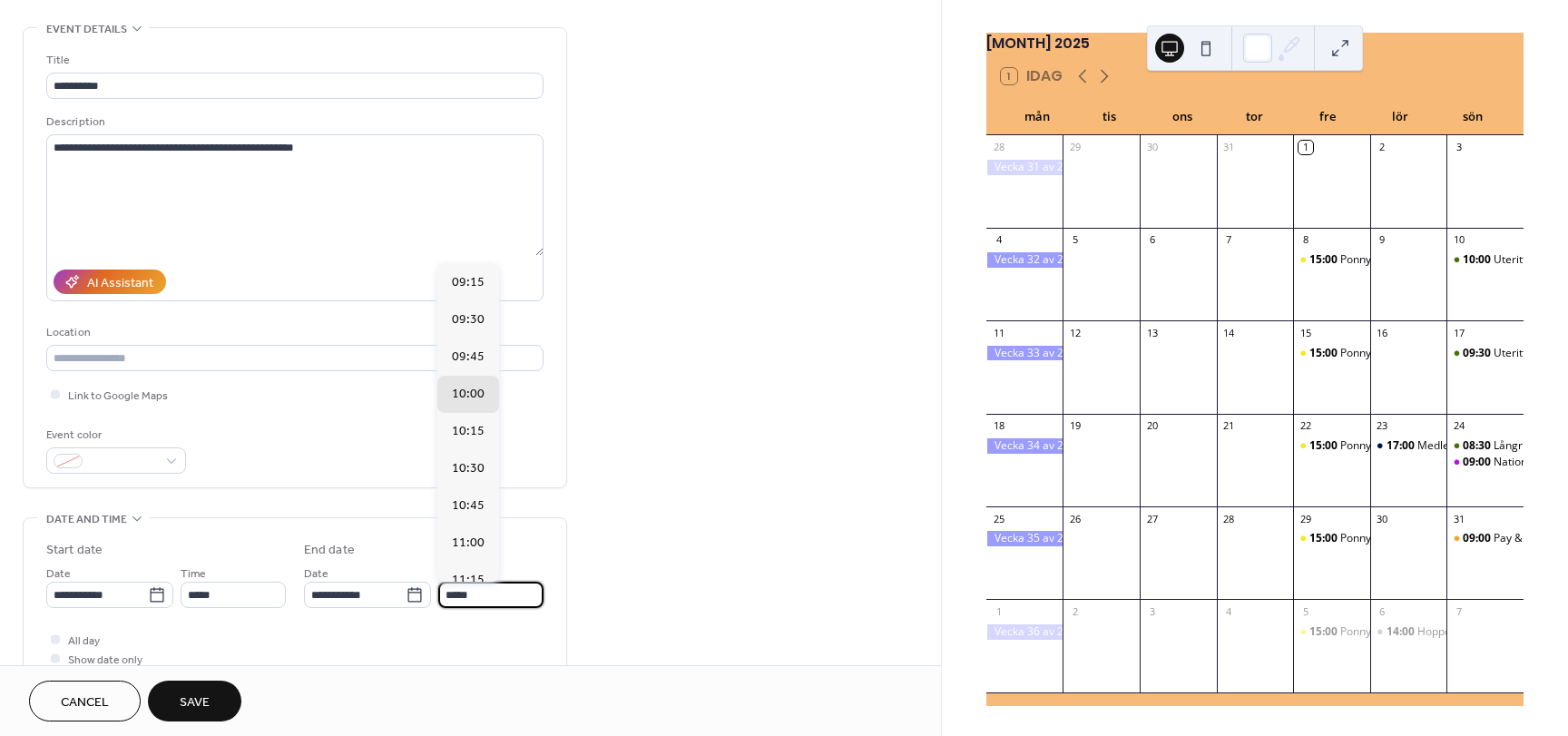 scroll, scrollTop: 1, scrollLeft: 0, axis: vertical 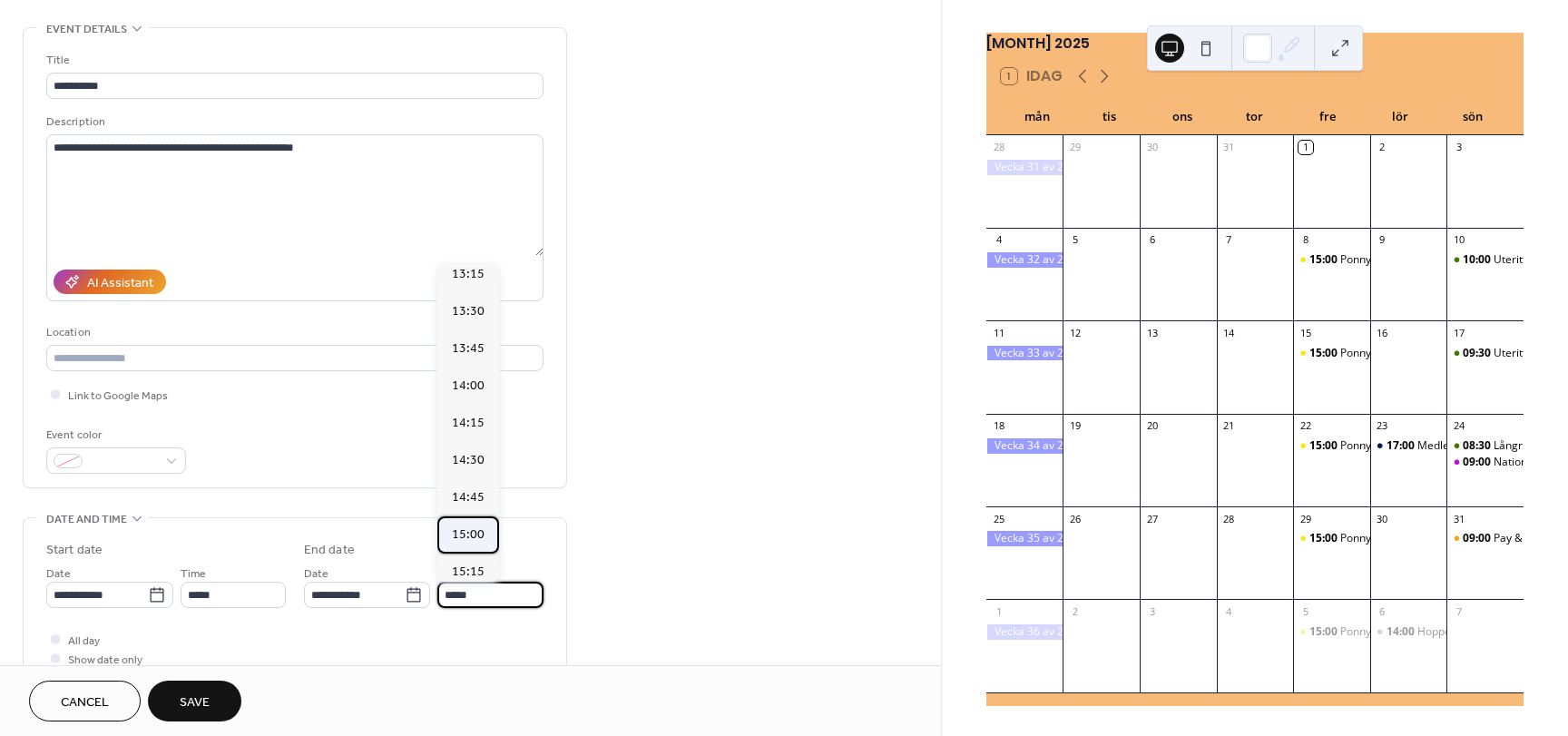 click on "15:00" at bounding box center (468, 535) 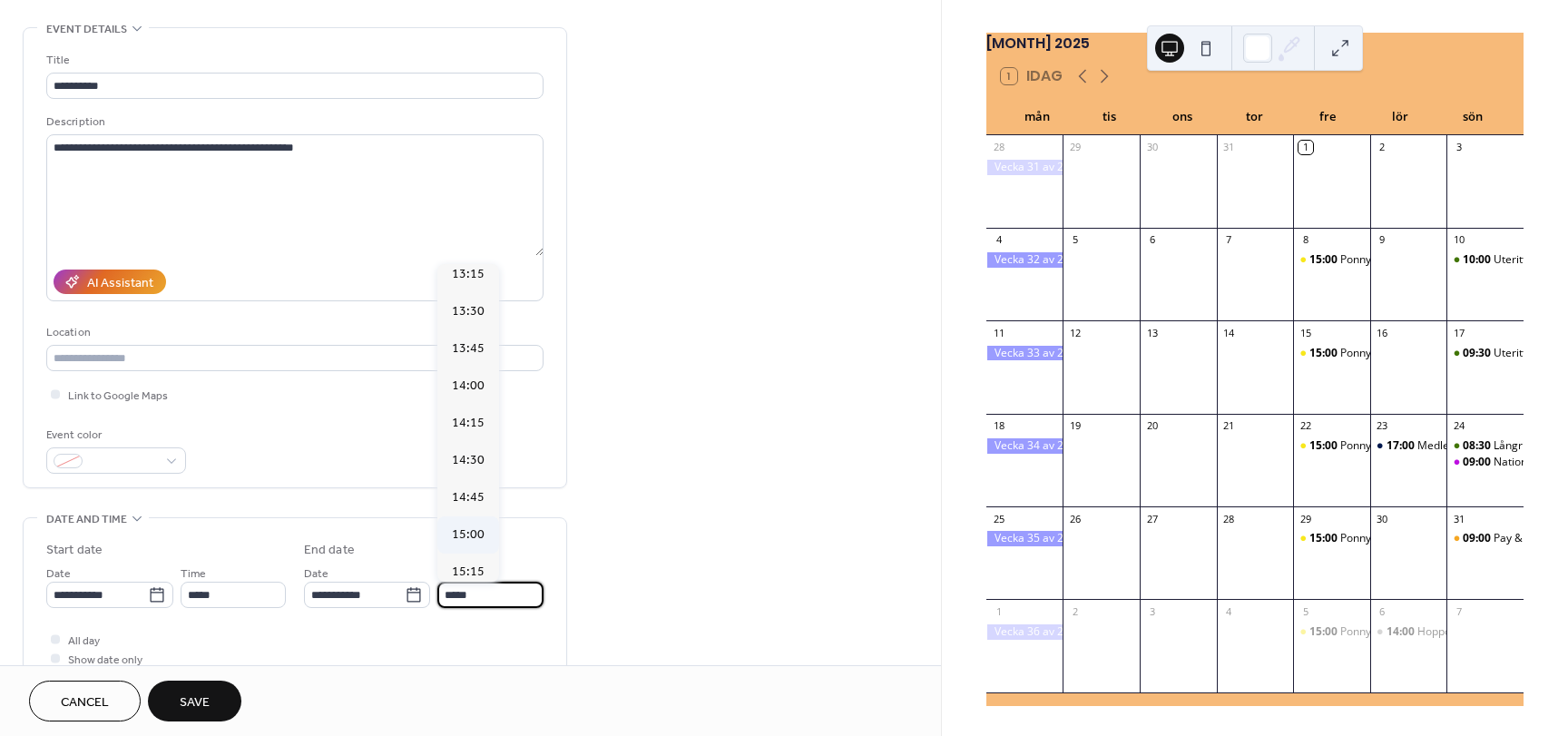 type on "*****" 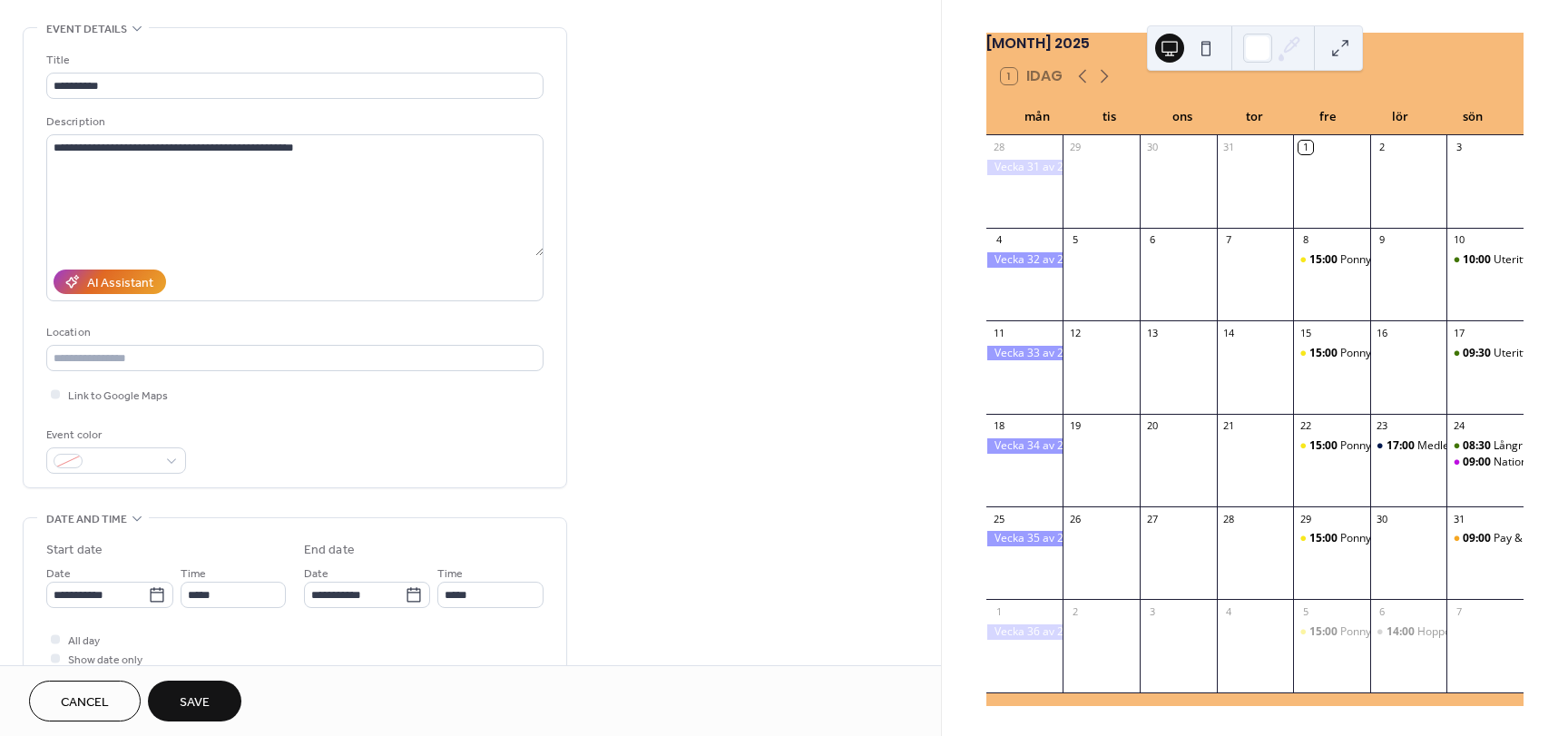 click on "Event color" at bounding box center [116, 449] 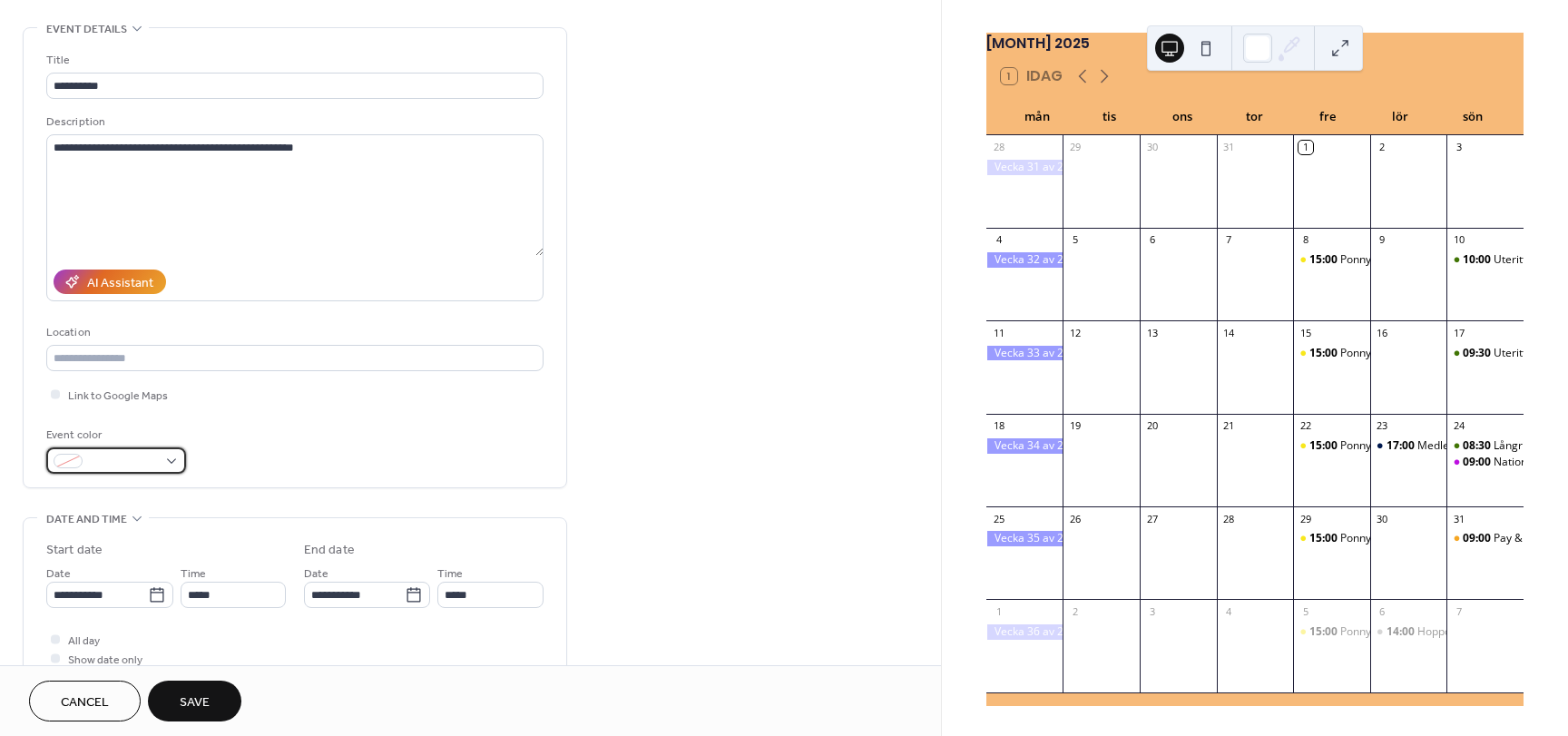 click at bounding box center [123, 462] 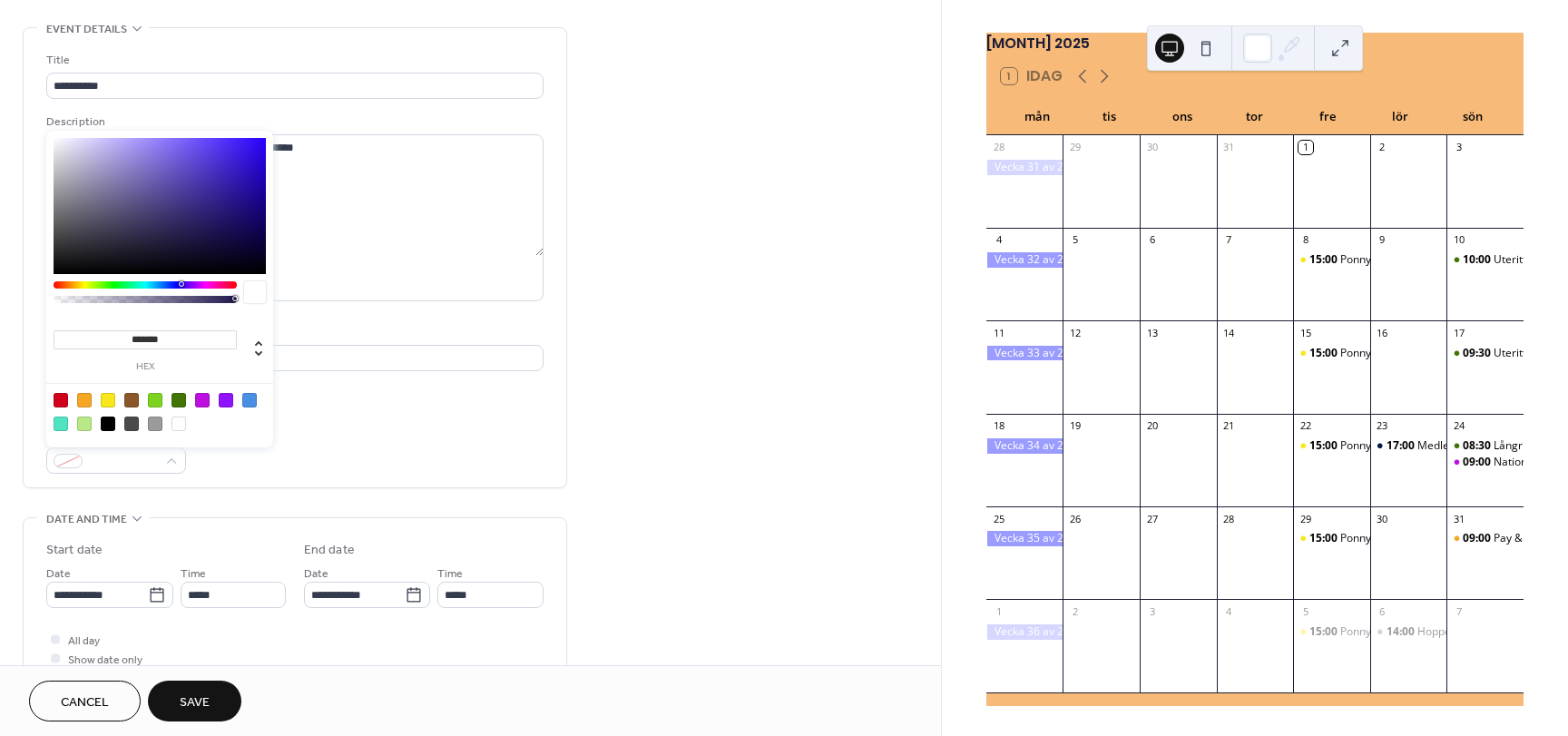click at bounding box center (84, 400) 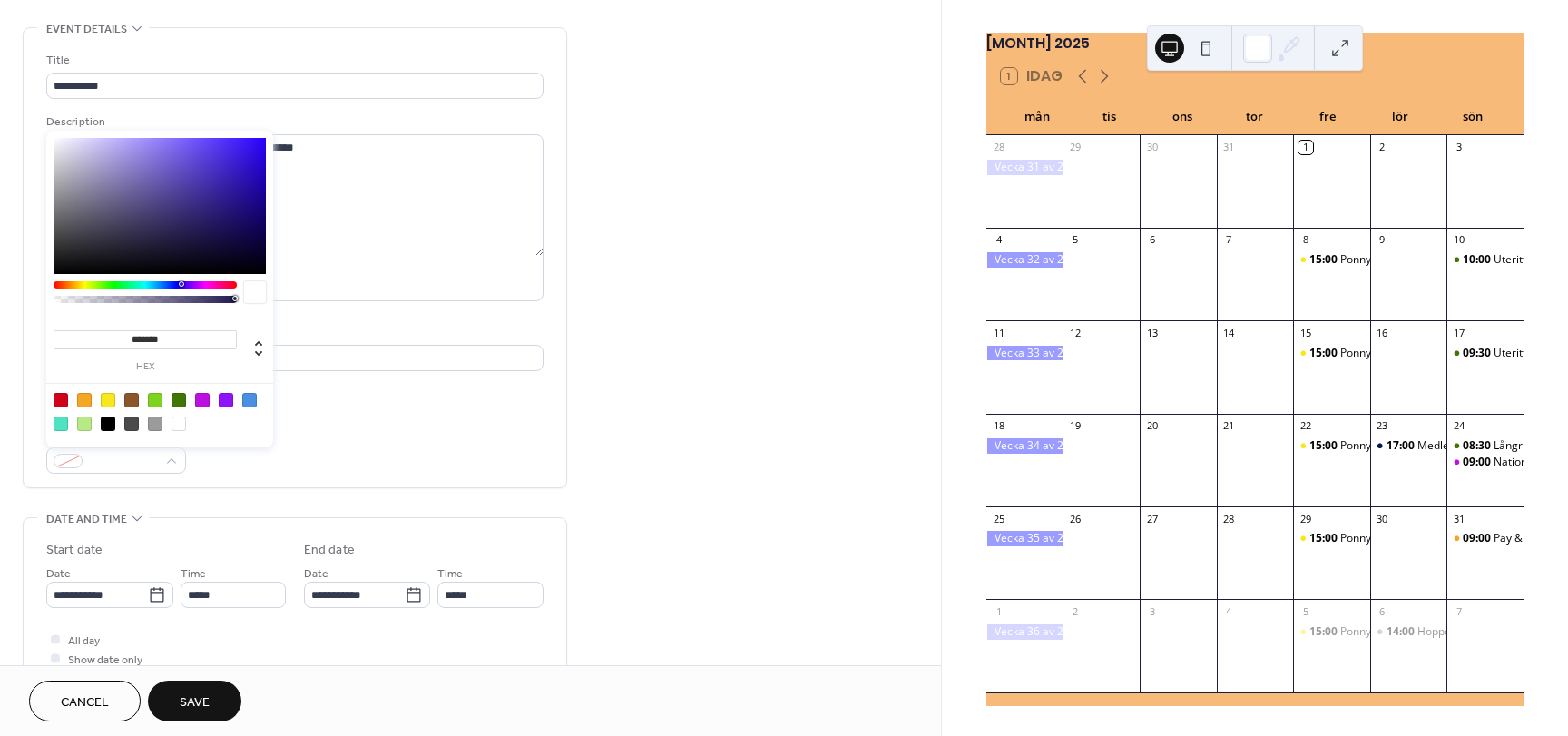 type on "*******" 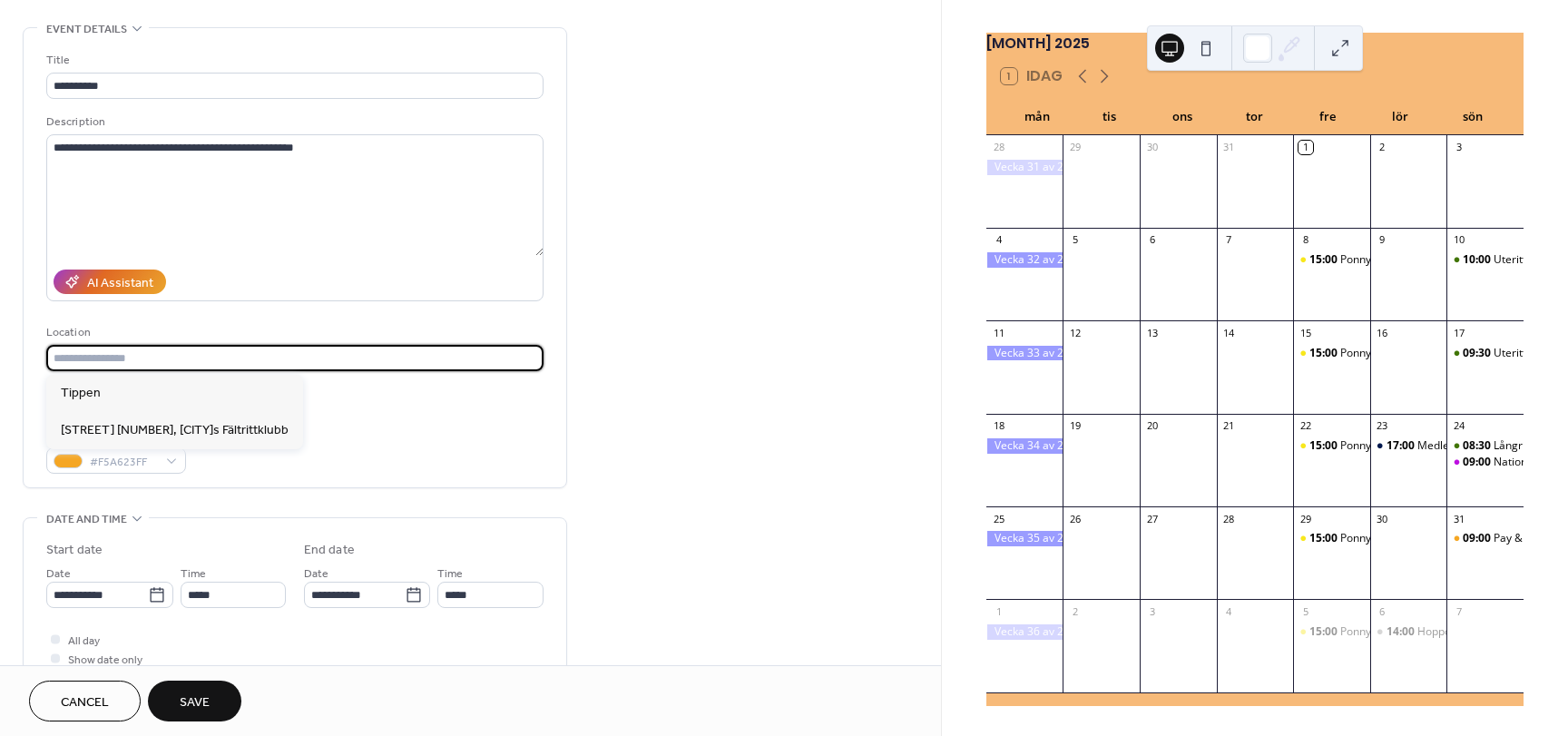 click at bounding box center (295, 358) 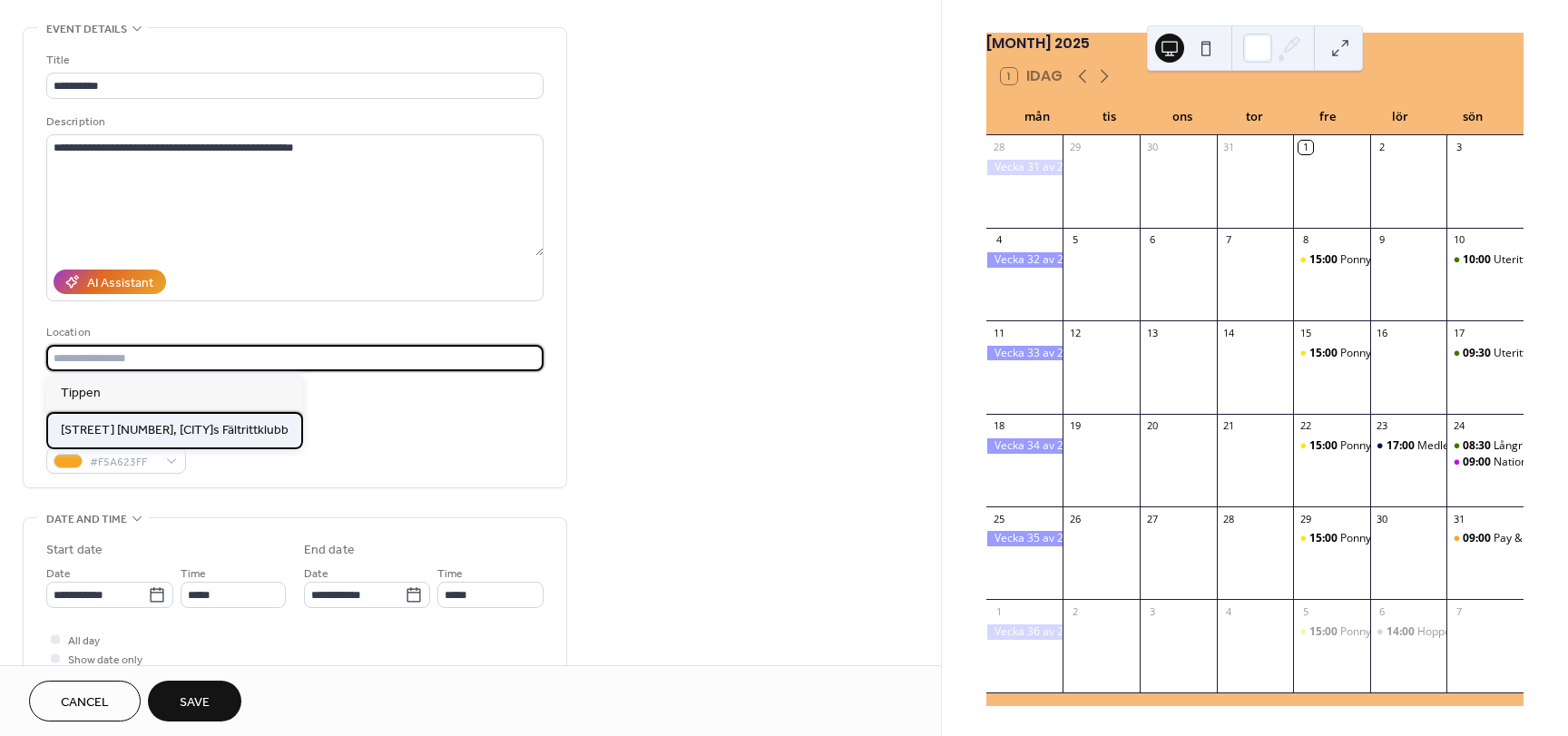 click on "[STREET] [NUMBER], [CITY]s Fältrittklubb" at bounding box center [174, 430] 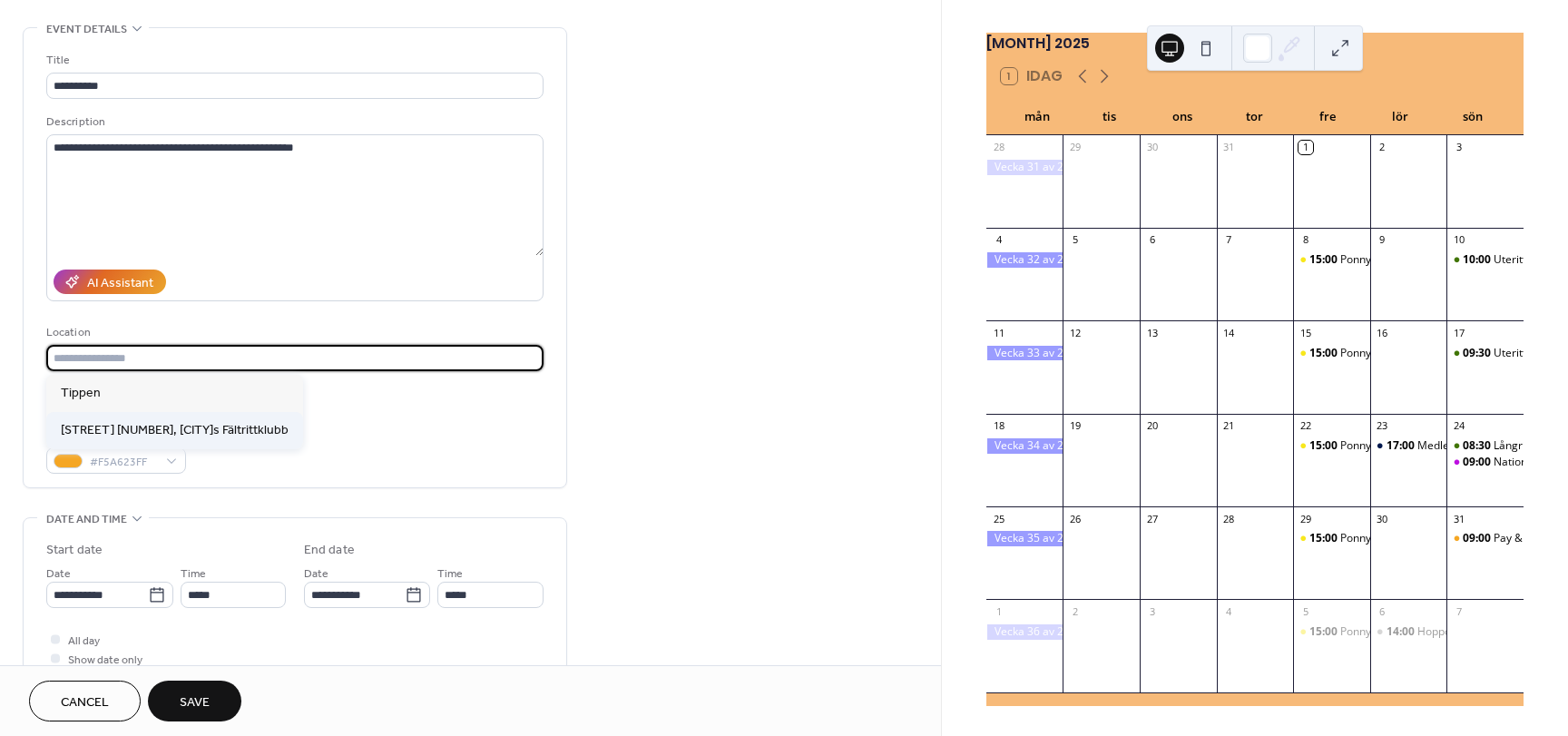 type on "**********" 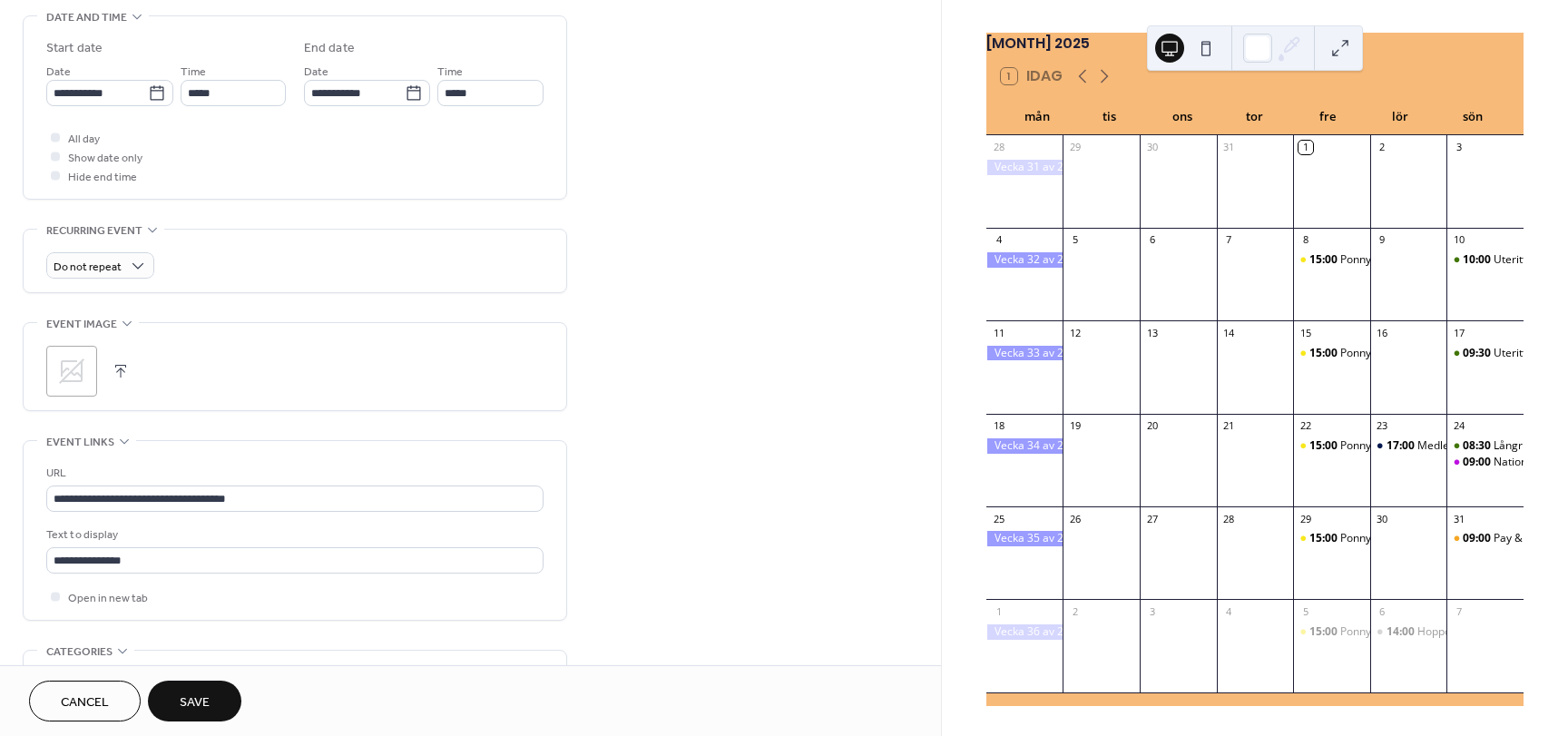 scroll, scrollTop: 576, scrollLeft: 0, axis: vertical 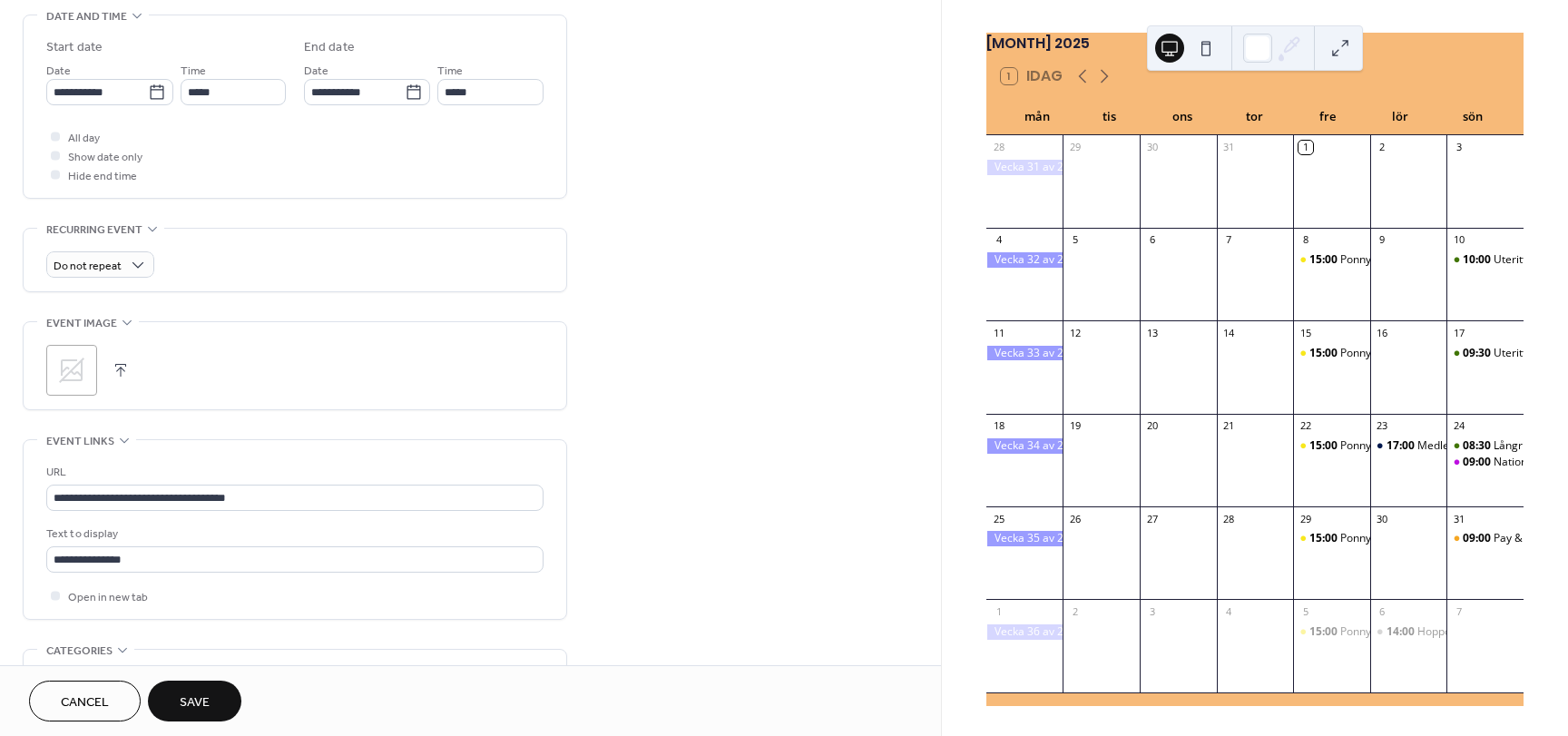 click on "Save" at bounding box center (194, 702) 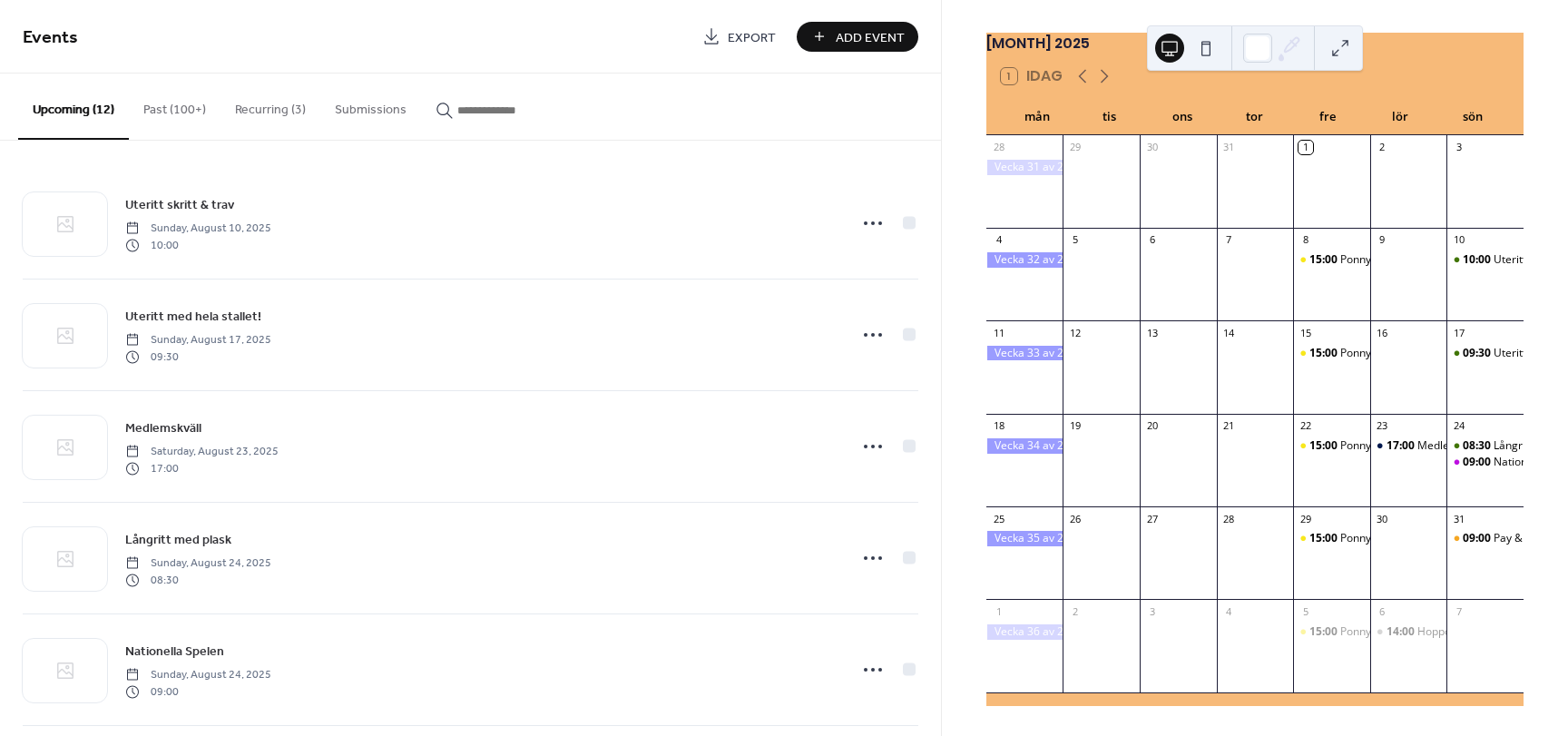 click on "Add Event" at bounding box center [858, 36] 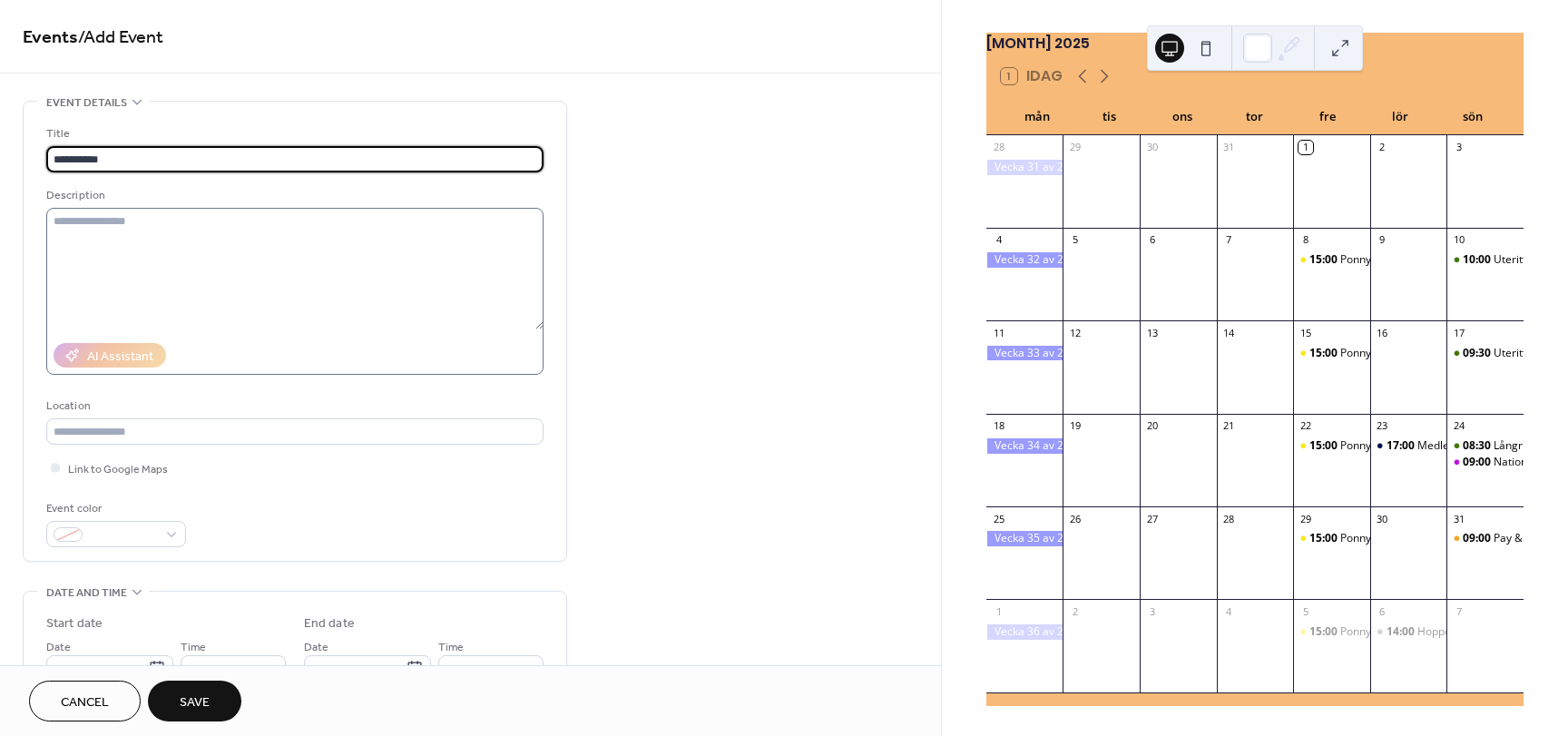 type on "**********" 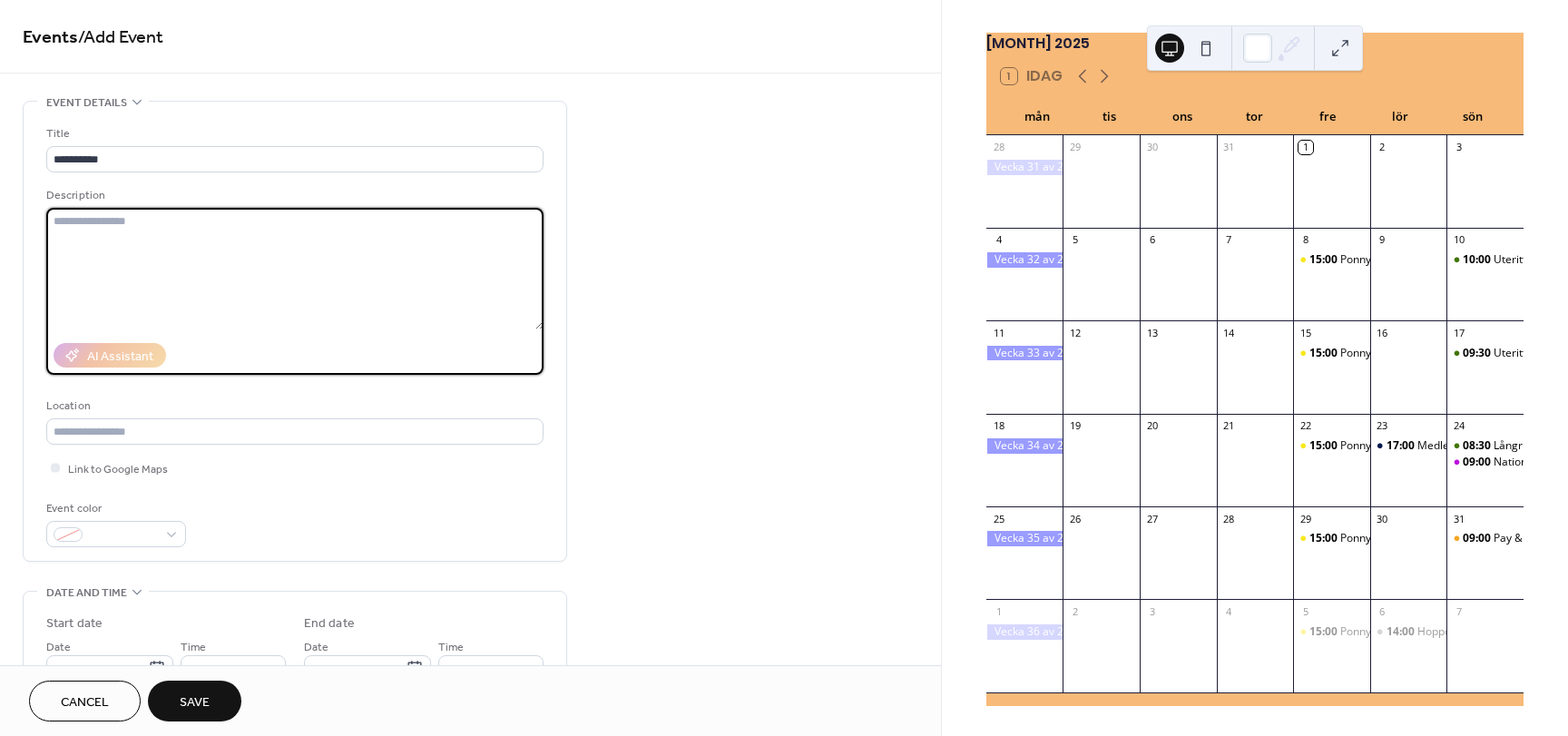 click at bounding box center [295, 269] 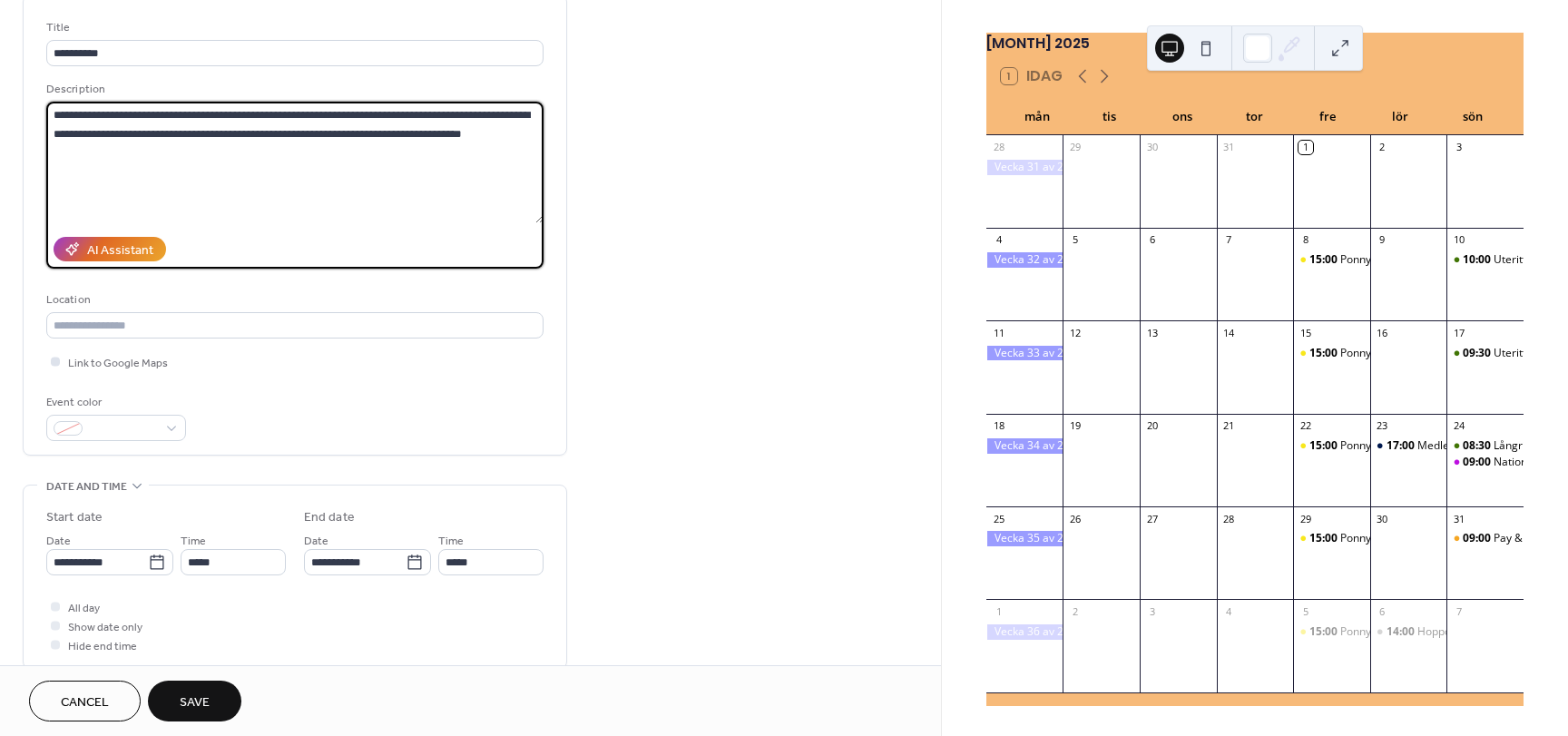 scroll, scrollTop: 107, scrollLeft: 0, axis: vertical 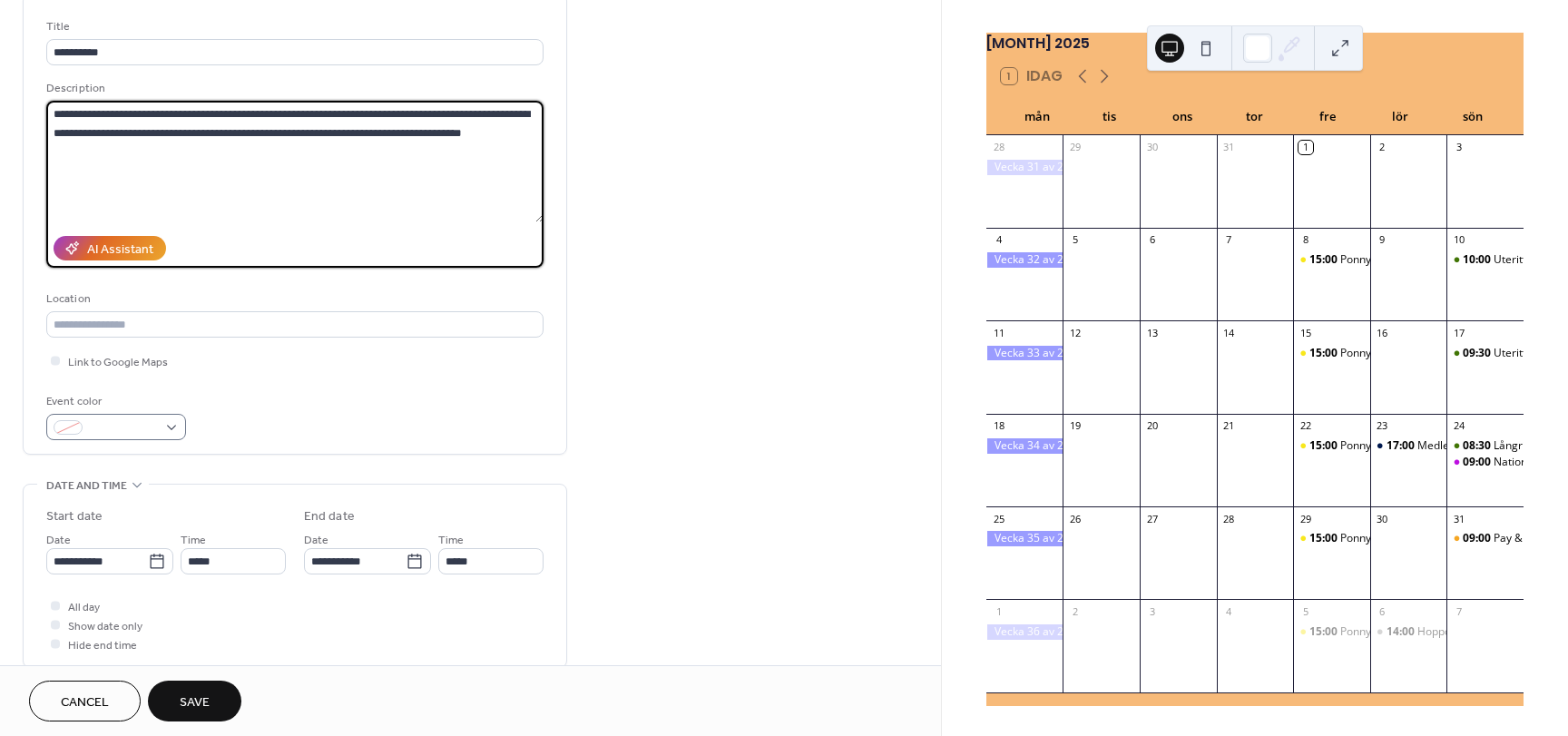 type on "**********" 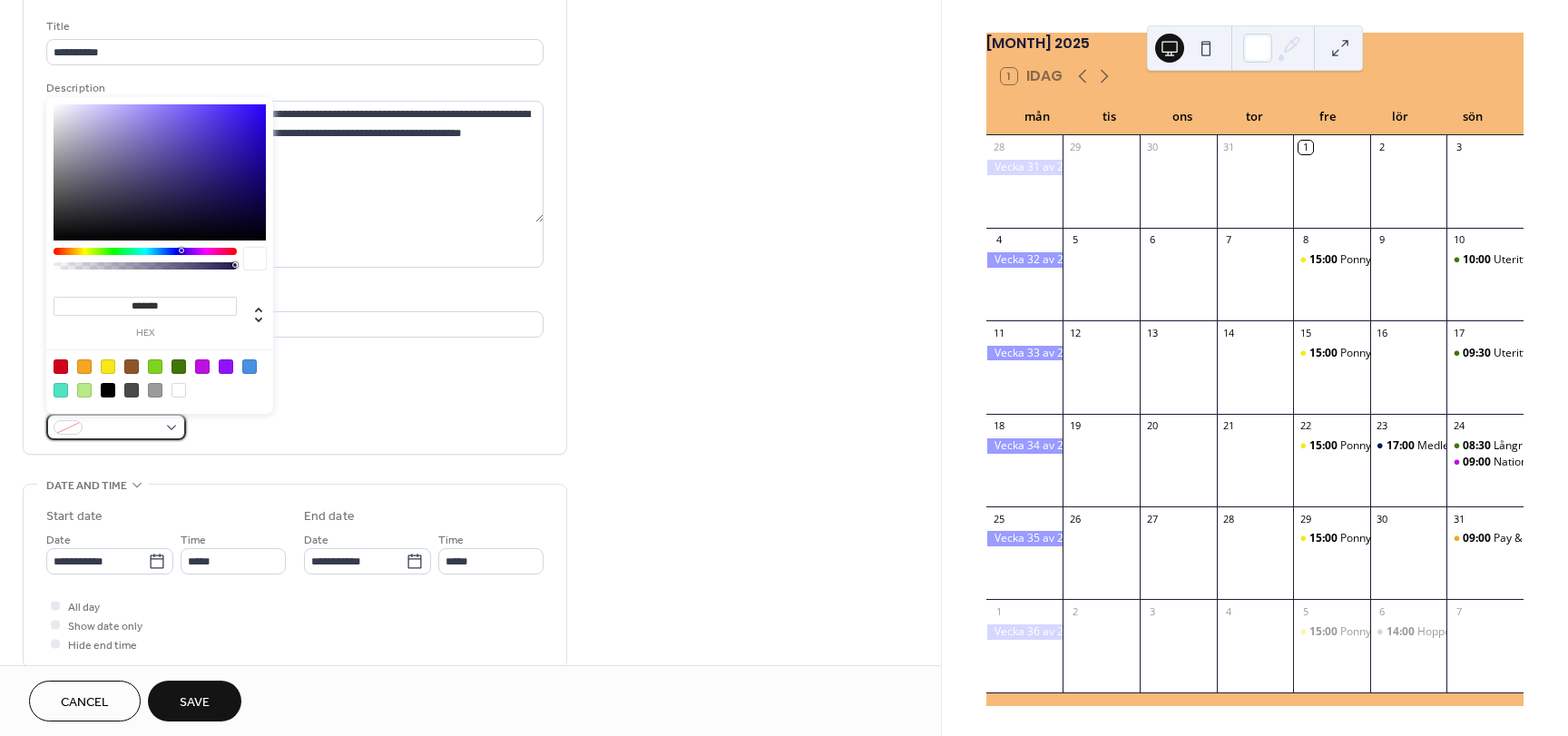click at bounding box center (123, 428) 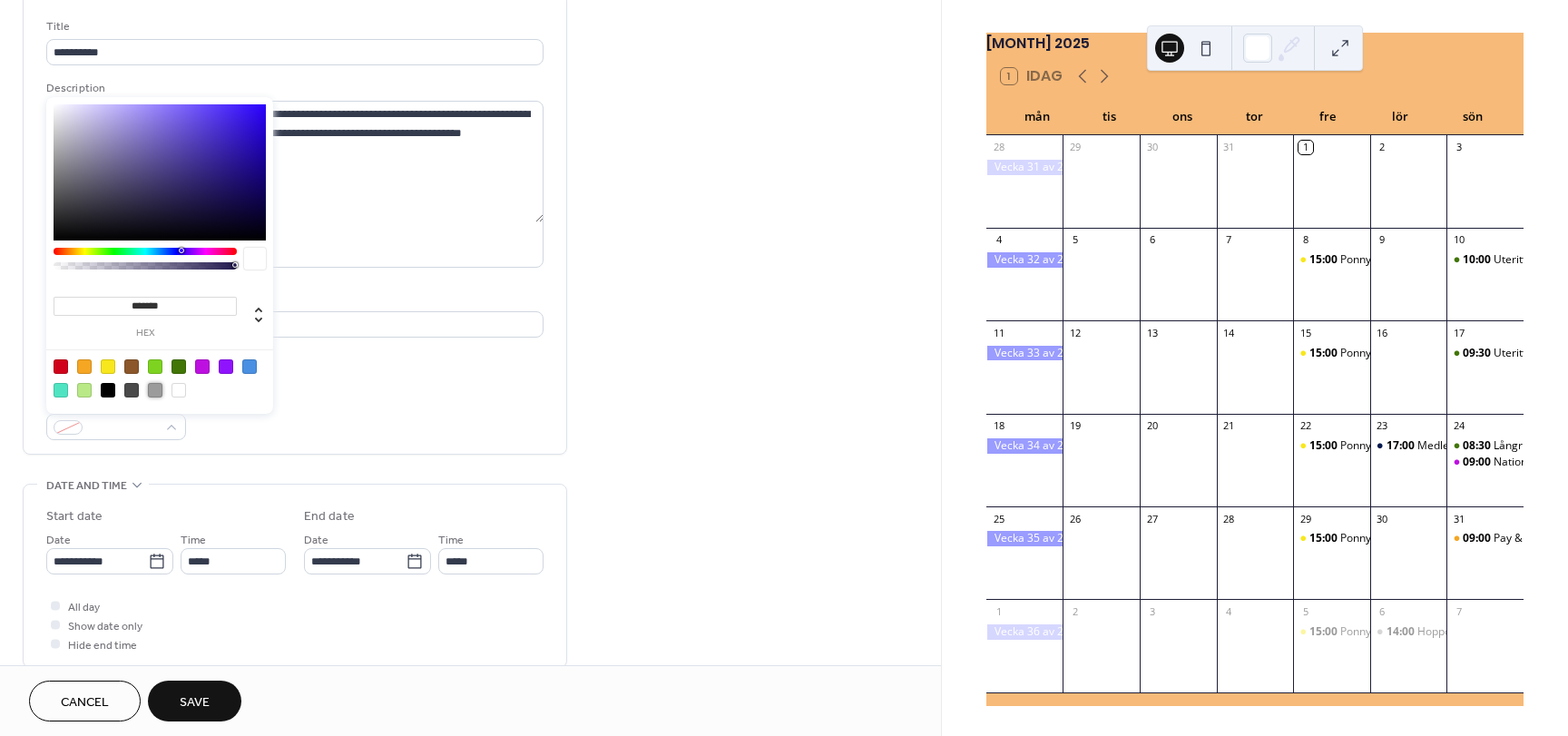click at bounding box center (155, 390) 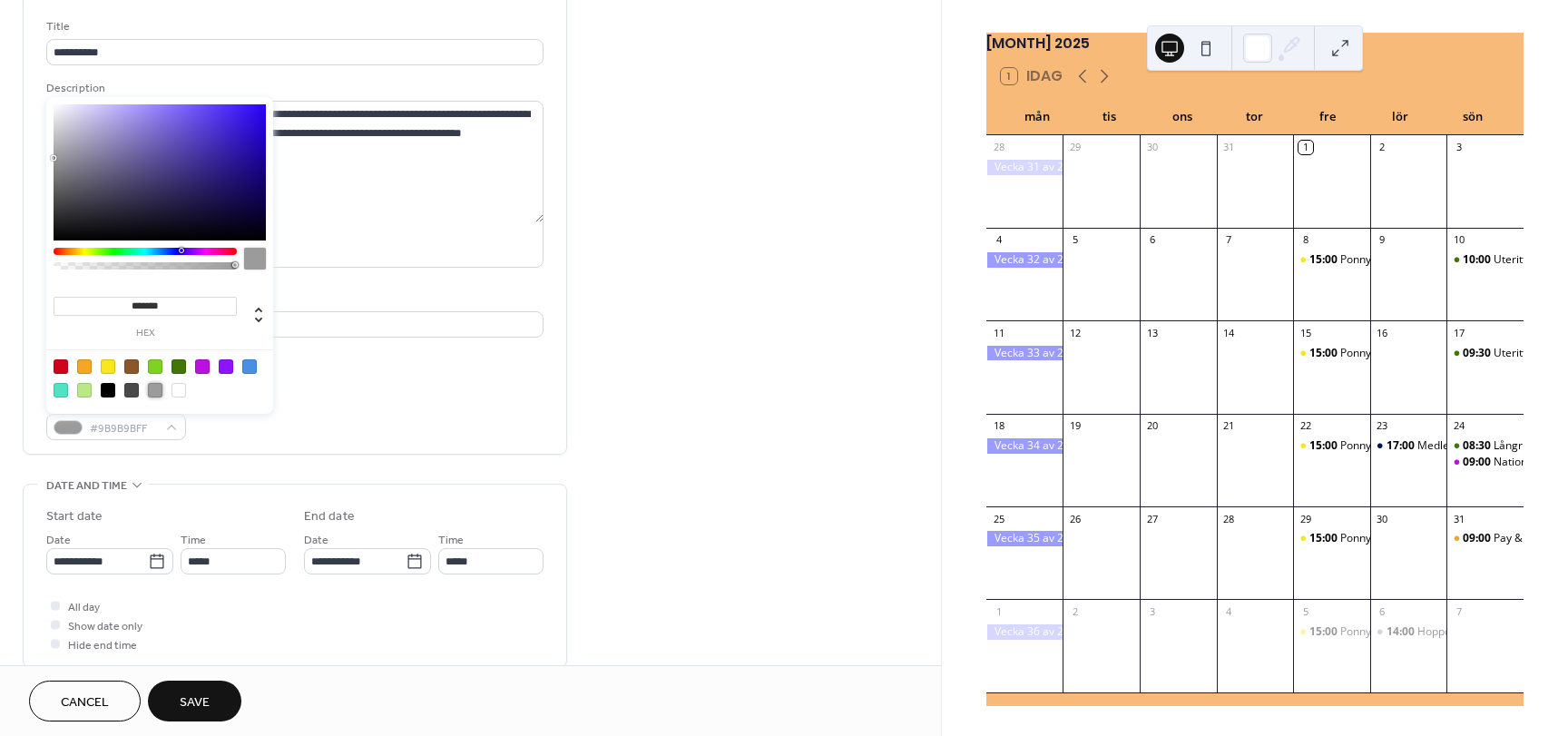 click on "Event color #9B9B9BFF" at bounding box center [295, 416] 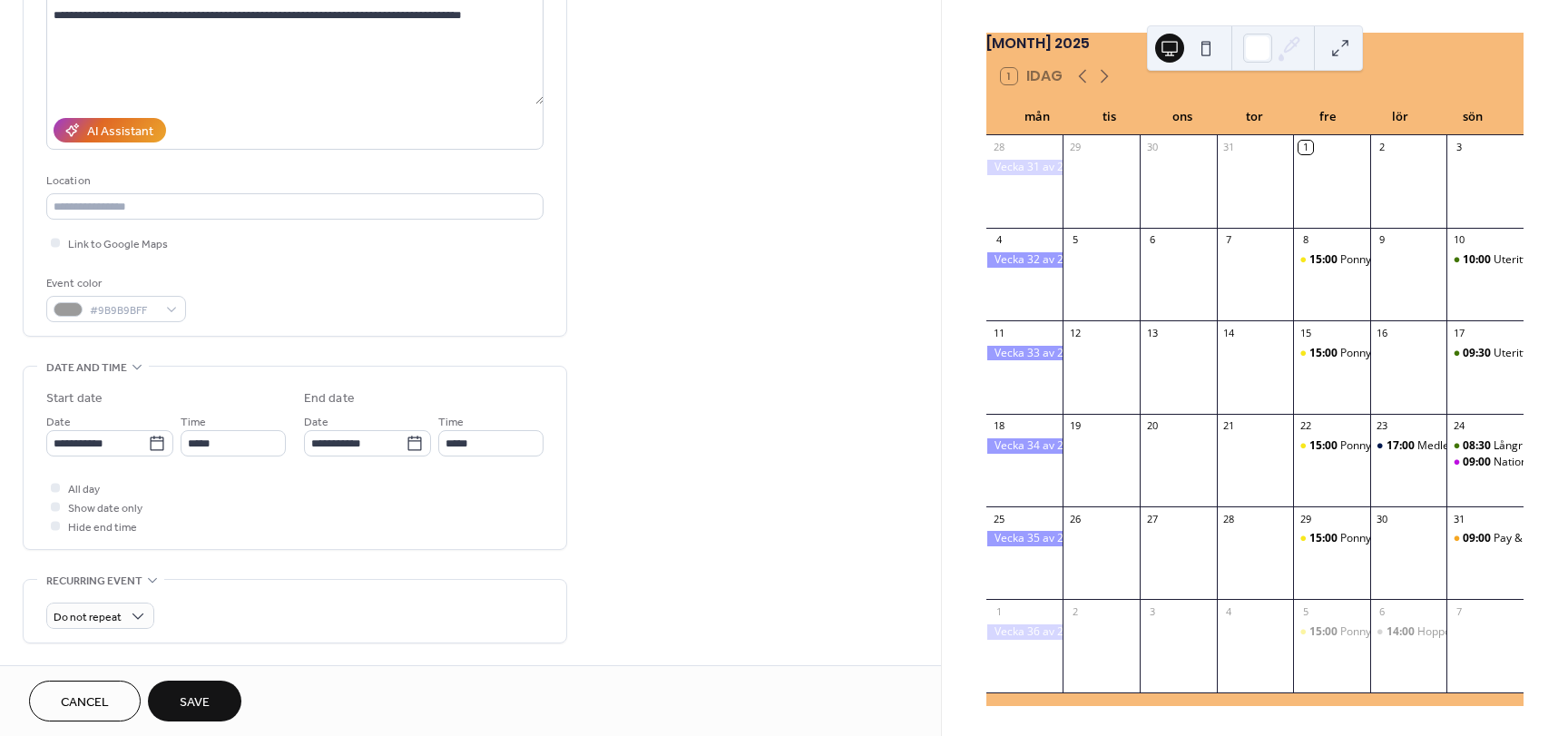 scroll, scrollTop: 227, scrollLeft: 0, axis: vertical 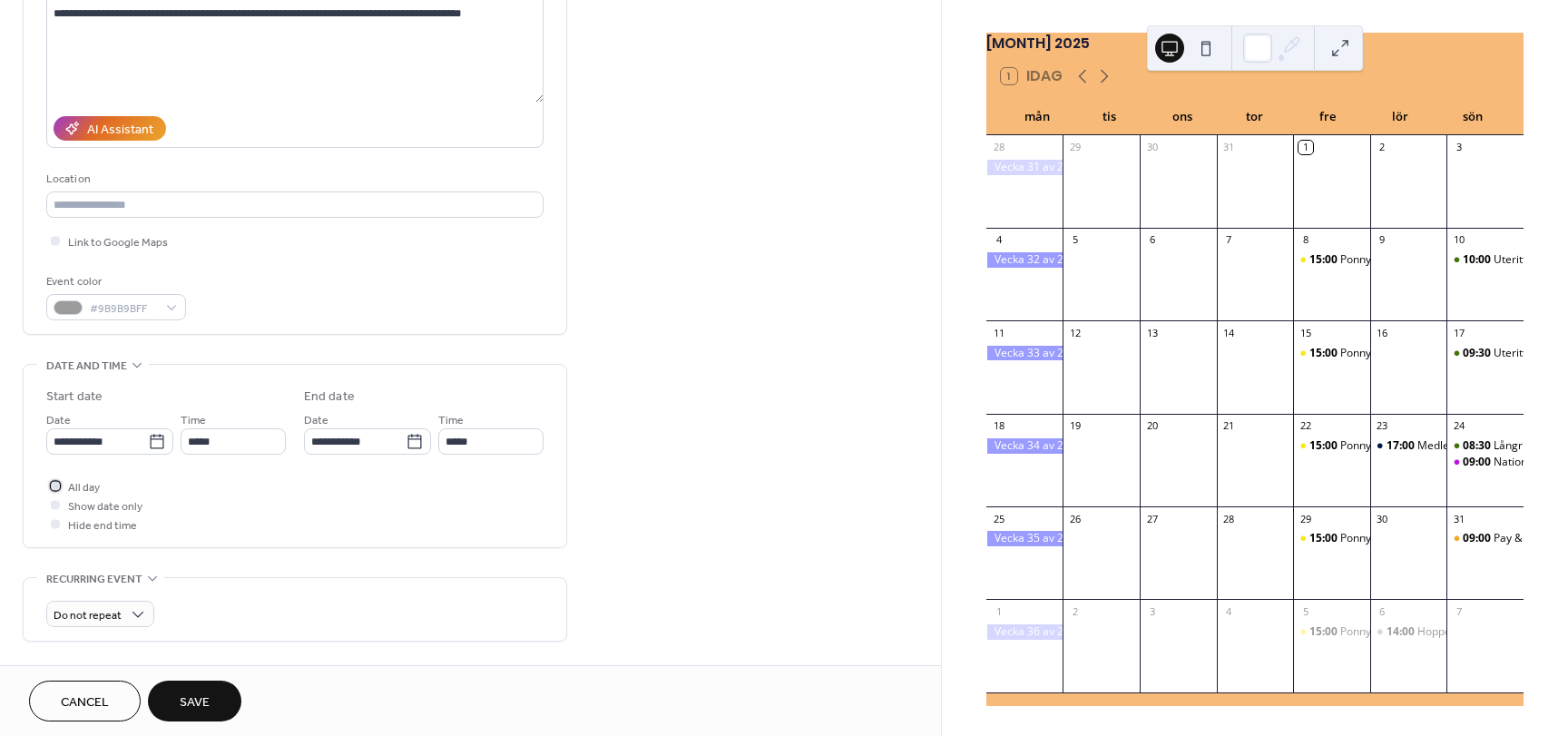 click on "All day" at bounding box center [83, 487] 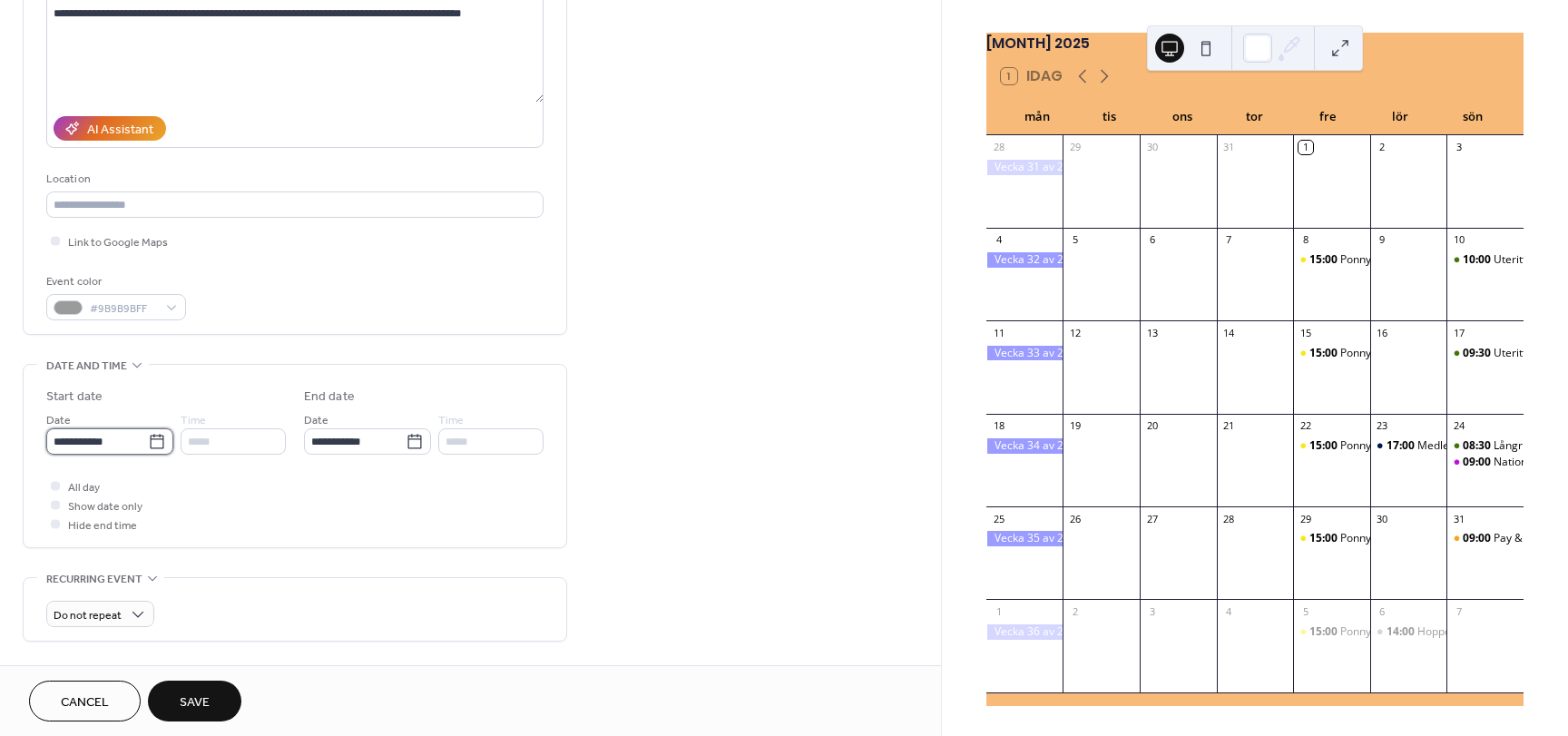 click on "**********" at bounding box center [97, 441] 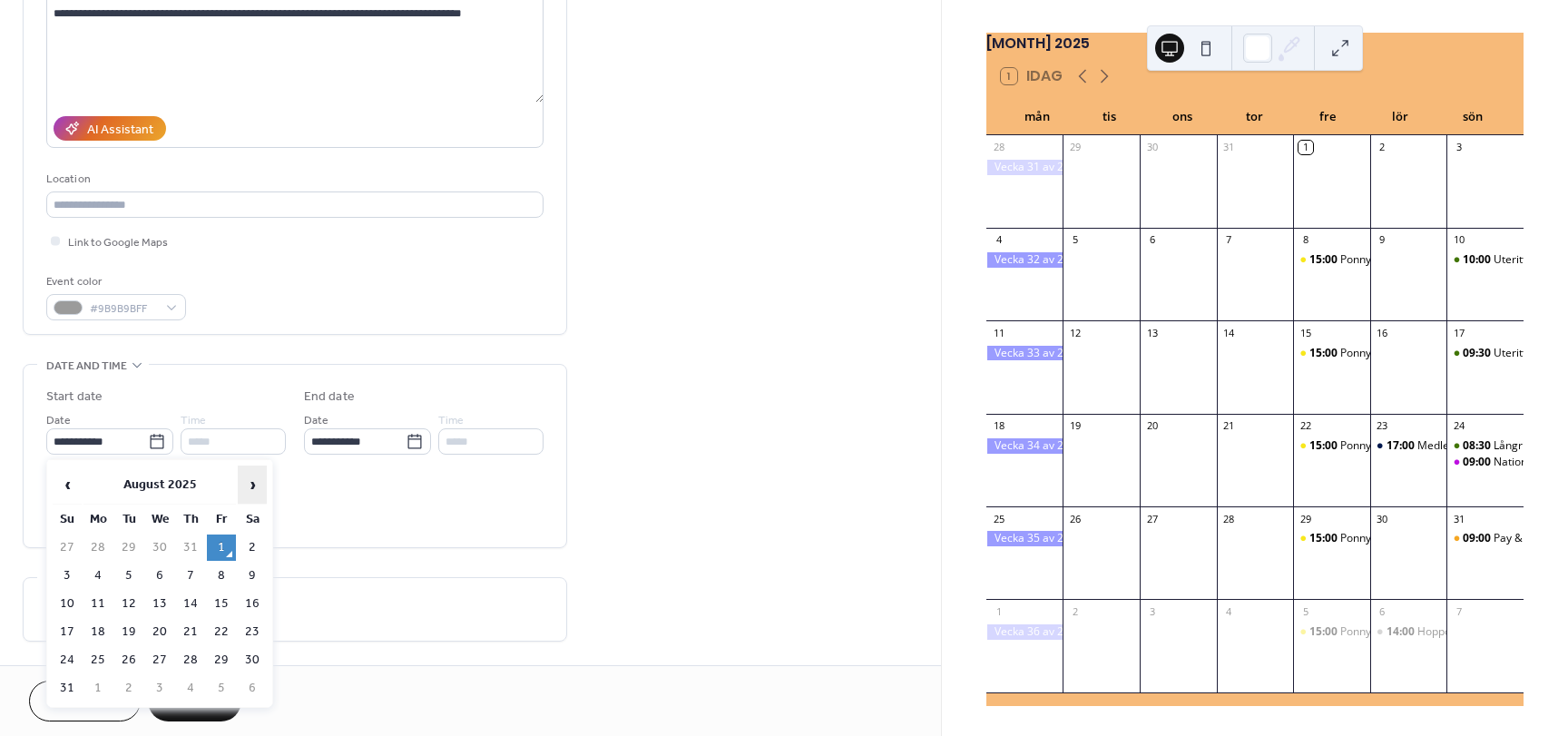 click on "›" at bounding box center (252, 485) 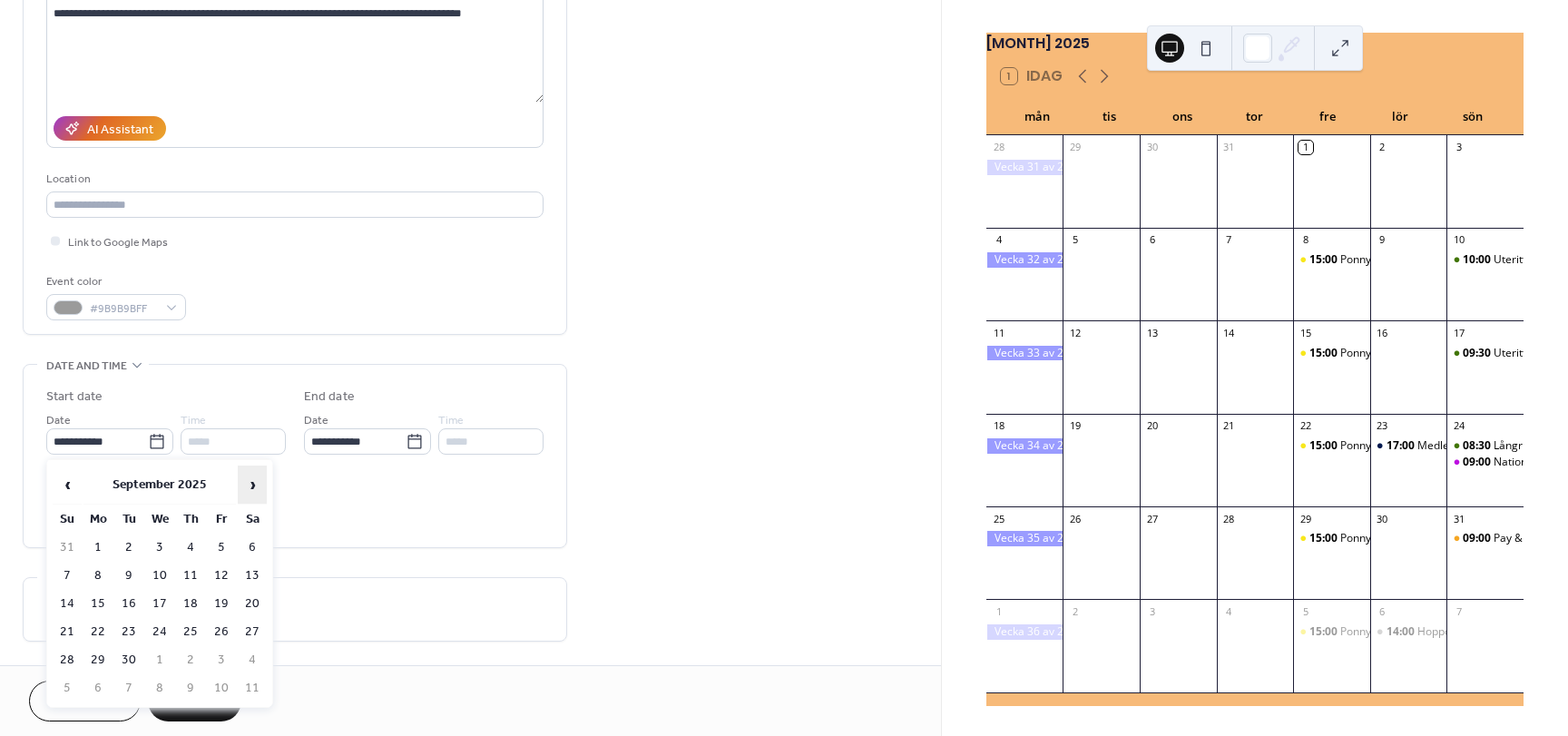 click on "›" at bounding box center [252, 485] 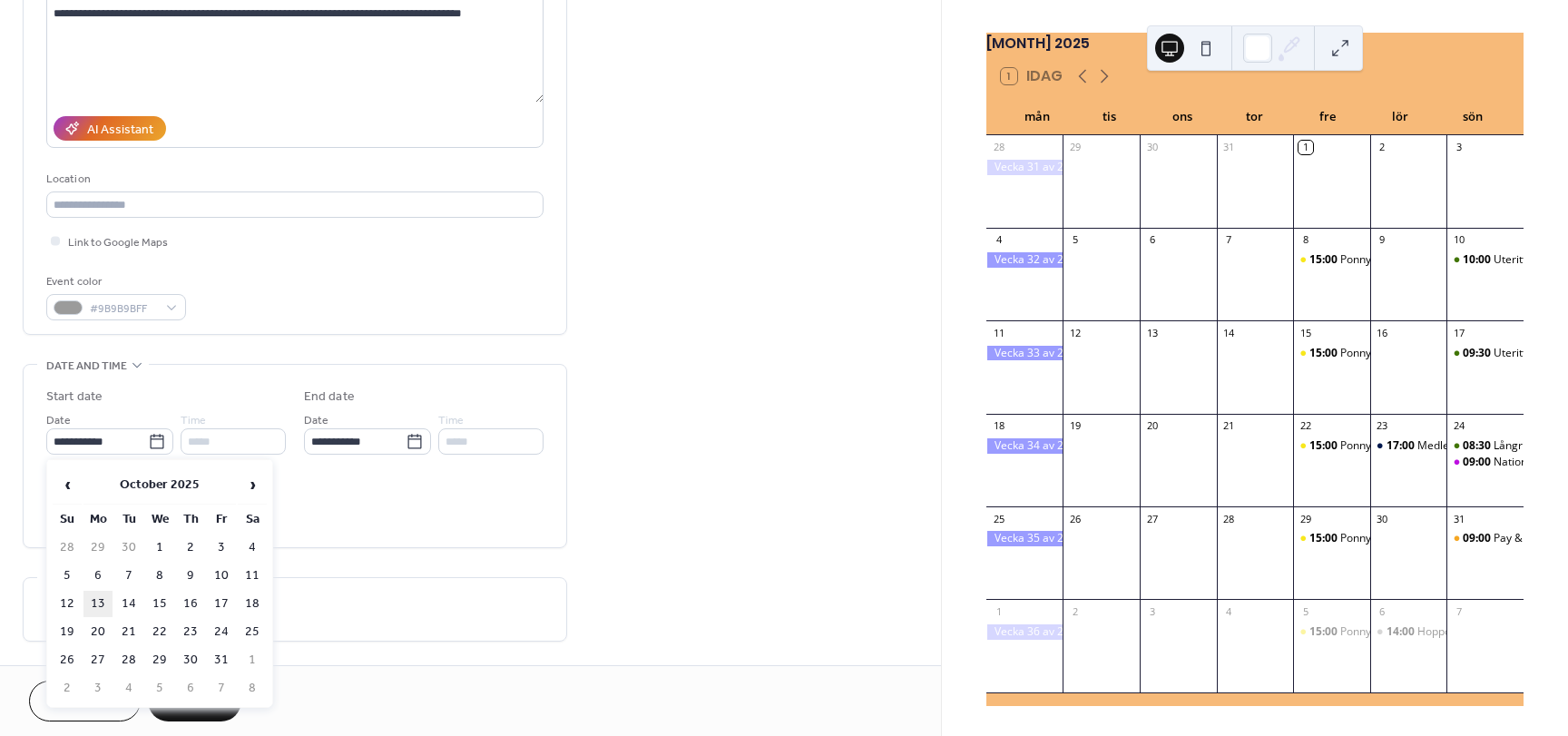 click on "13" at bounding box center [98, 604] 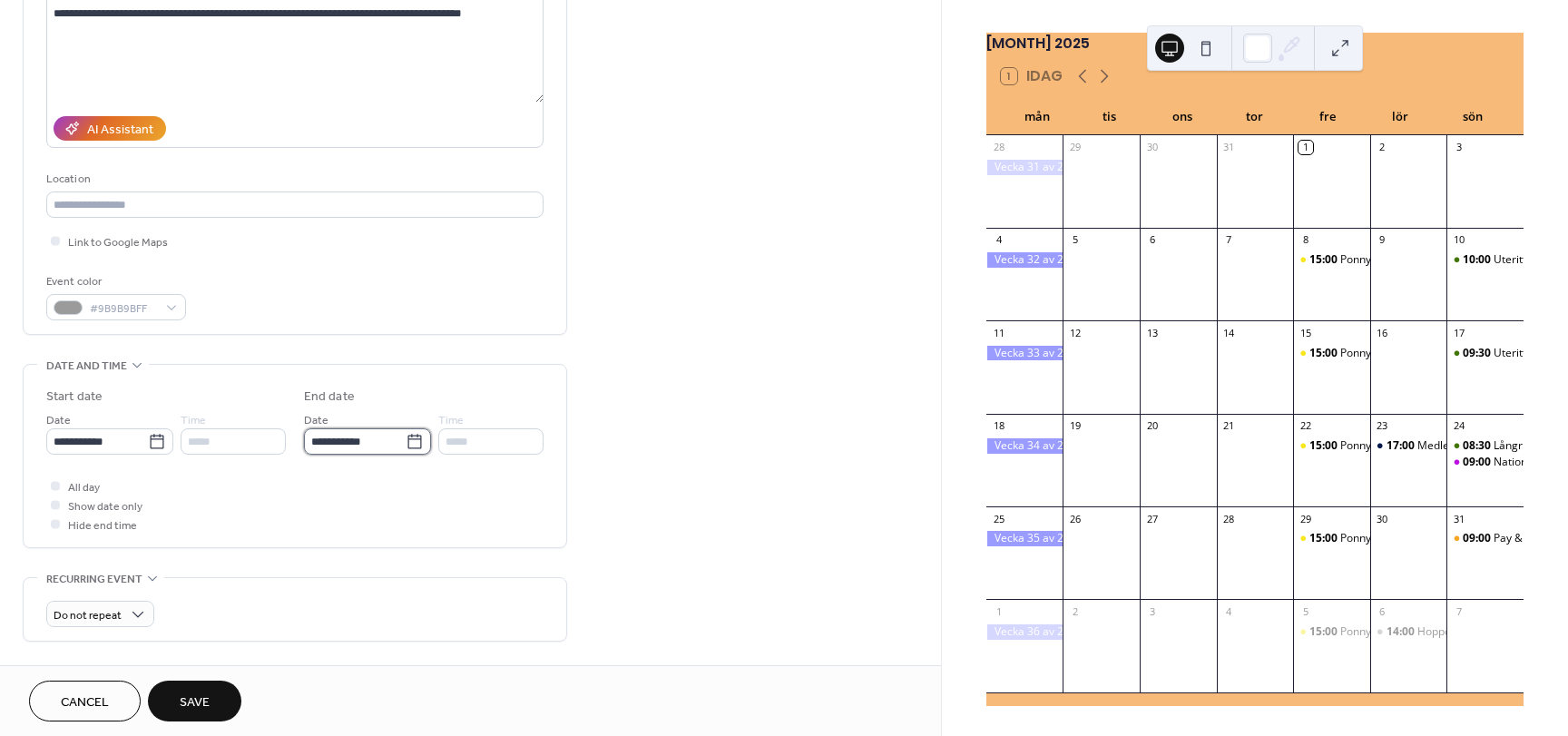 click on "**********" at bounding box center (355, 441) 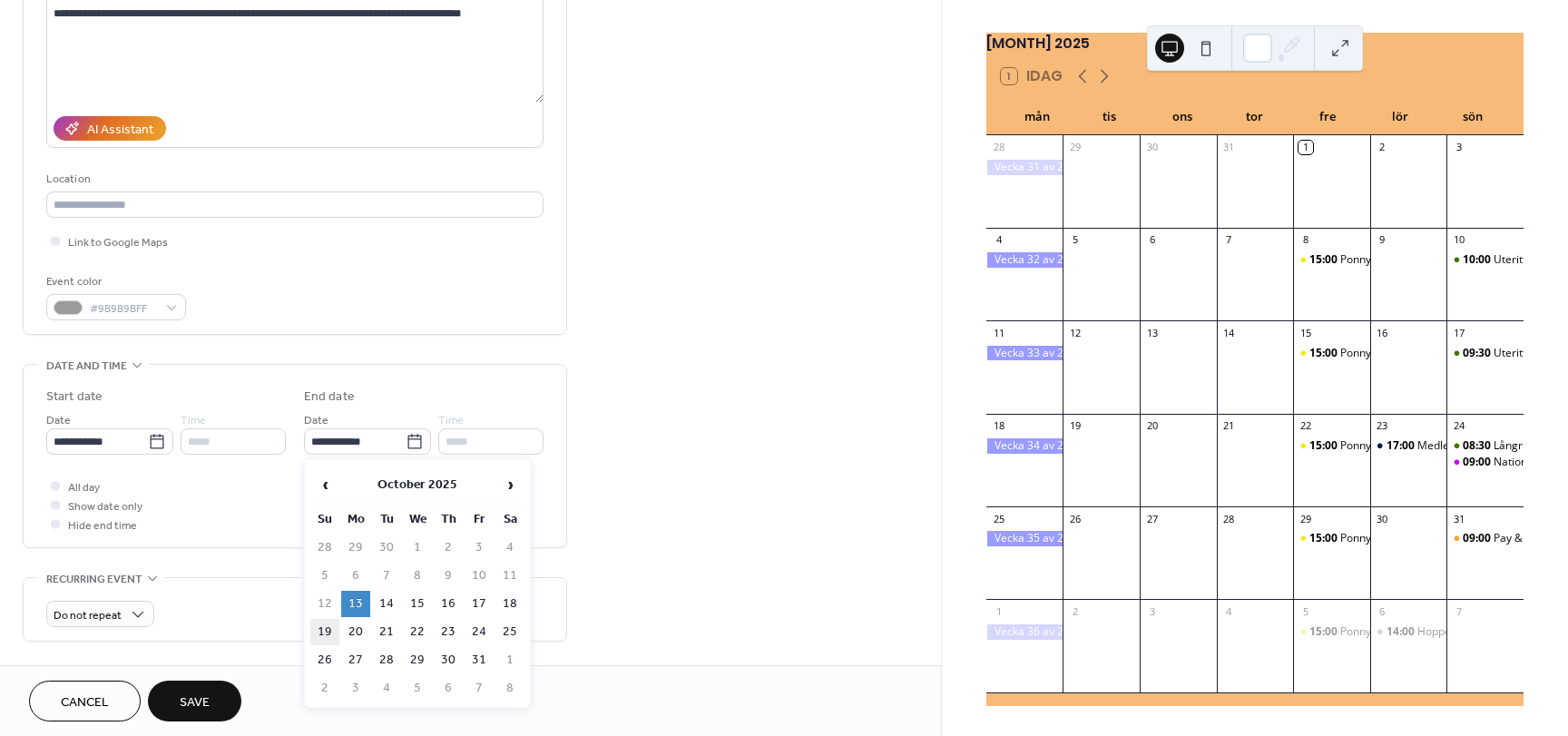 click on "19" at bounding box center [325, 632] 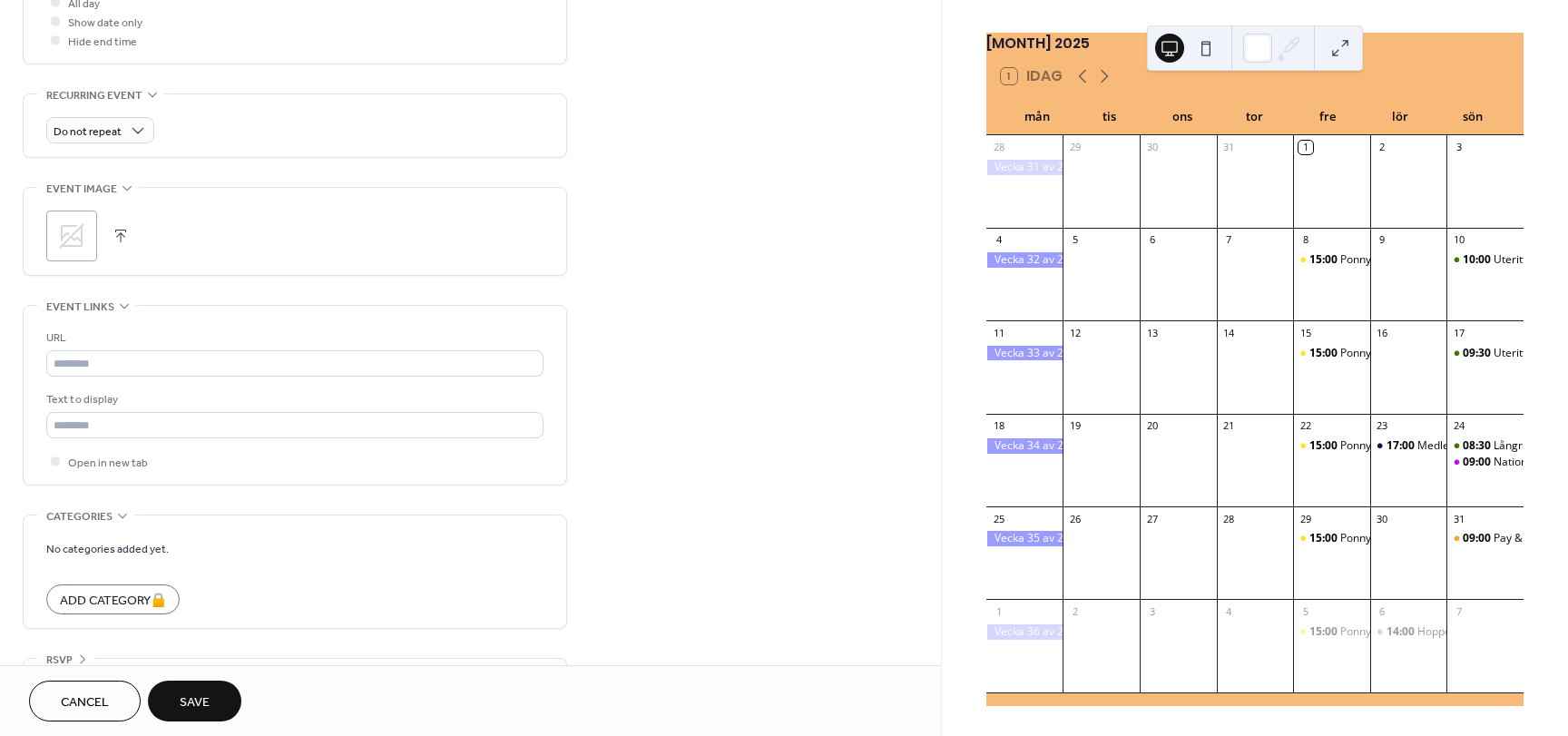 scroll, scrollTop: 760, scrollLeft: 0, axis: vertical 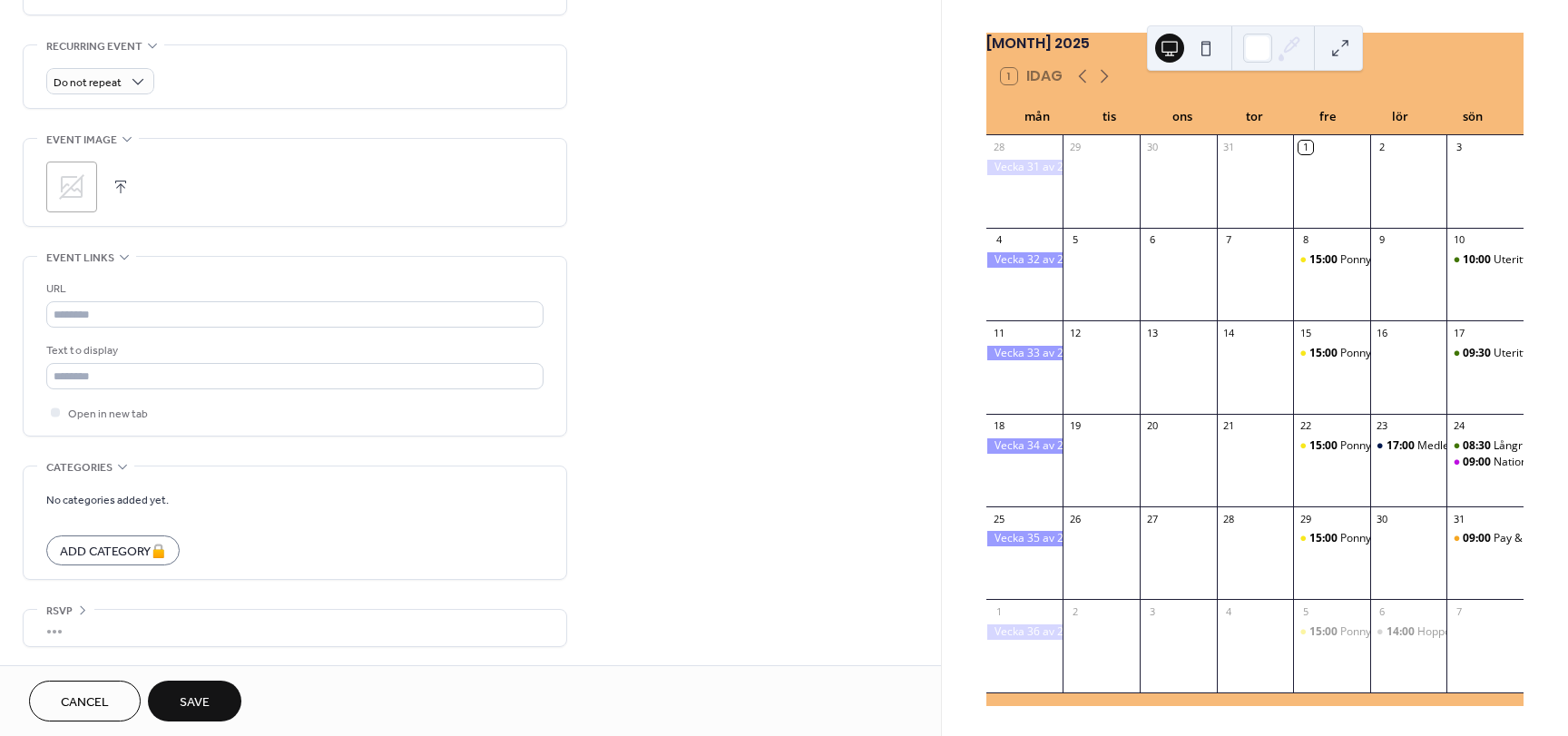 click on "Save" at bounding box center [194, 702] 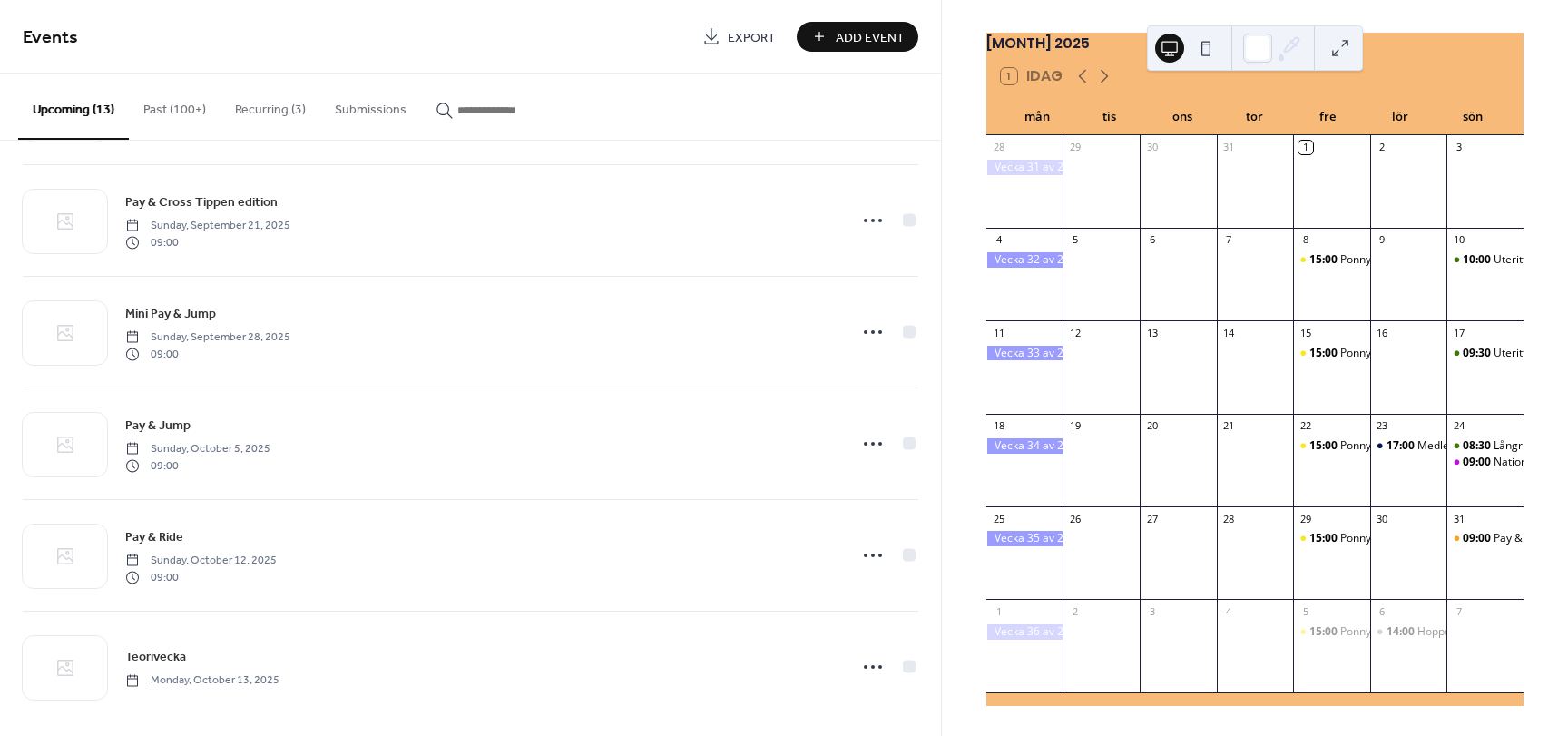 scroll, scrollTop: 909, scrollLeft: 0, axis: vertical 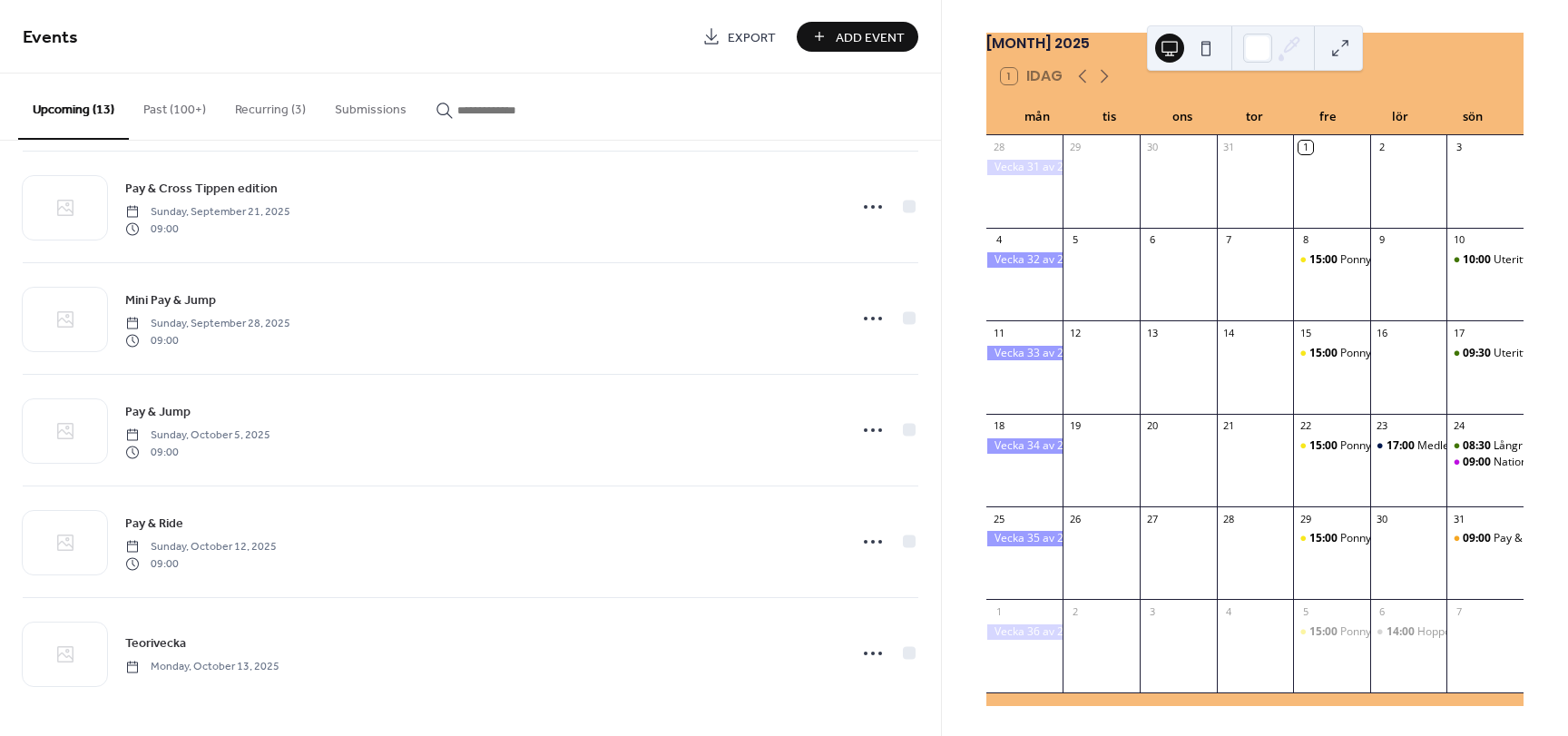 click on "Add Event" at bounding box center [870, 37] 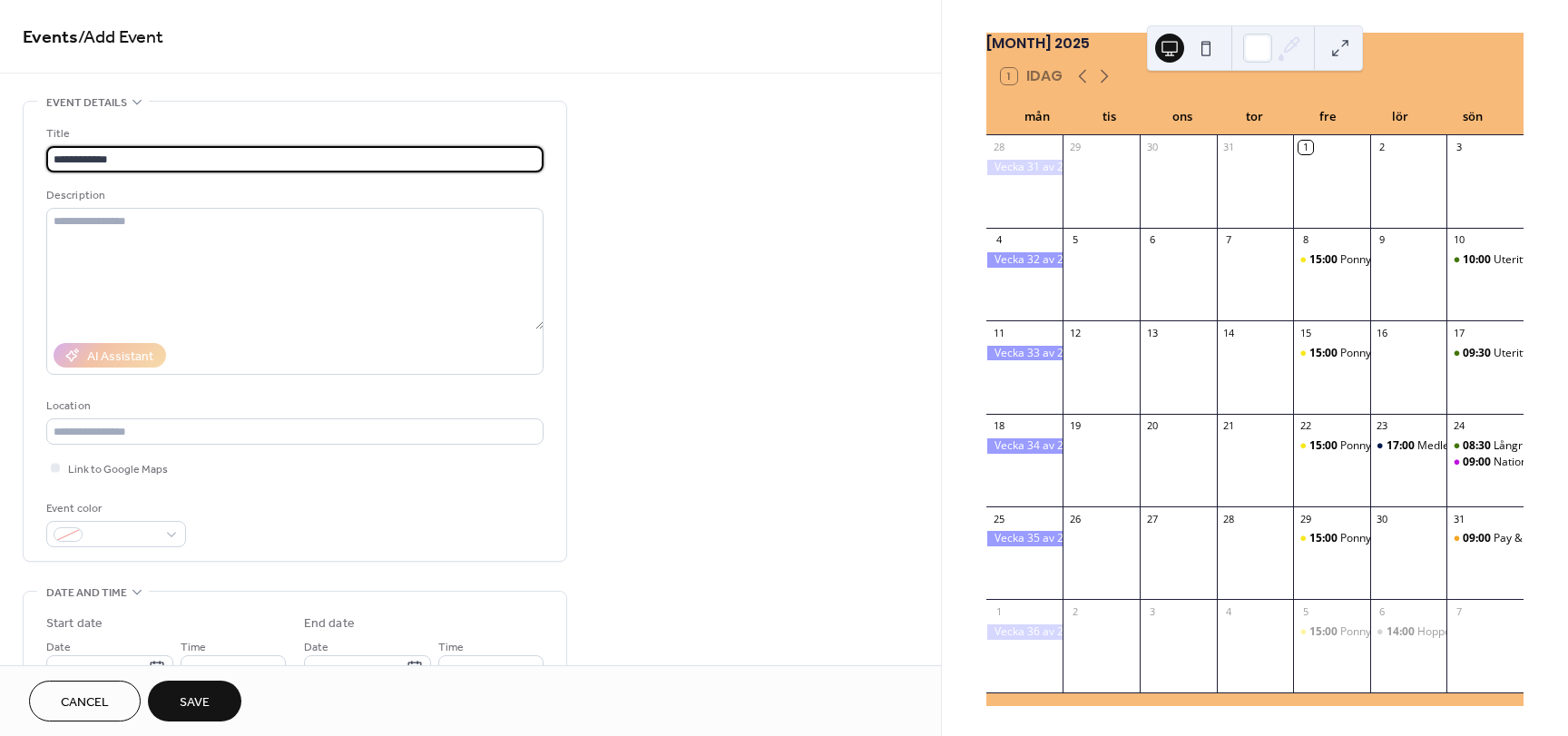 type on "**********" 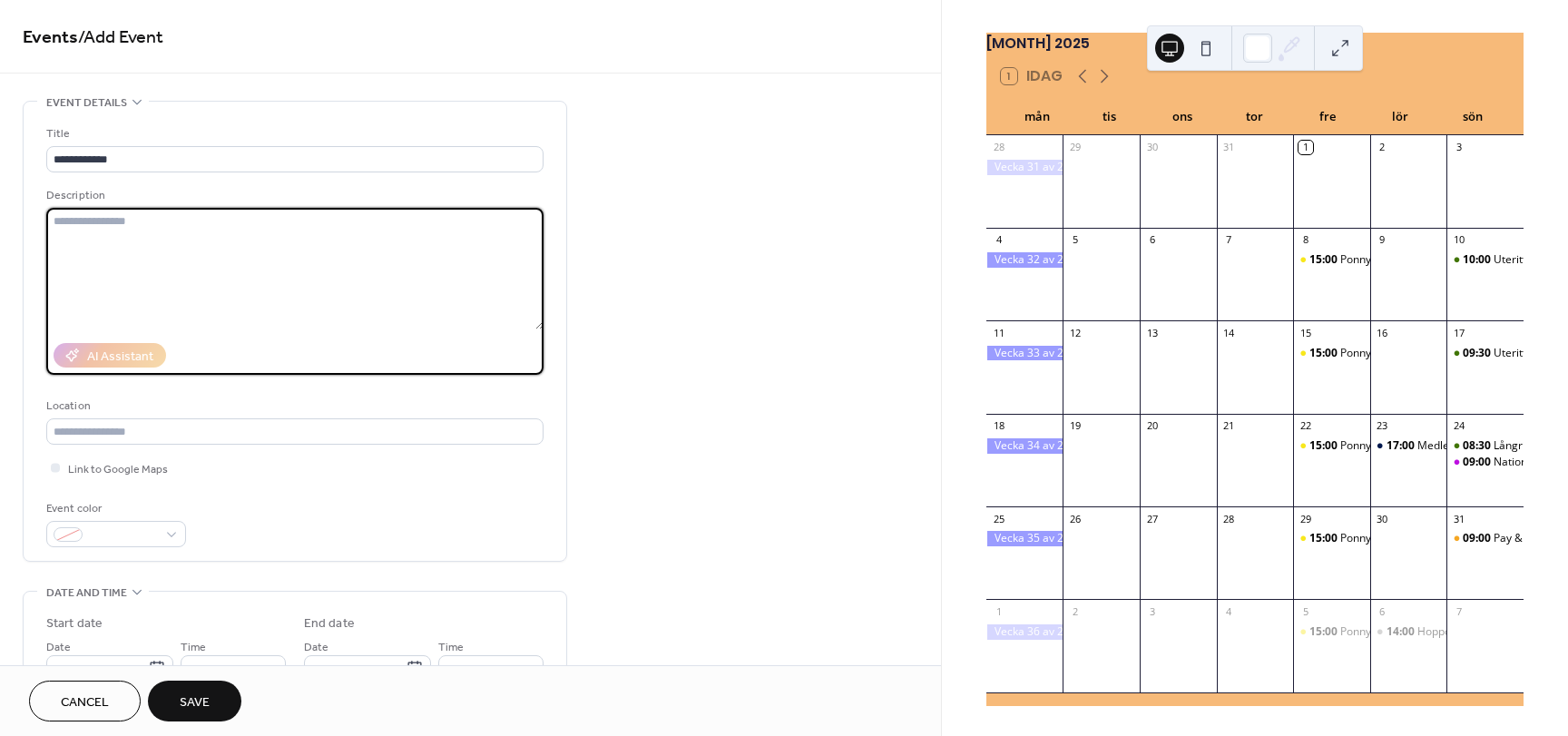 click at bounding box center (295, 269) 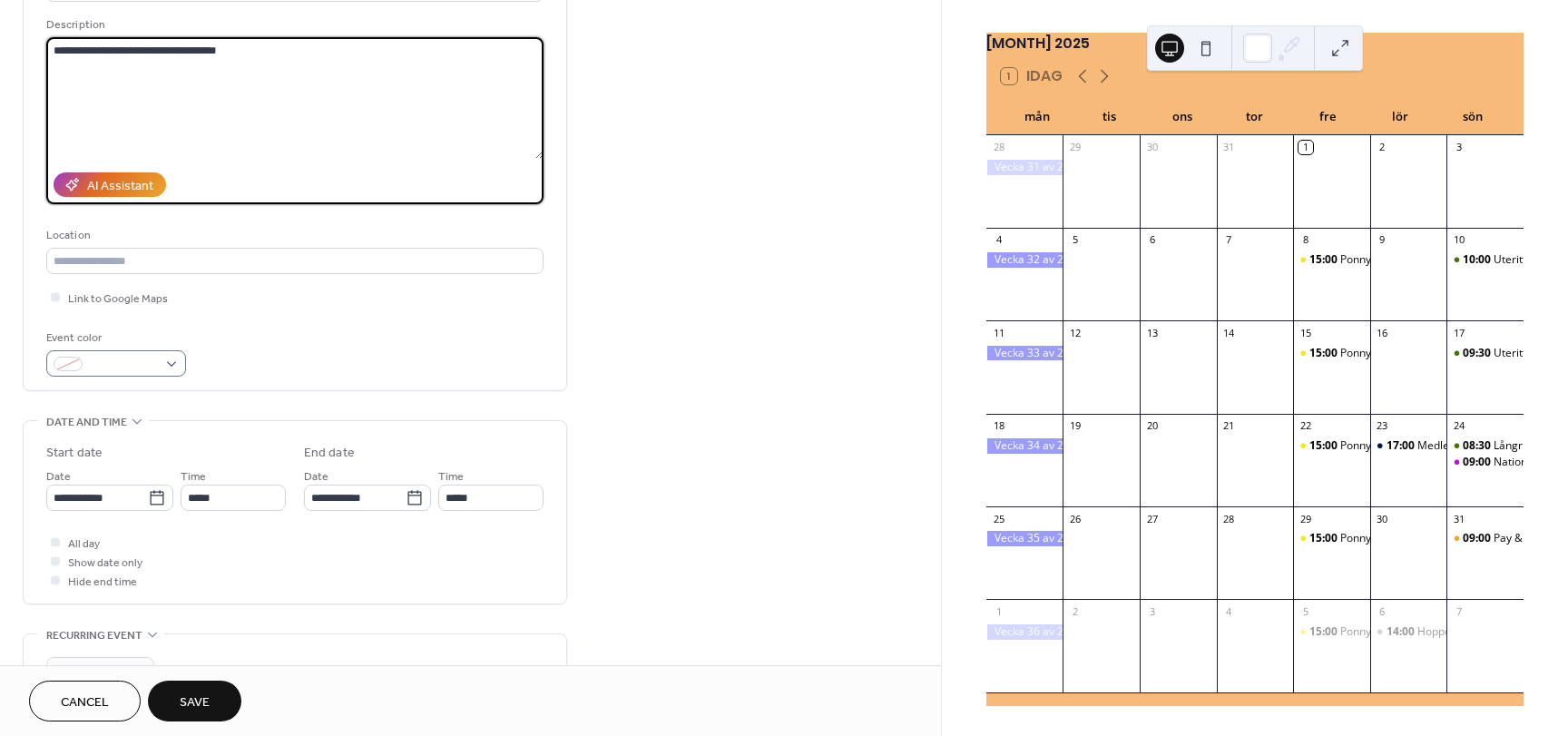 scroll, scrollTop: 172, scrollLeft: 0, axis: vertical 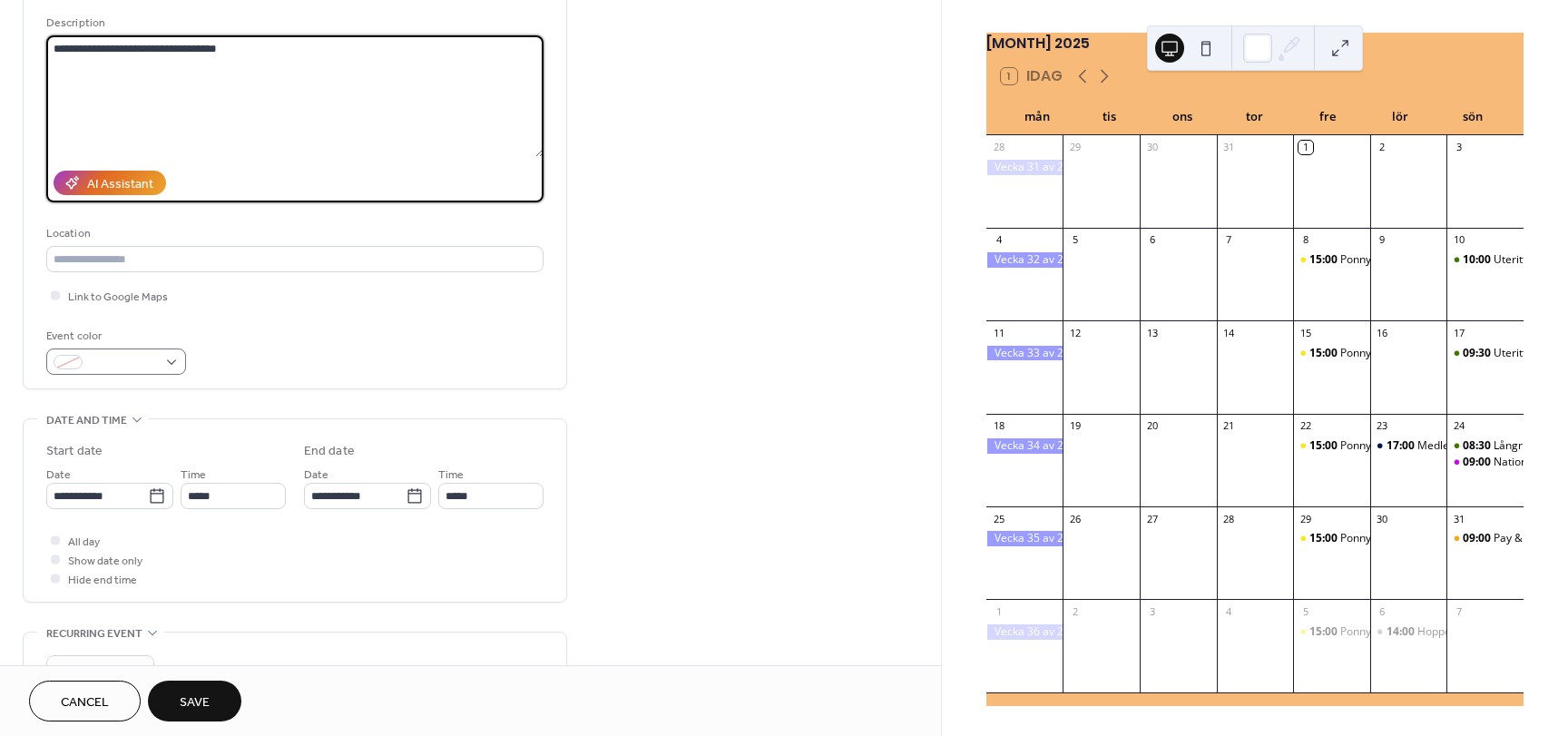 type on "**********" 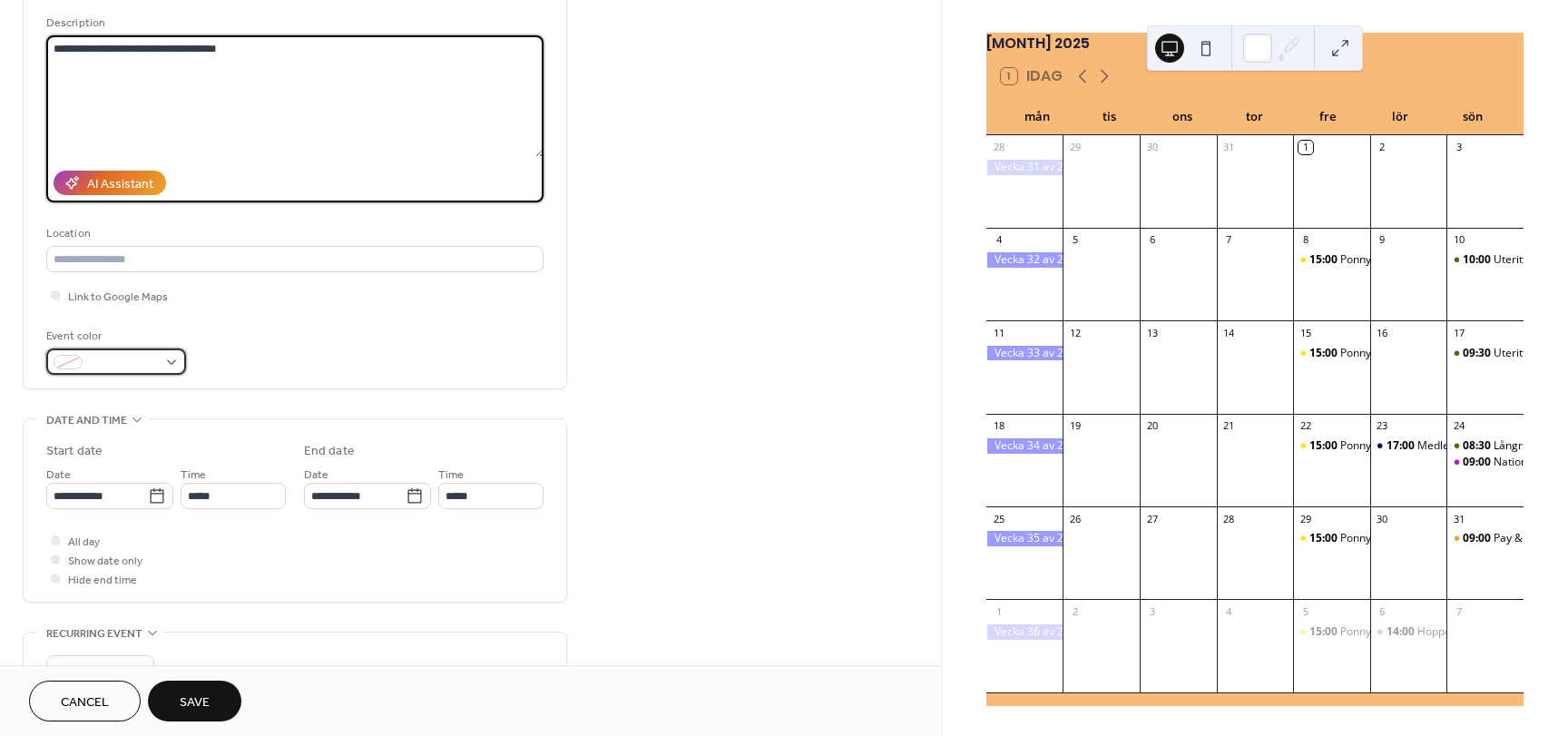 click at bounding box center [123, 363] 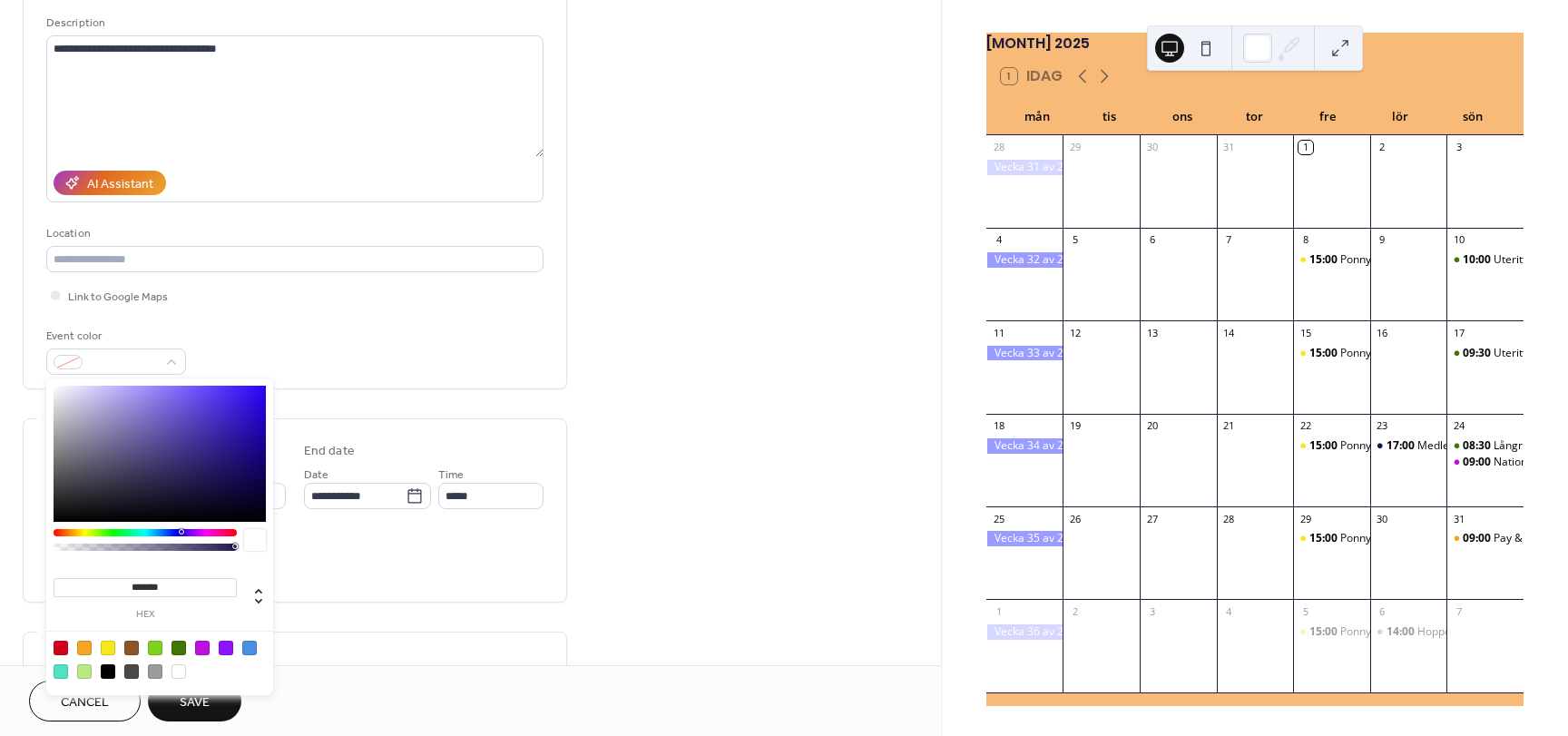 click at bounding box center (61, 648) 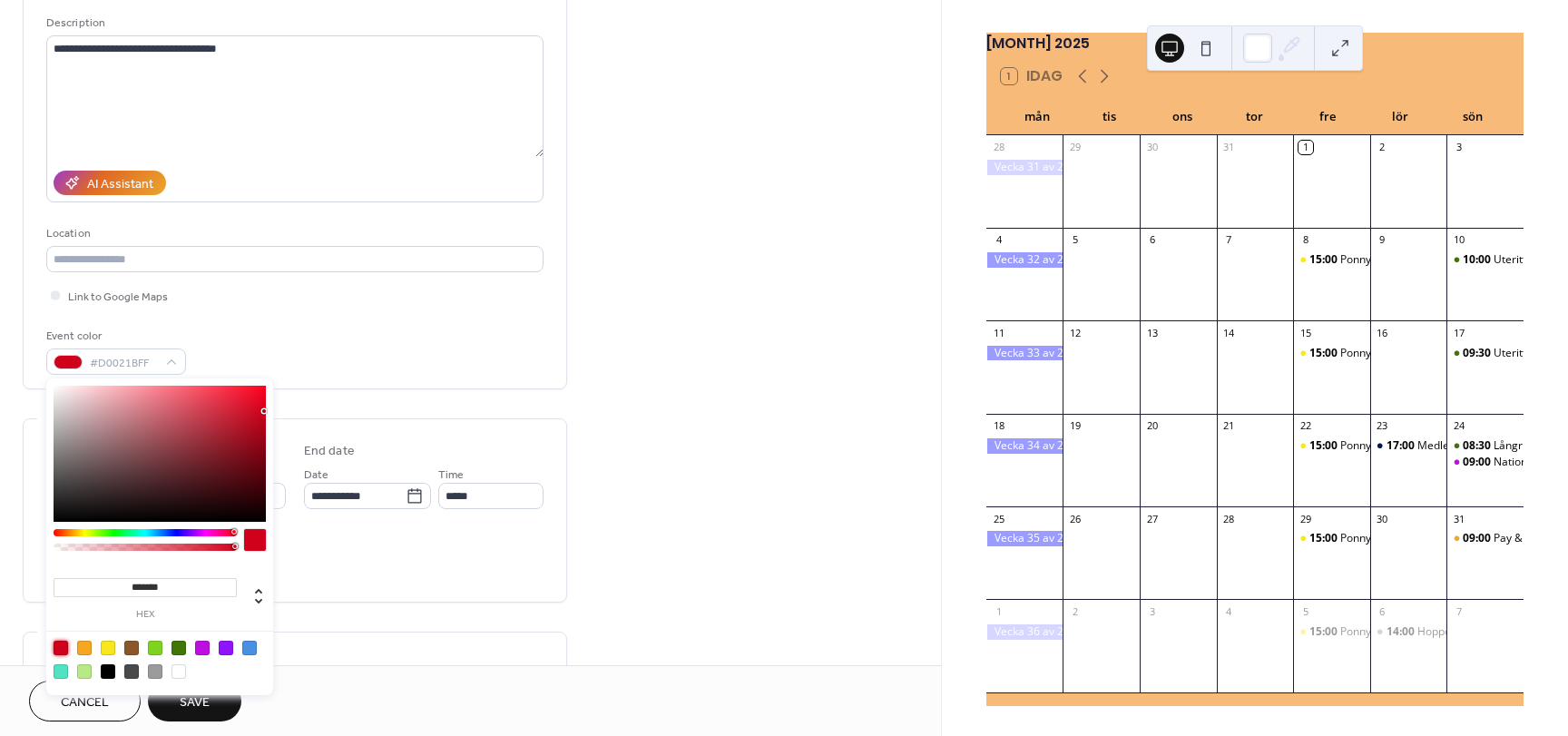 click on "Event color #D0021BFF" at bounding box center [295, 350] 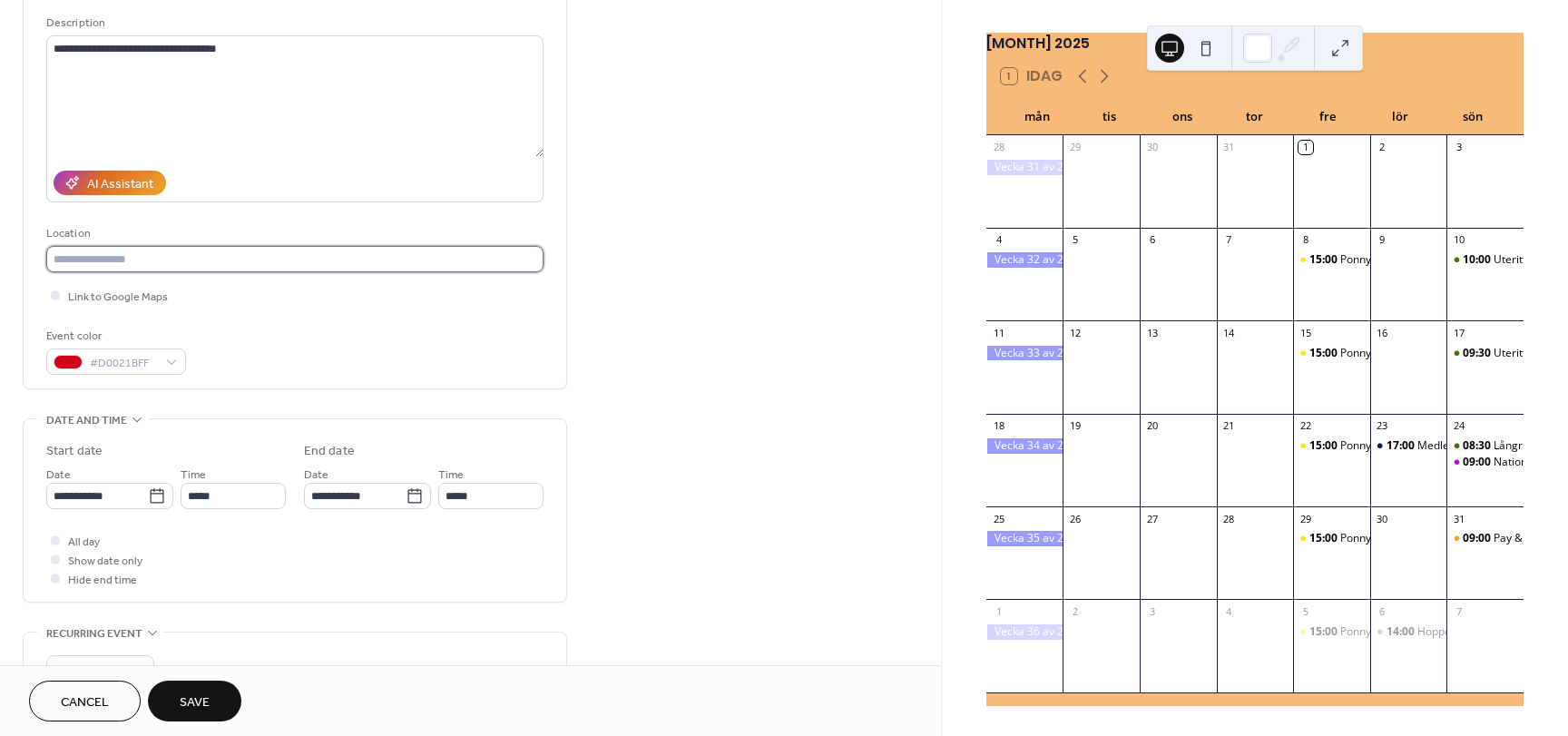 click at bounding box center [295, 259] 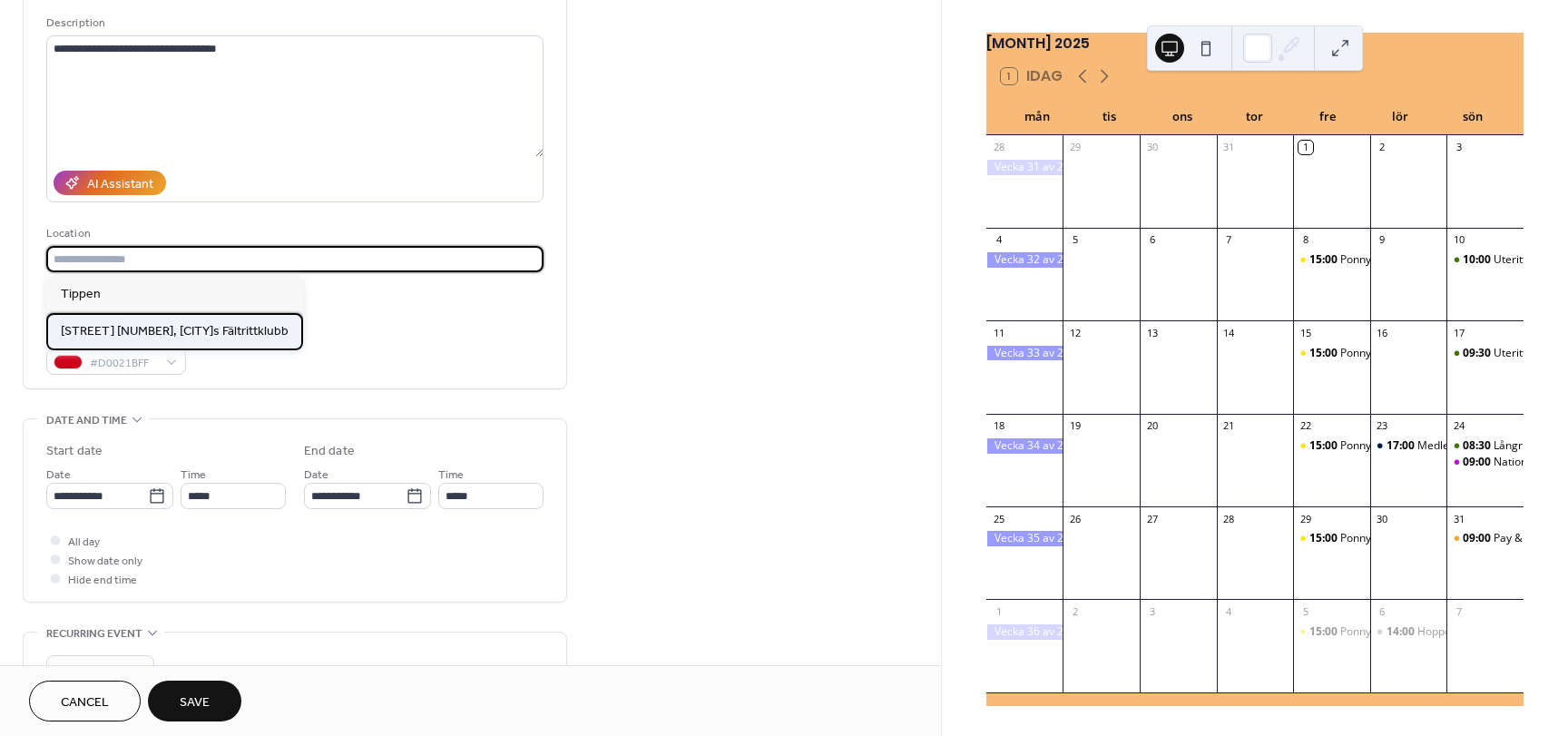 click on "[STREET] [NUMBER], [CITY]s Fältrittklubb" at bounding box center [174, 331] 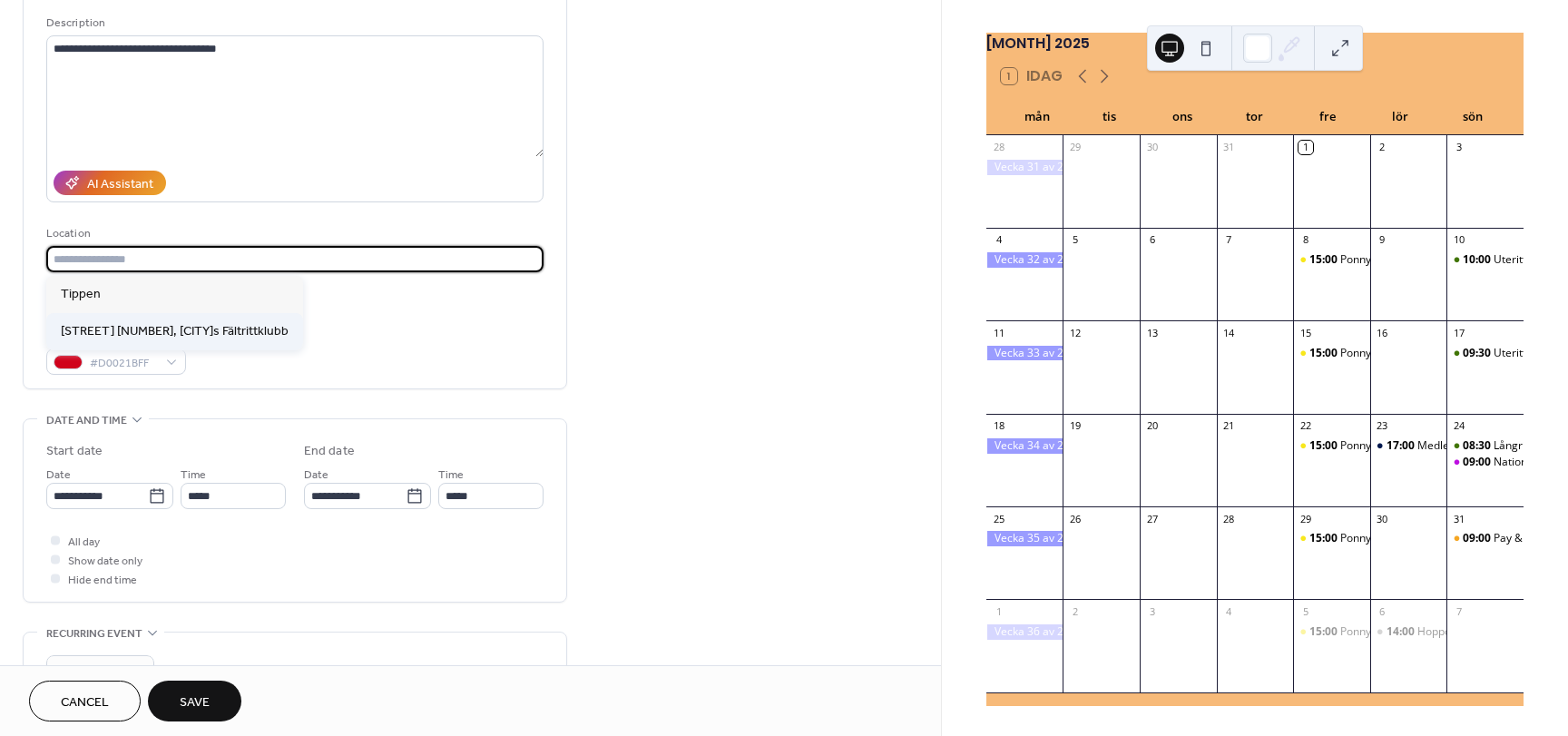 type on "**********" 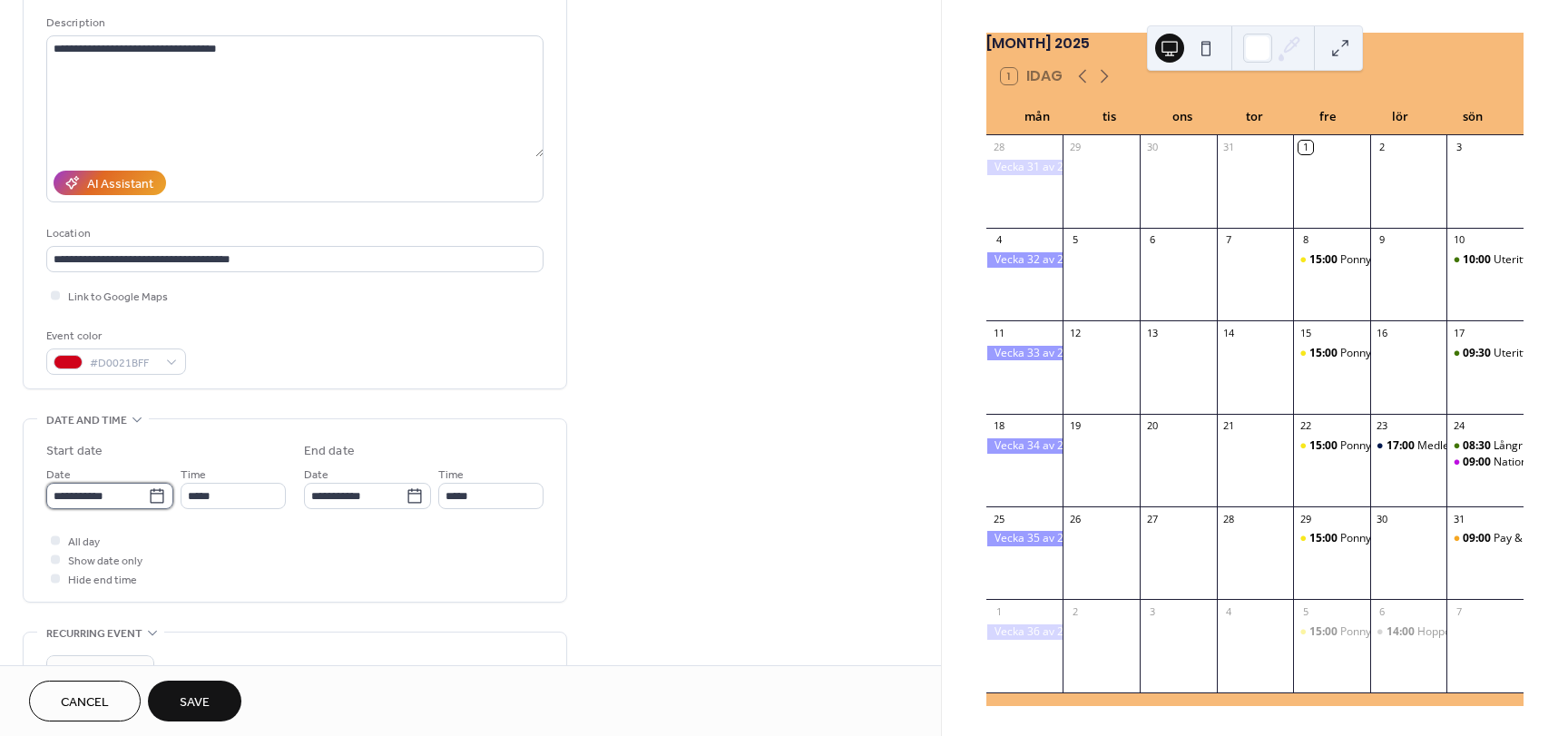 click on "**********" at bounding box center [97, 496] 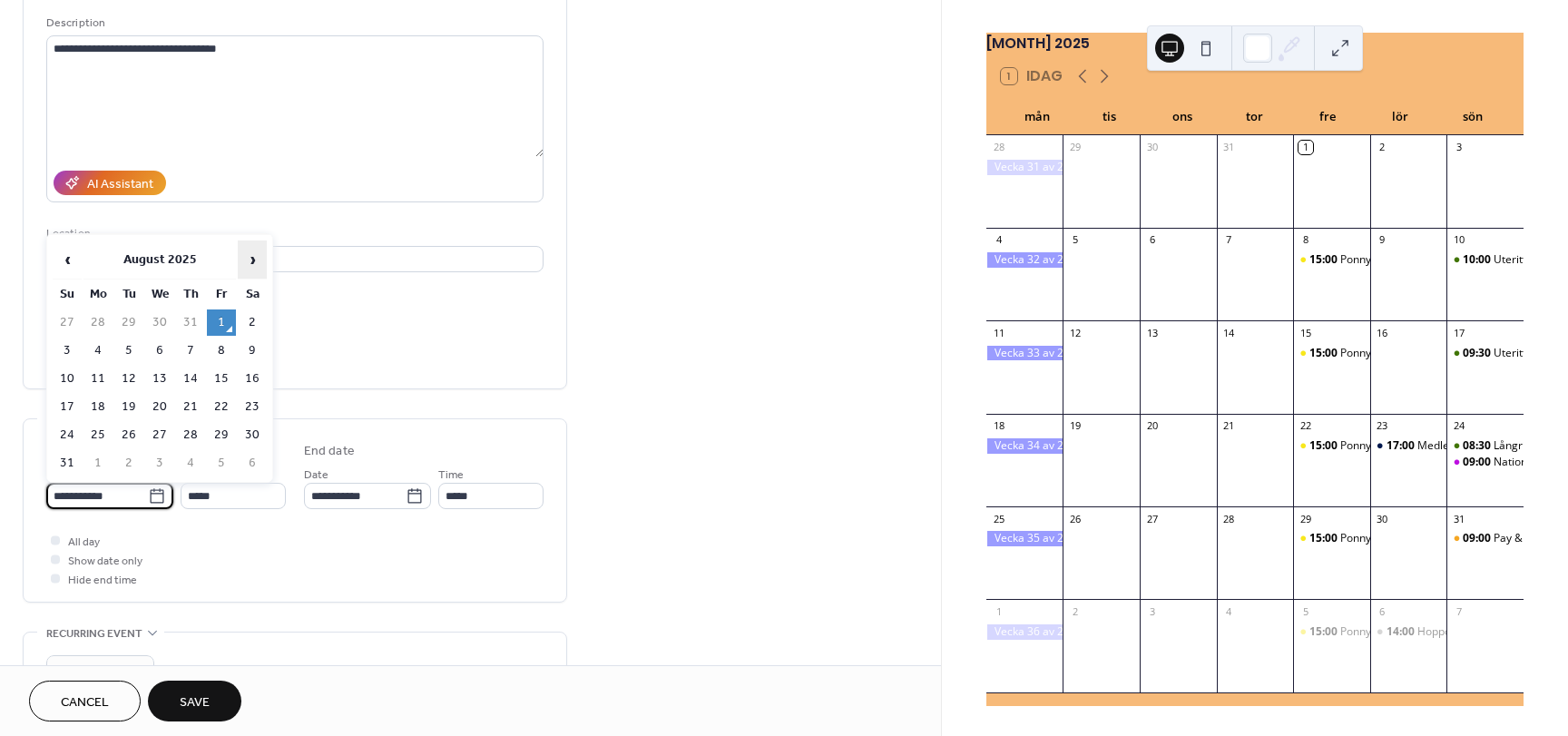 click on "›" at bounding box center (252, 260) 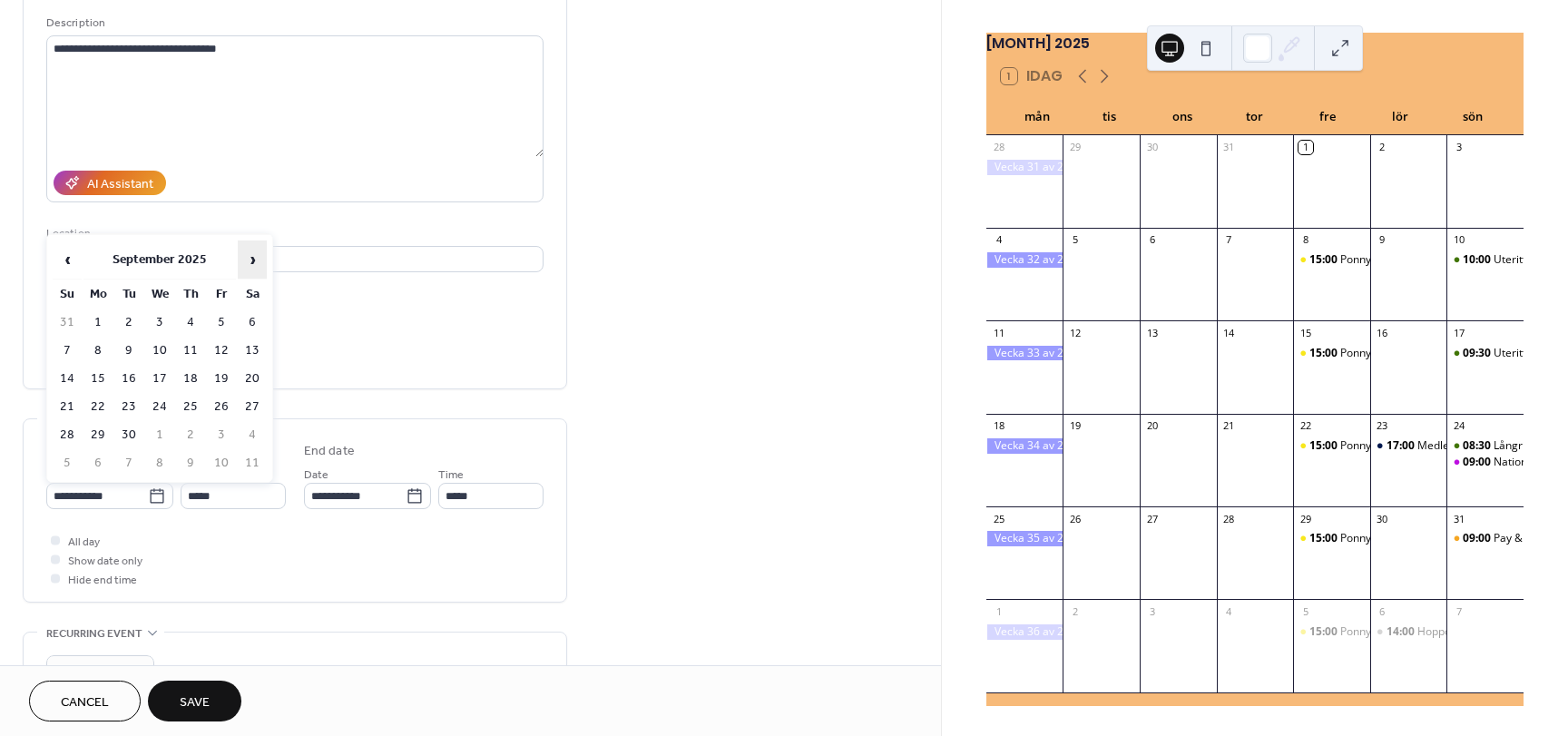 click on "›" at bounding box center (252, 260) 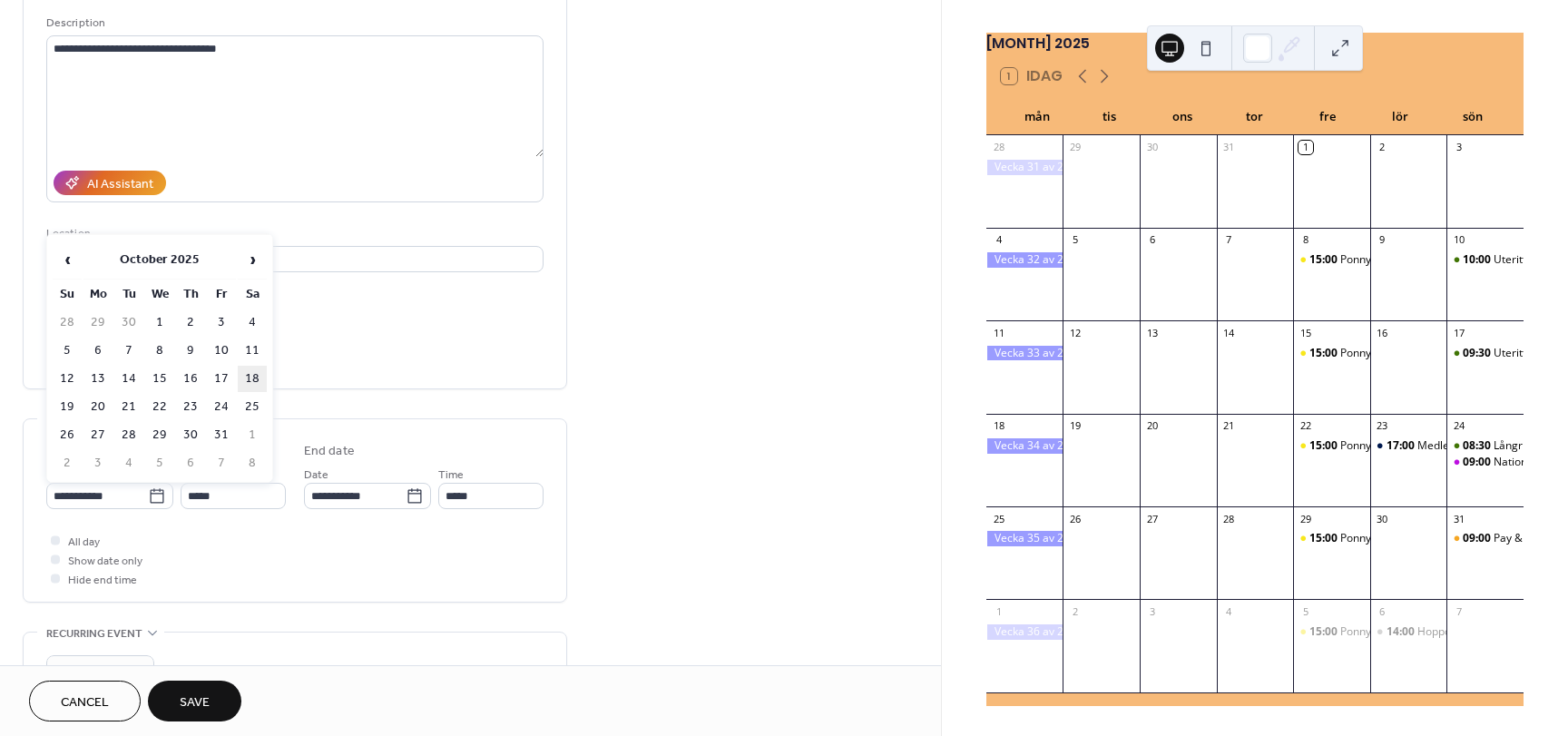 click on "18" at bounding box center (252, 378) 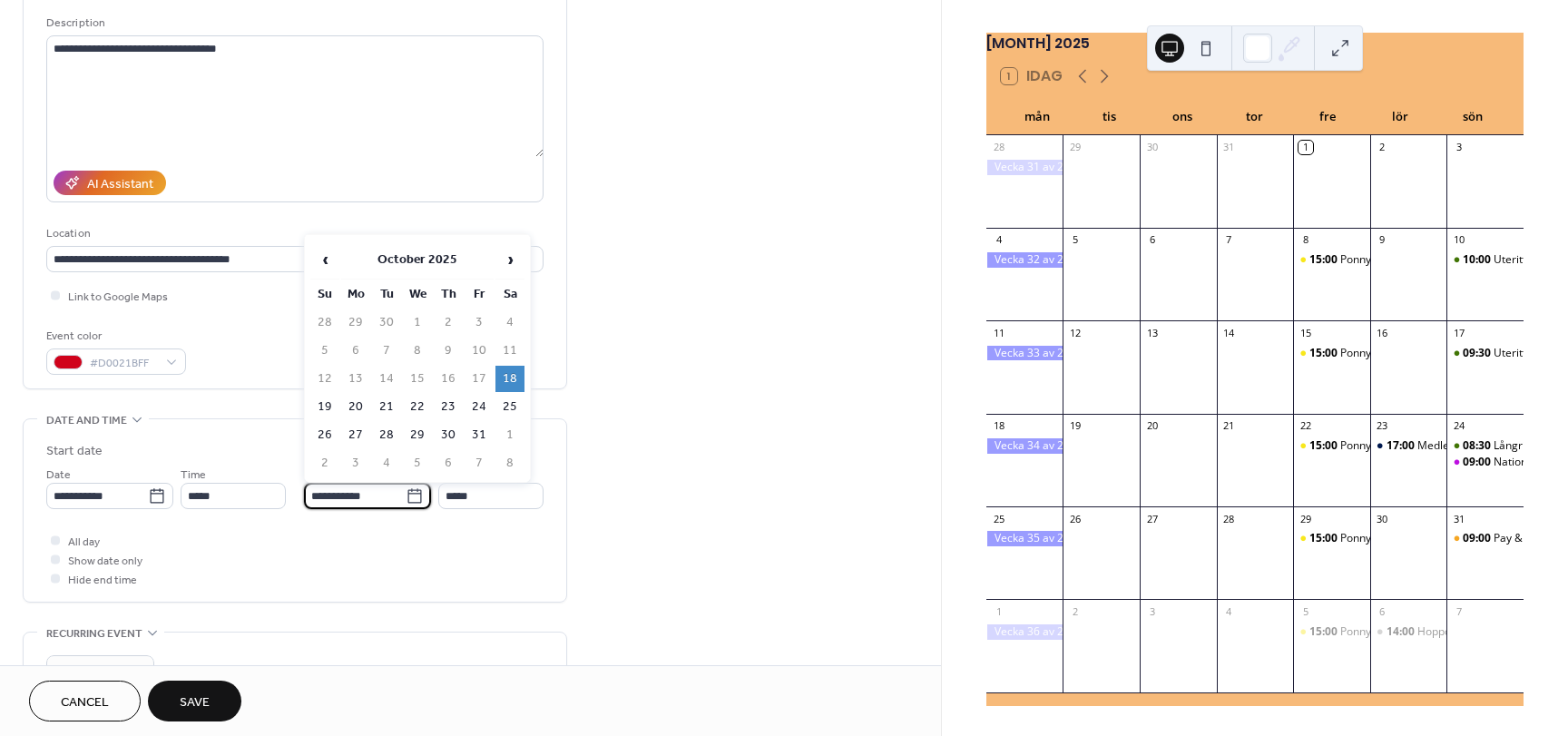 click on "**********" at bounding box center [355, 496] 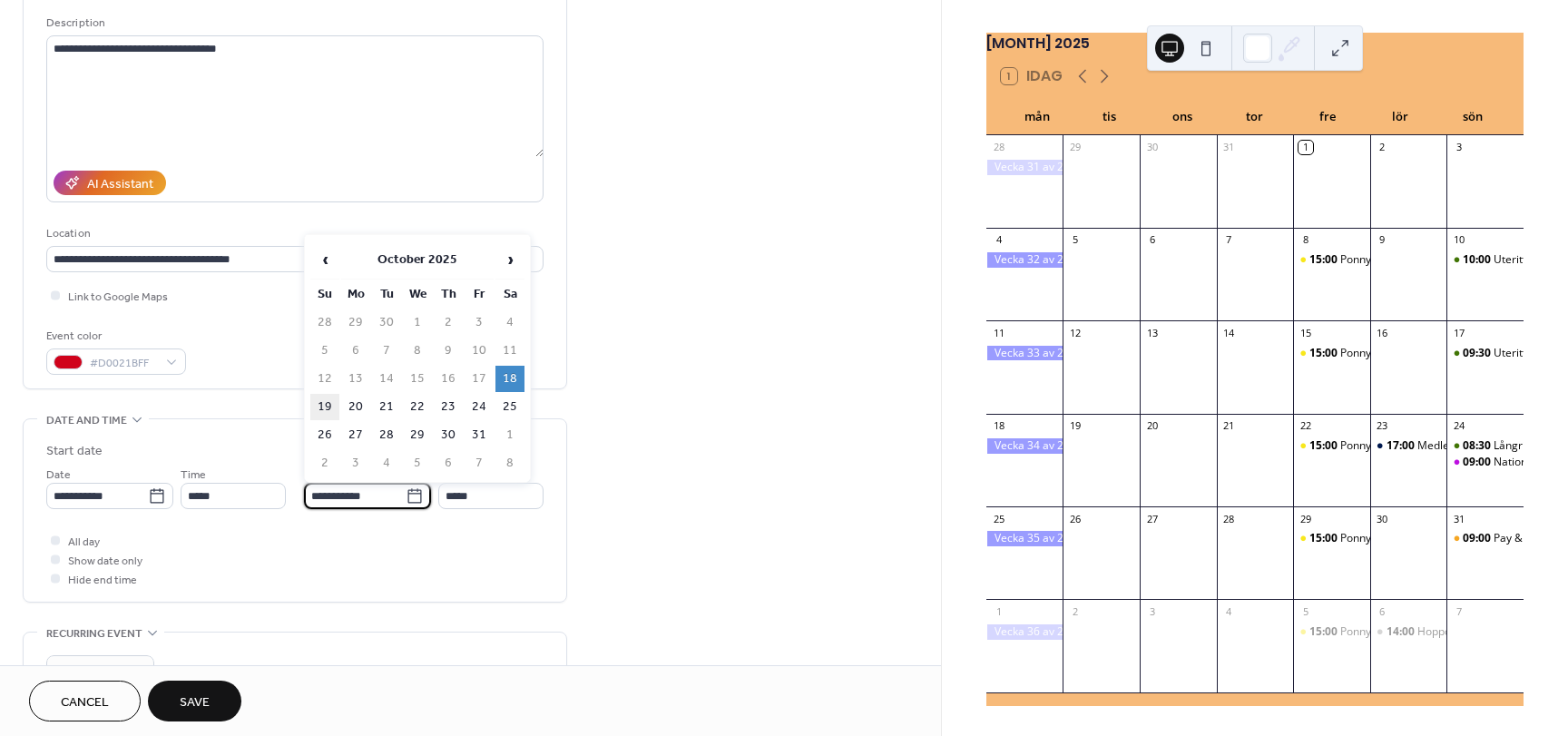 click on "19" at bounding box center [325, 407] 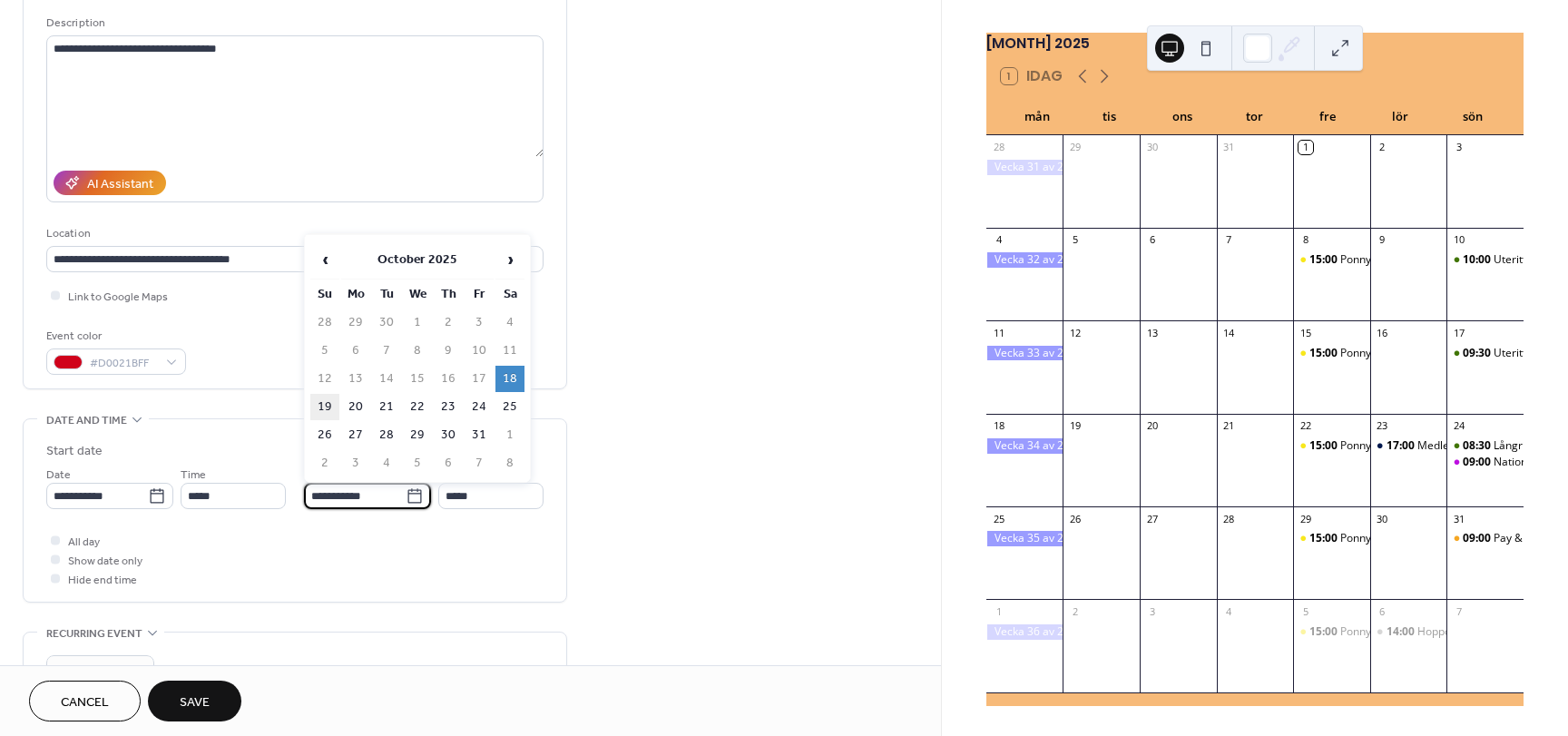 type on "**********" 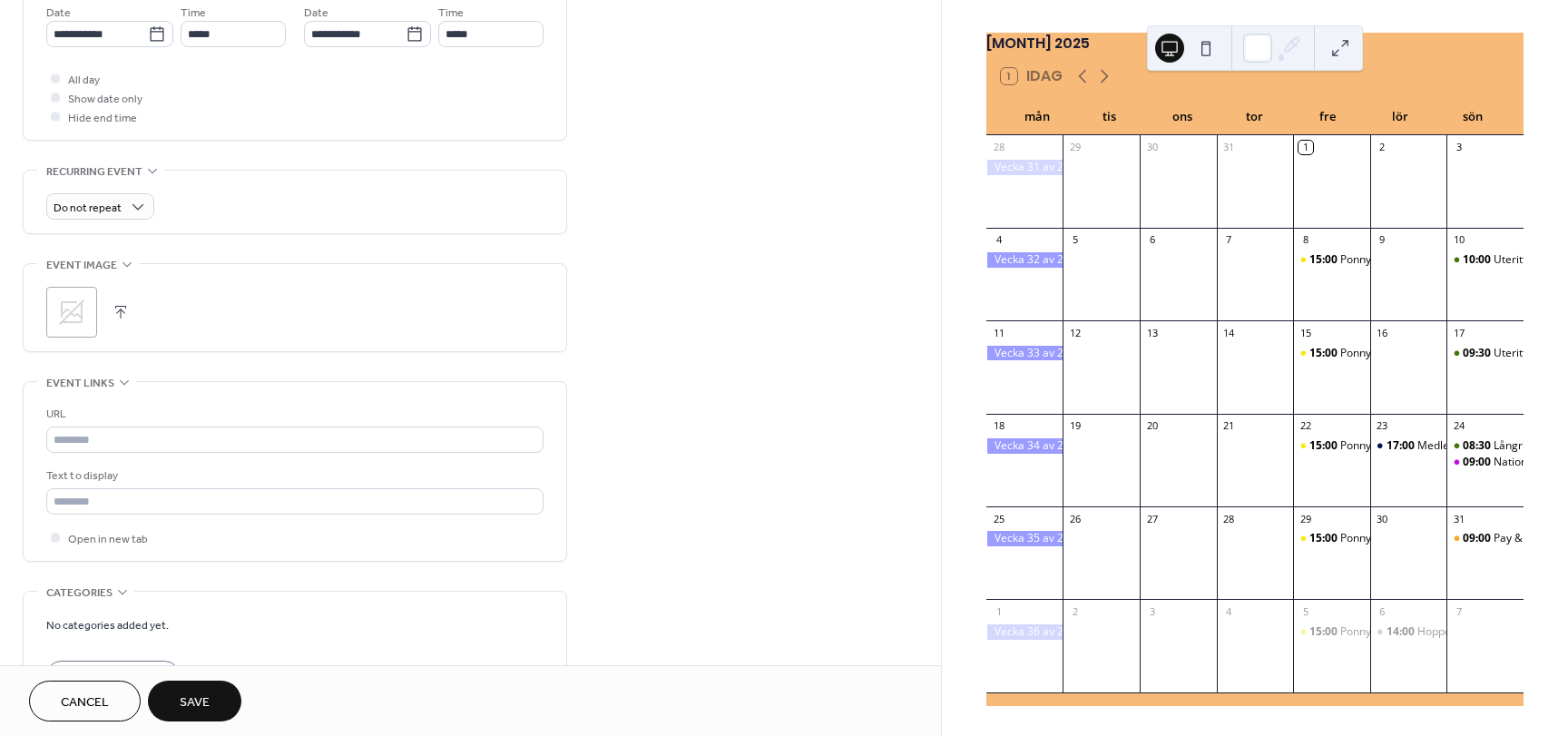 scroll, scrollTop: 635, scrollLeft: 0, axis: vertical 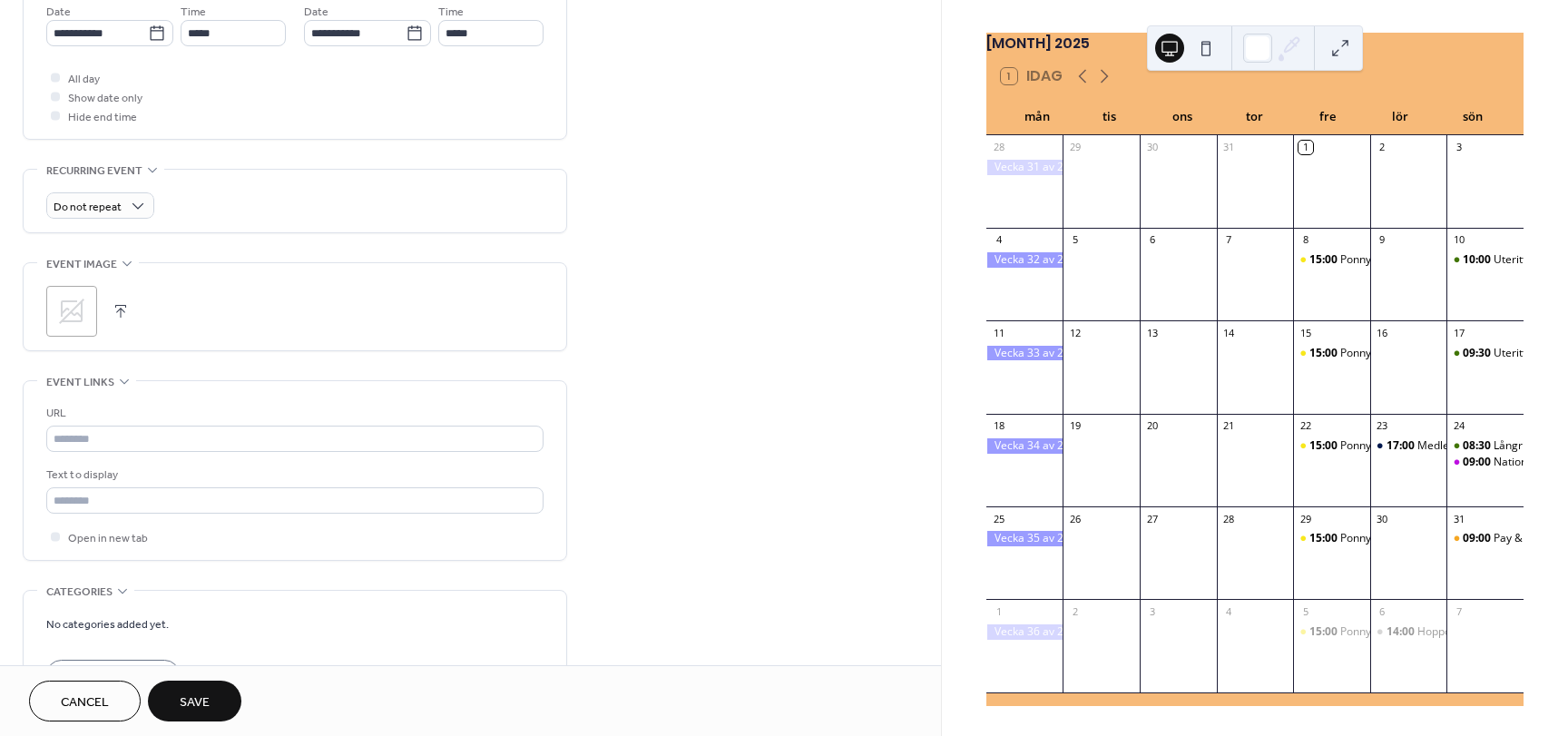 click on "Save" at bounding box center (194, 702) 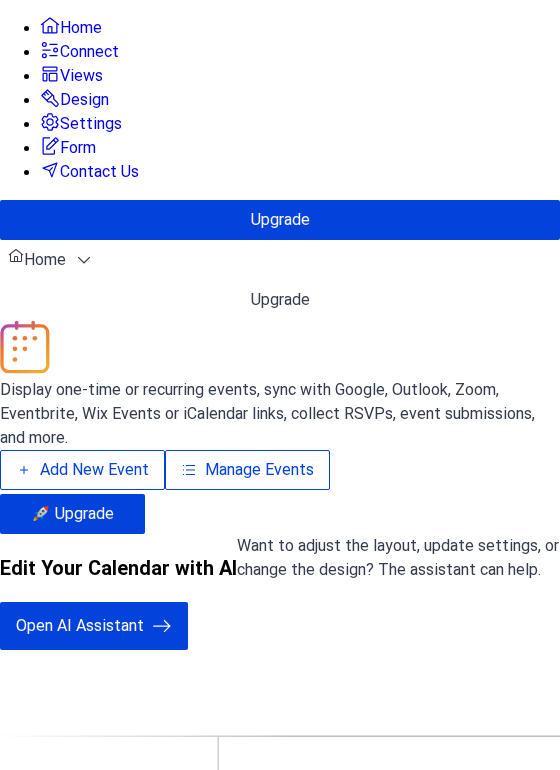 scroll, scrollTop: 0, scrollLeft: 0, axis: both 